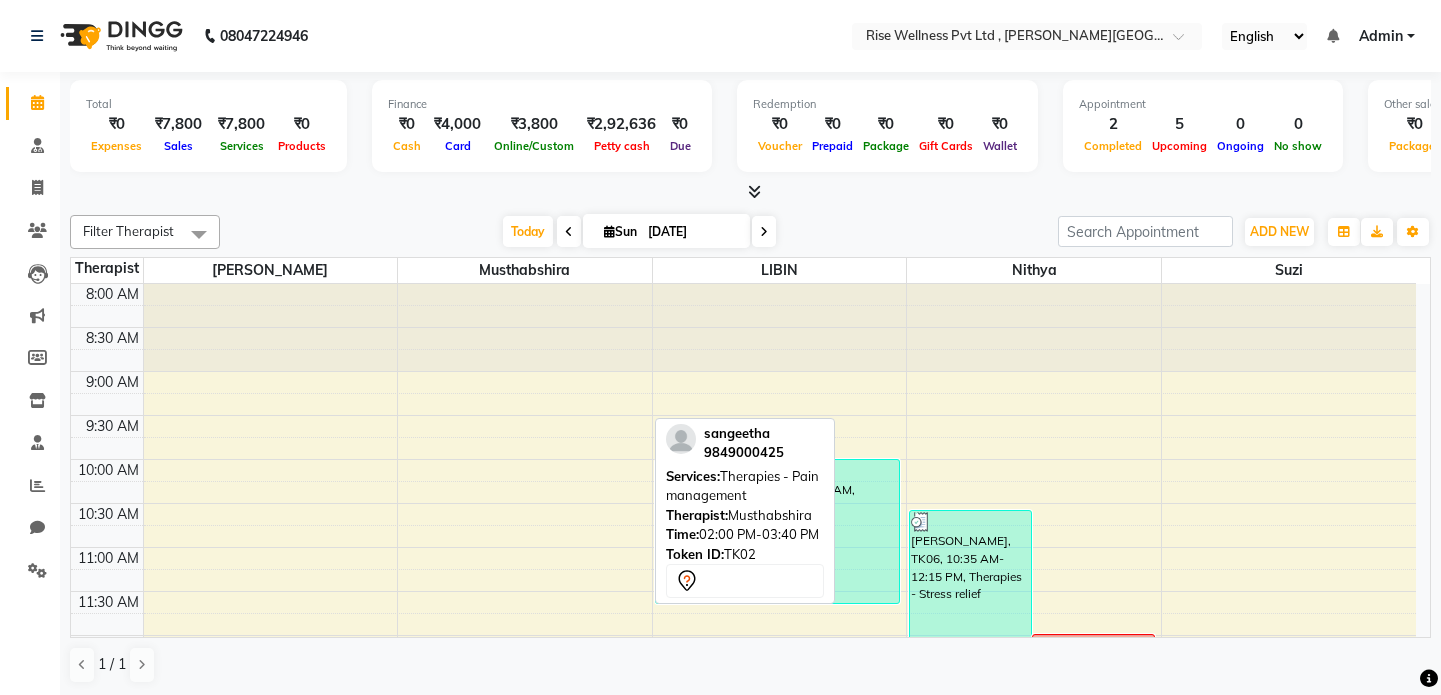 scroll, scrollTop: 0, scrollLeft: 0, axis: both 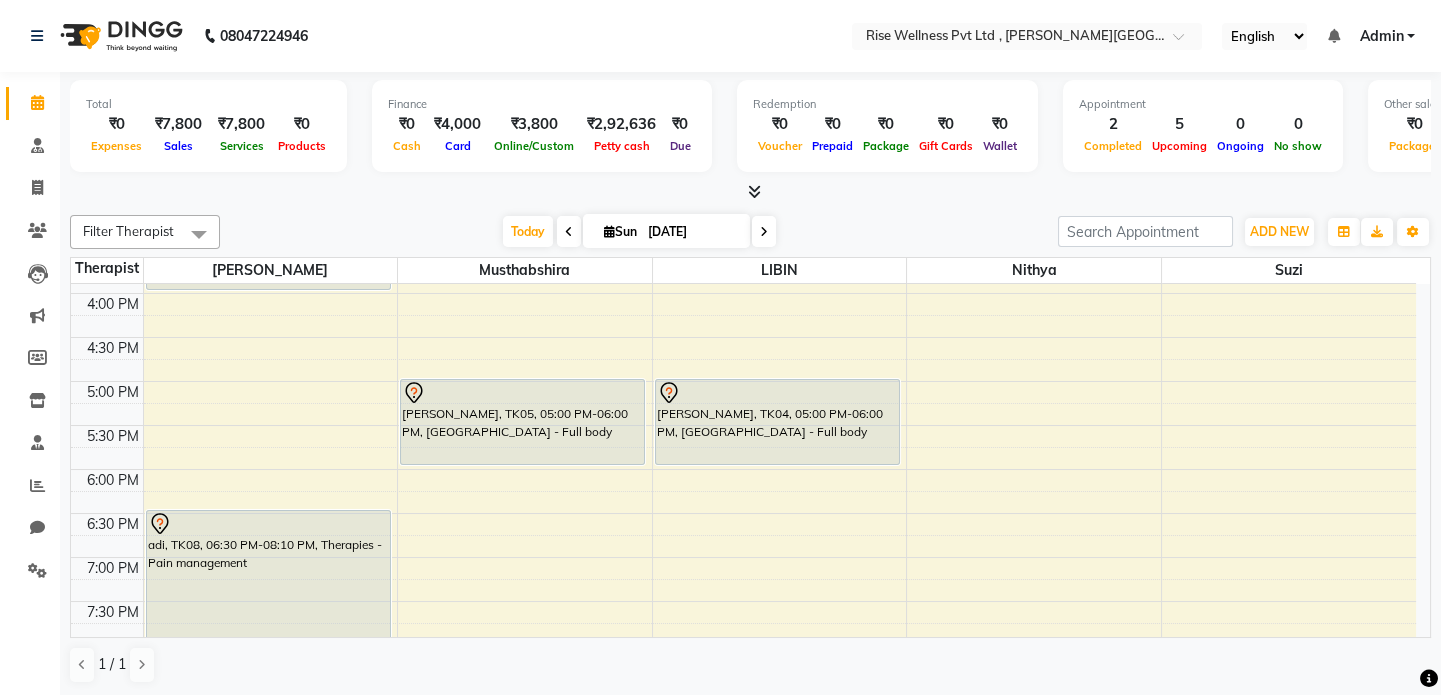 click on "8:00 AM 8:30 AM 9:00 AM 9:30 AM 10:00 AM 10:30 AM 11:00 AM 11:30 AM 12:00 PM 12:30 PM 1:00 PM 1:30 PM 2:00 PM 2:30 PM 3:00 PM 3:30 PM 4:00 PM 4:30 PM 5:00 PM 5:30 PM 6:00 PM 6:30 PM 7:00 PM 7:30 PM 8:00 PM 8:30 PM             SHYAN, TK07, 03:00 PM-04:00 PM, Abhyangam - Full body             adi, TK08, 06:30 PM-08:10 PM, Therapies - Pain management             sangeetha, TK02, 02:00 PM-03:40 PM, Therapies - Pain management             Aiswarya, TK05, 05:00 PM-06:00 PM, Abhyangam - Full body     praveen, TK01, 10:00 AM-11:40 AM, Therapies - Stress relief             Aiswarya, TK04, 05:00 PM-06:00 PM, Abhyangam - Full body     preethi, TK06, 10:35 AM-12:15 PM, Therapies - Stress relief    preethi, TK03, 12:00 PM-01:00 PM, Abhyangam - Full body" at bounding box center [743, 161] 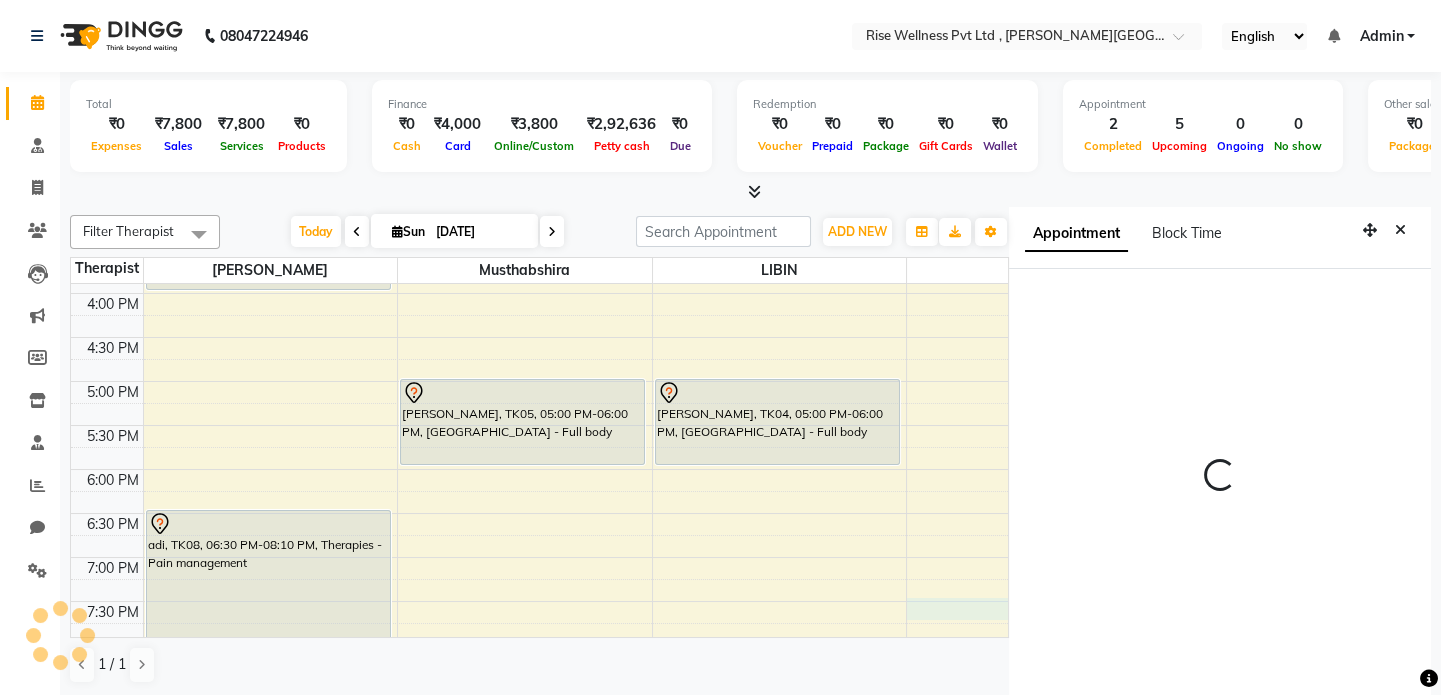 scroll, scrollTop: 8, scrollLeft: 0, axis: vertical 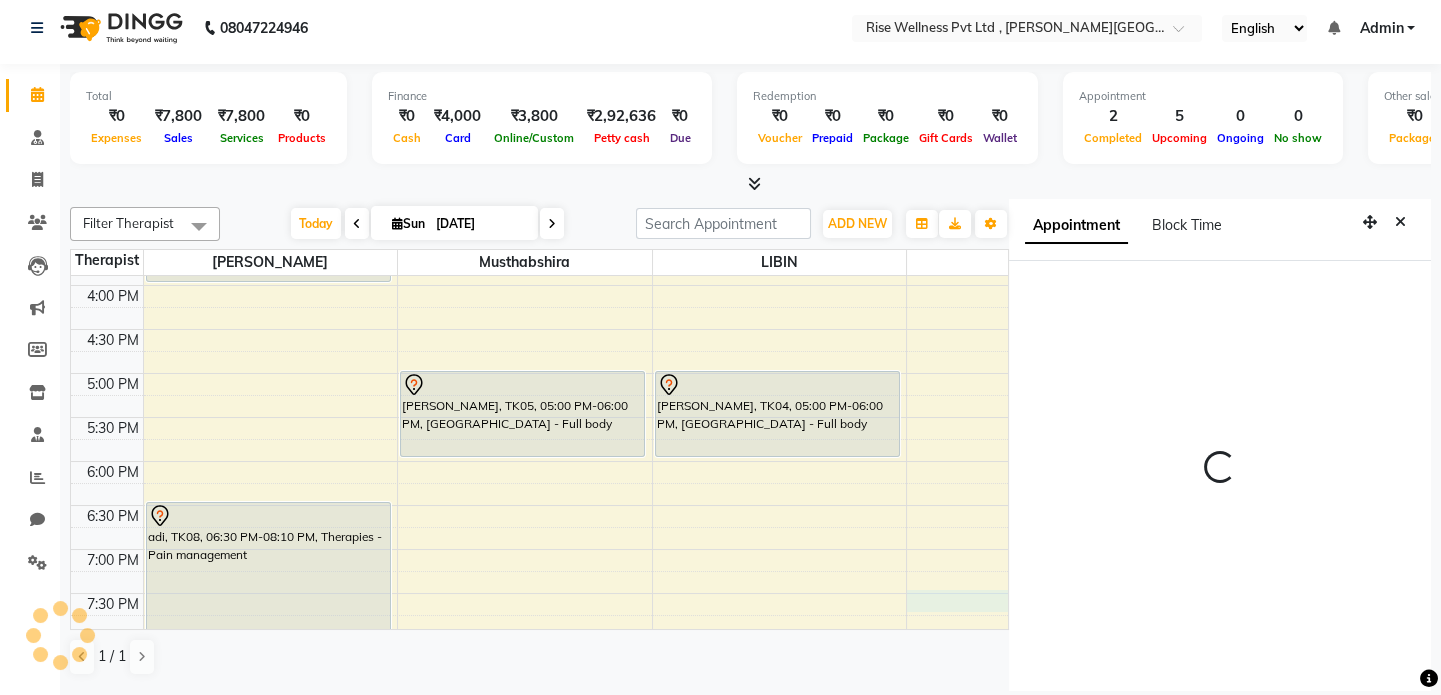 select on "1170" 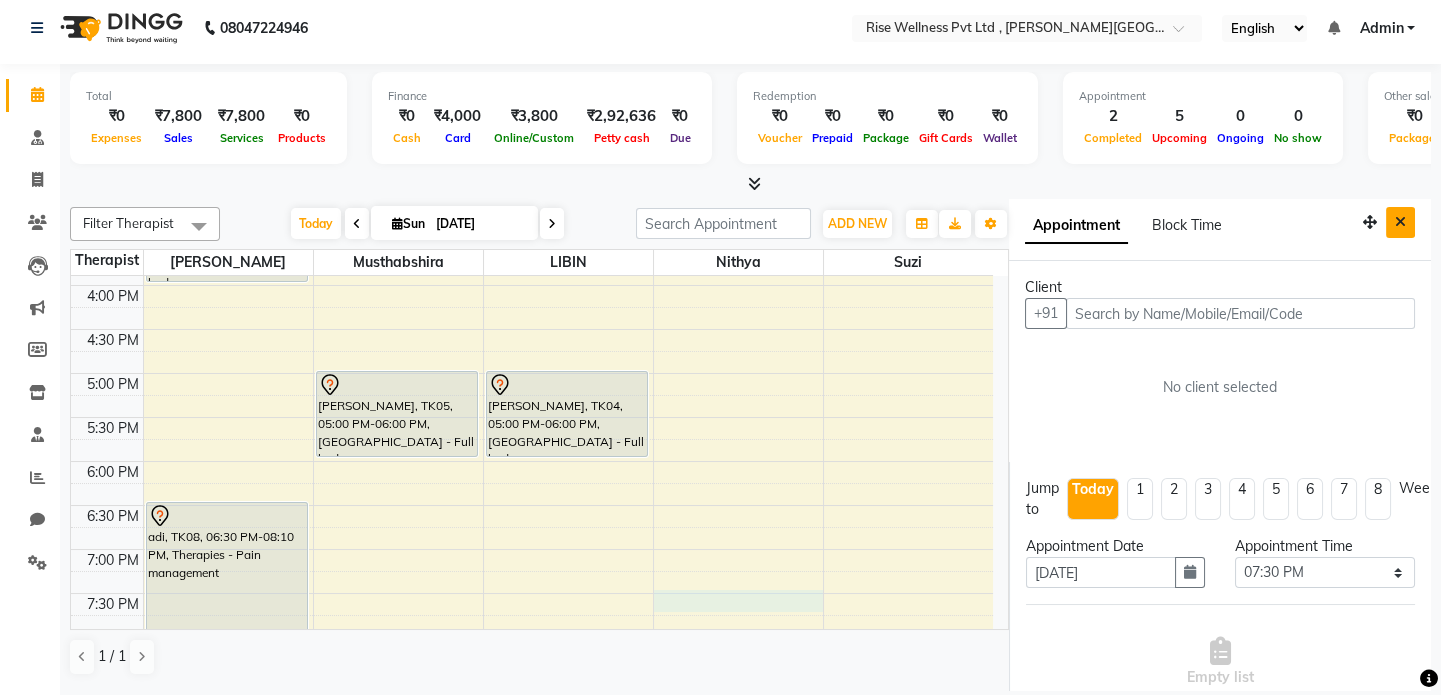 click at bounding box center (1400, 222) 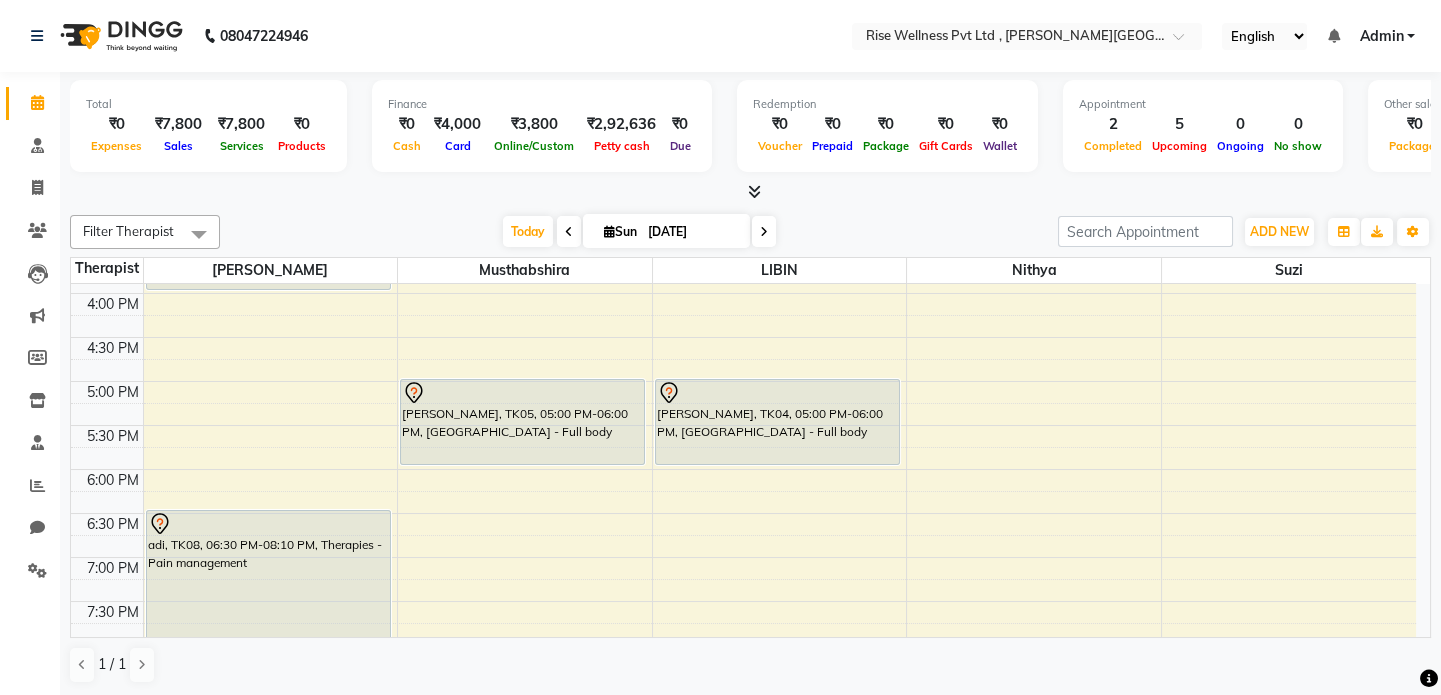 scroll, scrollTop: 0, scrollLeft: 0, axis: both 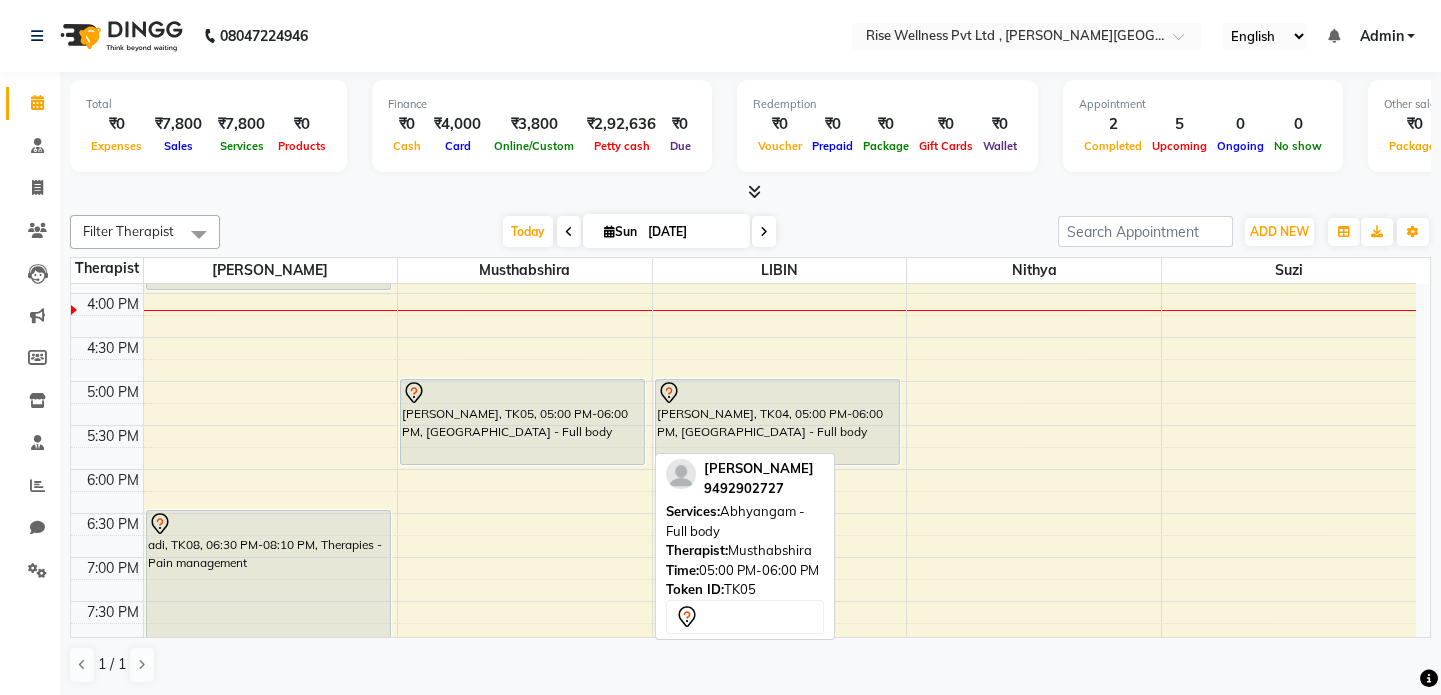click on "[PERSON_NAME], TK05, 05:00 PM-06:00 PM, [GEOGRAPHIC_DATA] - Full body" at bounding box center [522, 422] 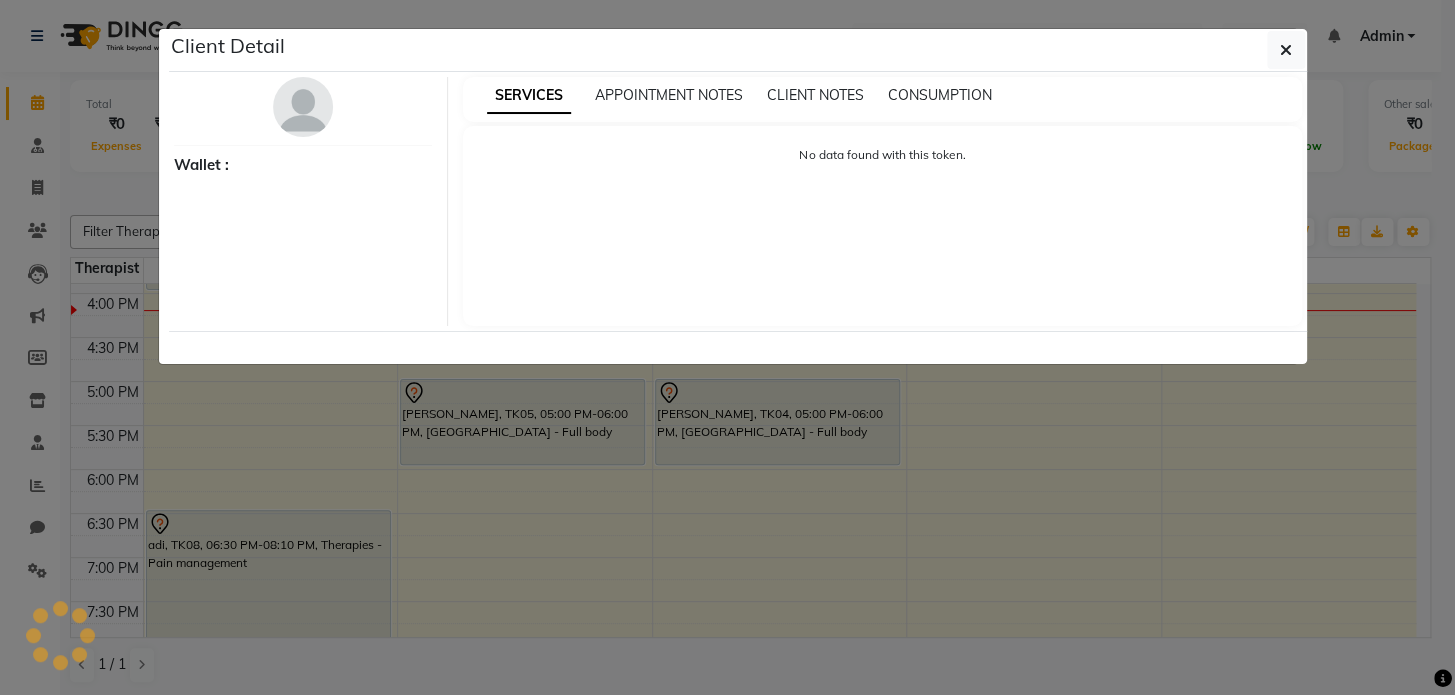 select on "7" 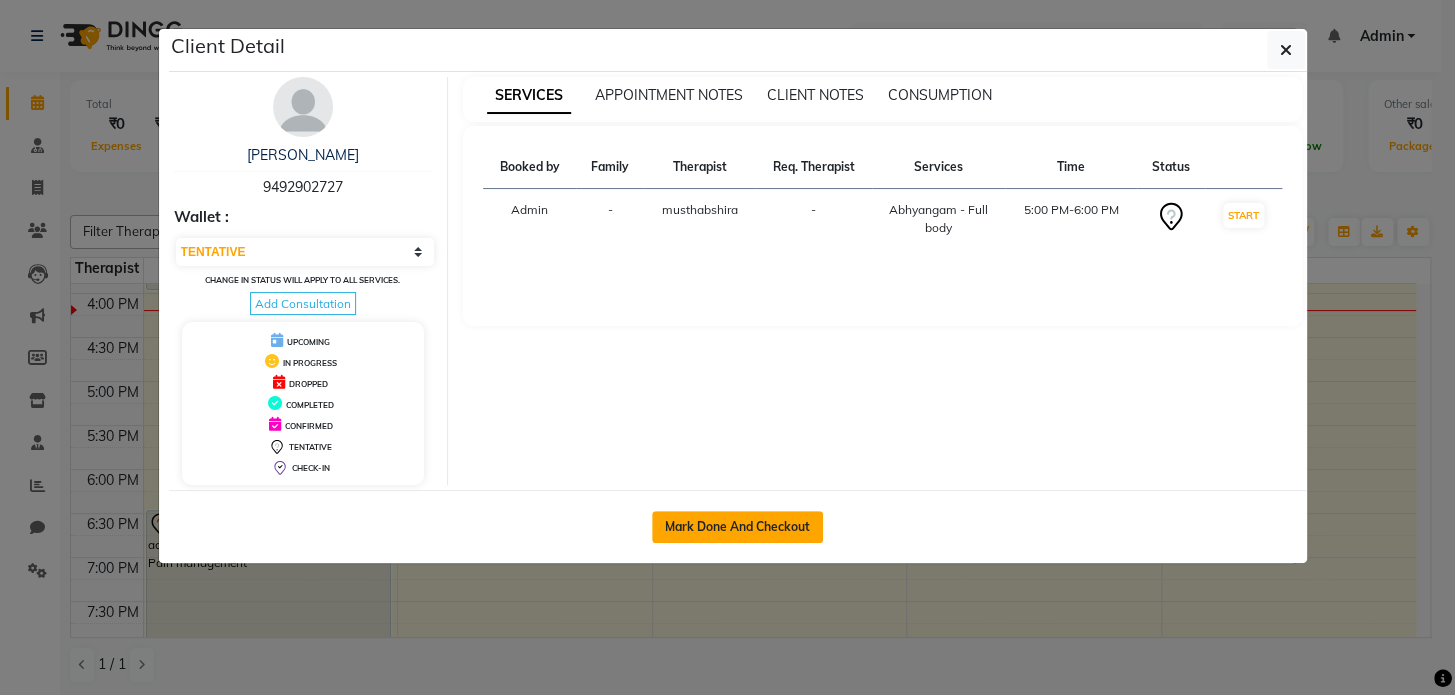 click on "Mark Done And Checkout" 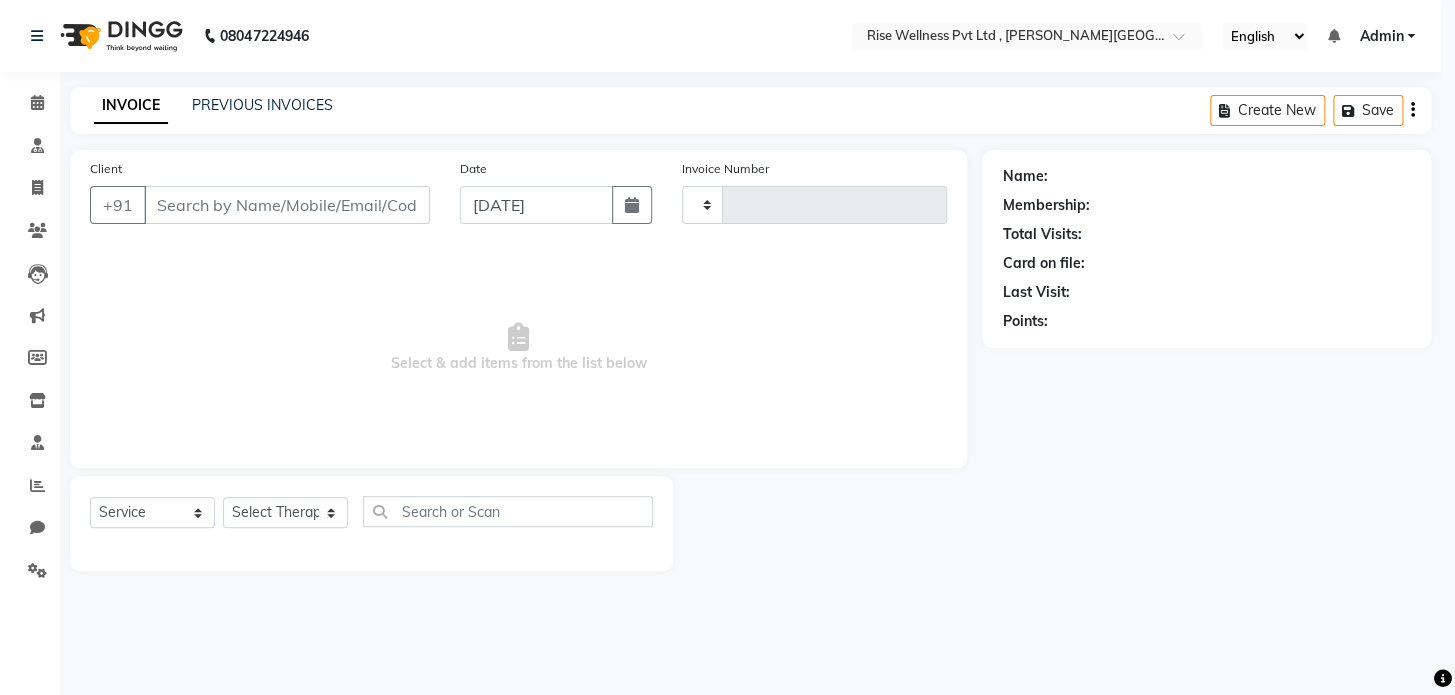 type on "0608" 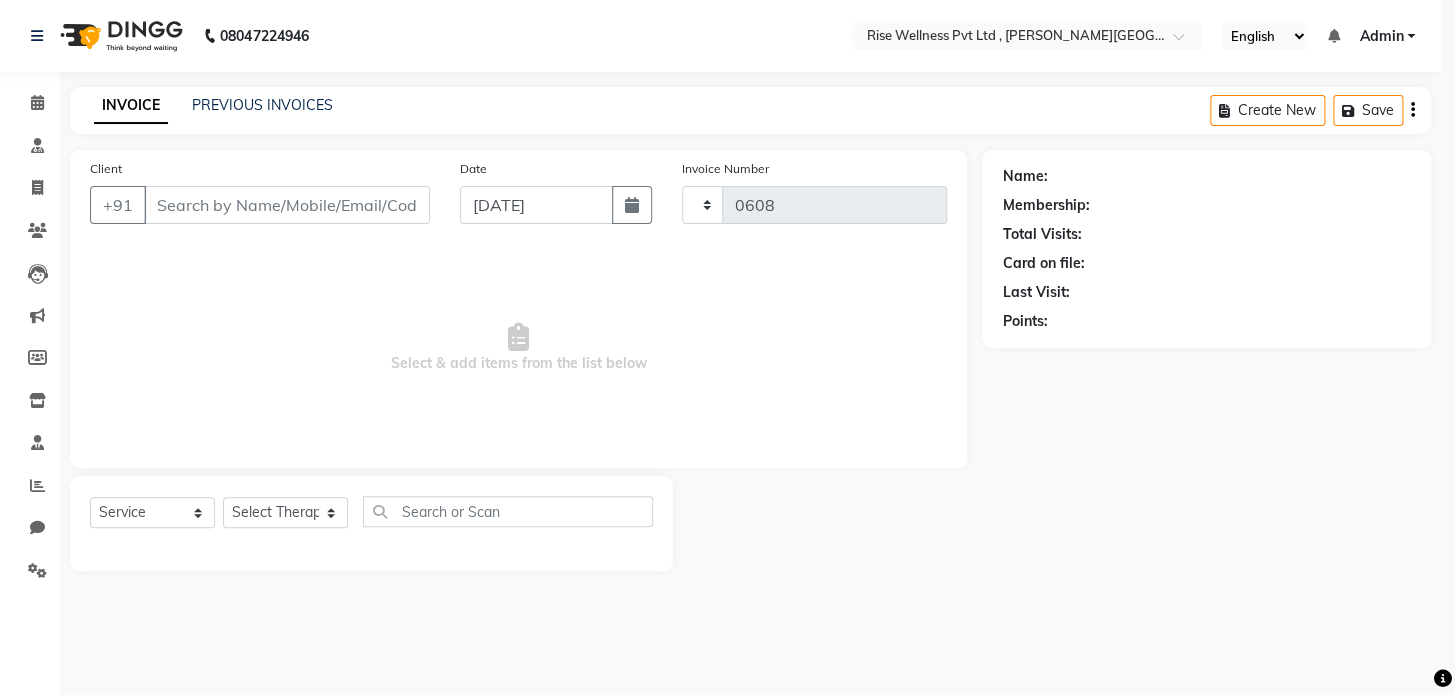 select on "7497" 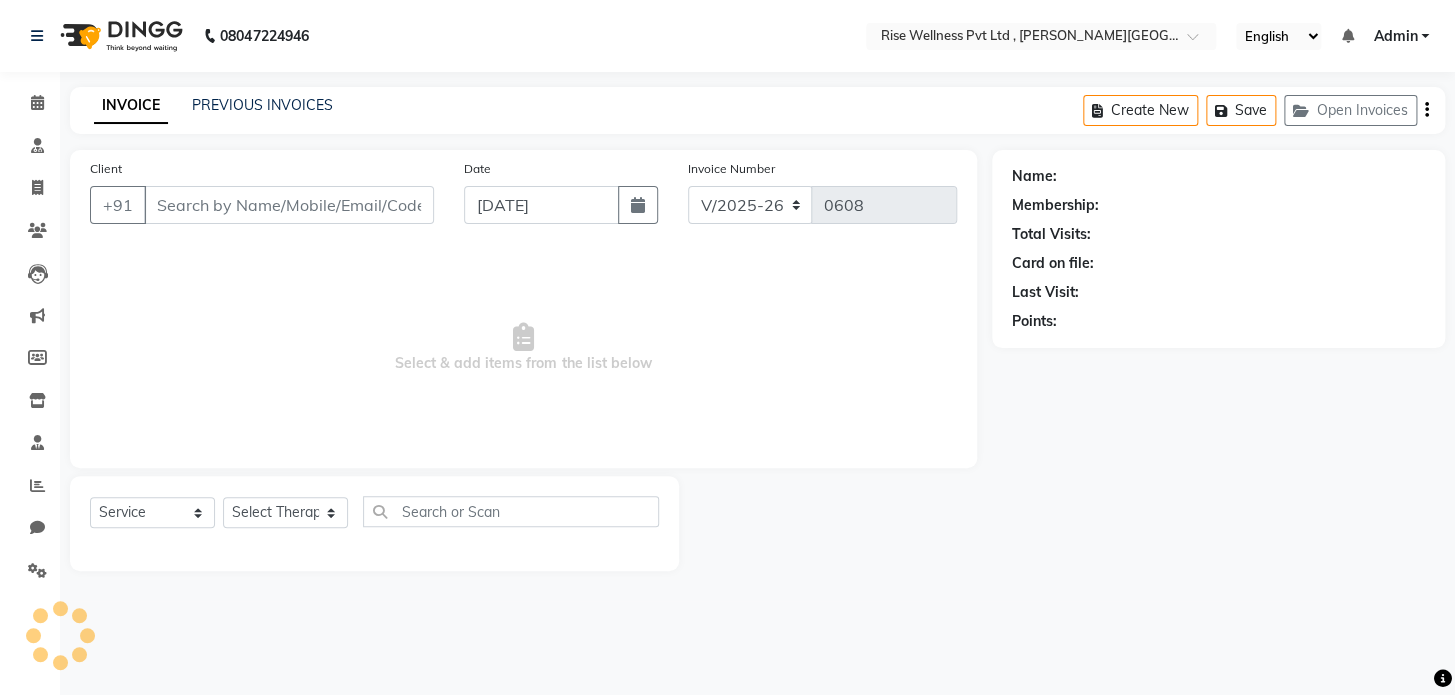 select on "V" 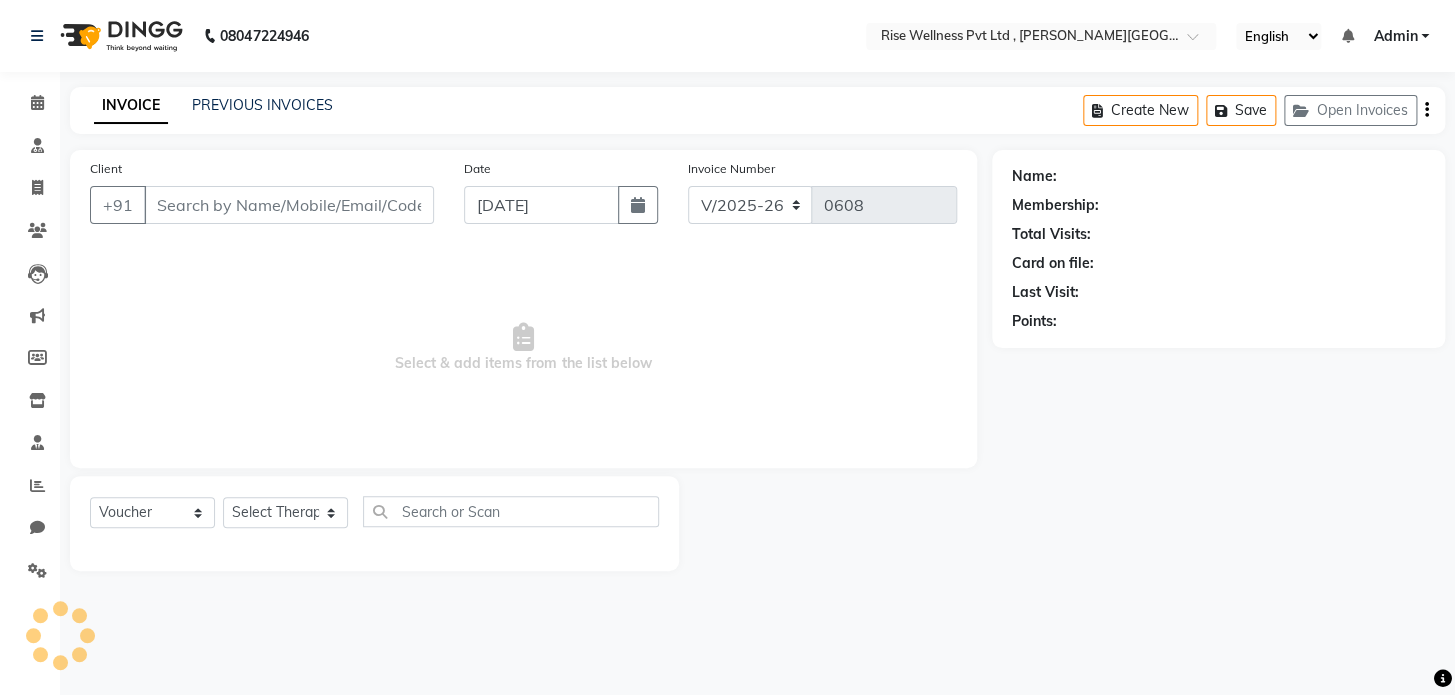 type on "9492902727" 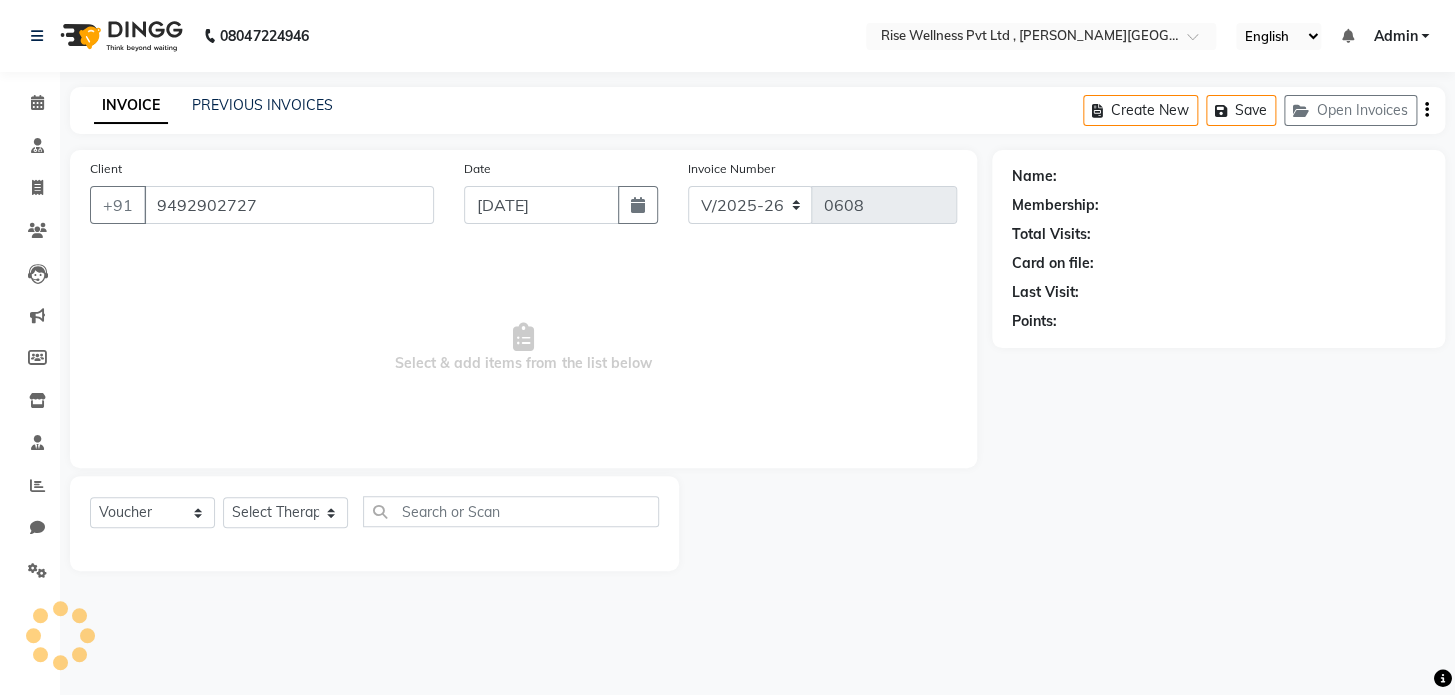 select on "67715" 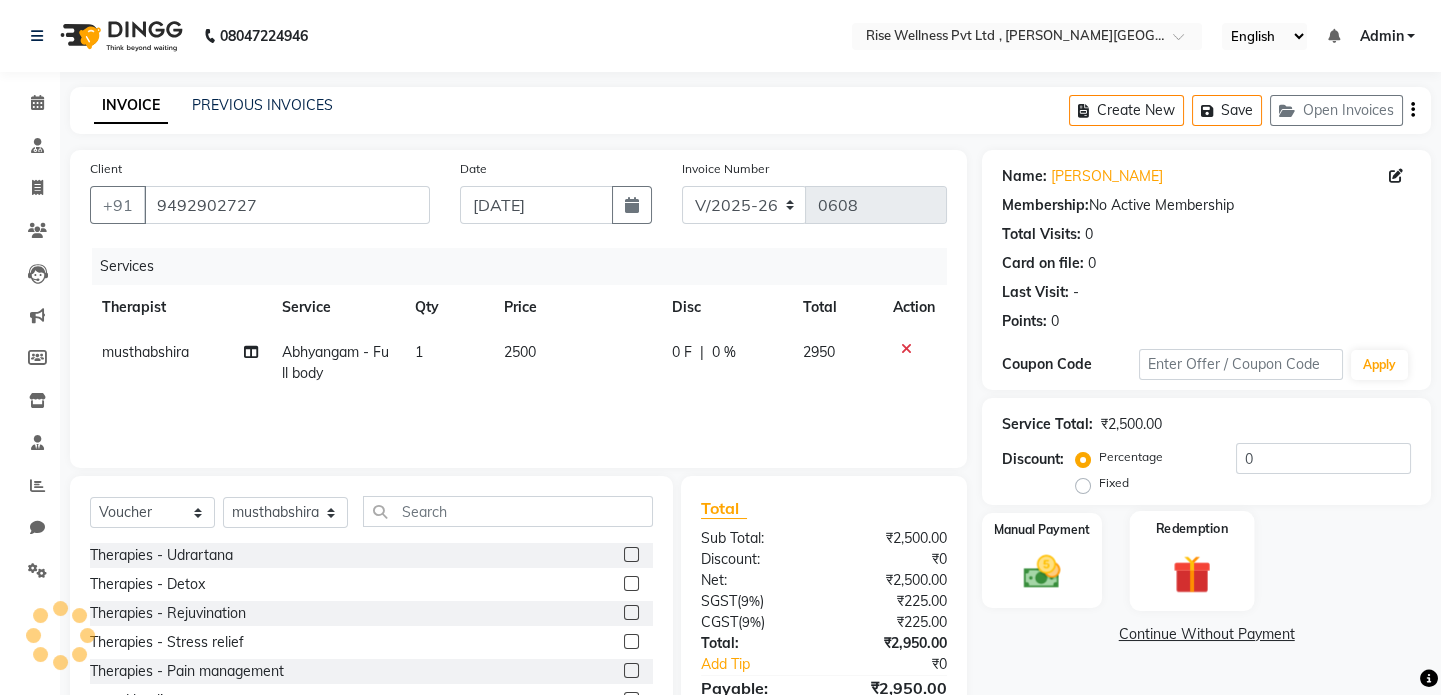 click on "Redemption" 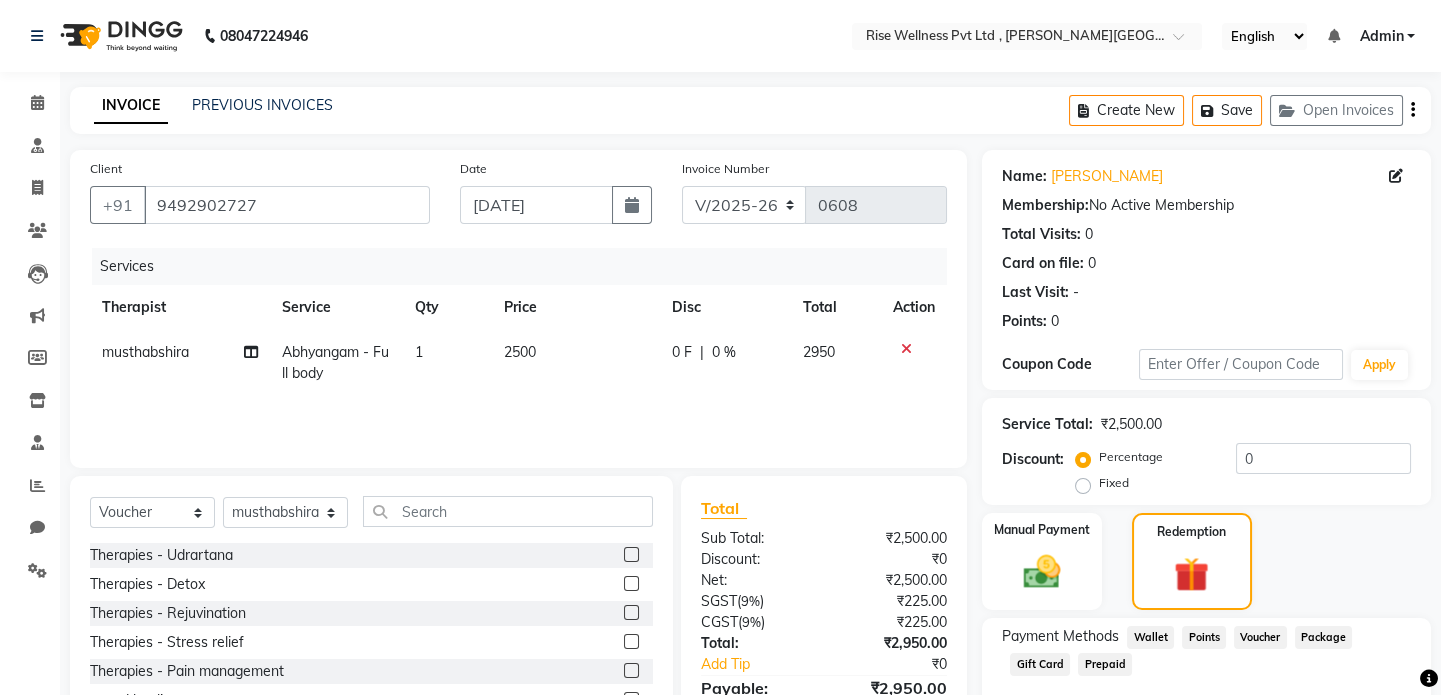 scroll, scrollTop: 90, scrollLeft: 0, axis: vertical 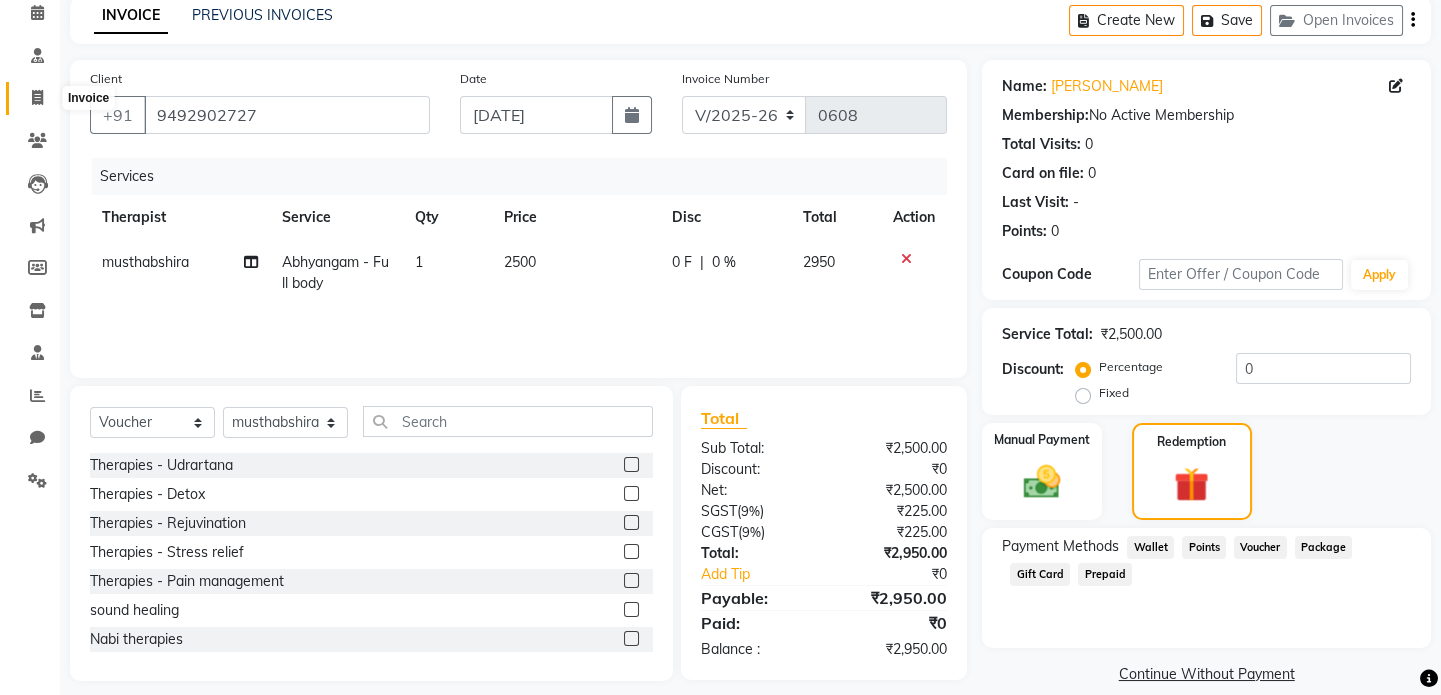 click 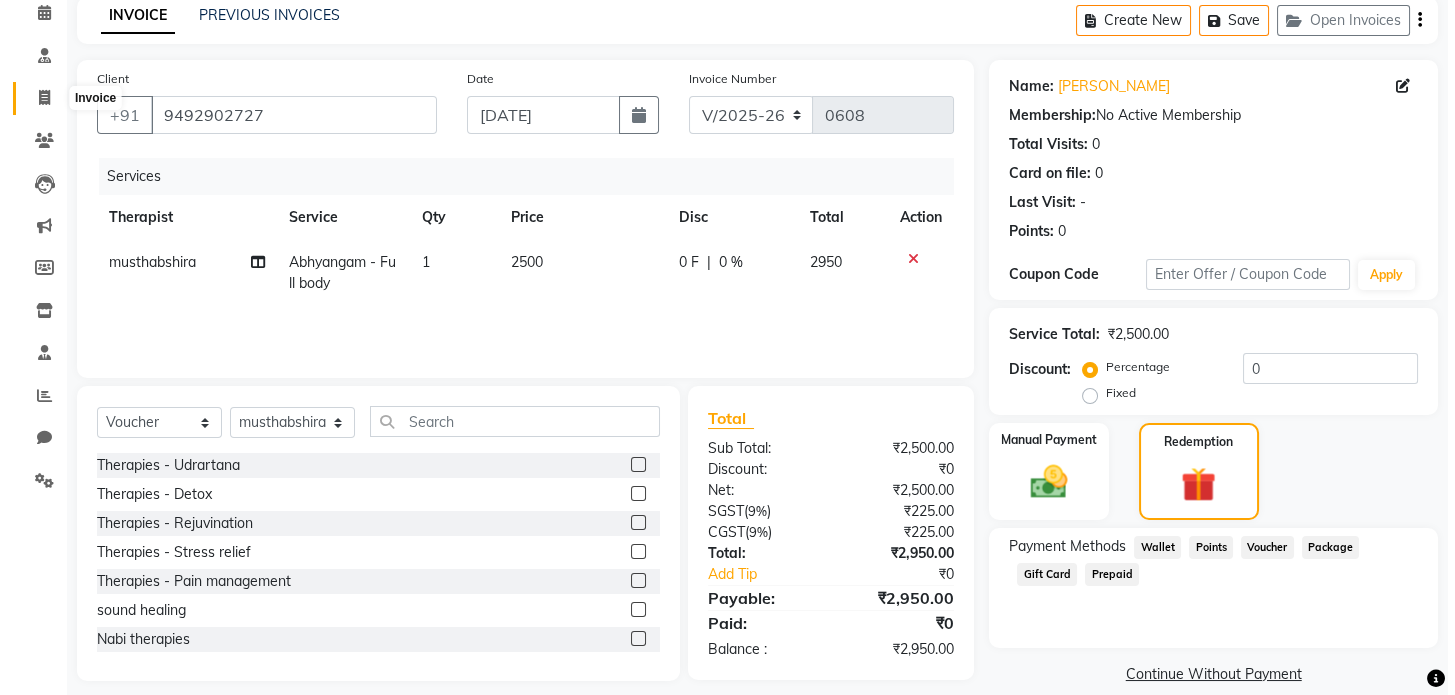 scroll, scrollTop: 0, scrollLeft: 0, axis: both 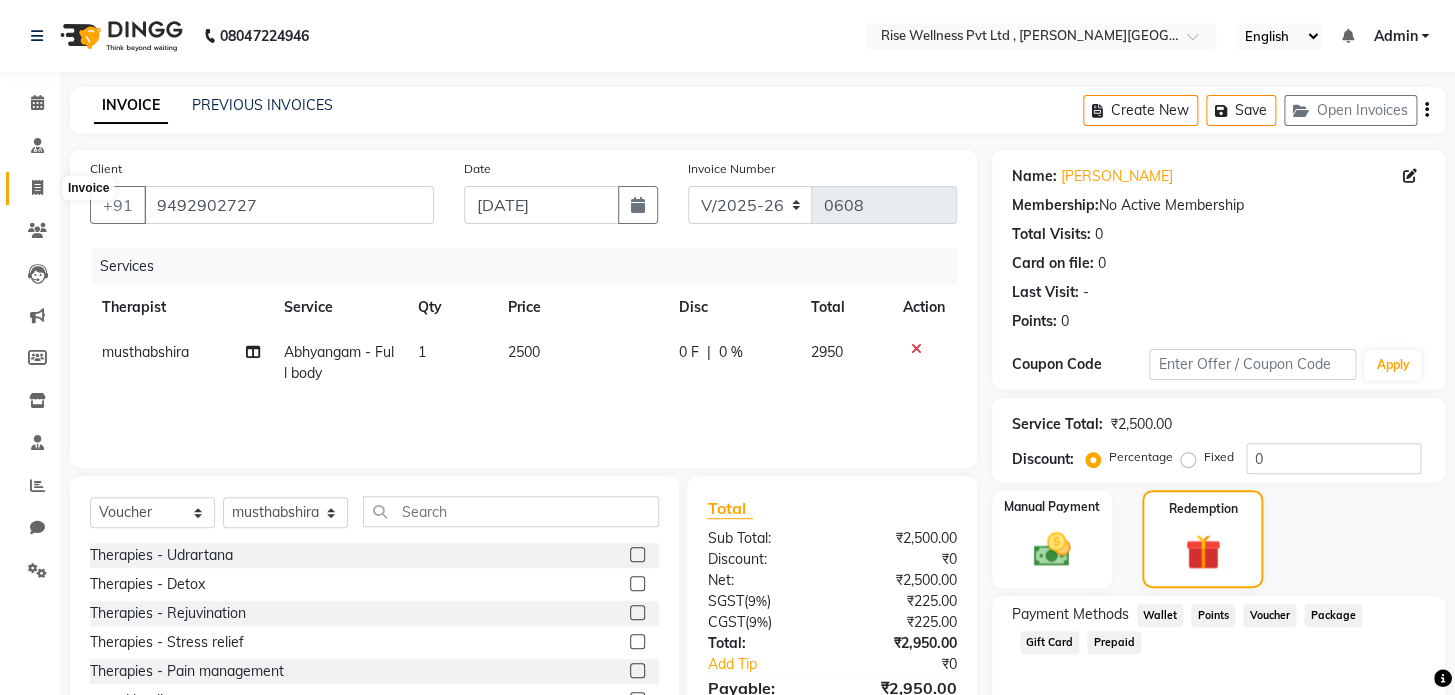select on "service" 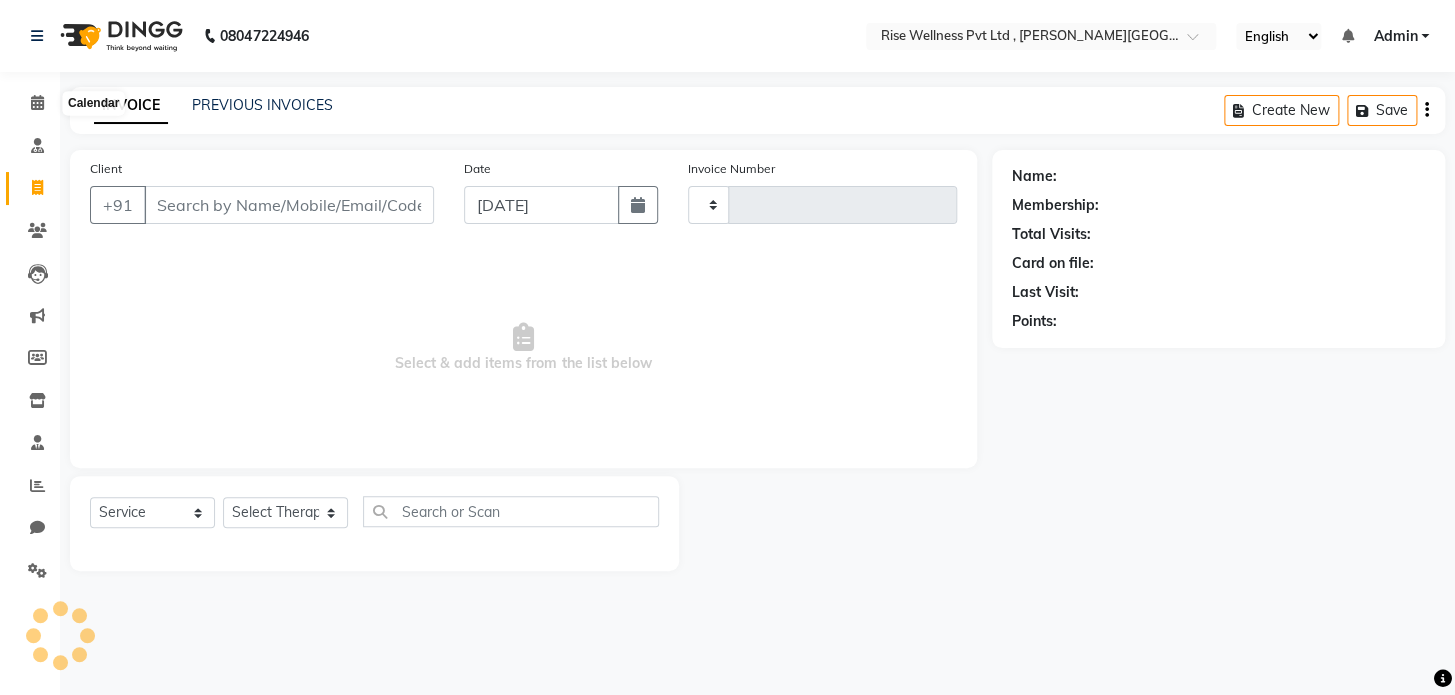 type on "0608" 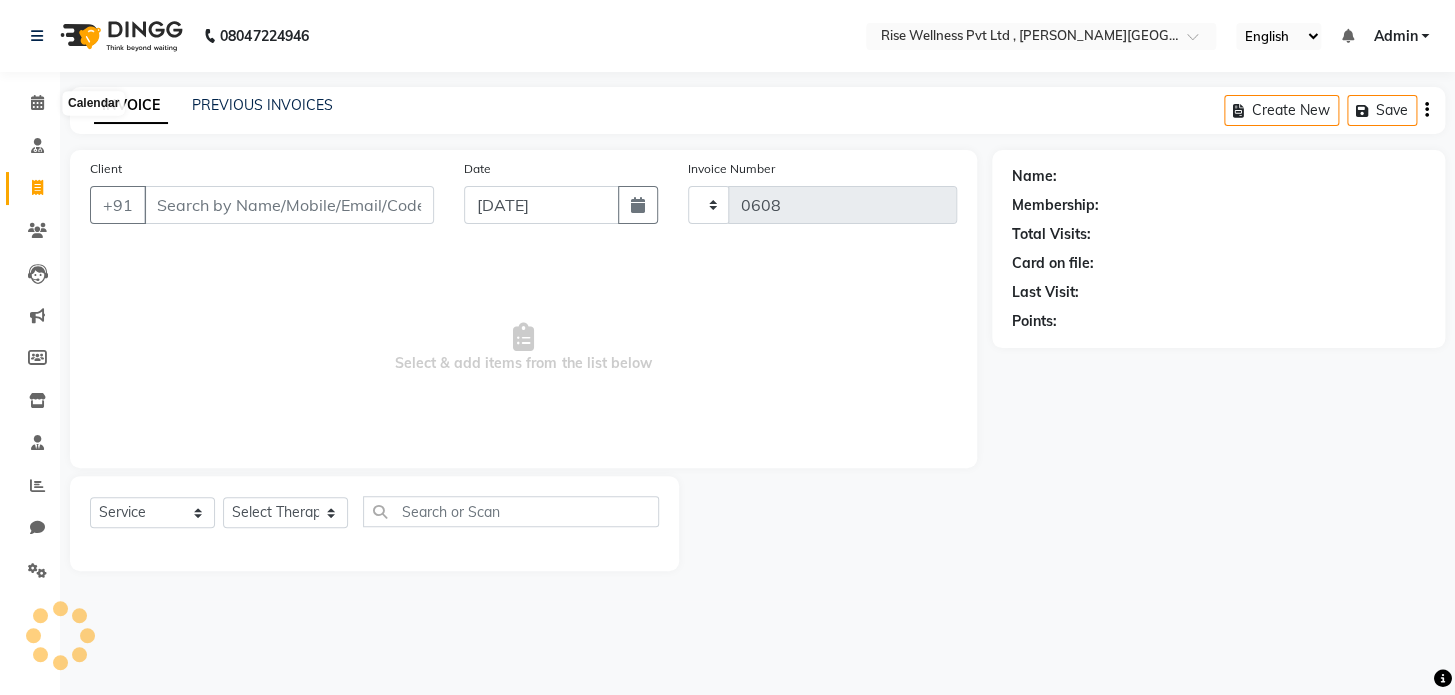 select on "7497" 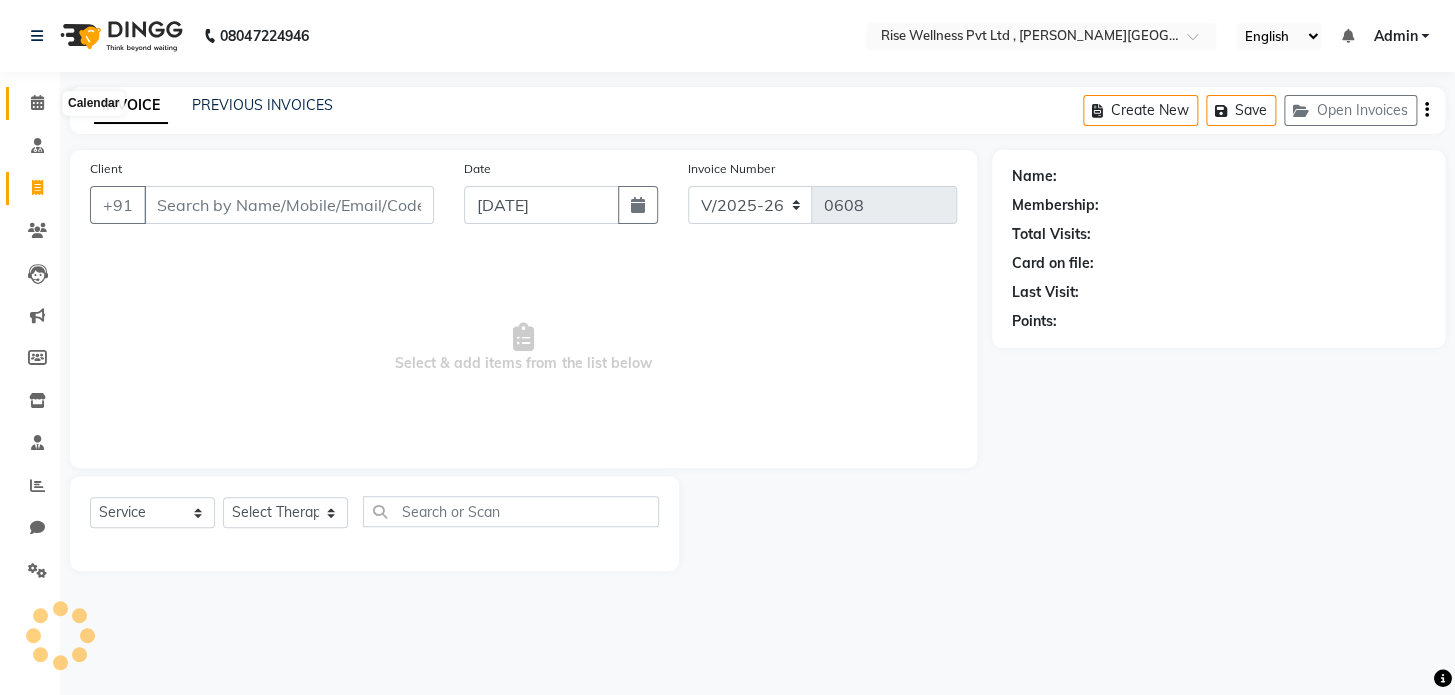 select on "V" 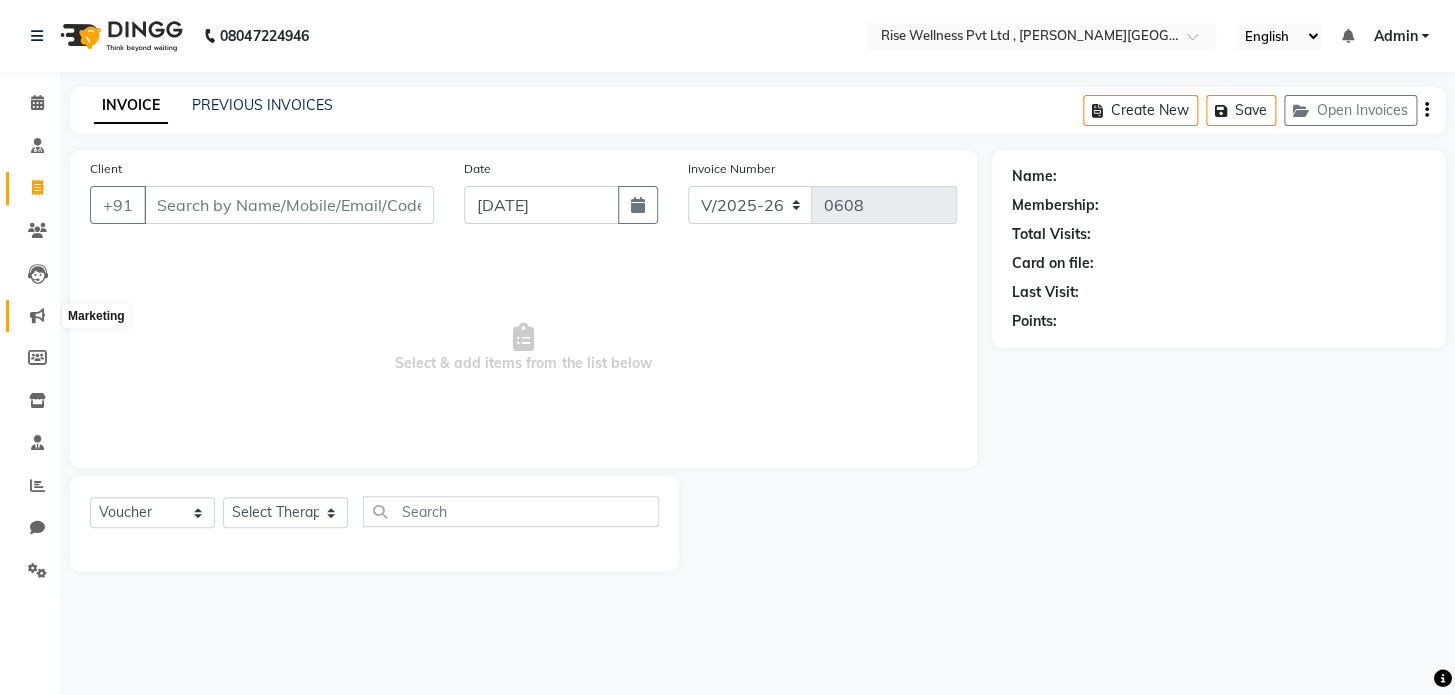 click 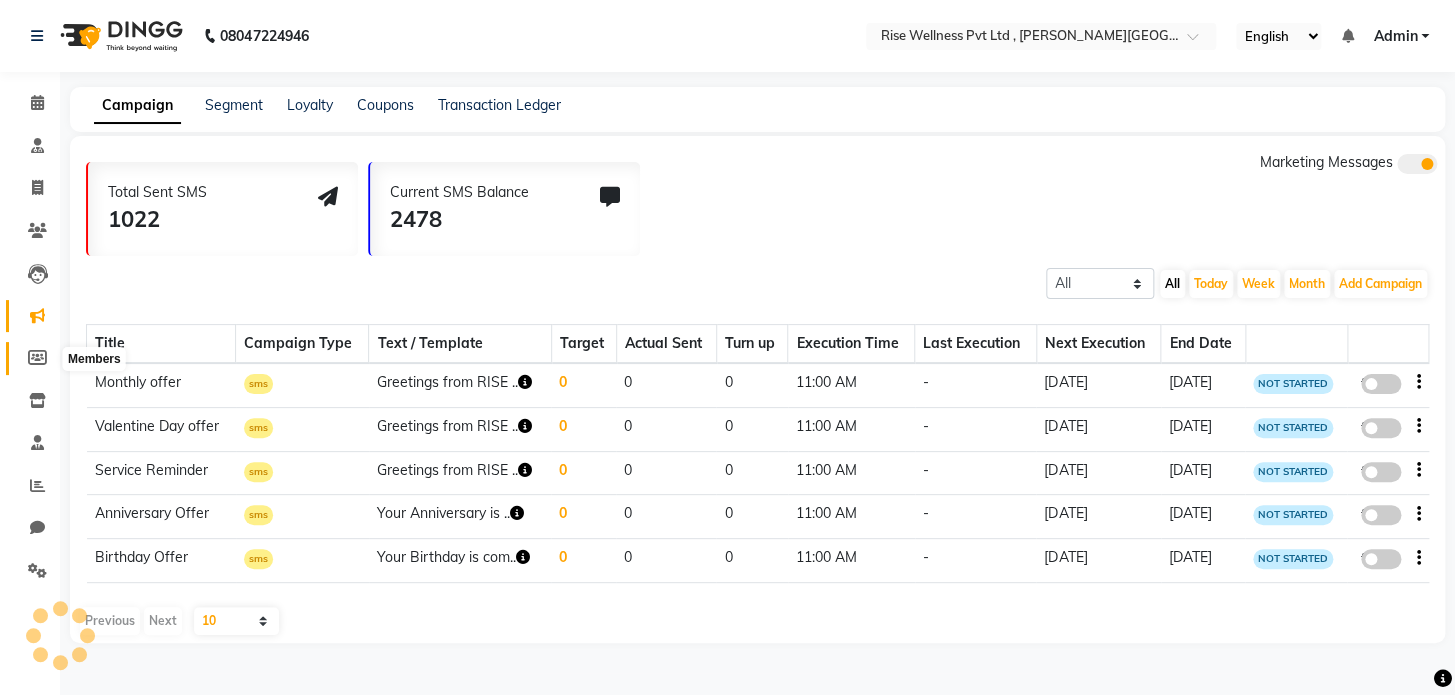 click 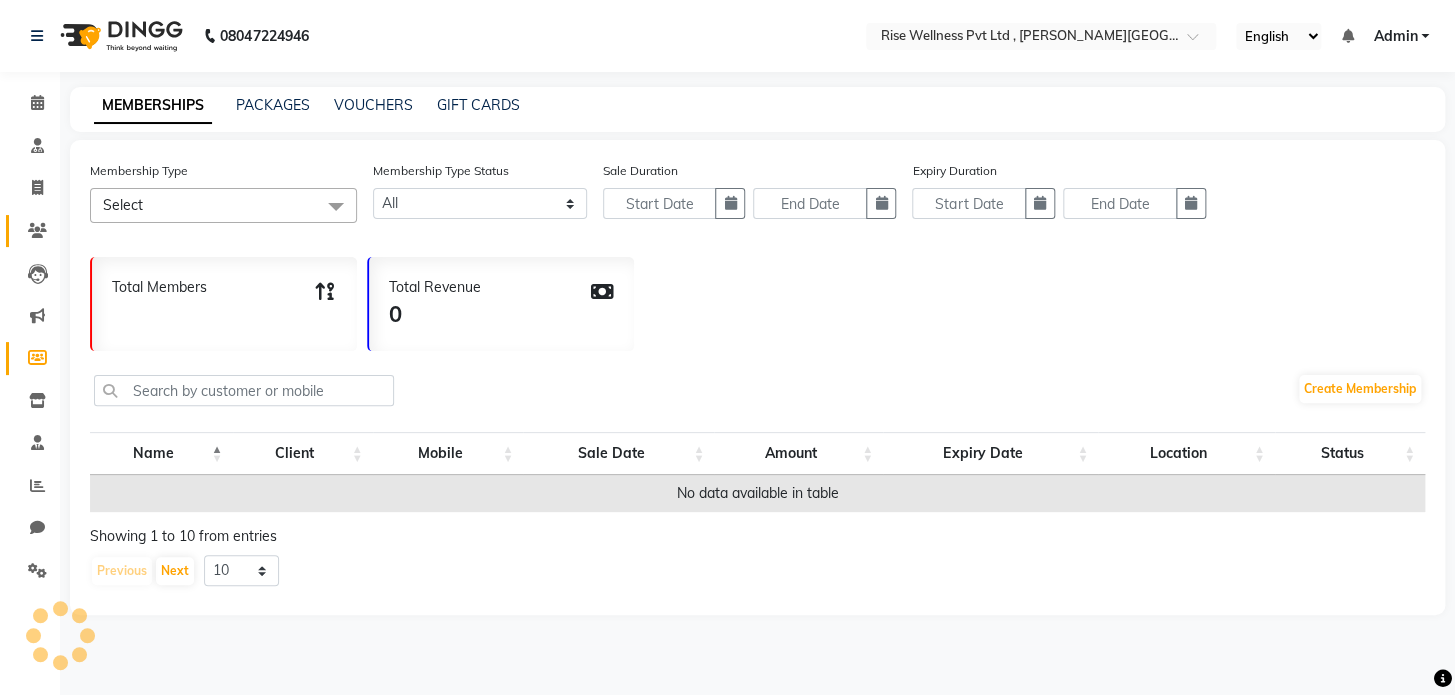 click on "Clients" 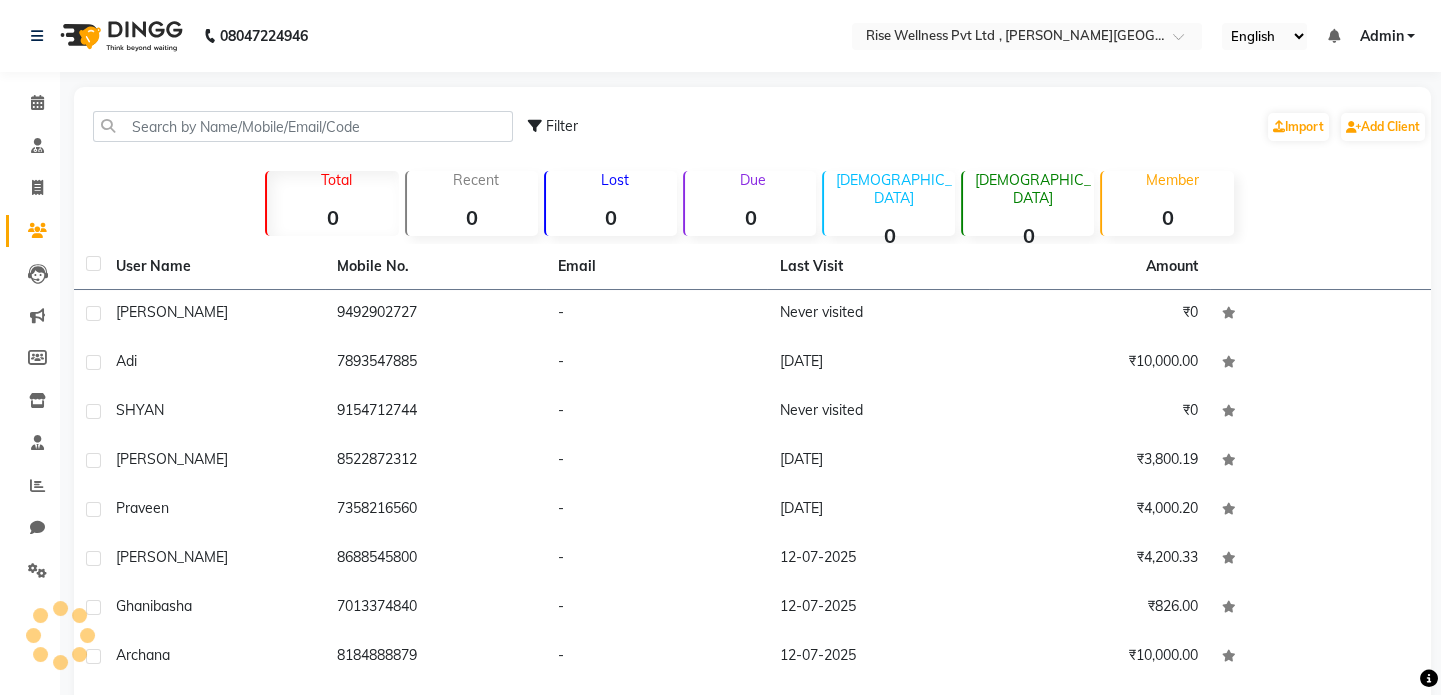 click on "Invoice" 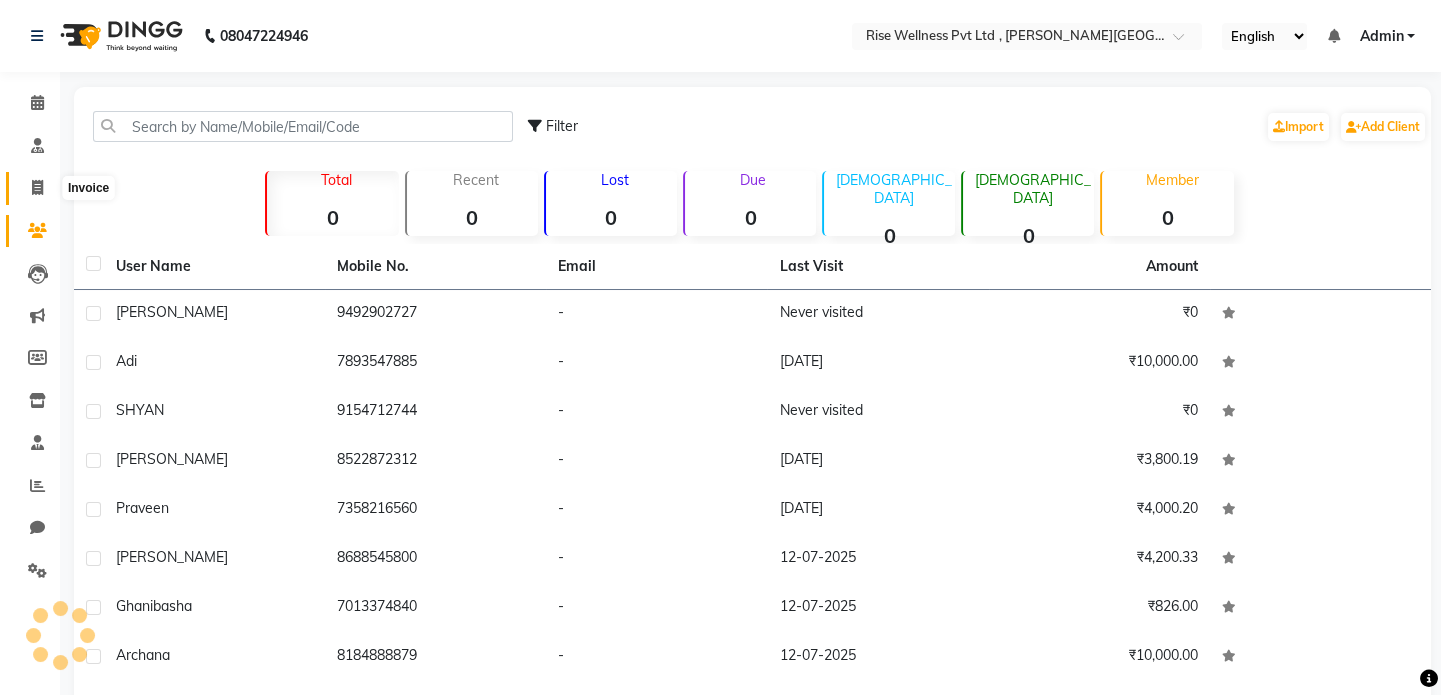 click 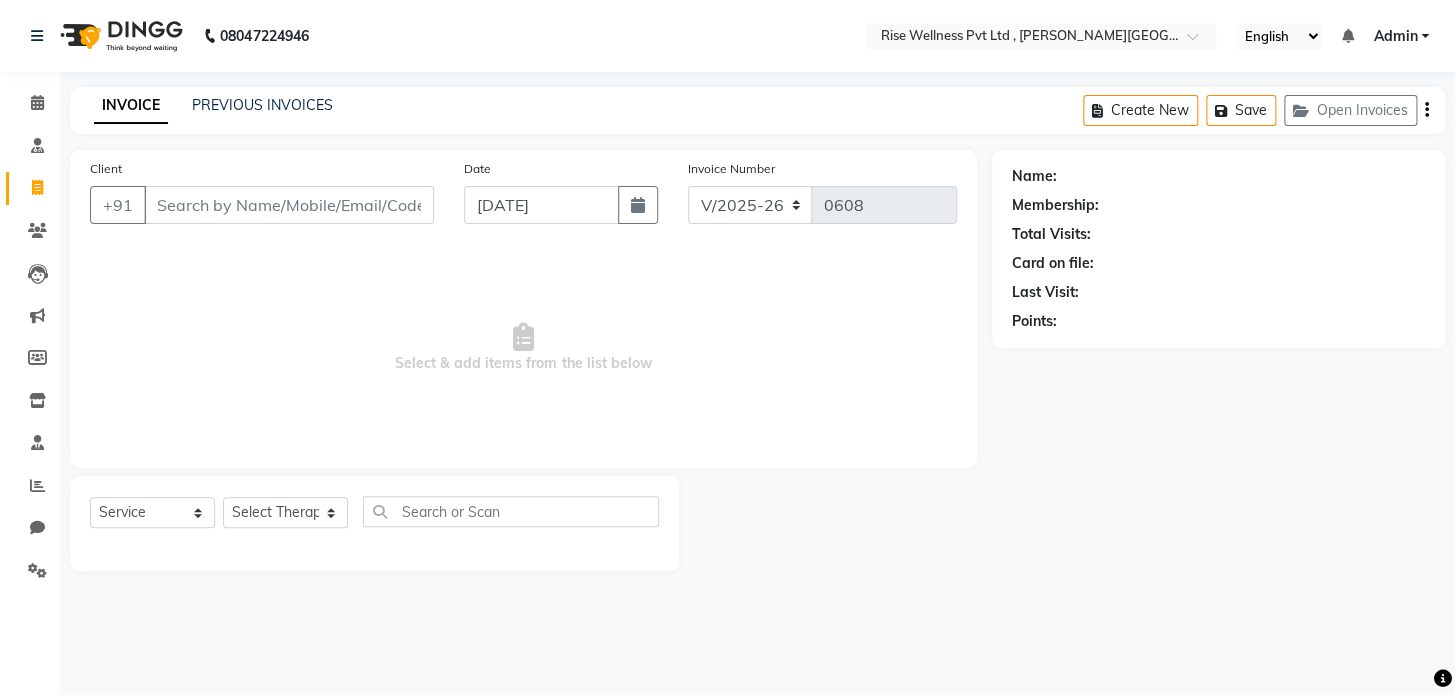 select on "V" 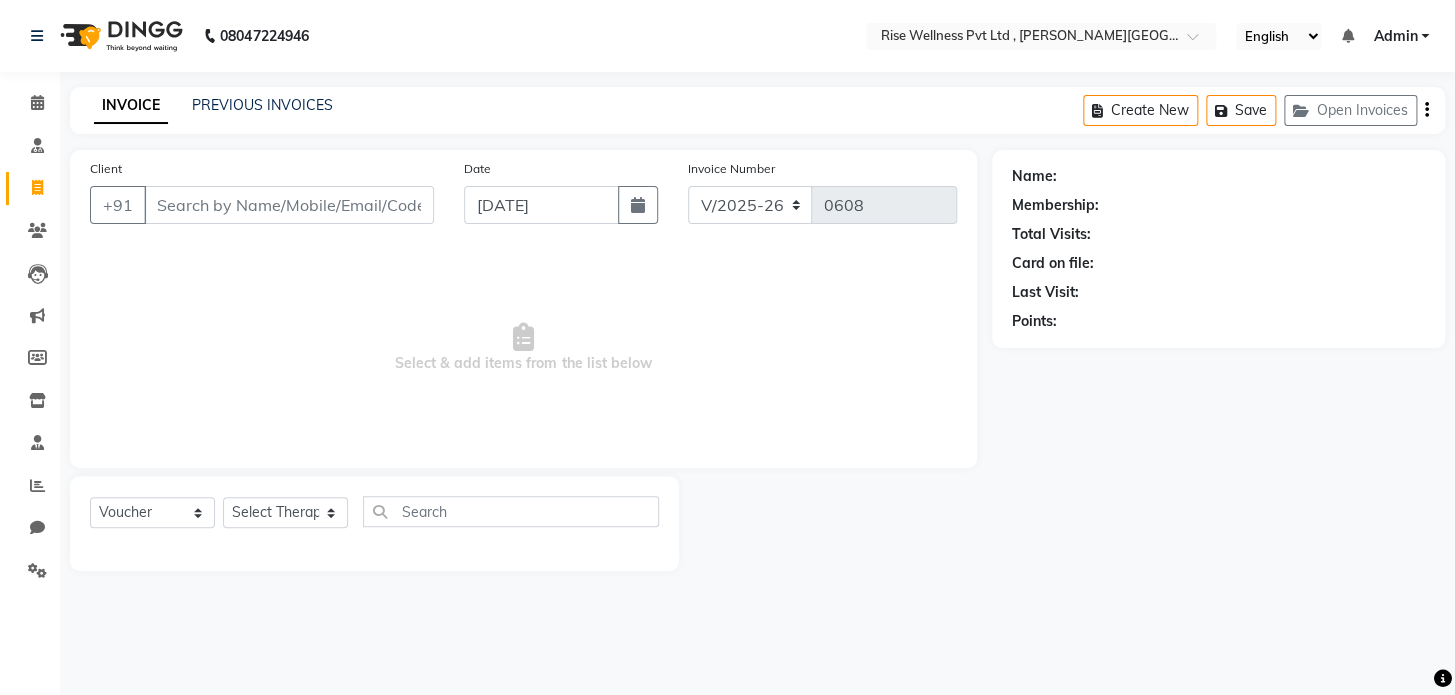 click on "Client" at bounding box center [289, 205] 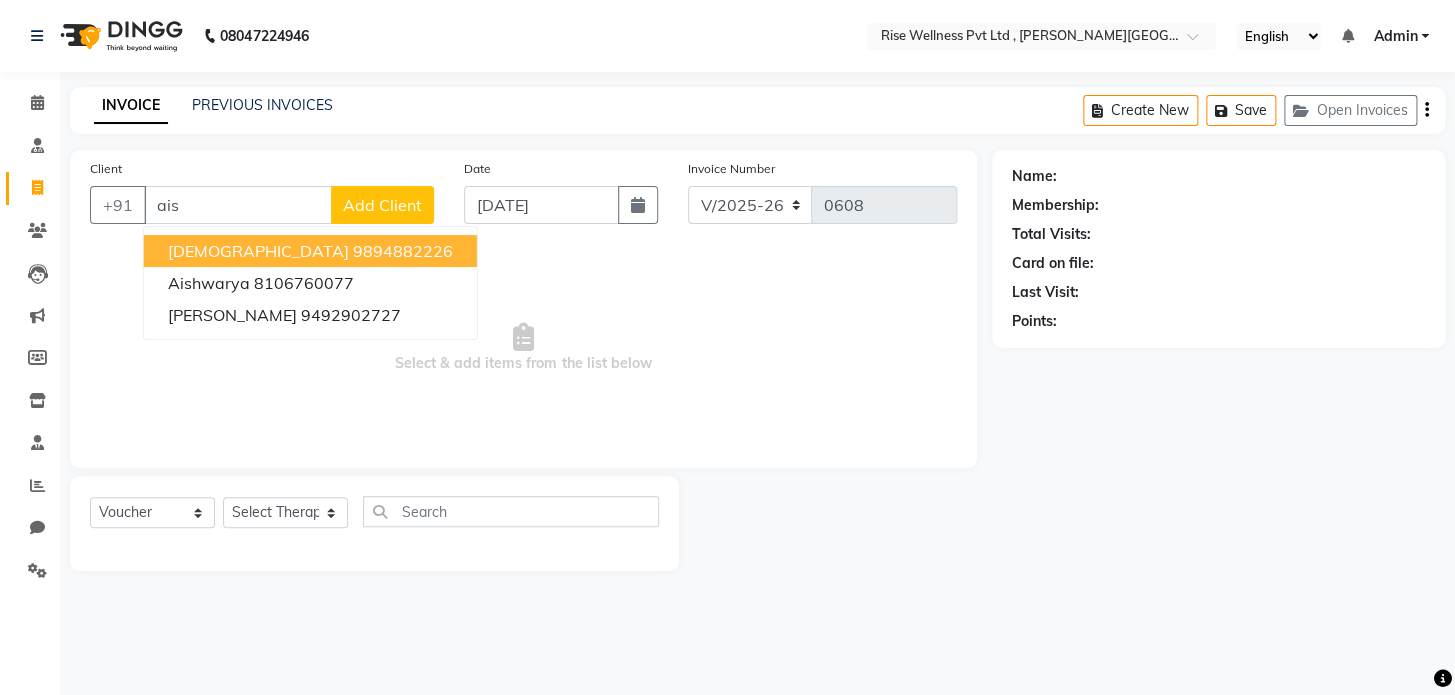 click on "ais" at bounding box center [238, 205] 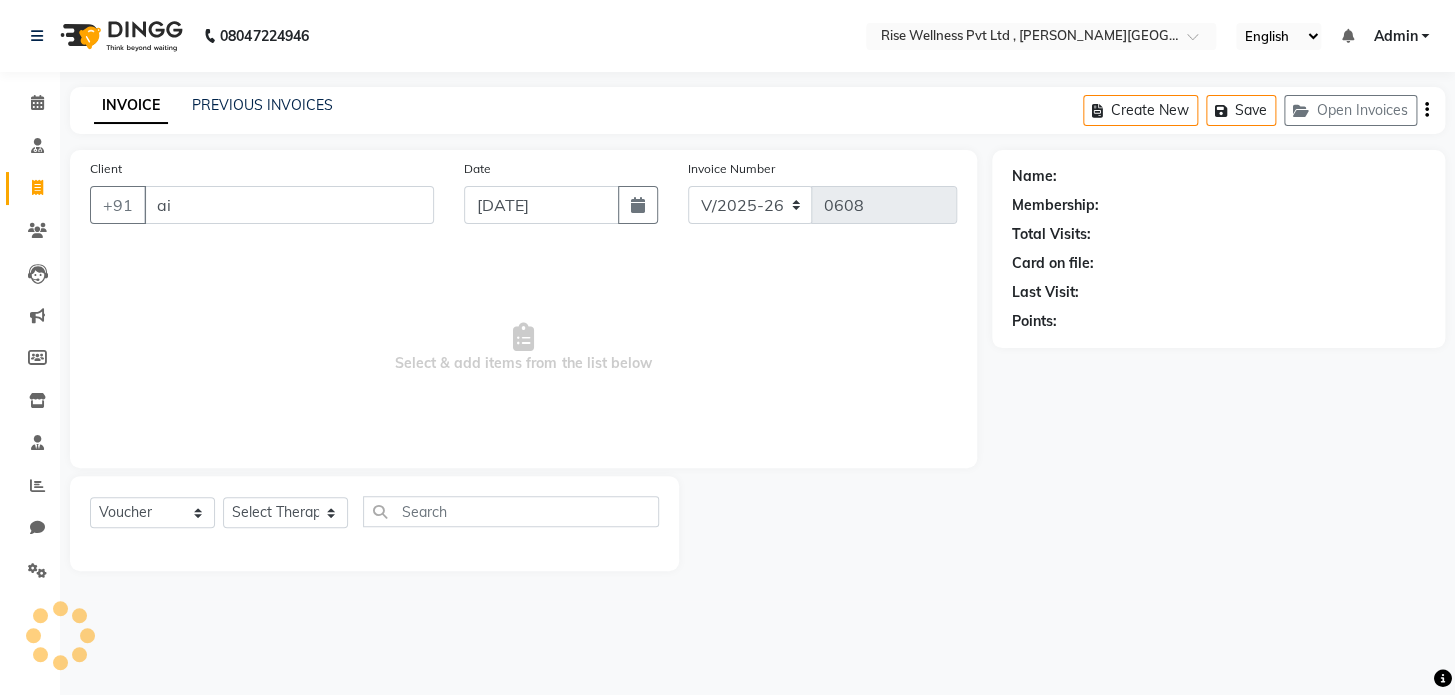 type on "a" 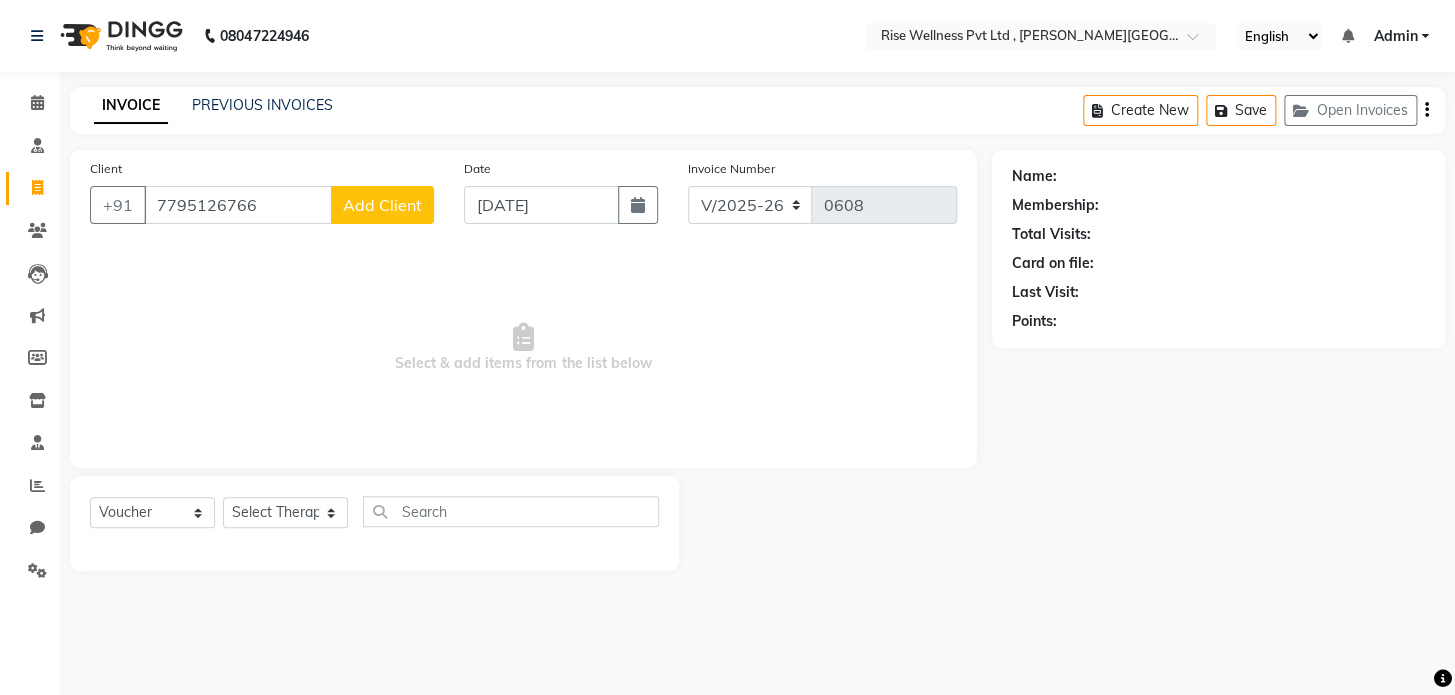 type on "7795126766" 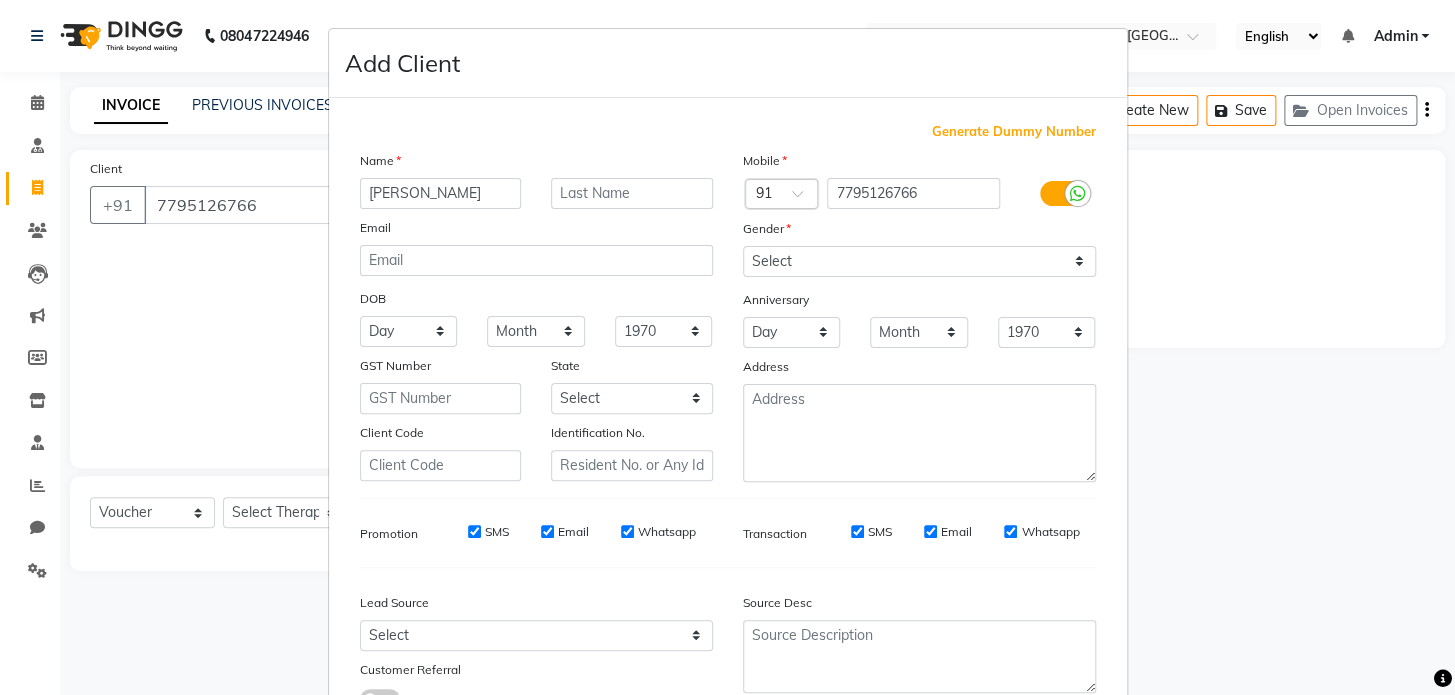 type on "hari nath" 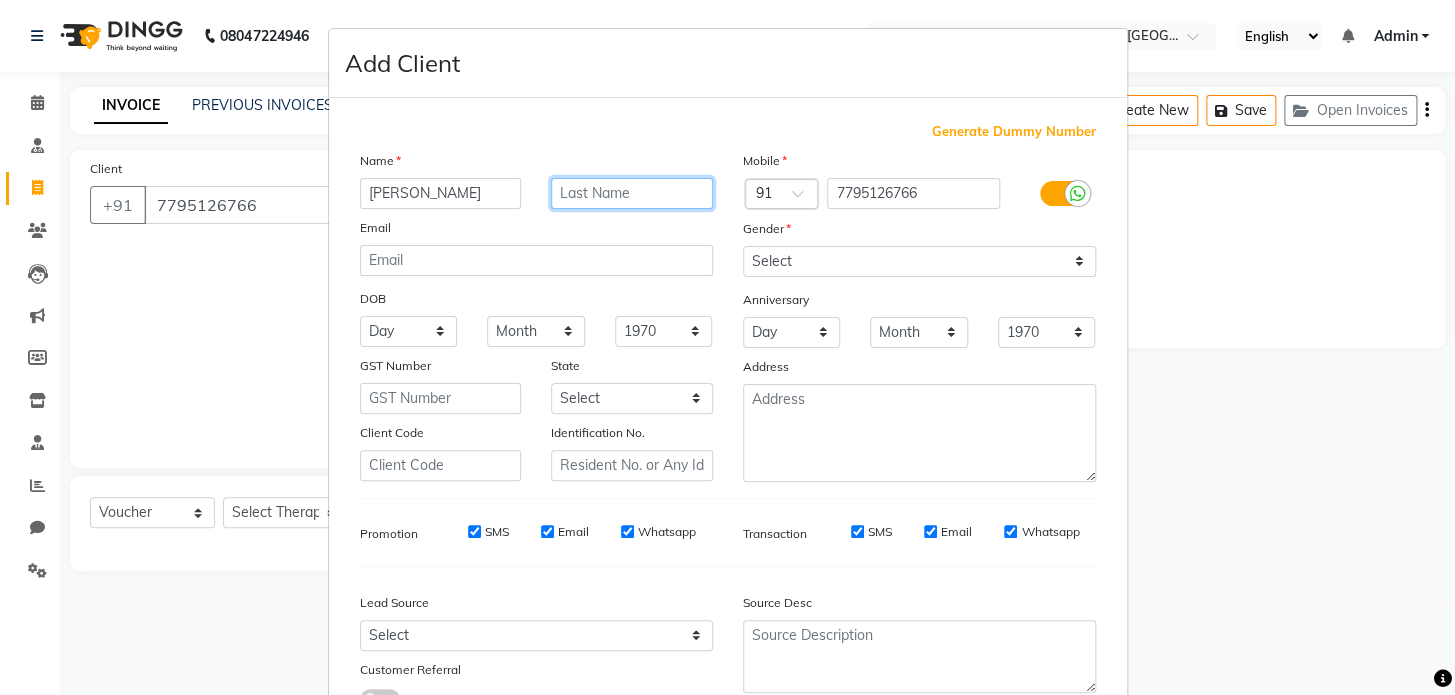 click at bounding box center [632, 193] 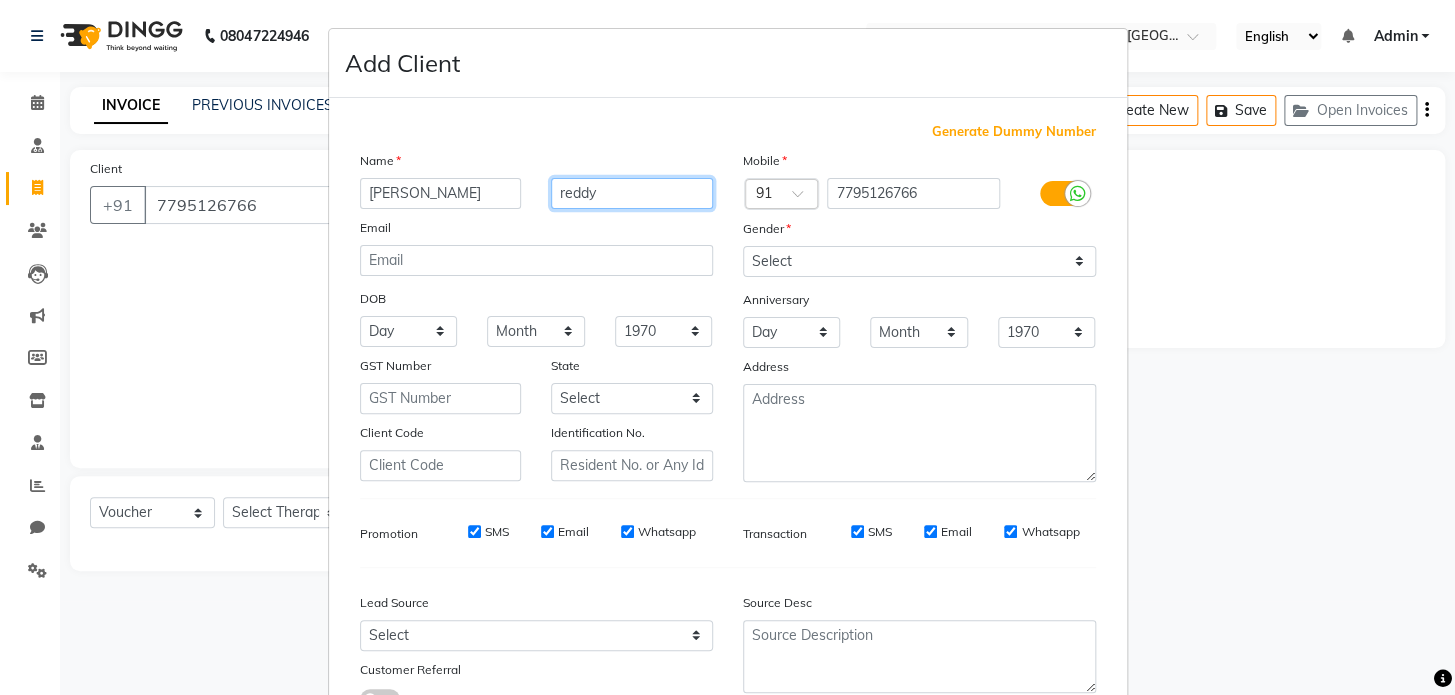 type on "reddy" 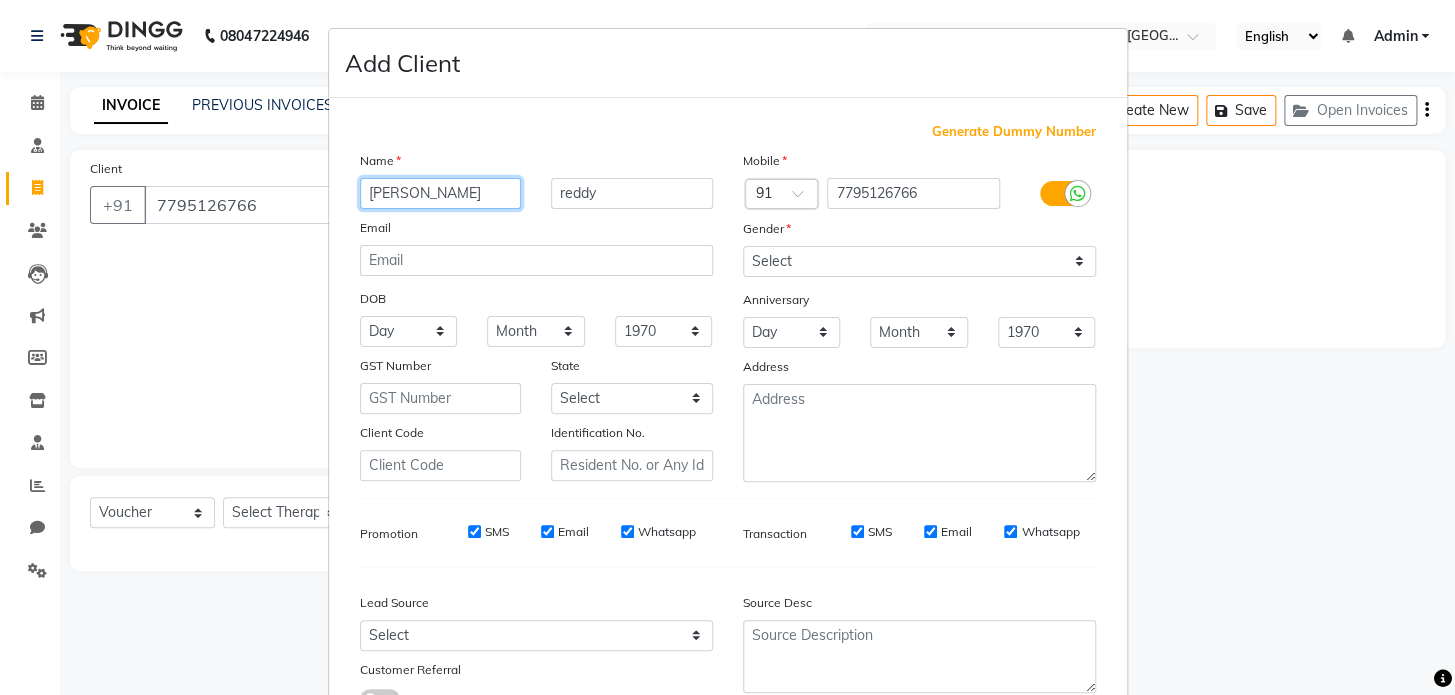click on "hari nath" at bounding box center [441, 193] 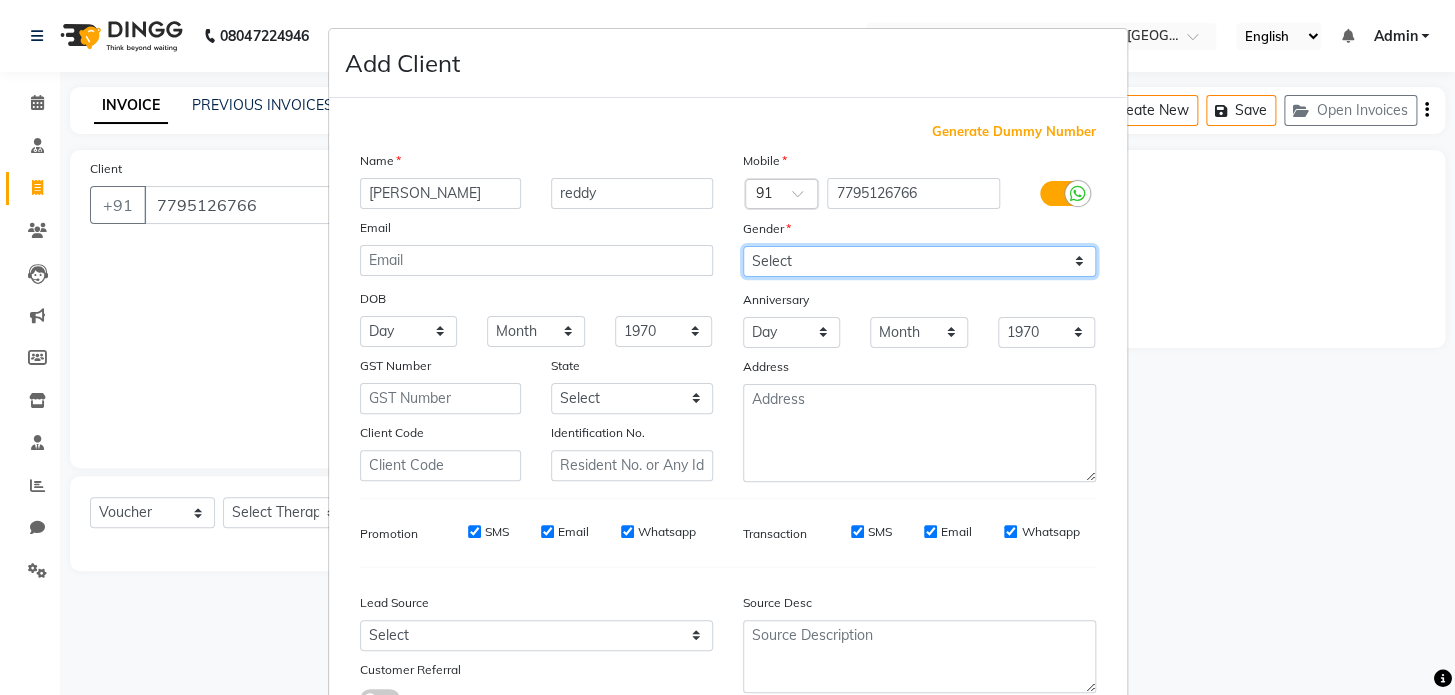 click on "Select [DEMOGRAPHIC_DATA] [DEMOGRAPHIC_DATA] Other Prefer Not To Say" at bounding box center (919, 261) 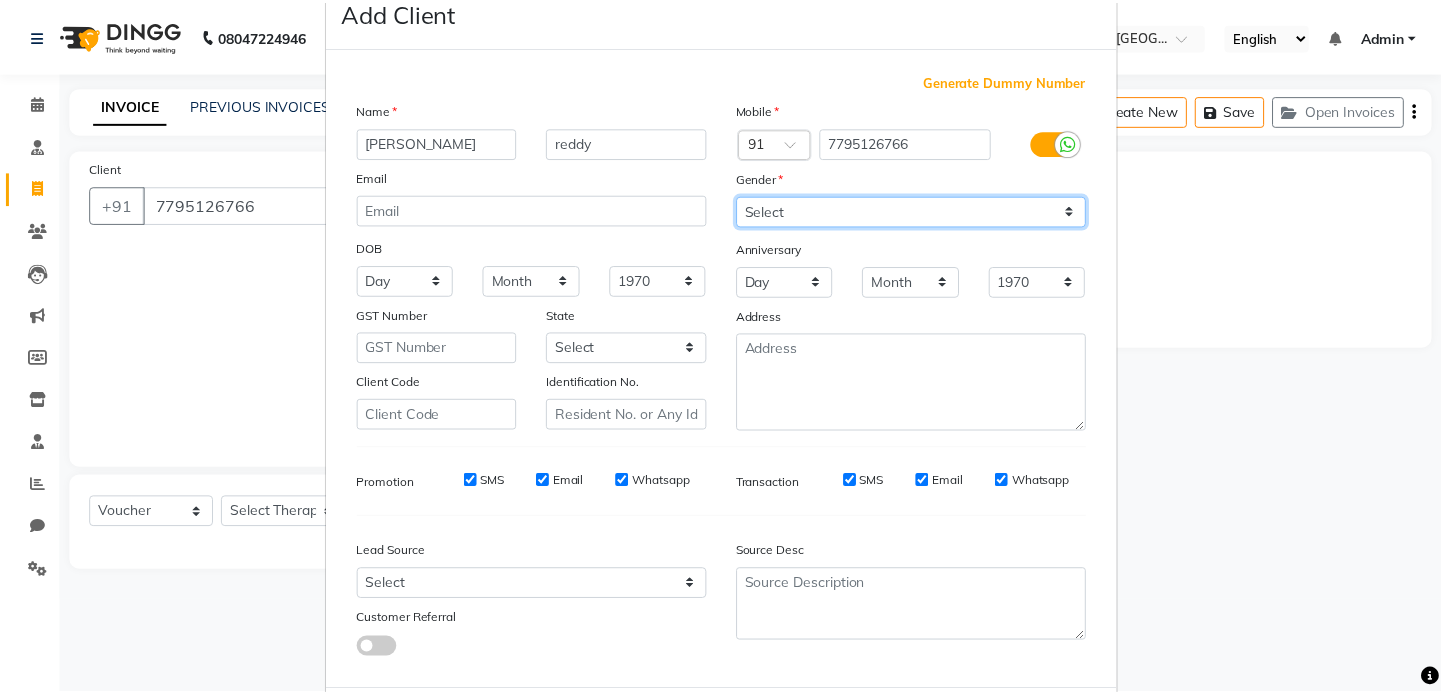 scroll, scrollTop: 158, scrollLeft: 0, axis: vertical 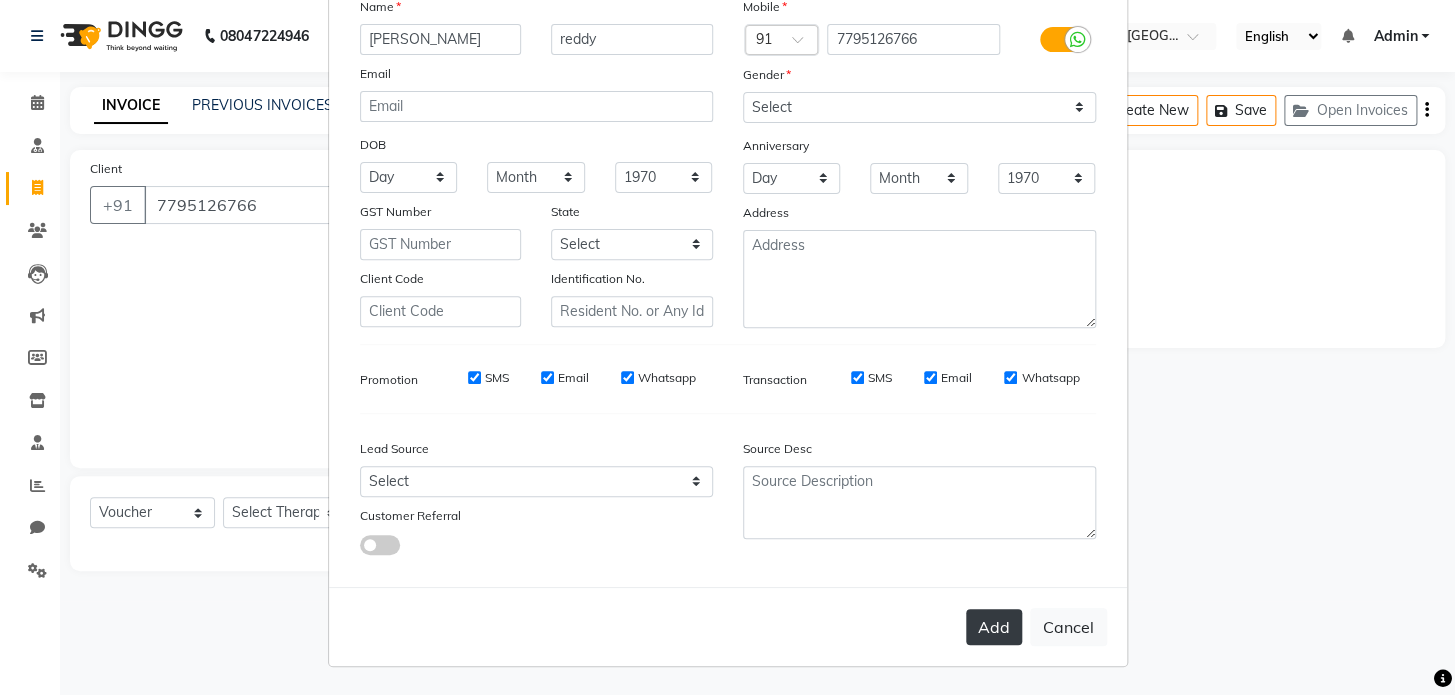 click on "Add" at bounding box center [994, 627] 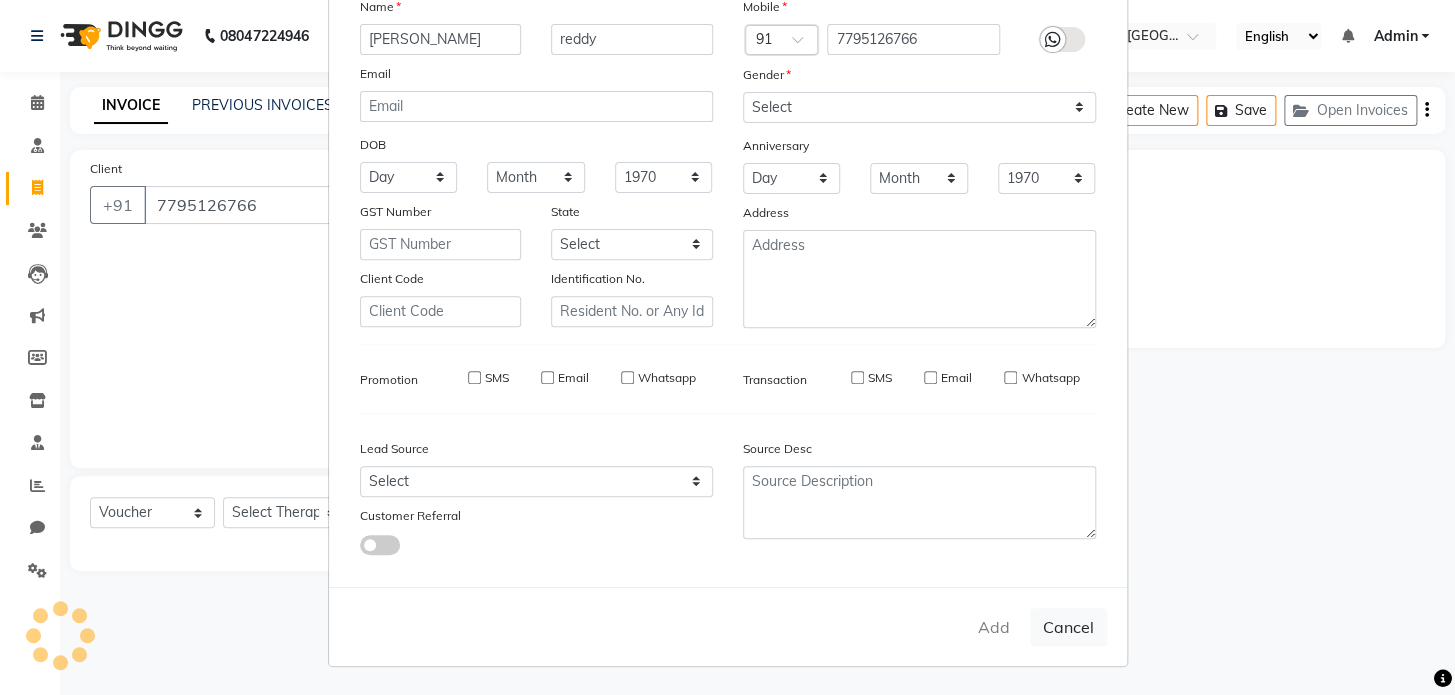 type 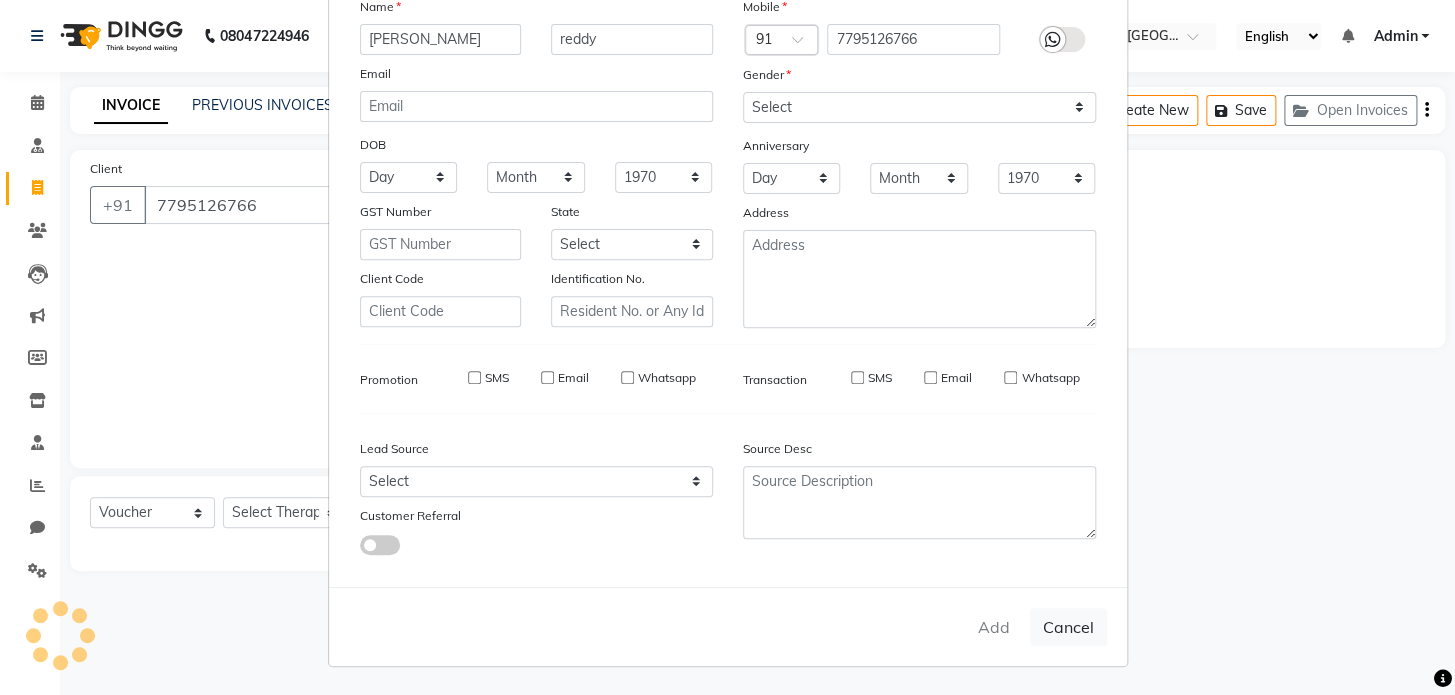 type 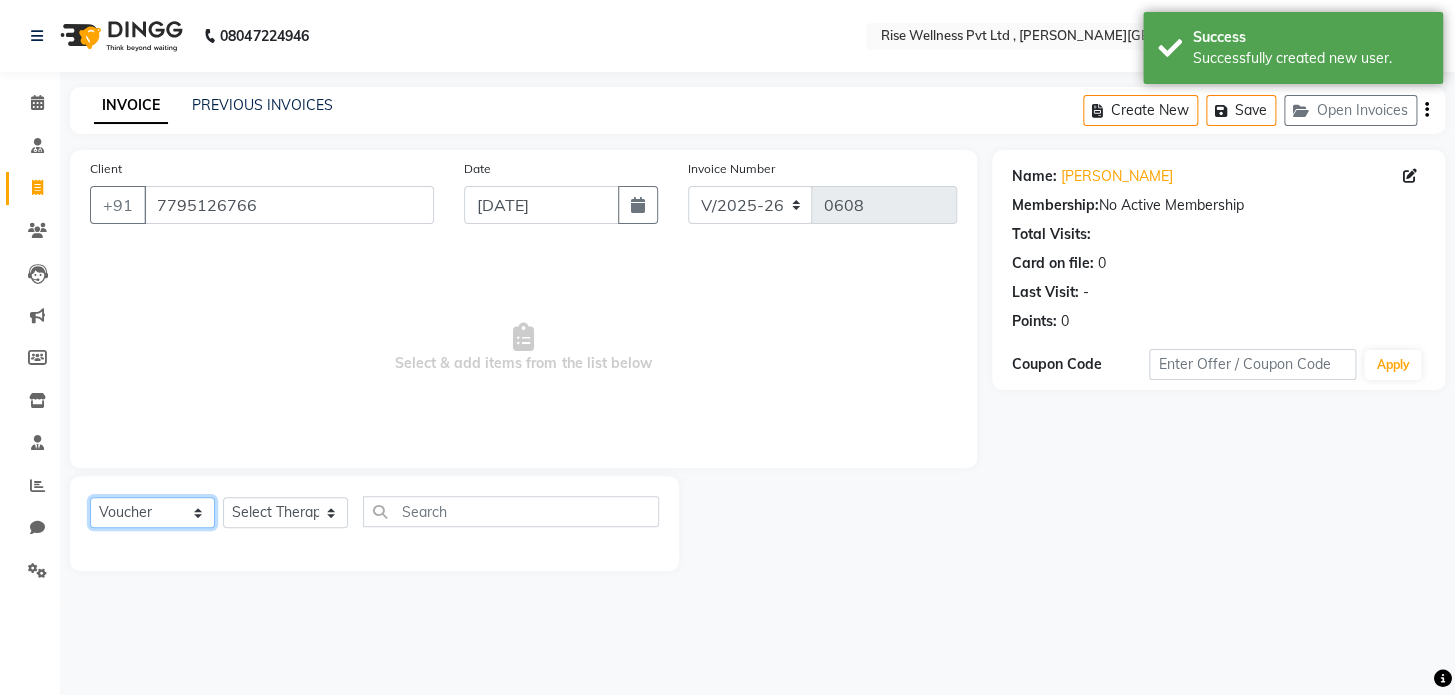 click on "Select  Service  Product  Membership  Package Voucher Prepaid Gift Card" 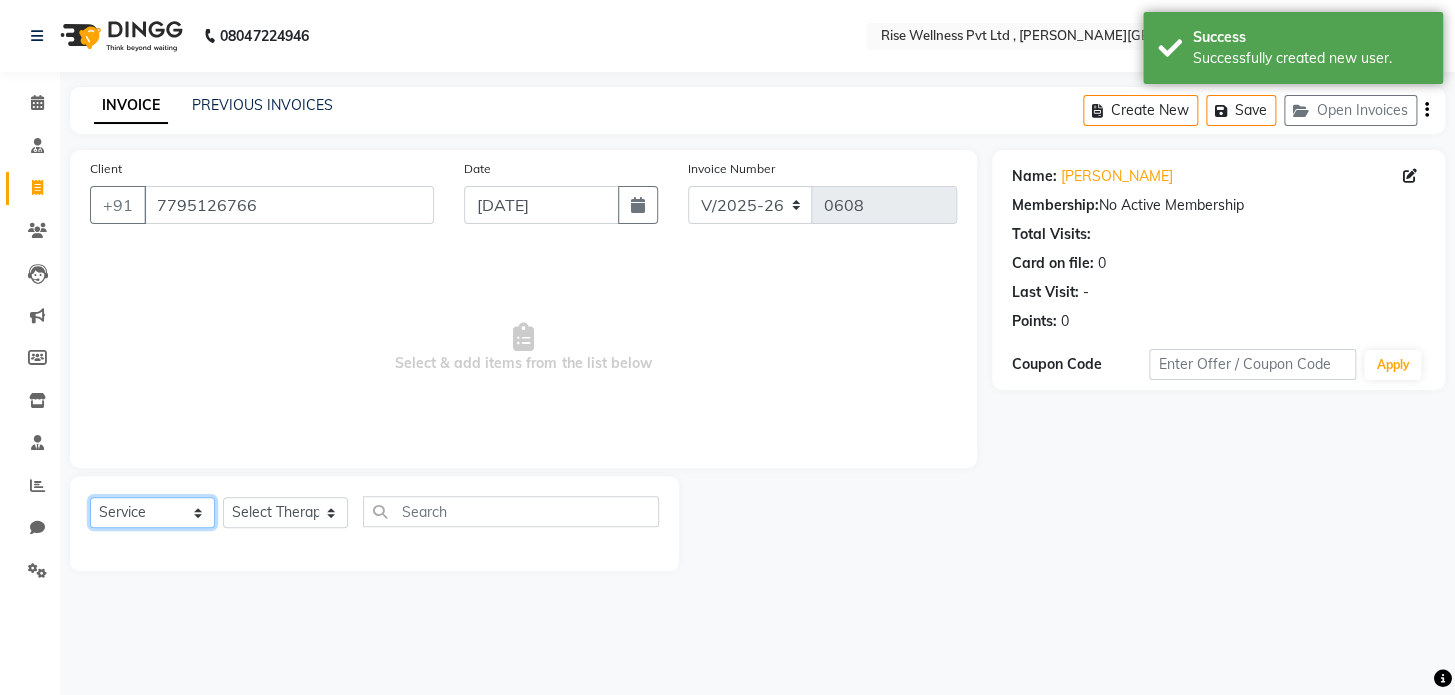click on "Select  Service  Product  Membership  Package Voucher Prepaid Gift Card" 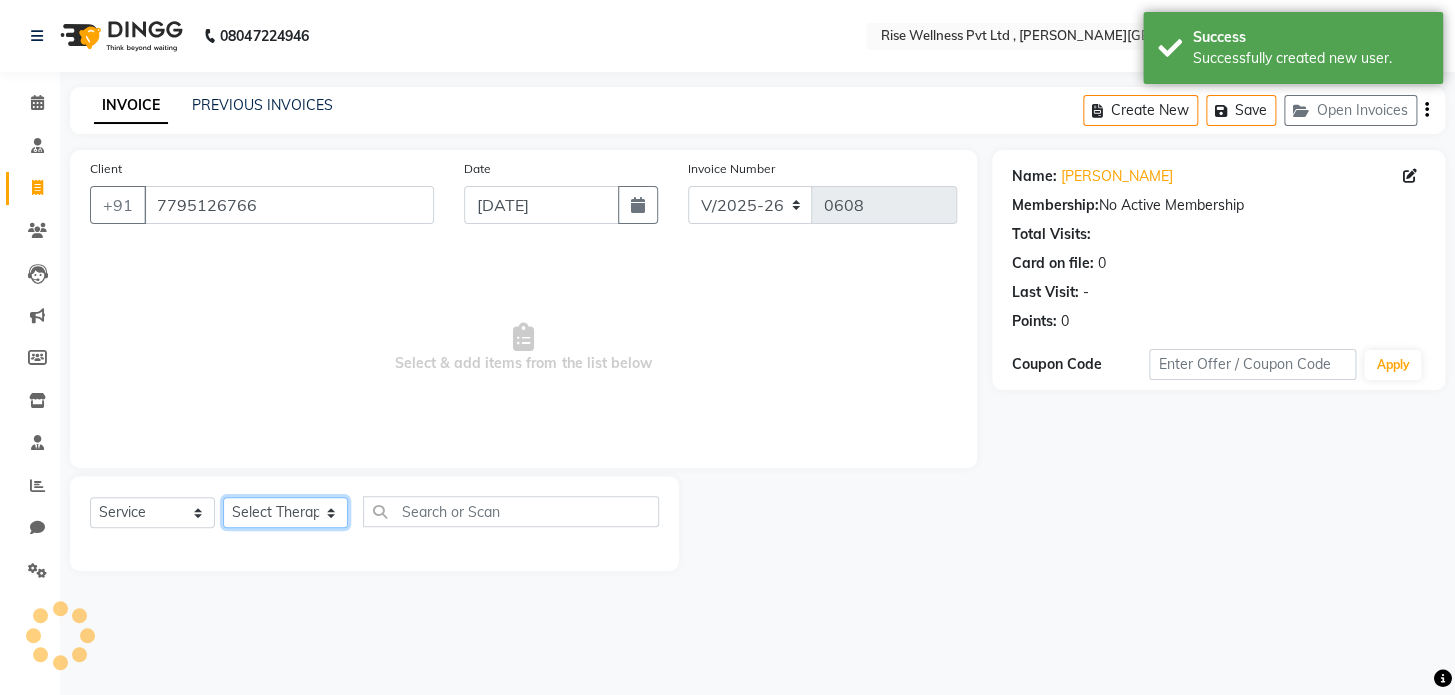 click on "Select Therapist LIBIN musthabshira nithya Reception sujith suzi" 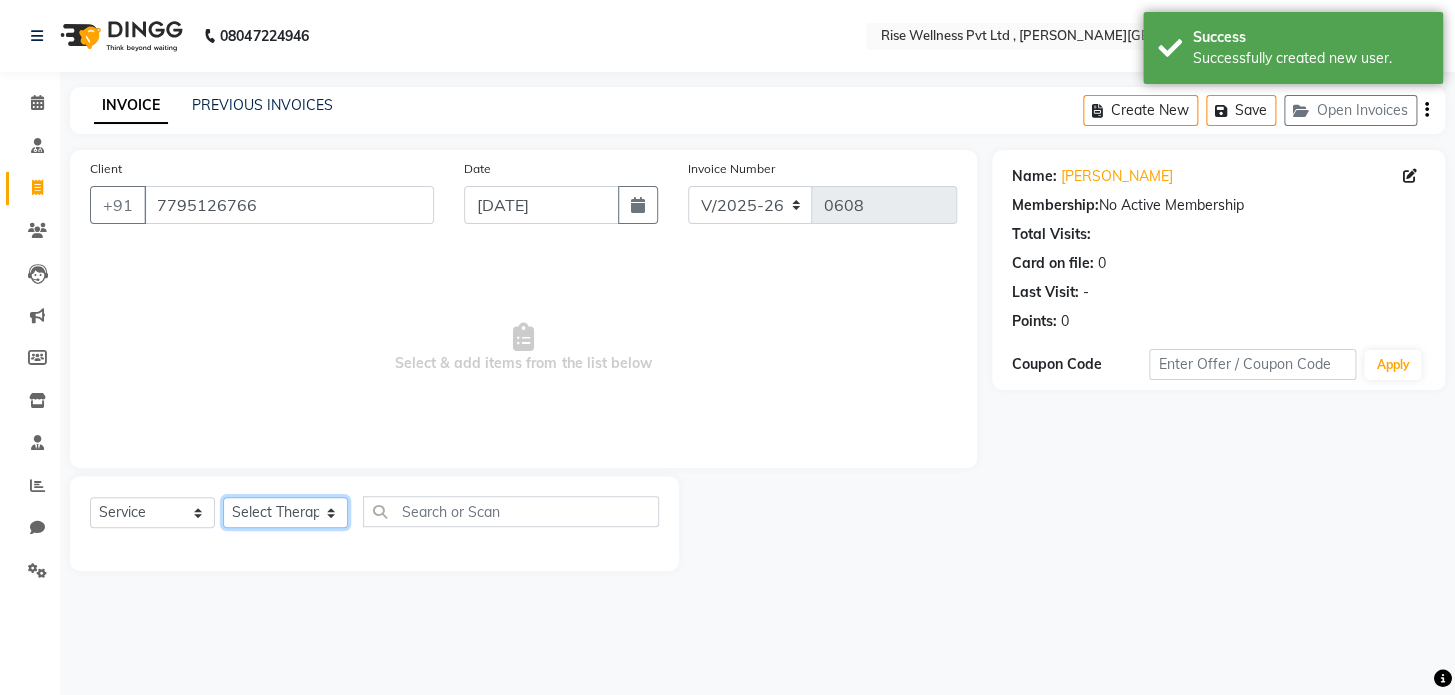 select on "67160" 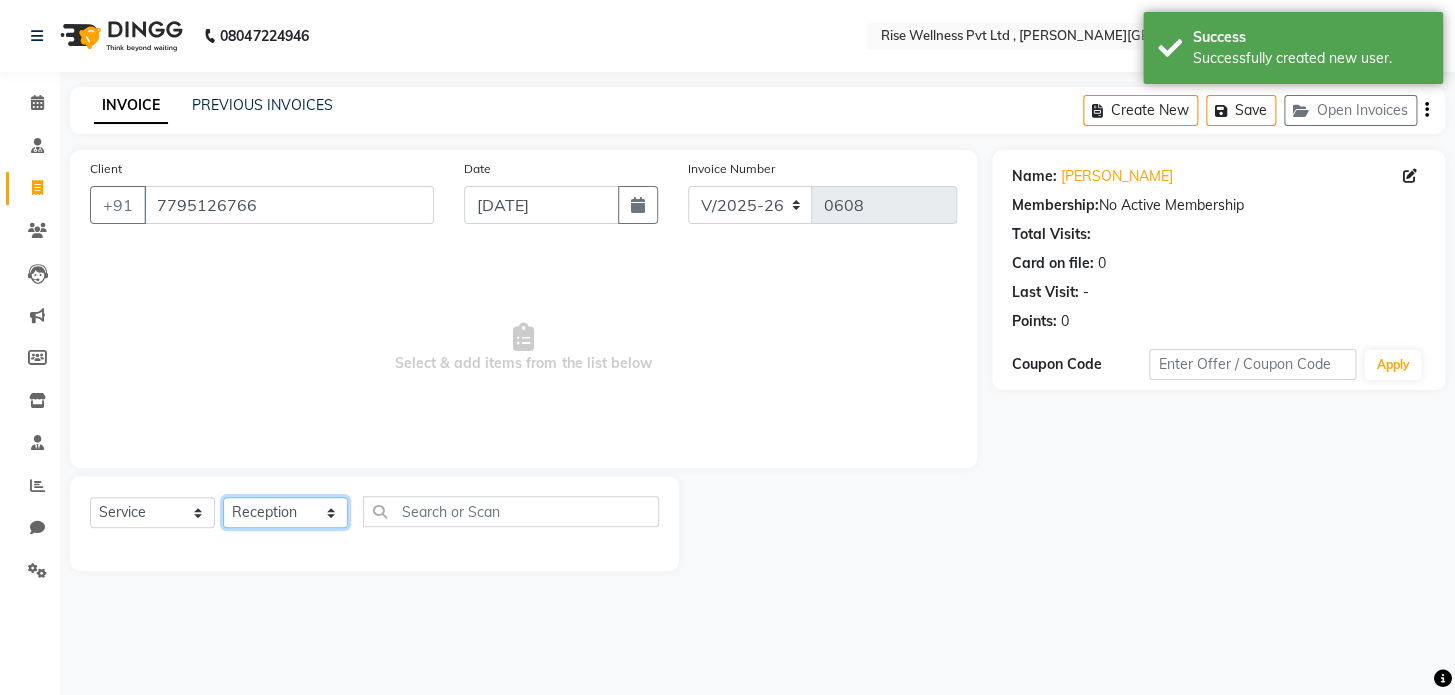 click on "Select Therapist LIBIN musthabshira nithya Reception sujith suzi" 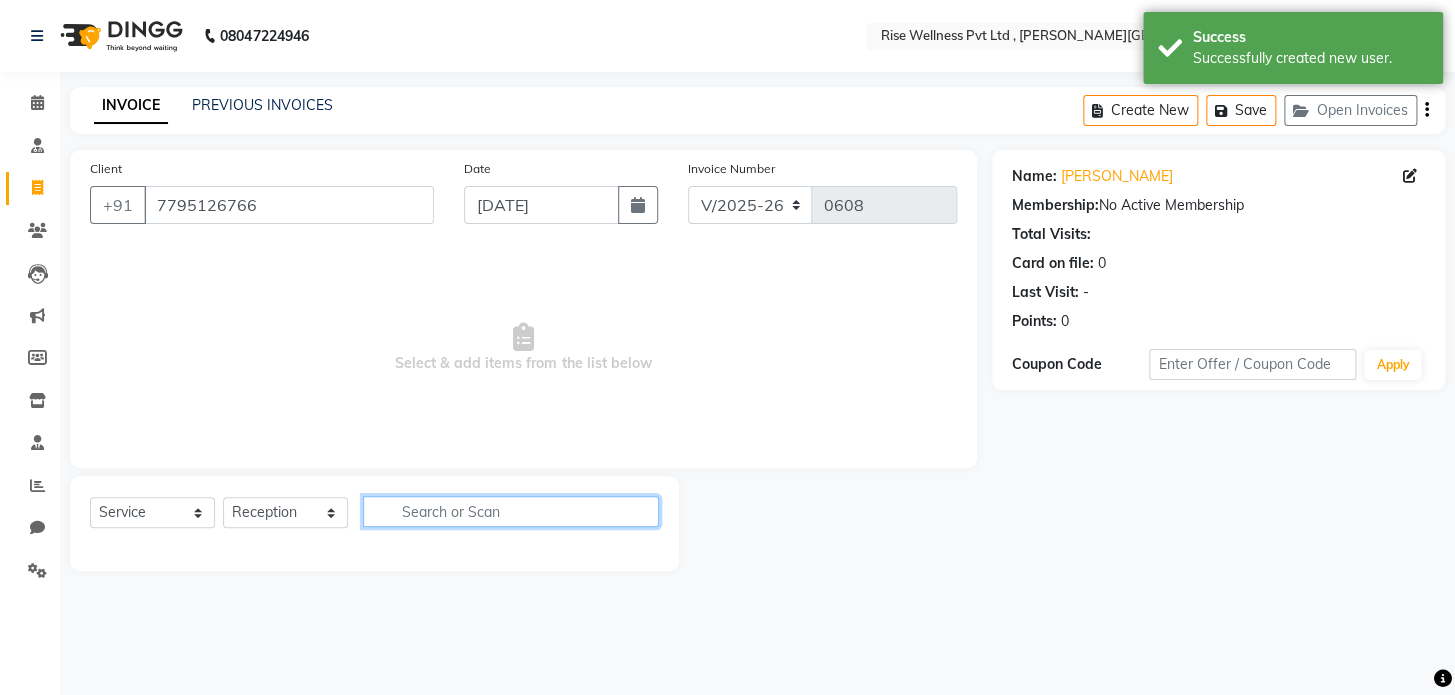 click 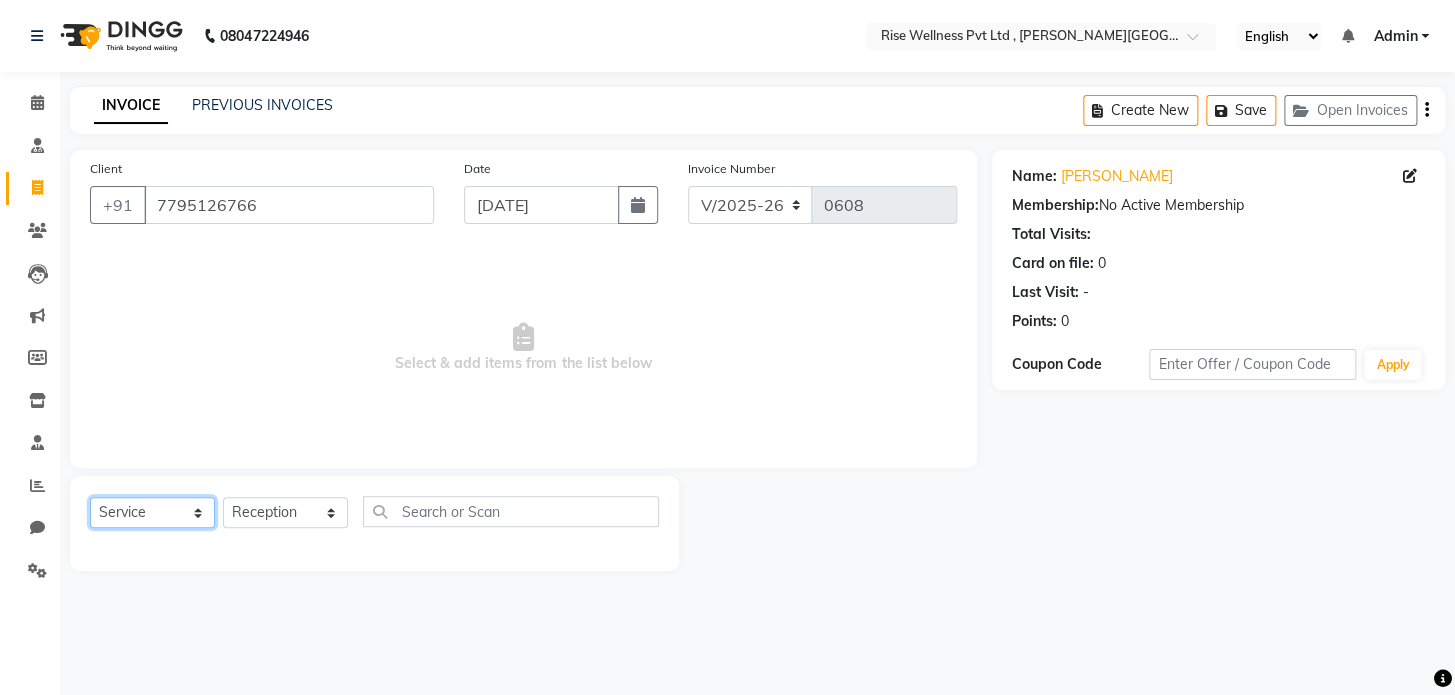 click on "Select  Service  Product  Membership  Package Voucher Prepaid Gift Card" 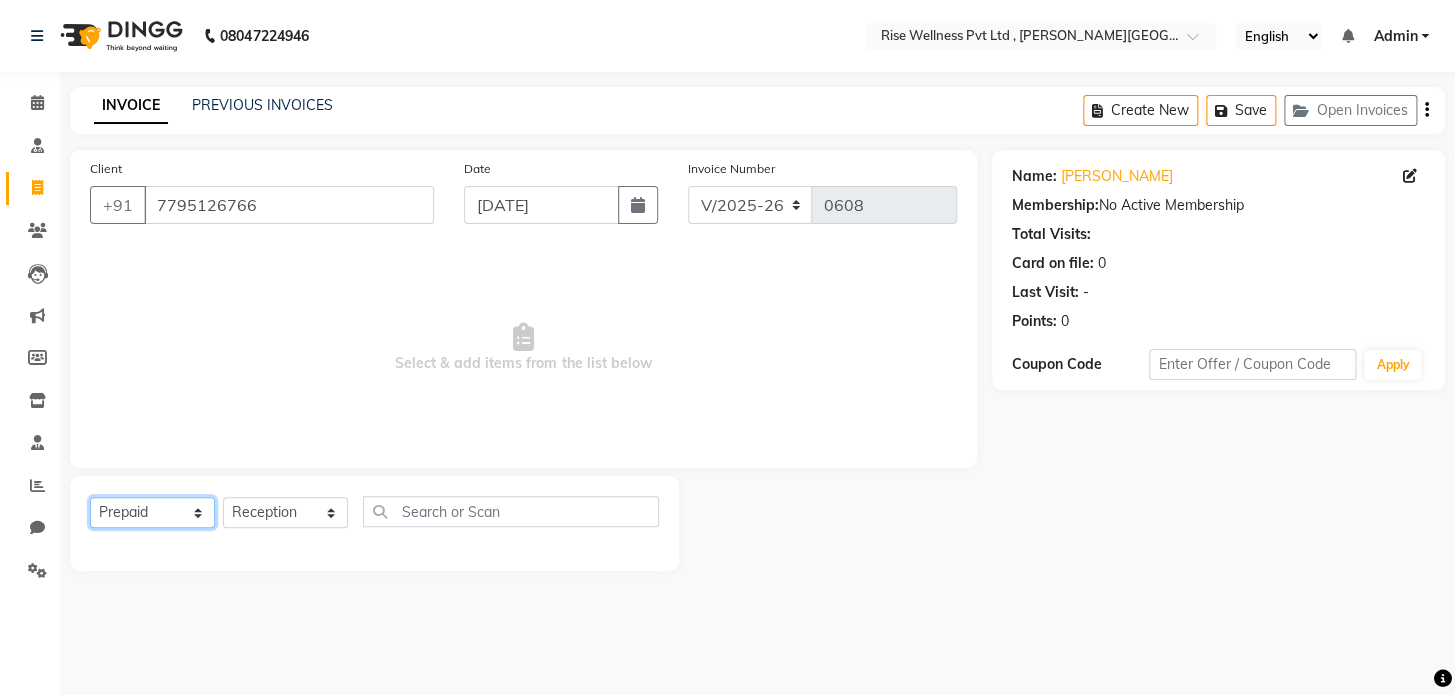 click on "Select  Service  Product  Membership  Package Voucher Prepaid Gift Card" 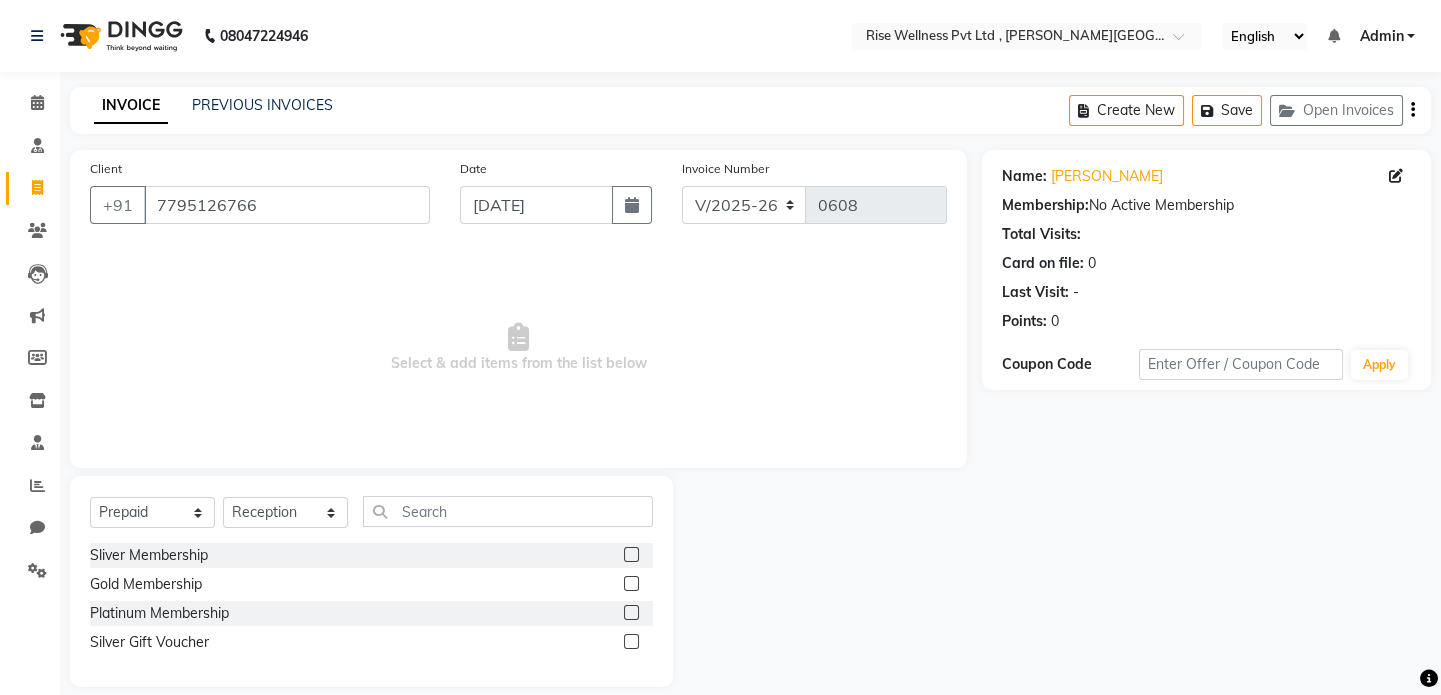 click 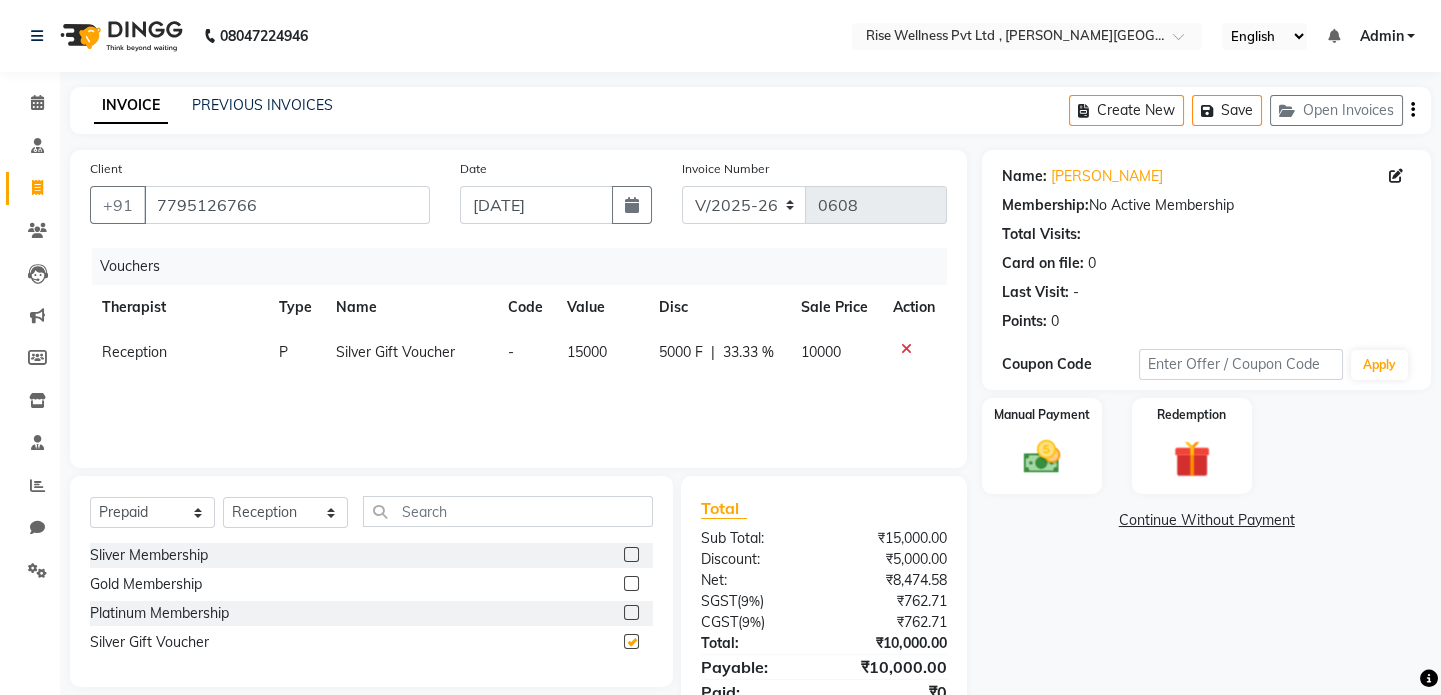 checkbox on "false" 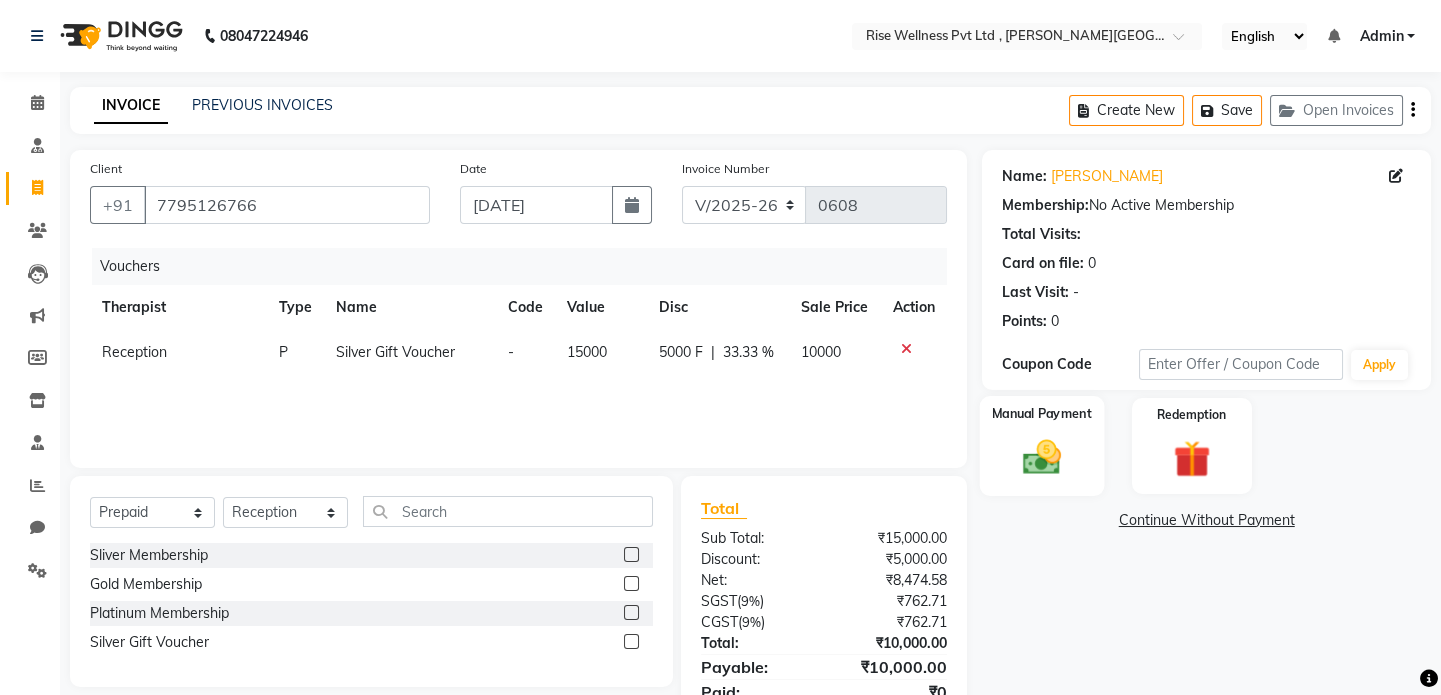 scroll, scrollTop: 84, scrollLeft: 0, axis: vertical 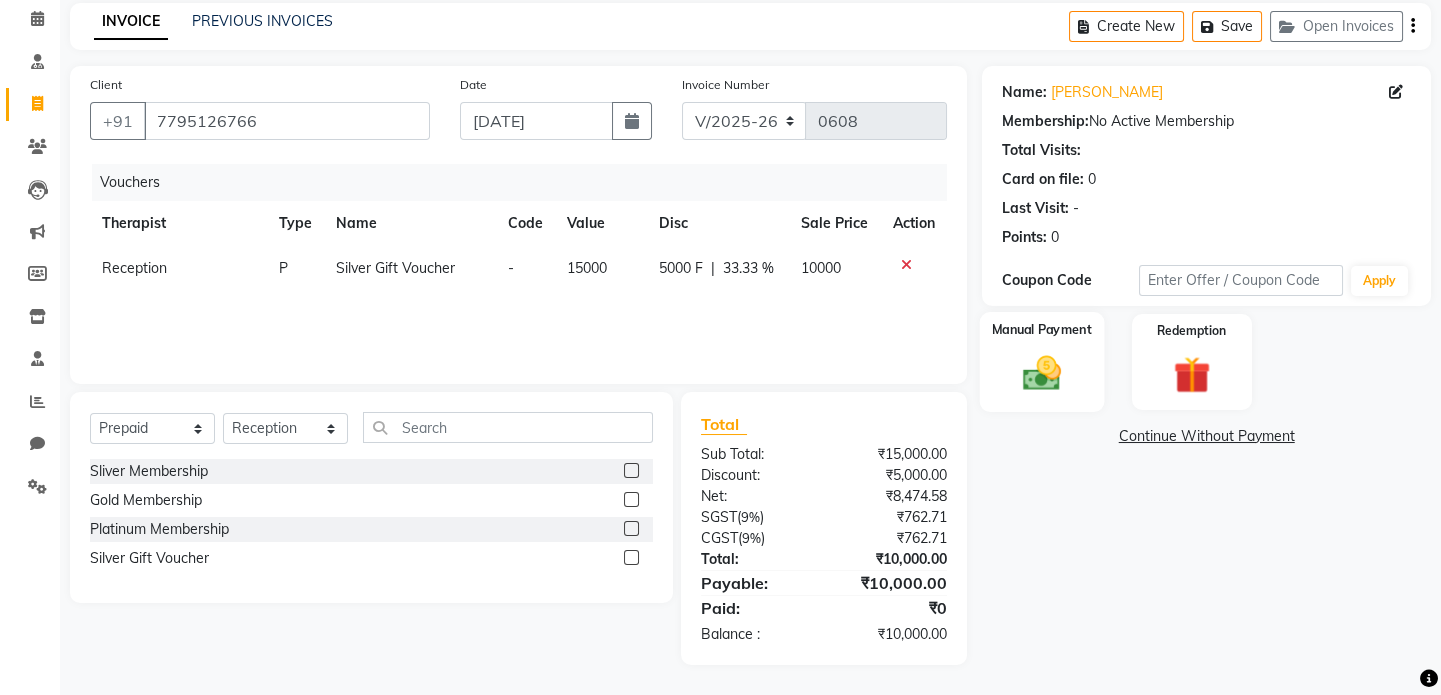 click 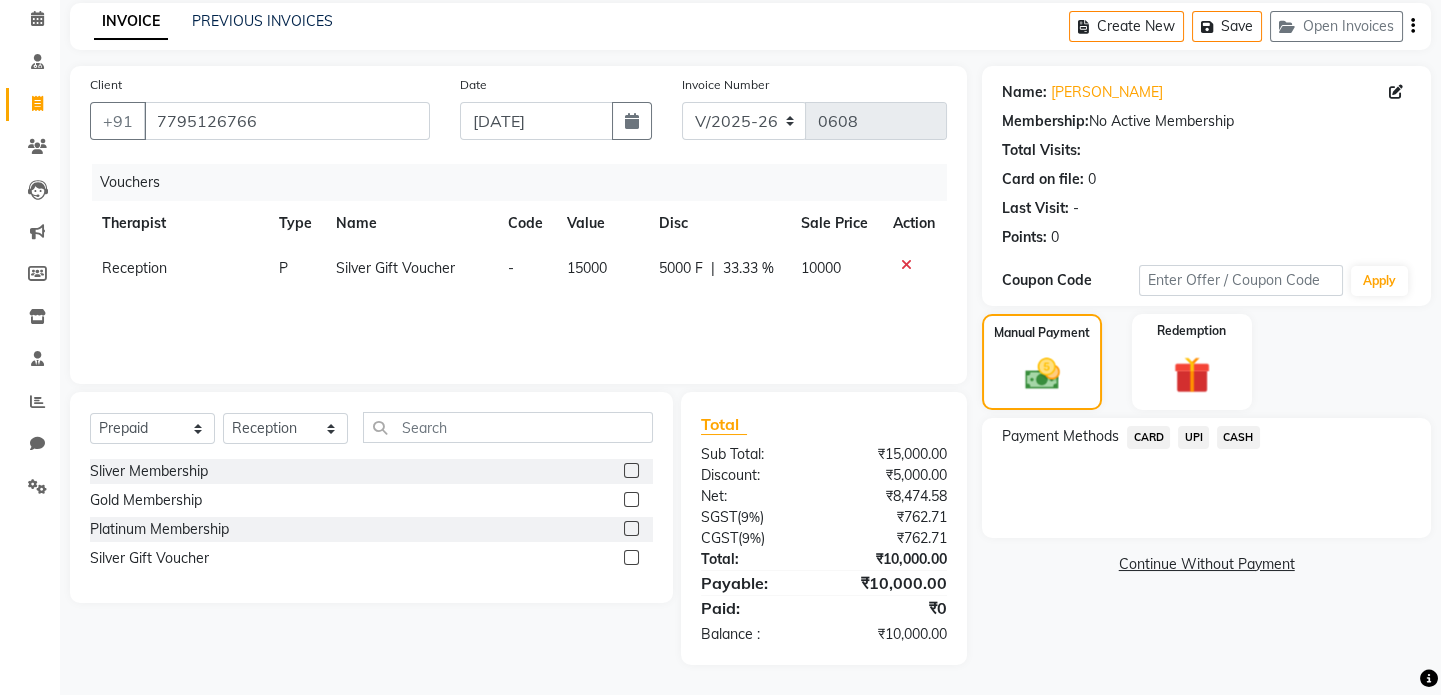 click on "CARD" 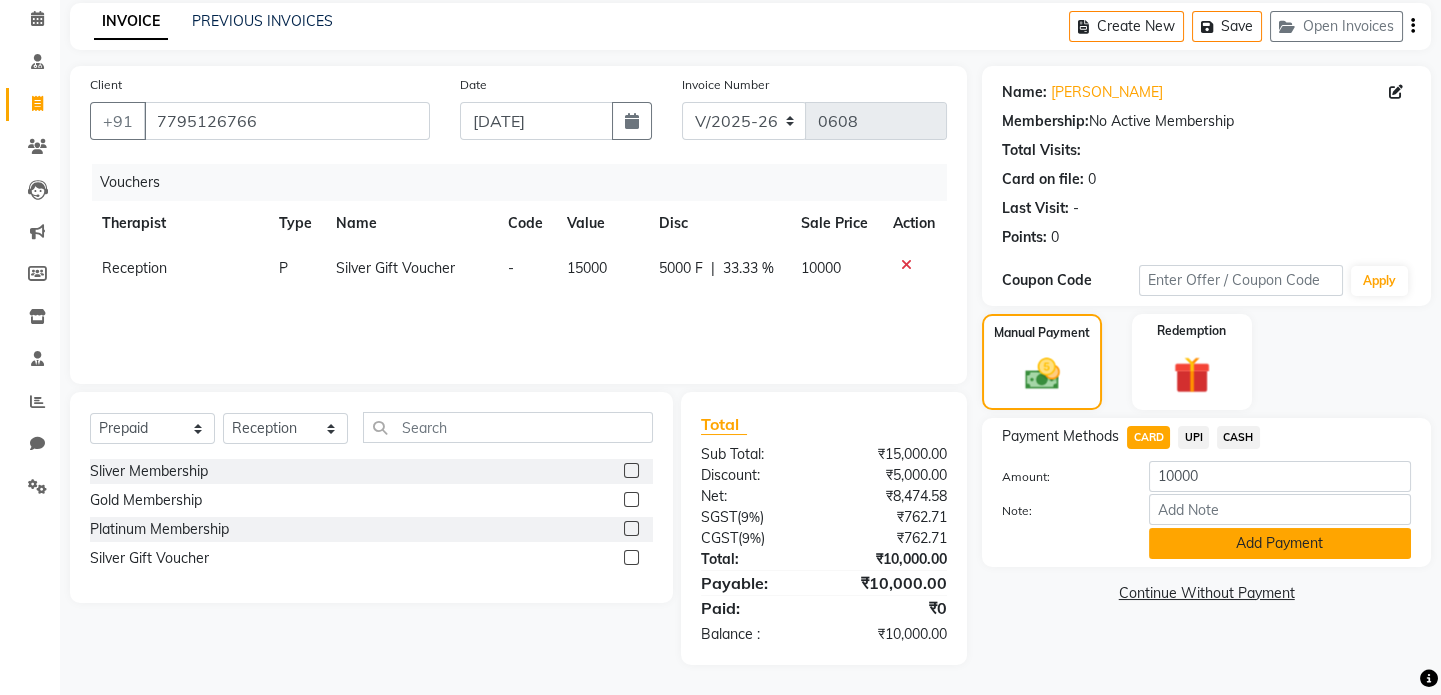 click on "Add Payment" 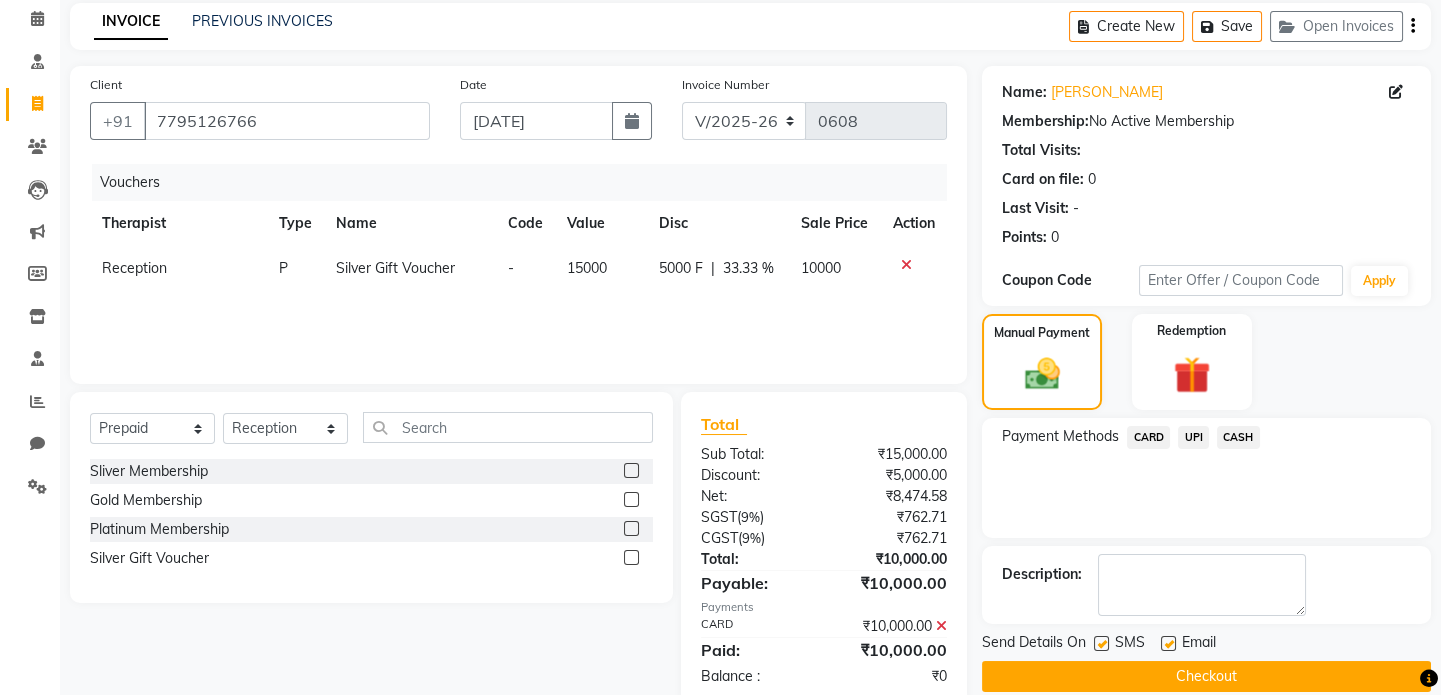 scroll, scrollTop: 126, scrollLeft: 0, axis: vertical 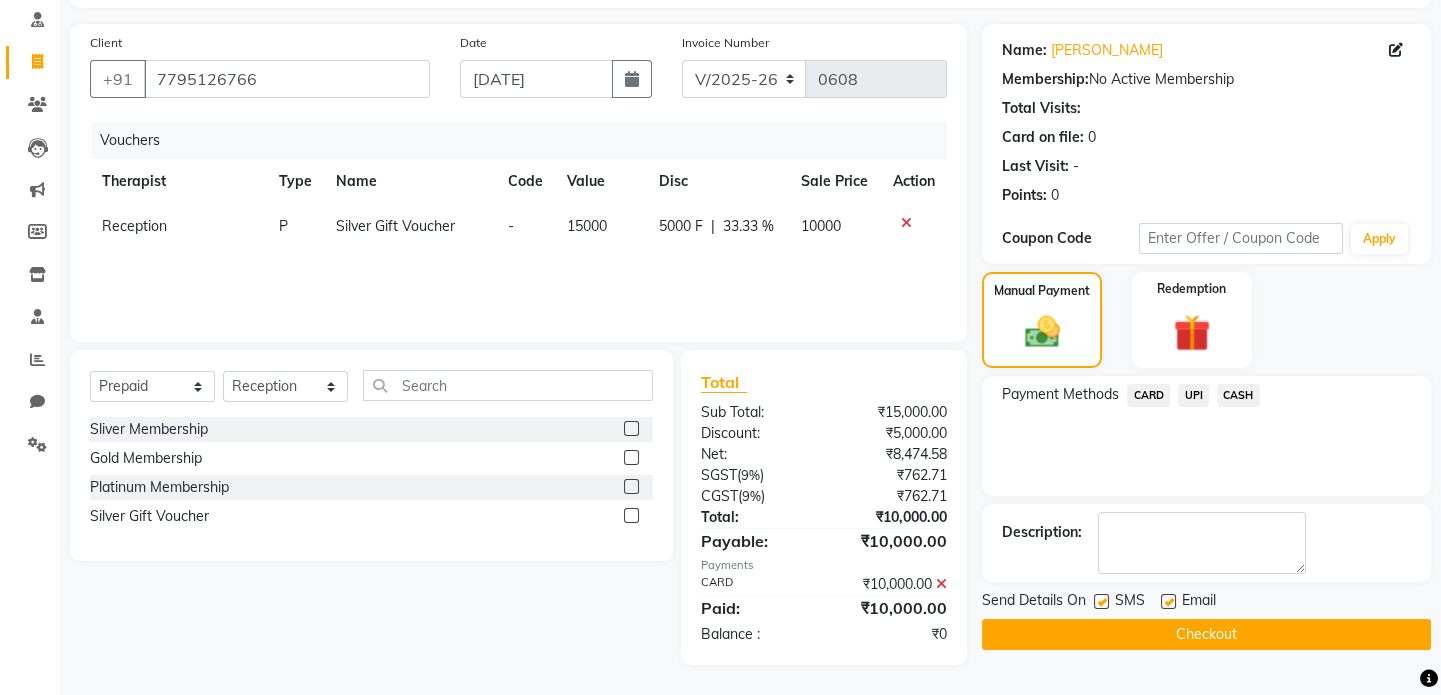 click on "Checkout" 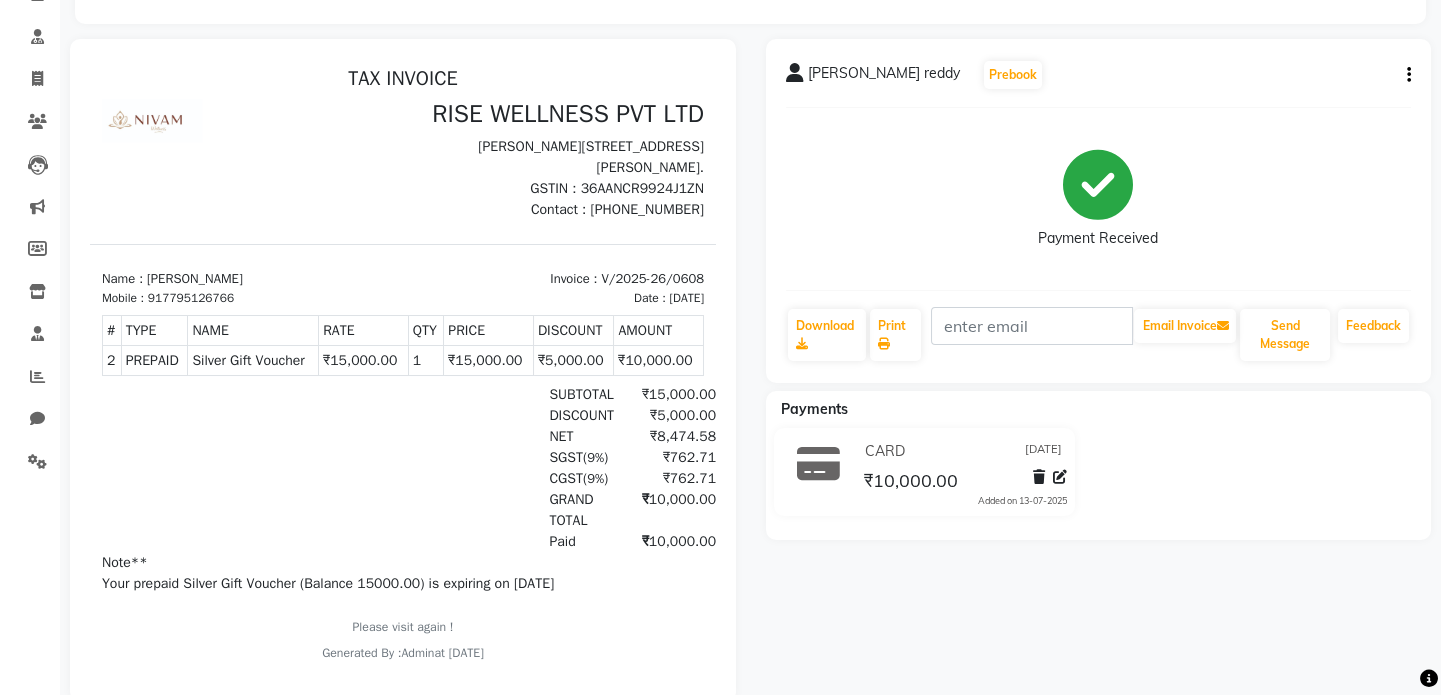 scroll, scrollTop: 159, scrollLeft: 0, axis: vertical 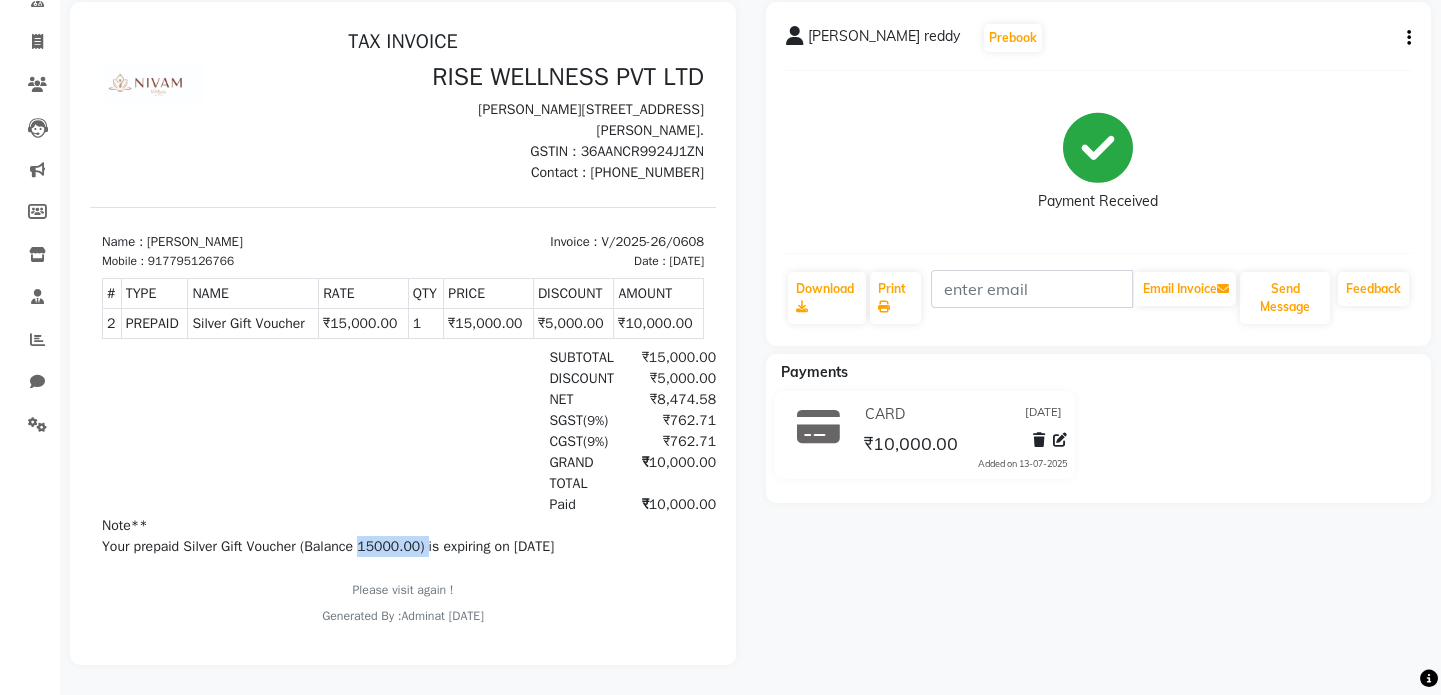 drag, startPoint x: 358, startPoint y: 555, endPoint x: 421, endPoint y: 557, distance: 63.03174 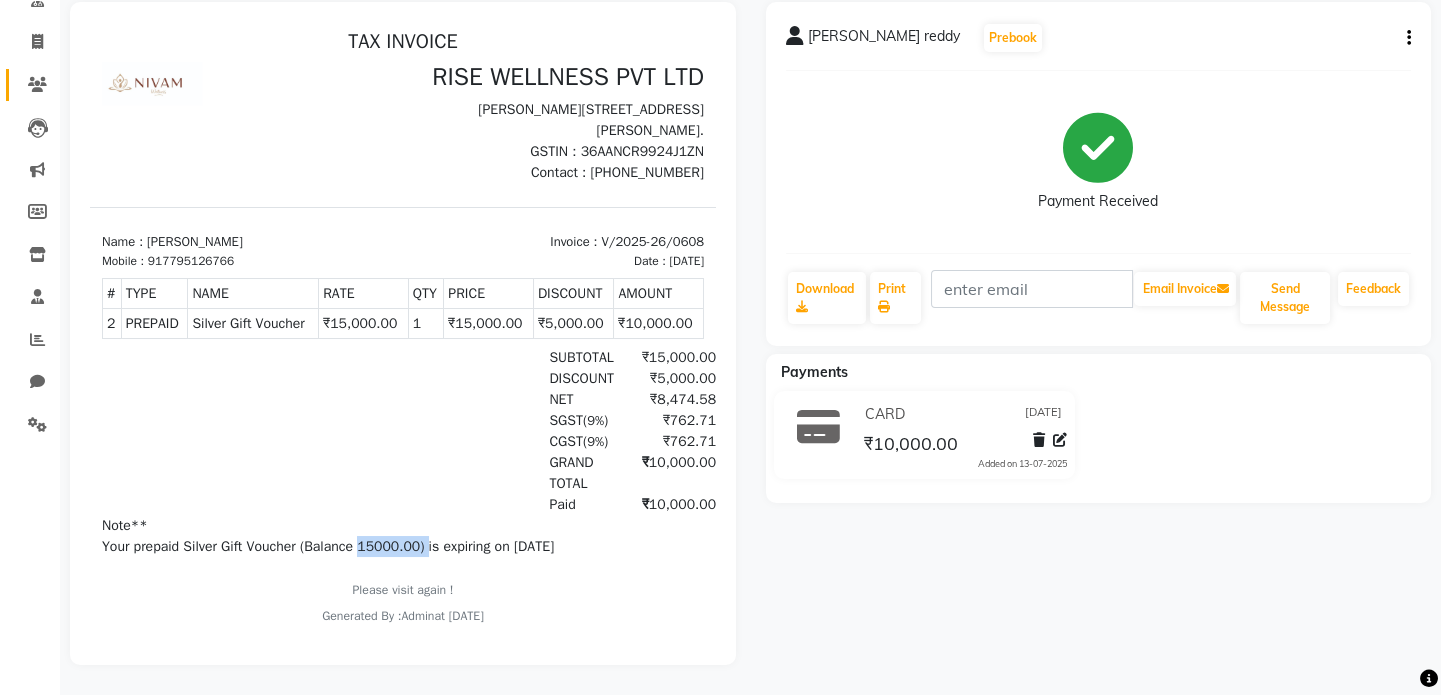 scroll, scrollTop: 68, scrollLeft: 0, axis: vertical 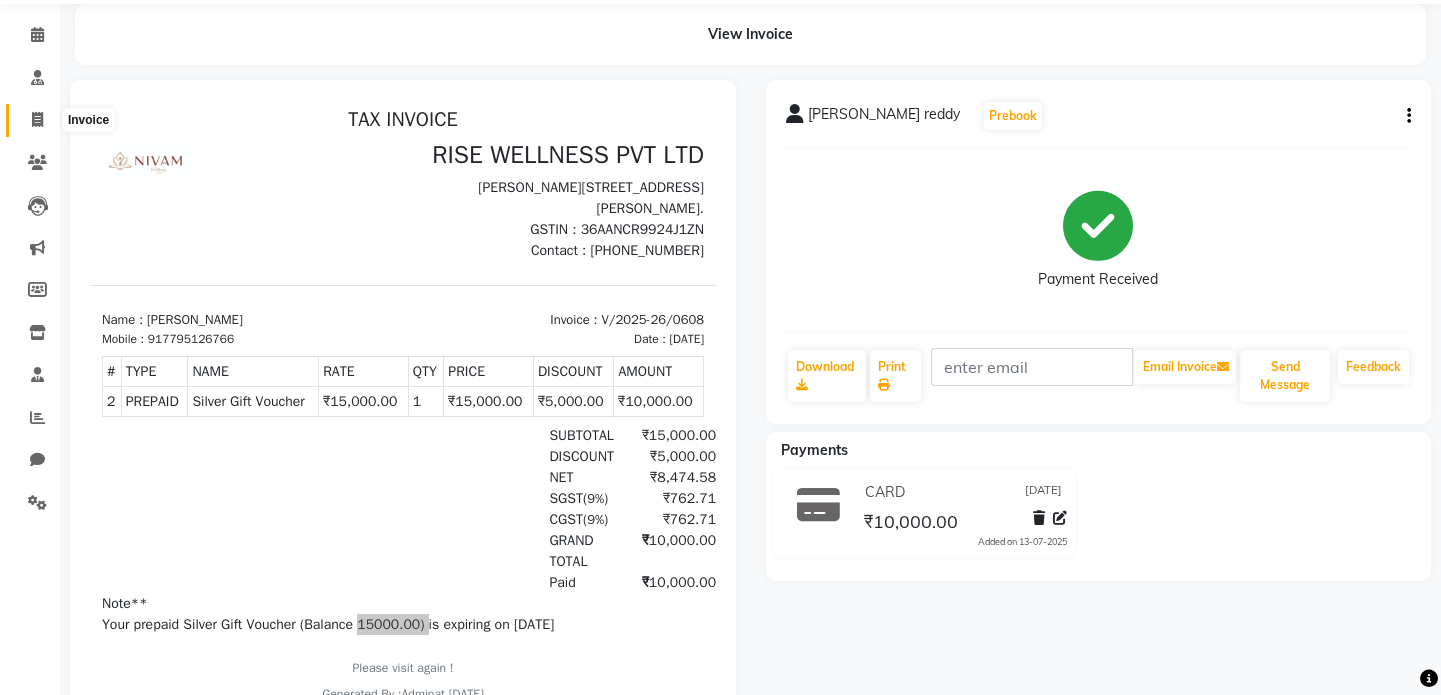 click 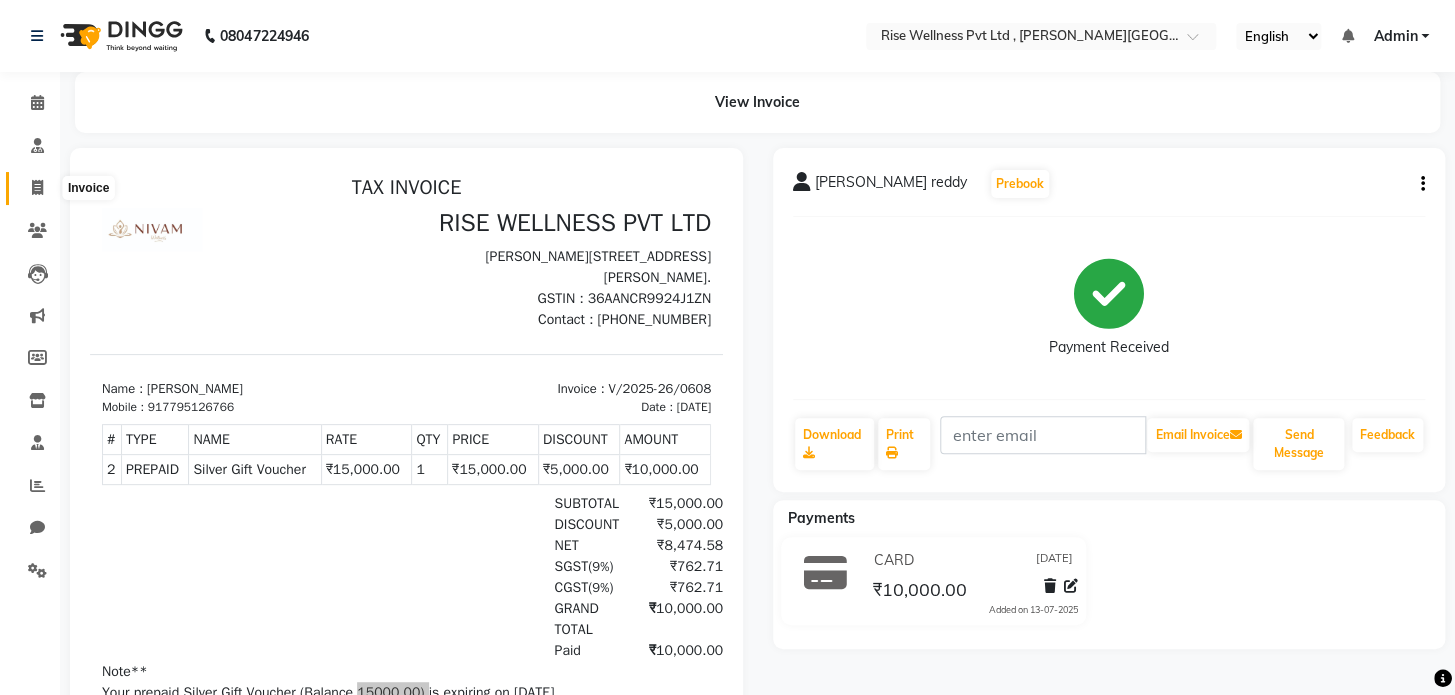 select on "7497" 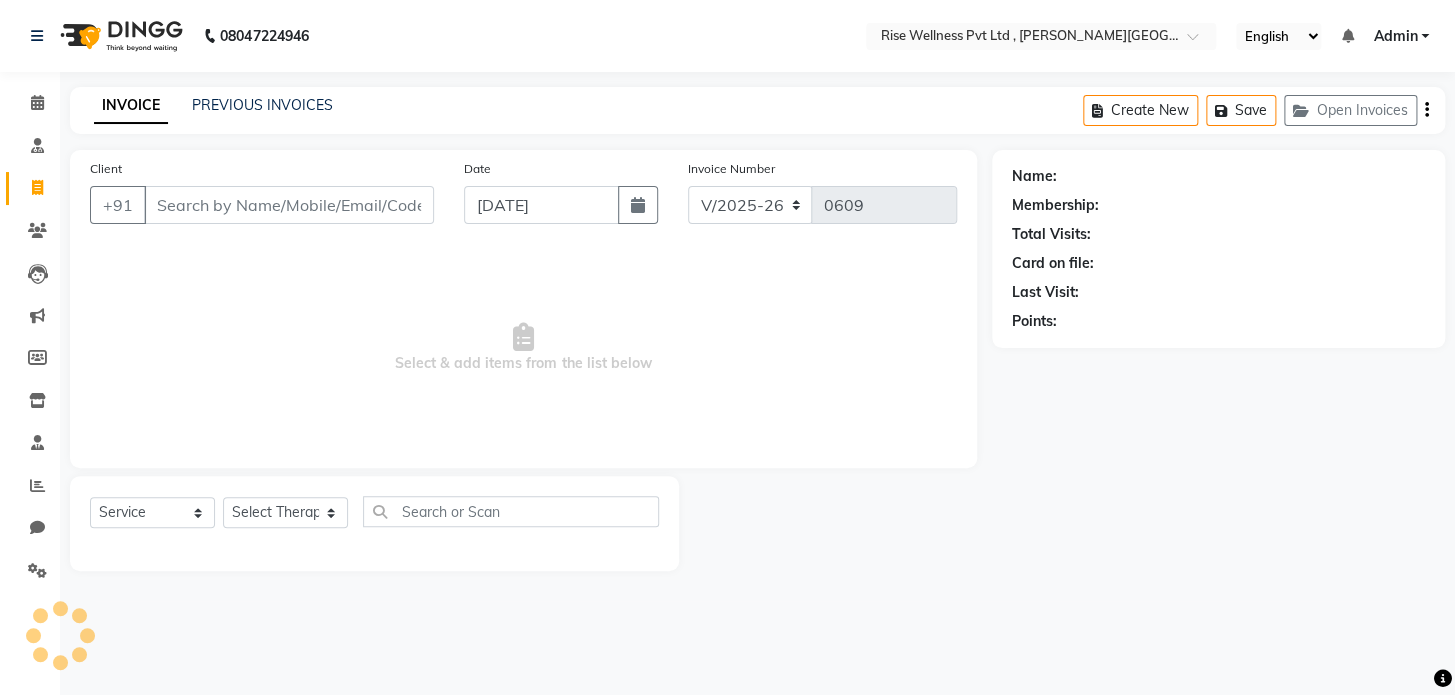 click on "Client" at bounding box center (289, 205) 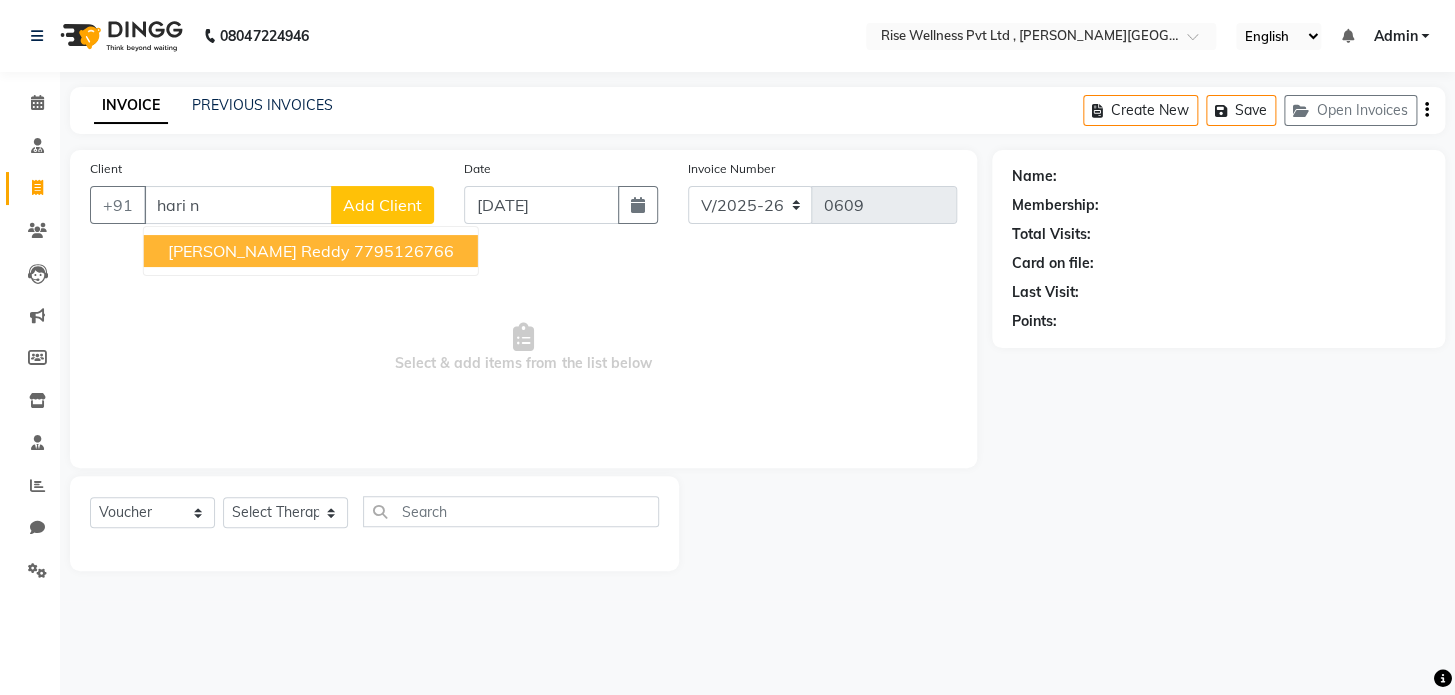 click on "7795126766" at bounding box center (404, 251) 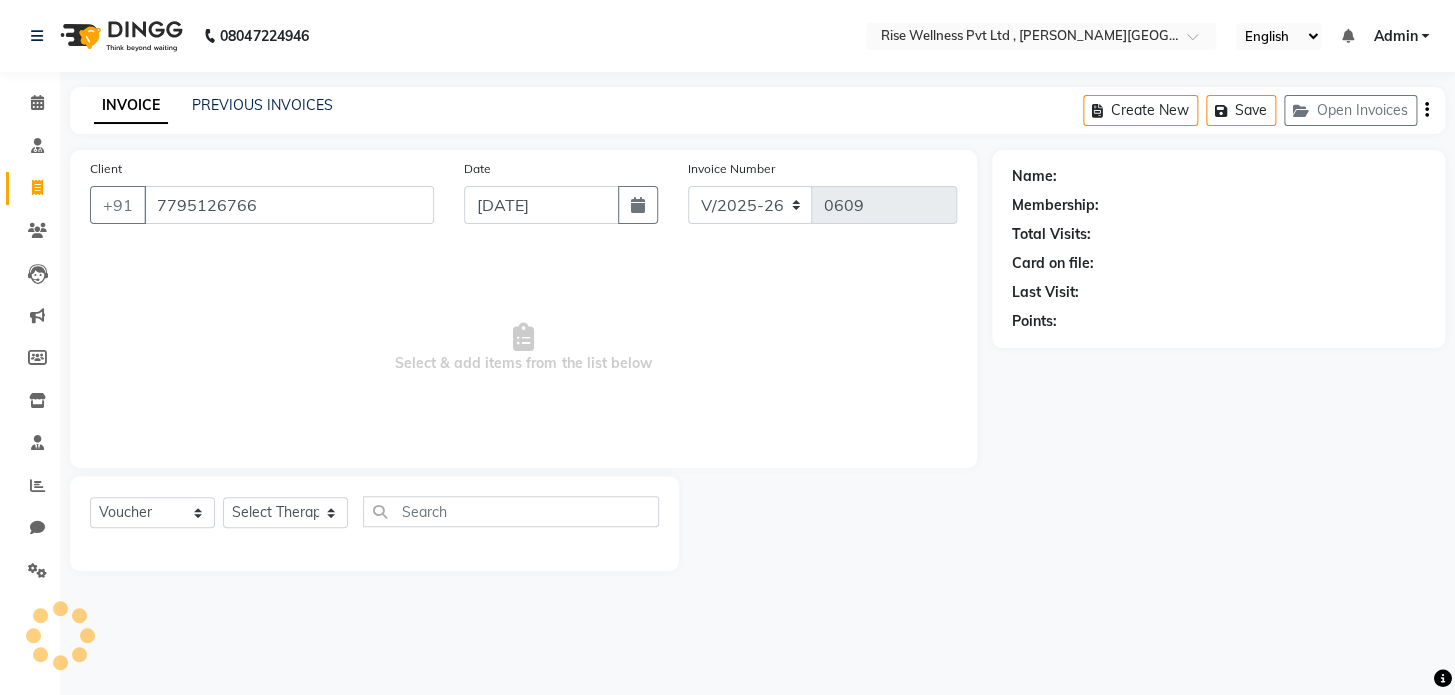 type on "7795126766" 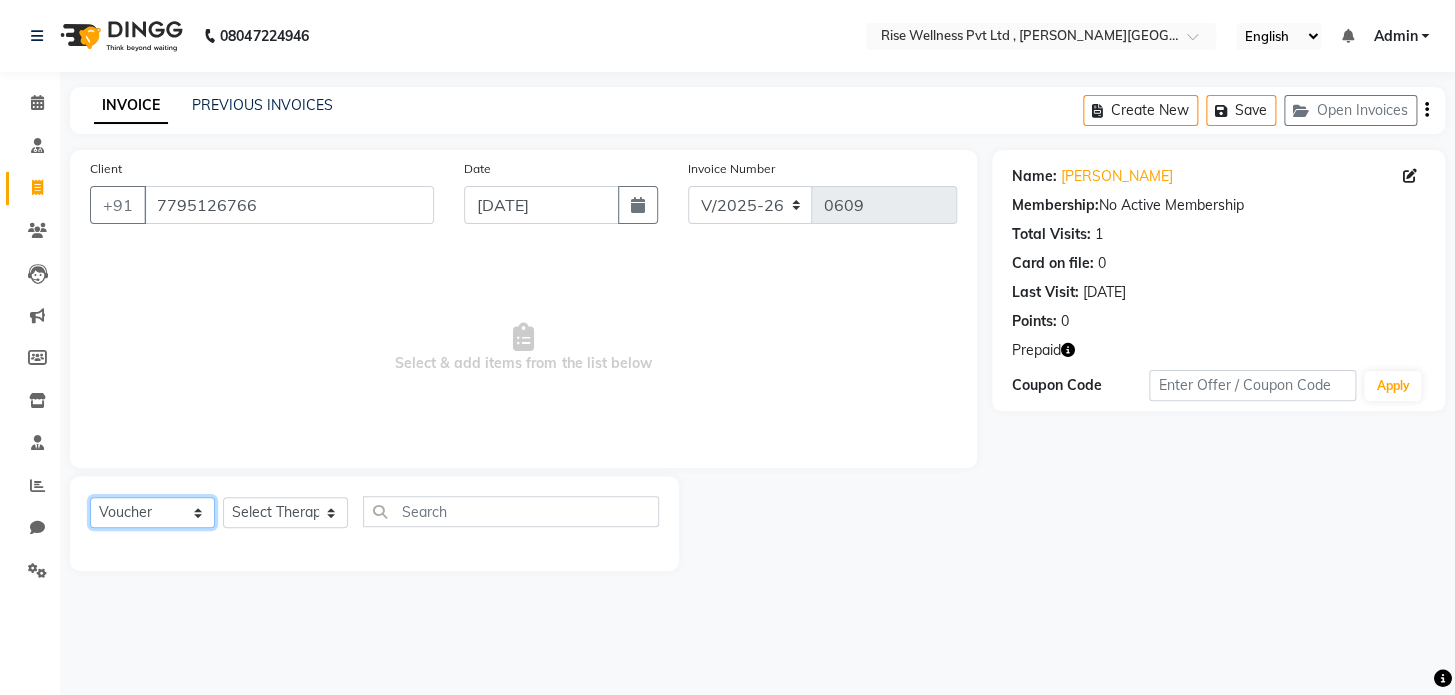 click on "Select  Service  Product  Membership  Package Voucher Prepaid Gift Card" 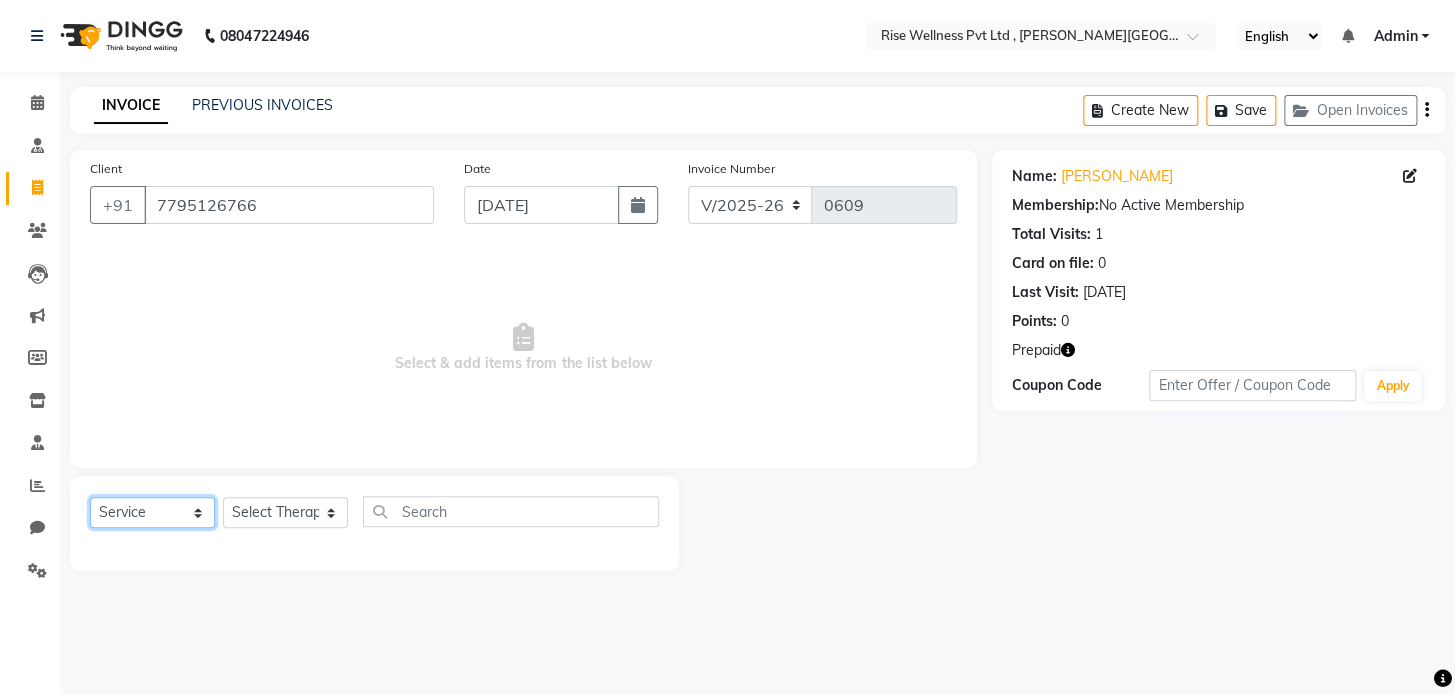 click on "Select  Service  Product  Membership  Package Voucher Prepaid Gift Card" 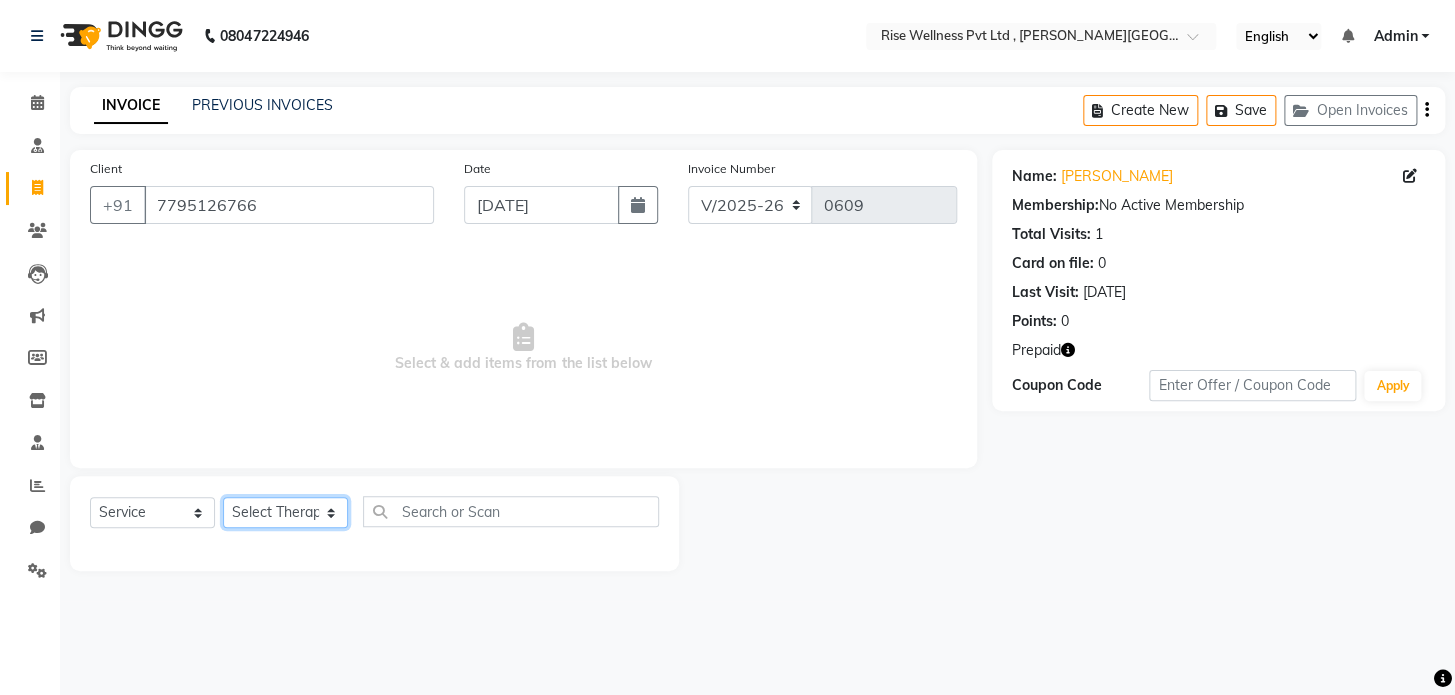 click on "Select Therapist LIBIN musthabshira nithya Reception sujith suzi" 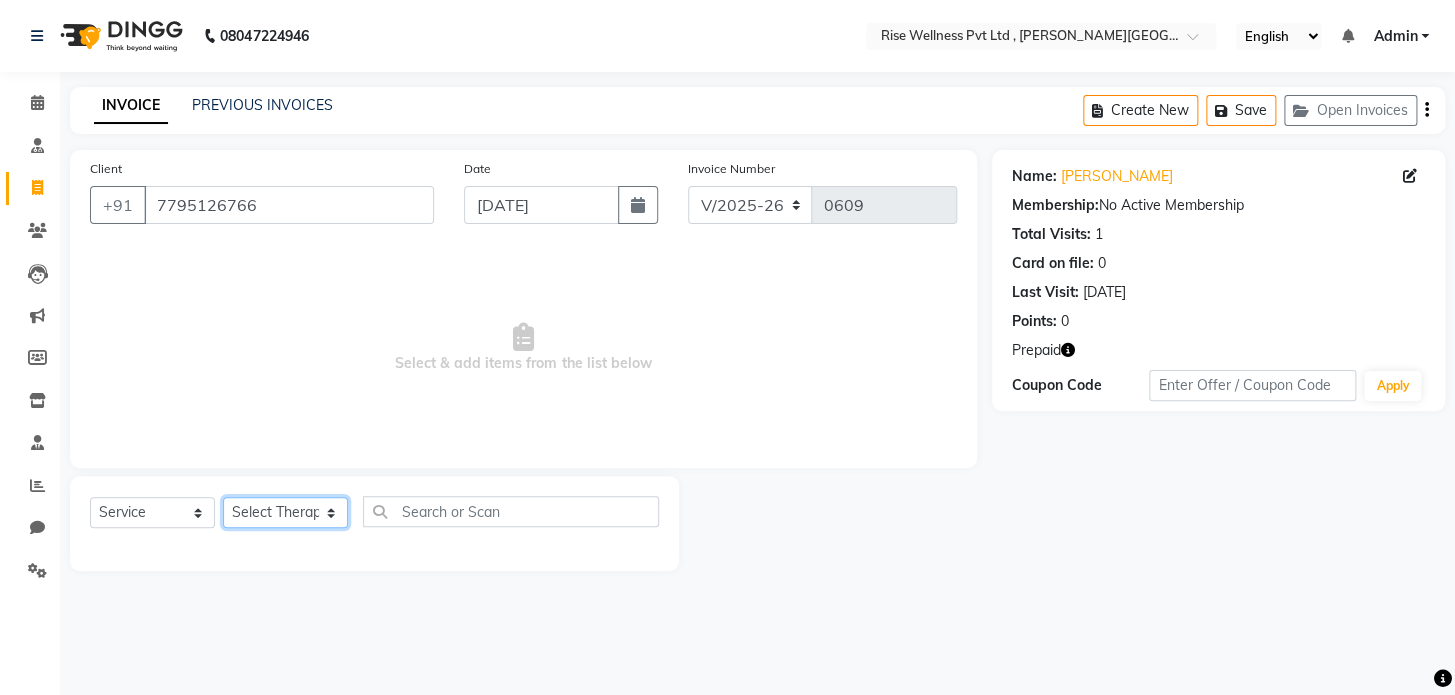 select on "69785" 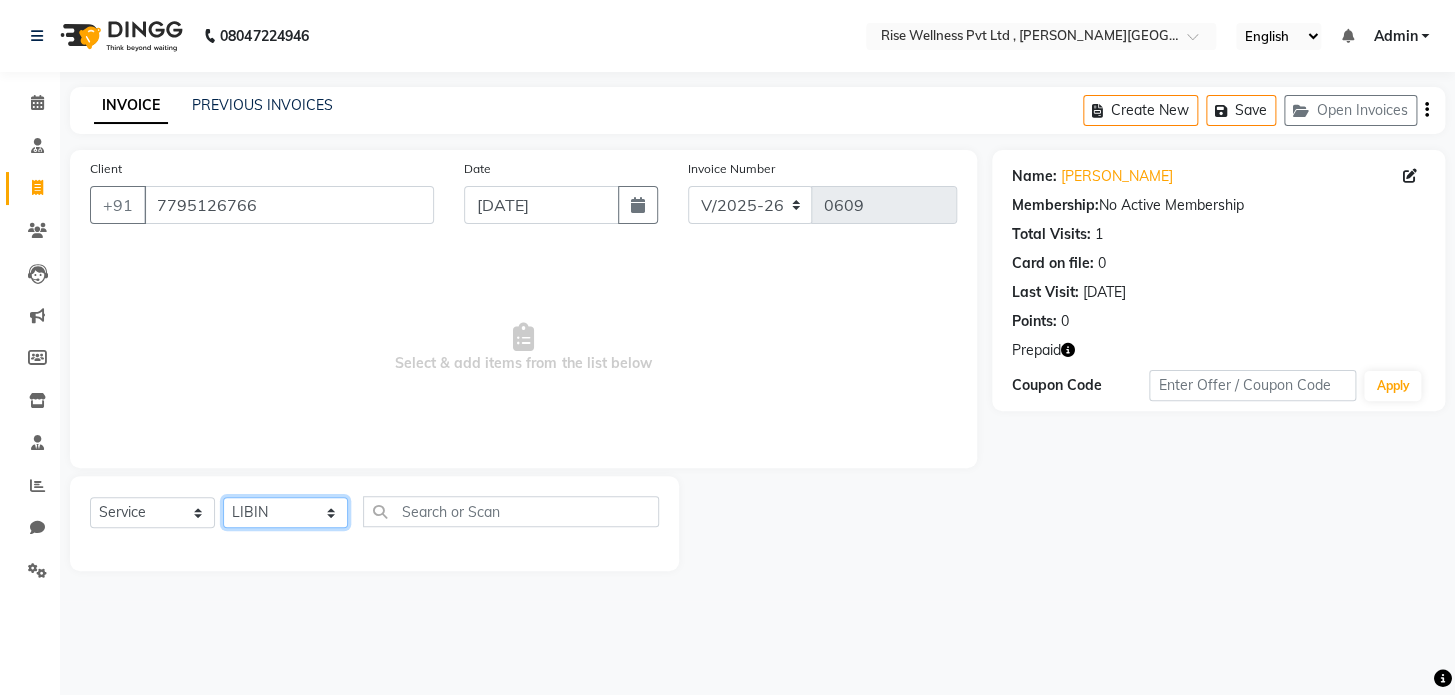 click on "Select Therapist LIBIN musthabshira nithya Reception sujith suzi" 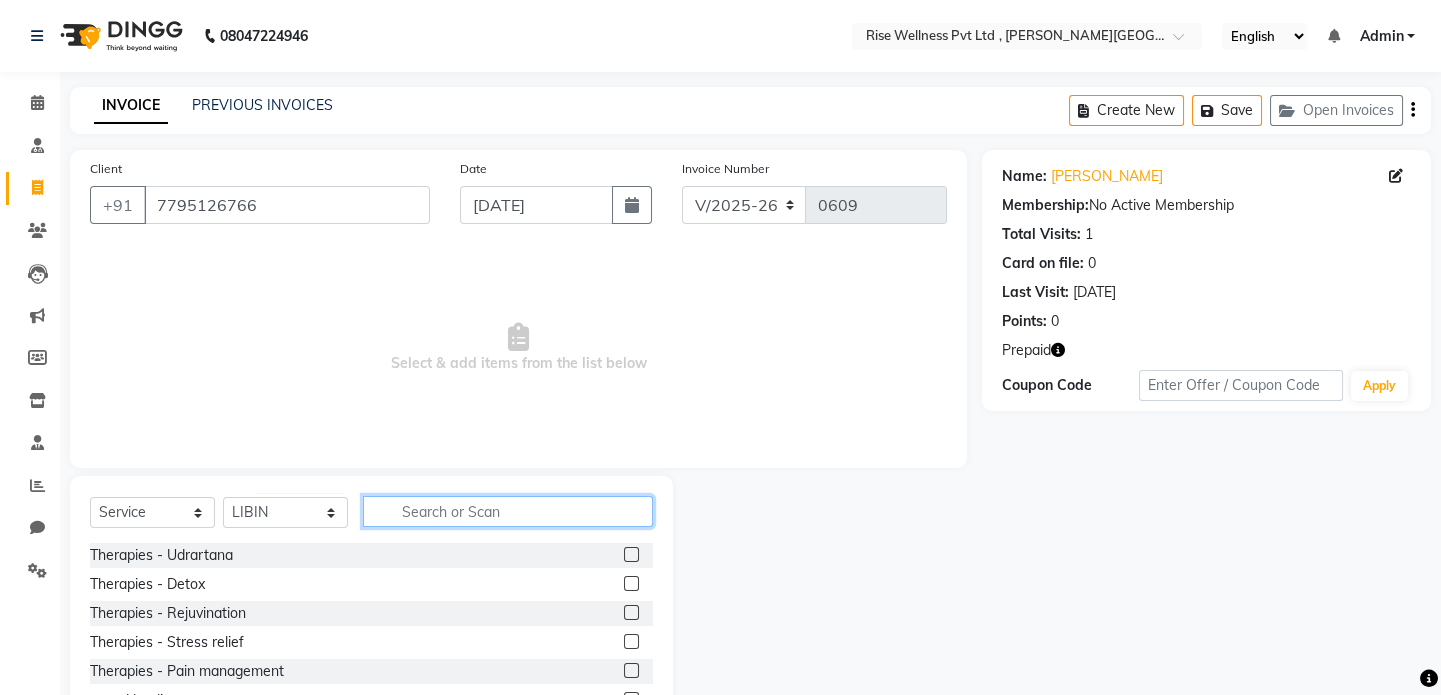 click 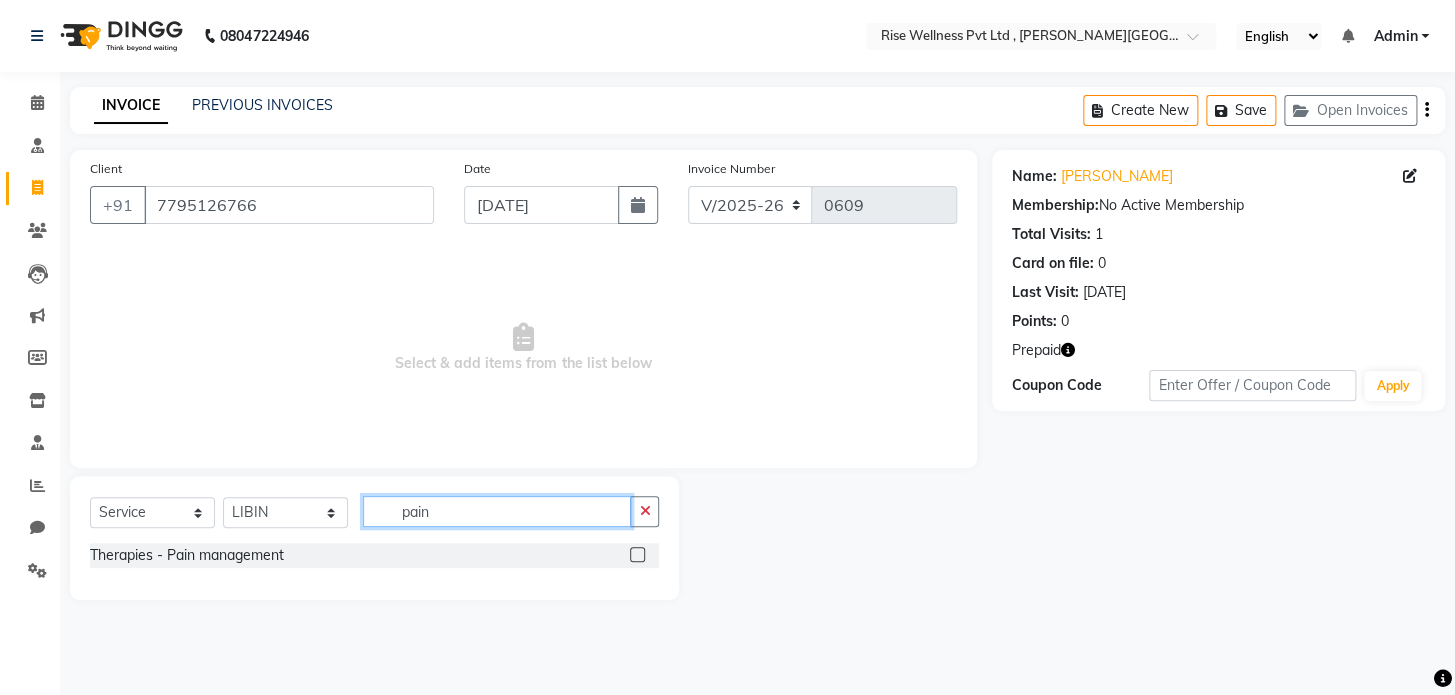 type on "pain" 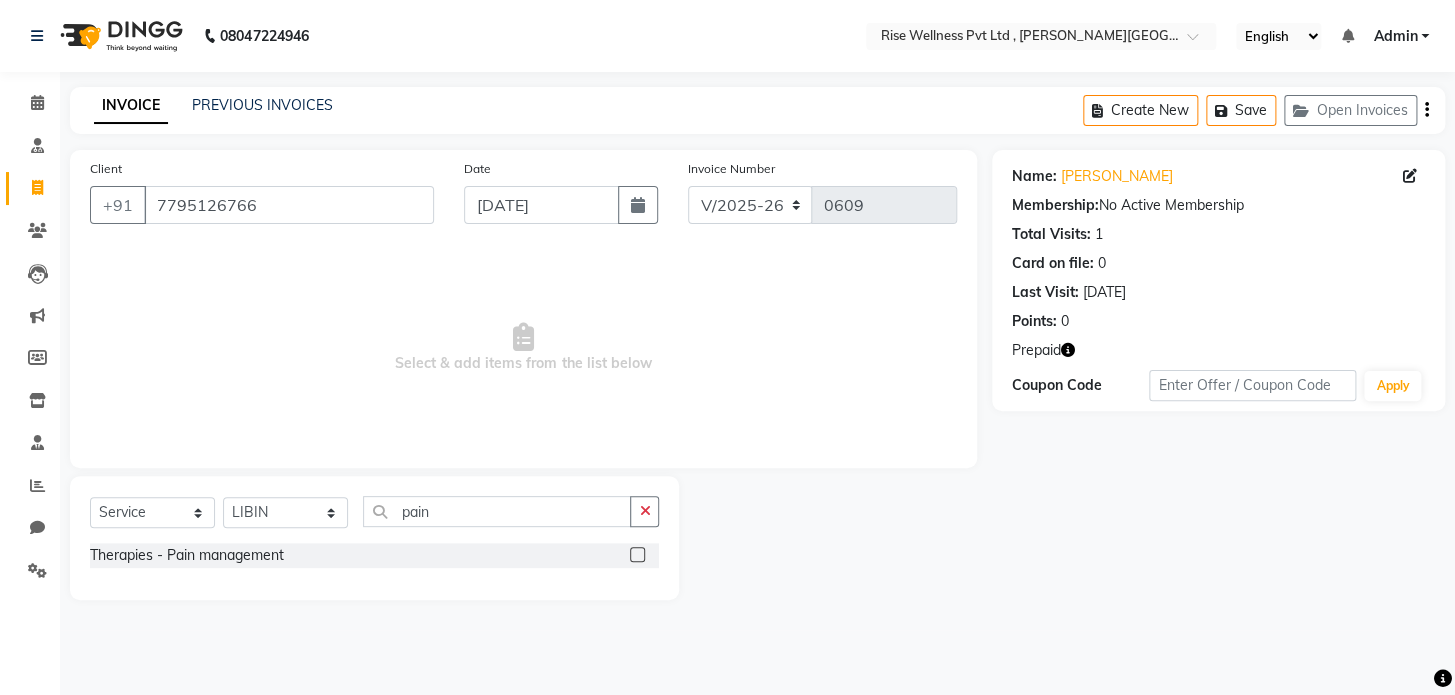 click on "Therapies - Pain management" 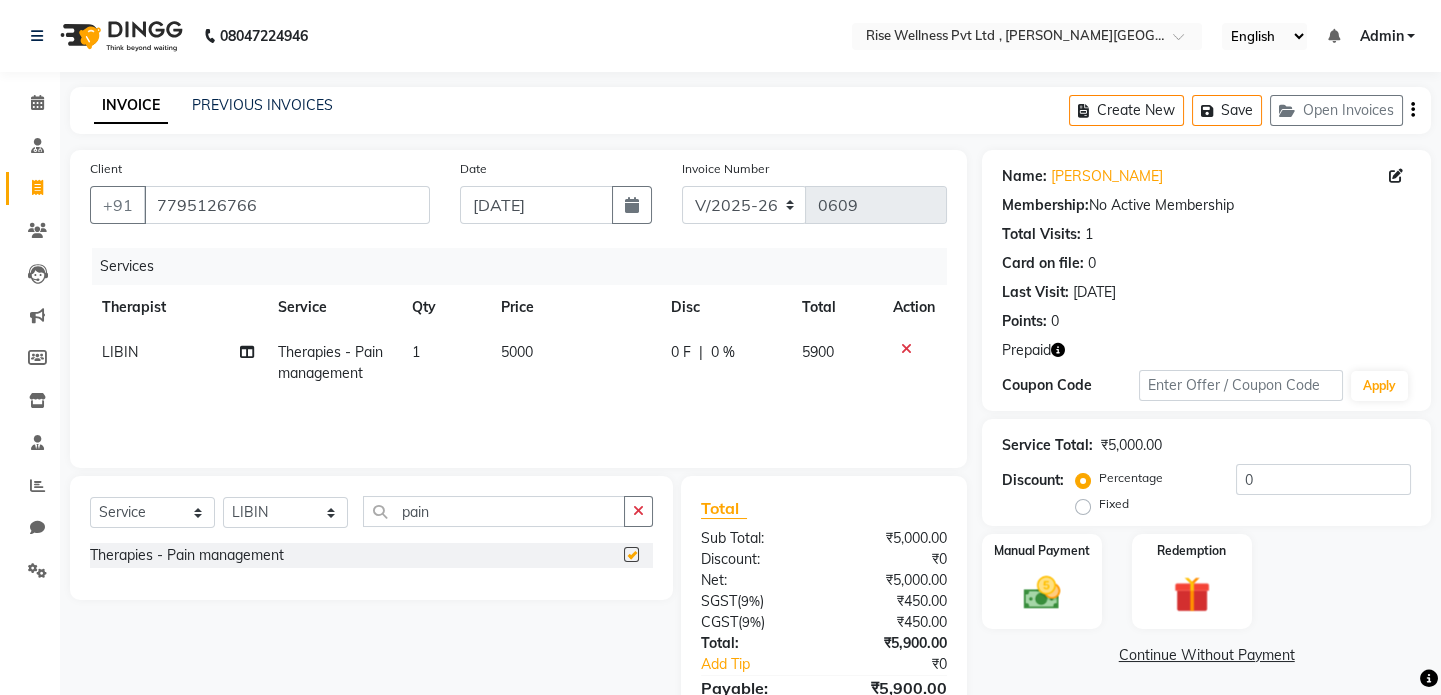 checkbox on "false" 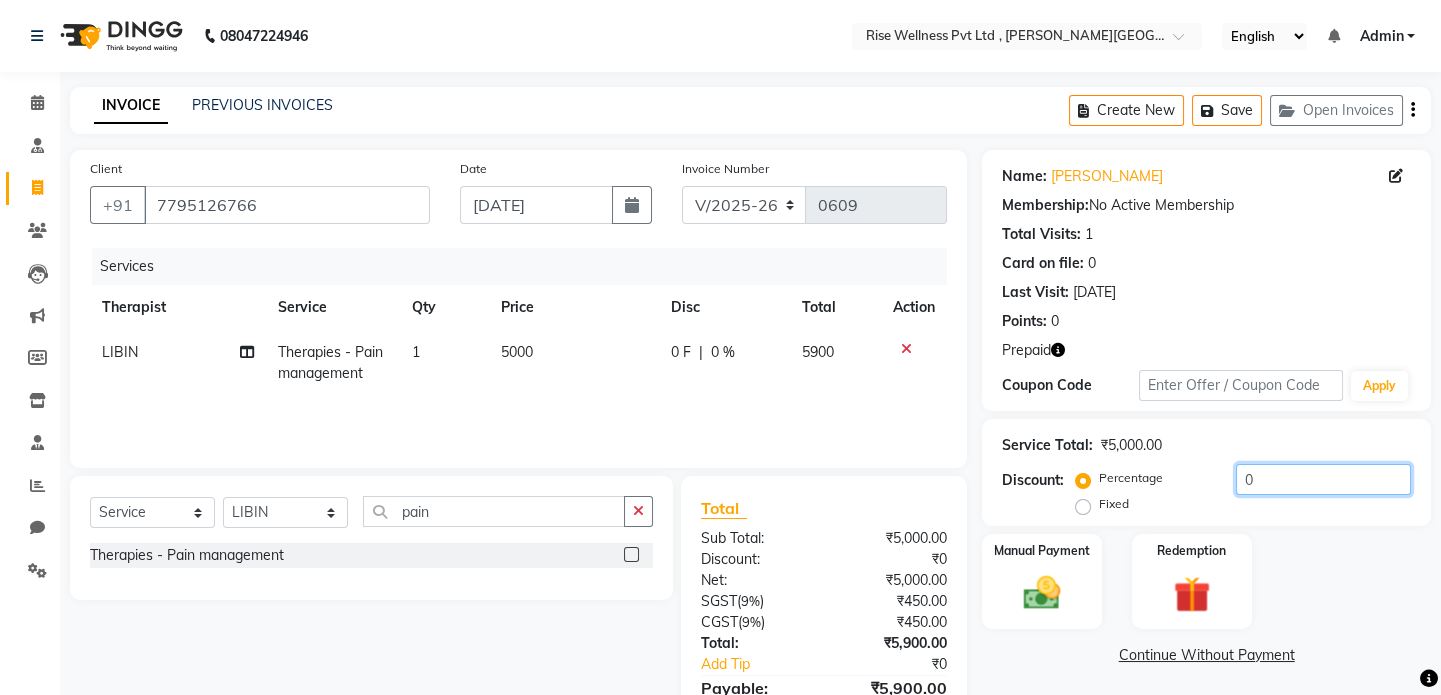 click on "0" 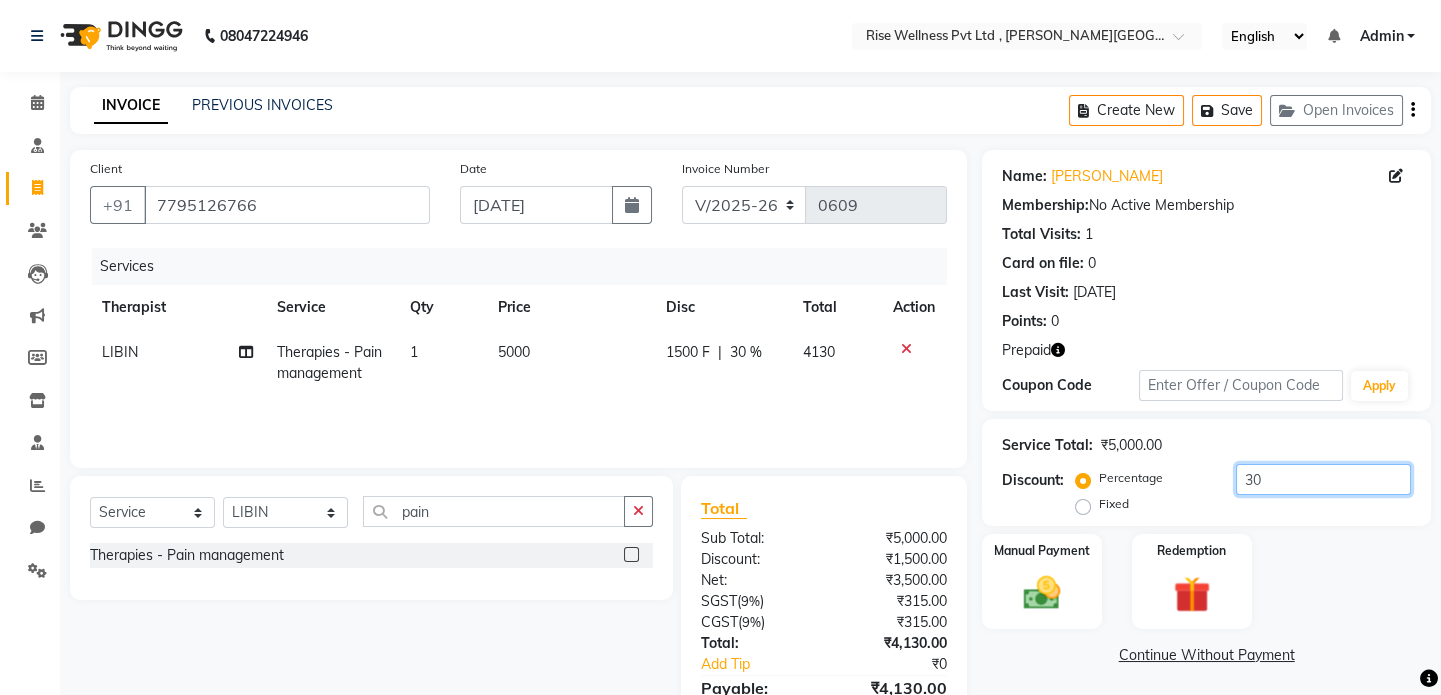 type on "3" 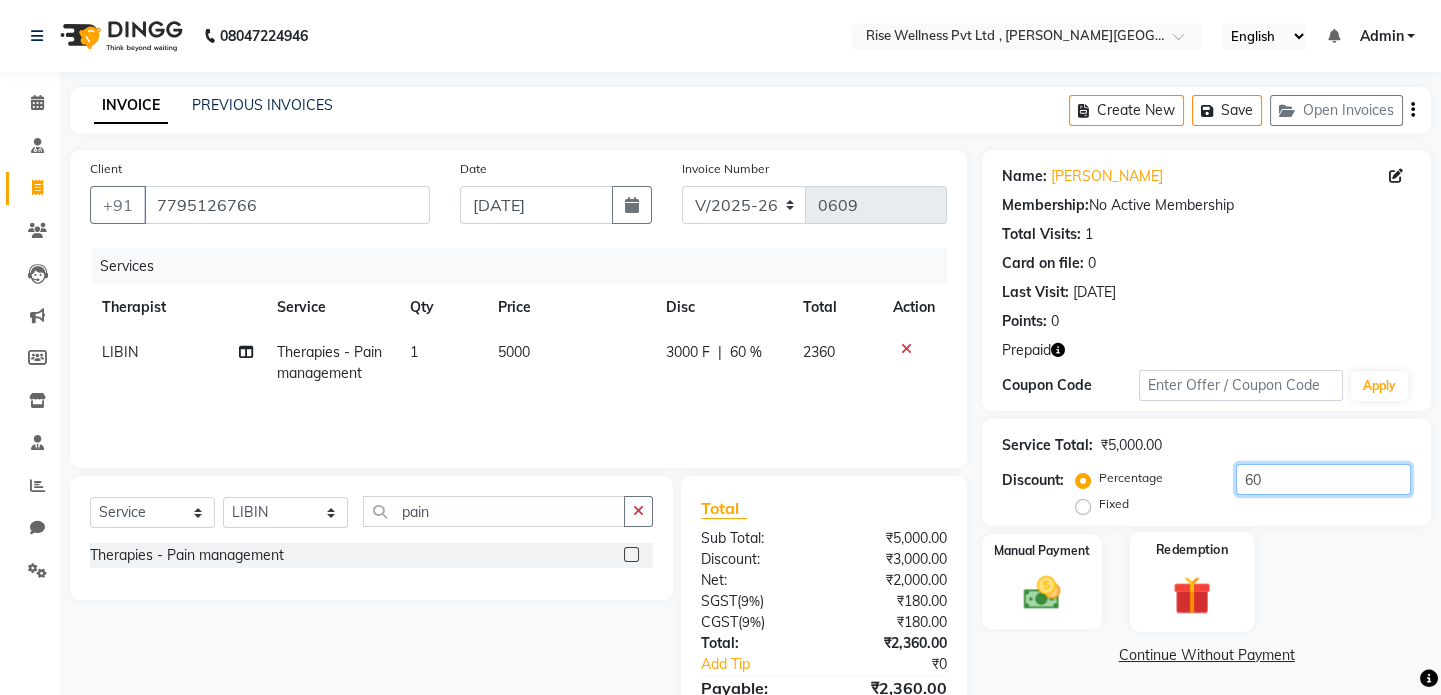 type on "60" 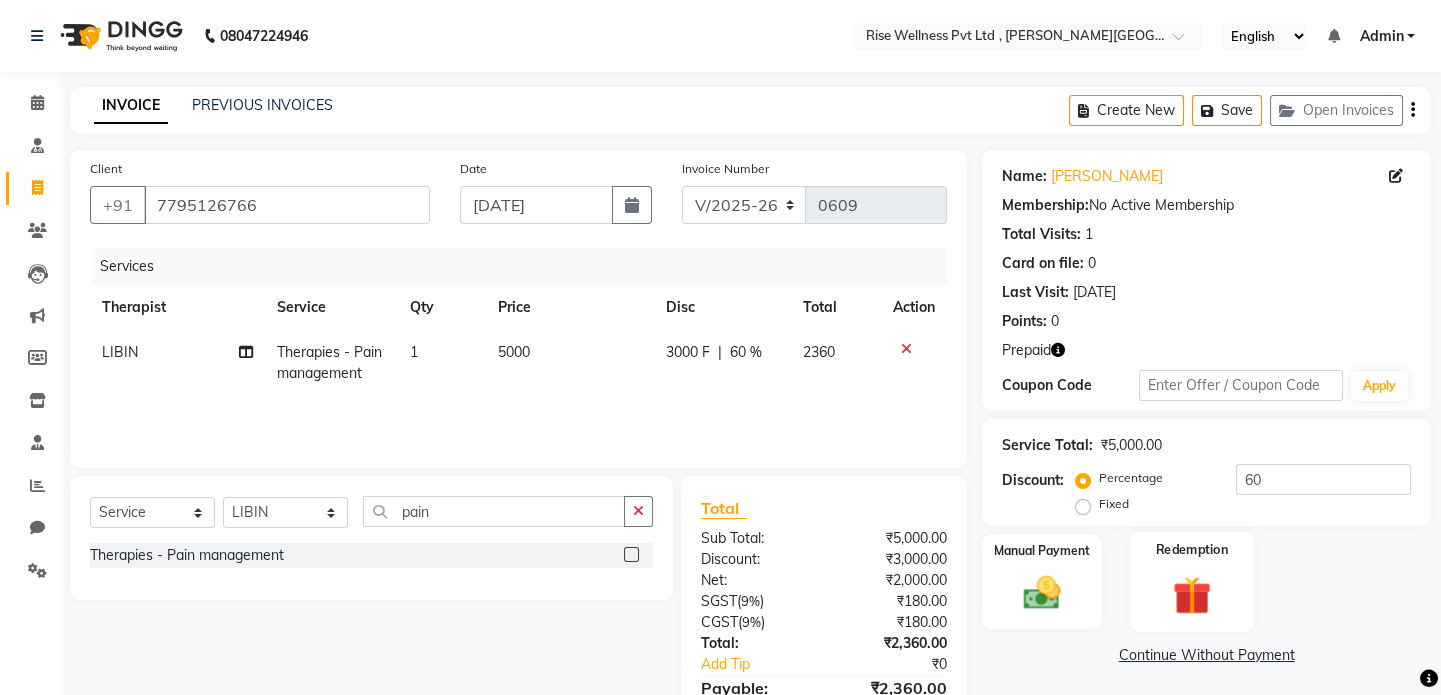 click 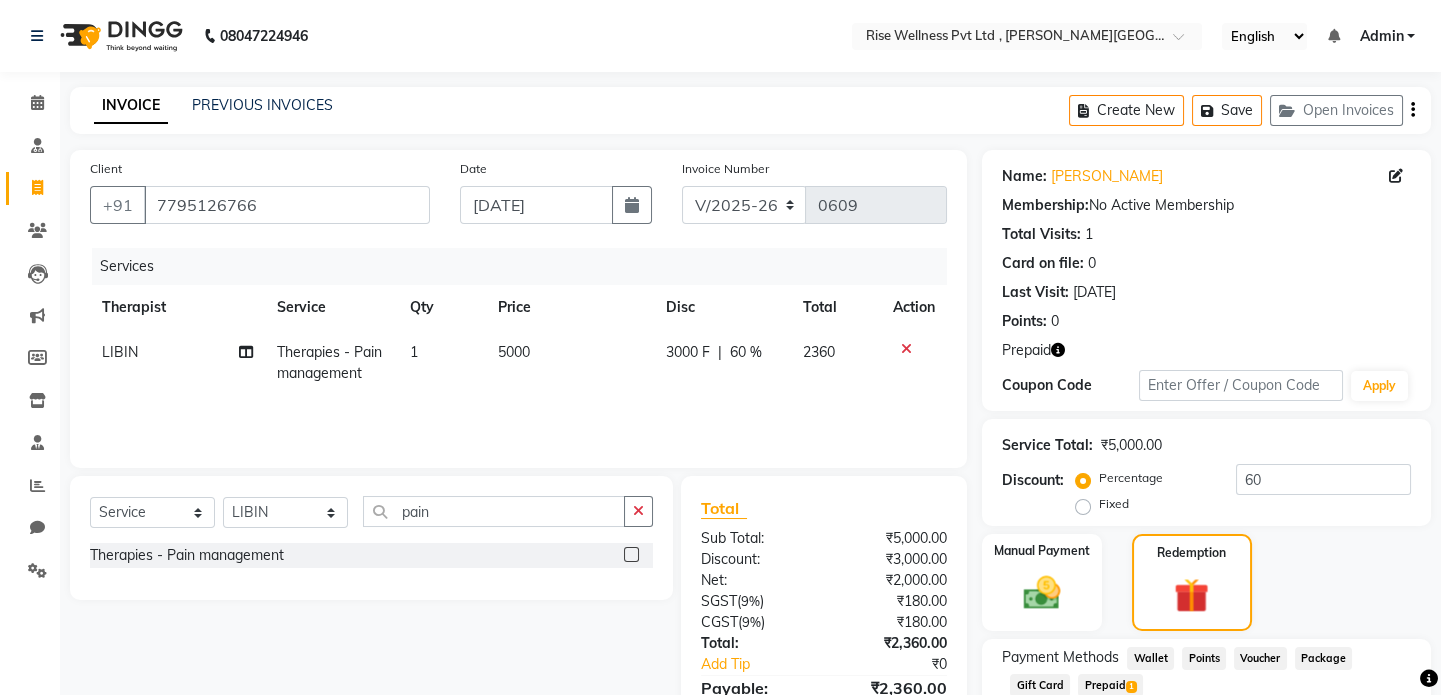 scroll, scrollTop: 133, scrollLeft: 0, axis: vertical 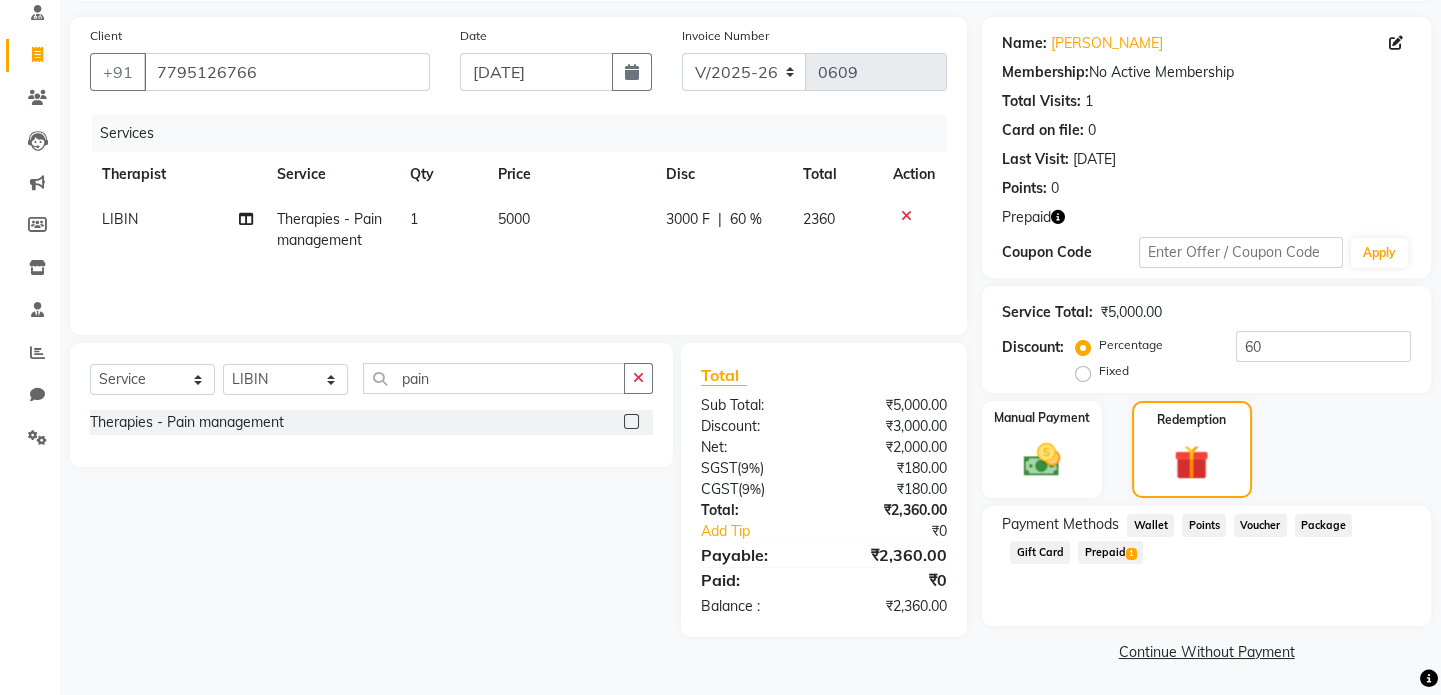 click on "Prepaid  1" 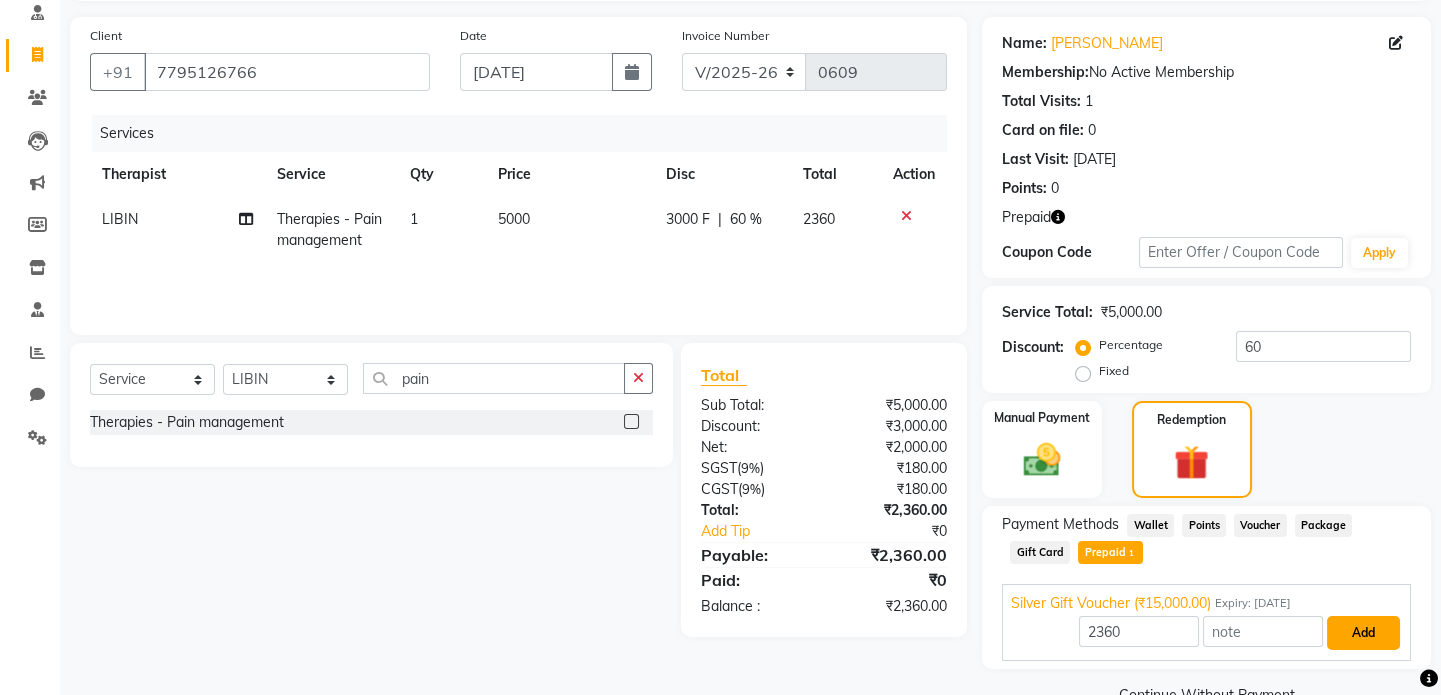click on "Add" at bounding box center (1363, 633) 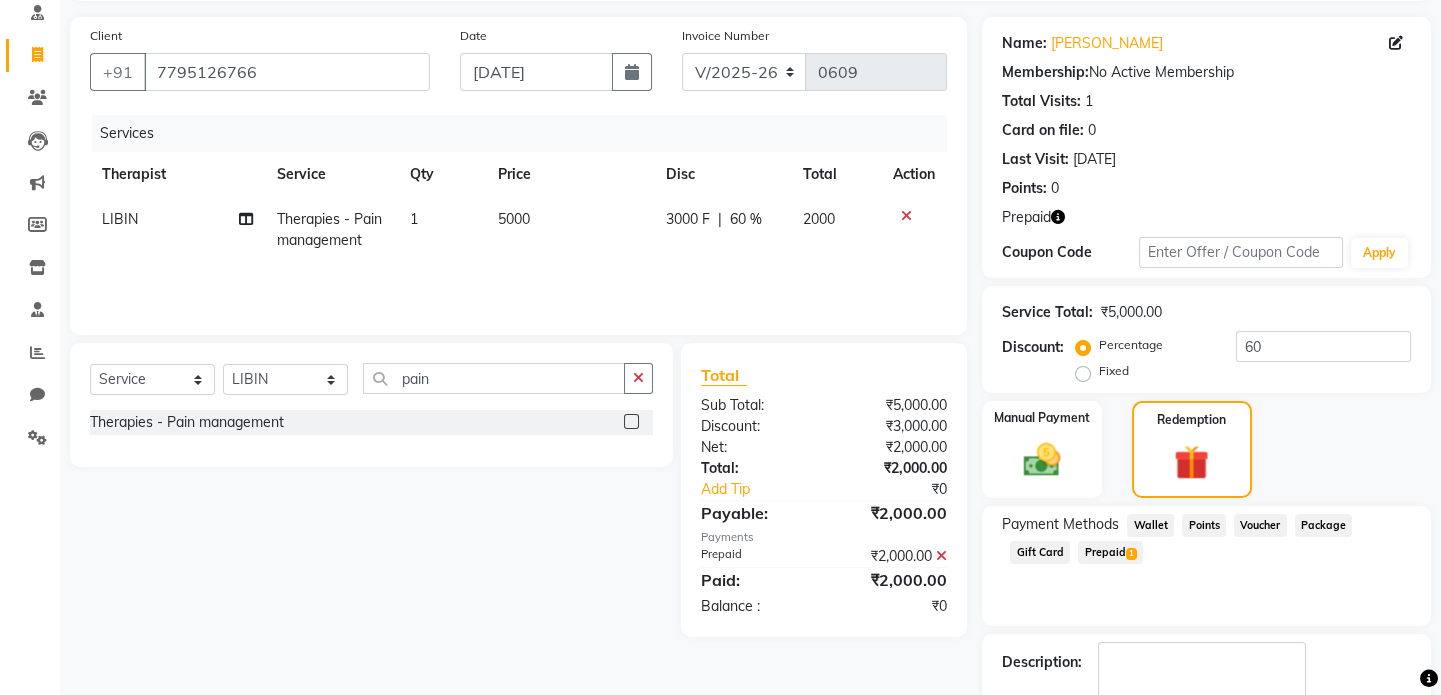scroll, scrollTop: 224, scrollLeft: 0, axis: vertical 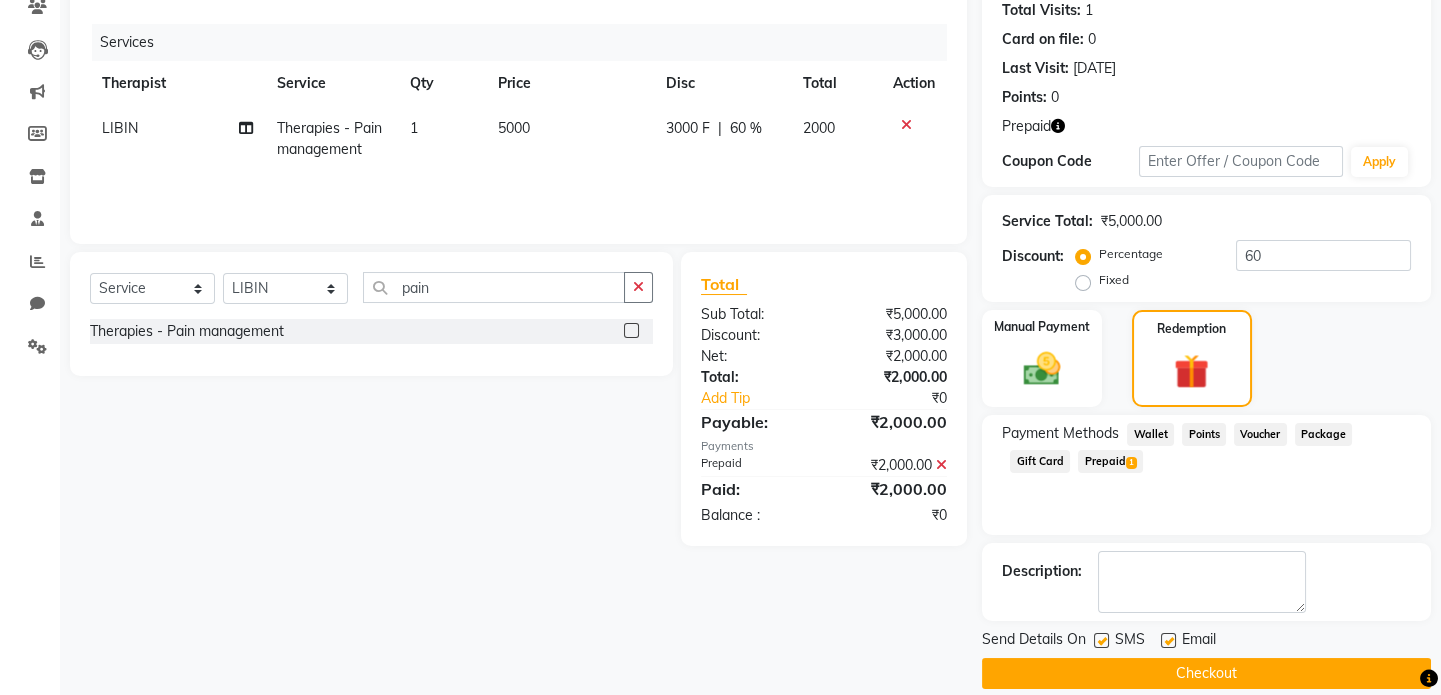 click on "Checkout" 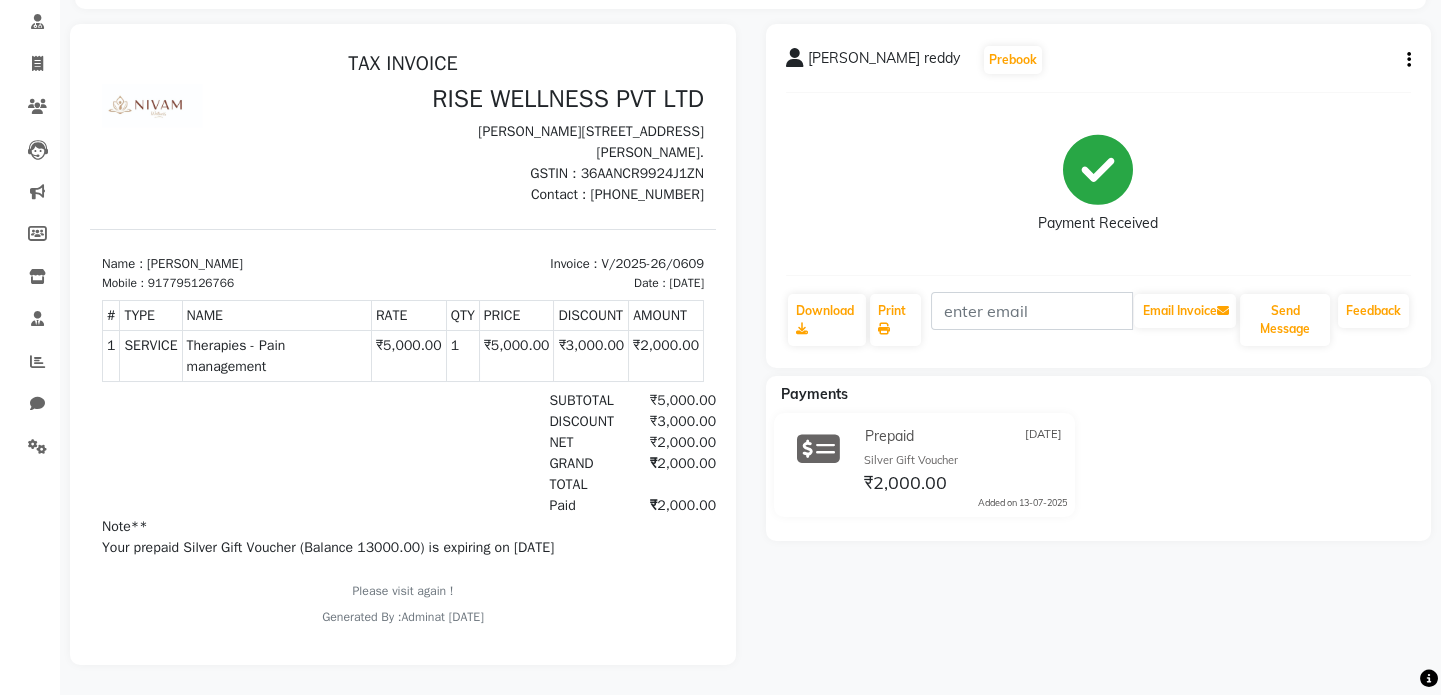 scroll, scrollTop: 0, scrollLeft: 0, axis: both 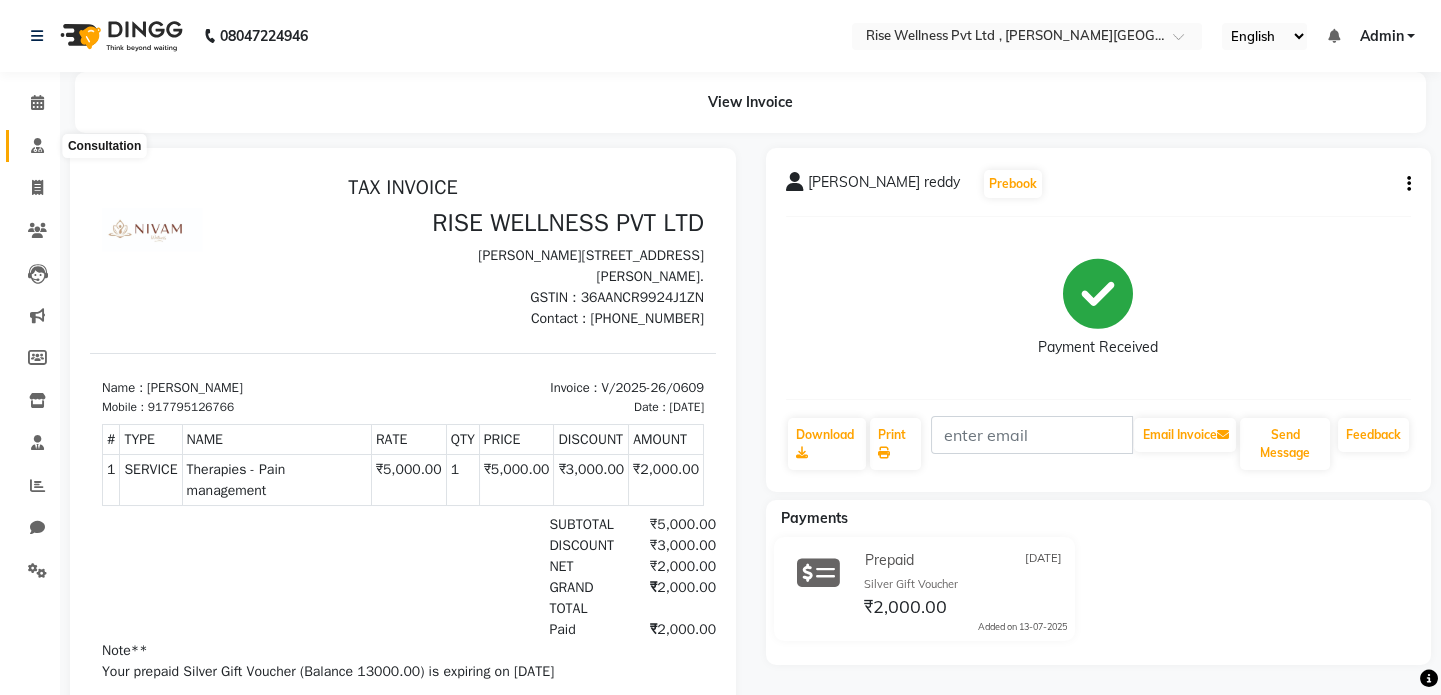 click 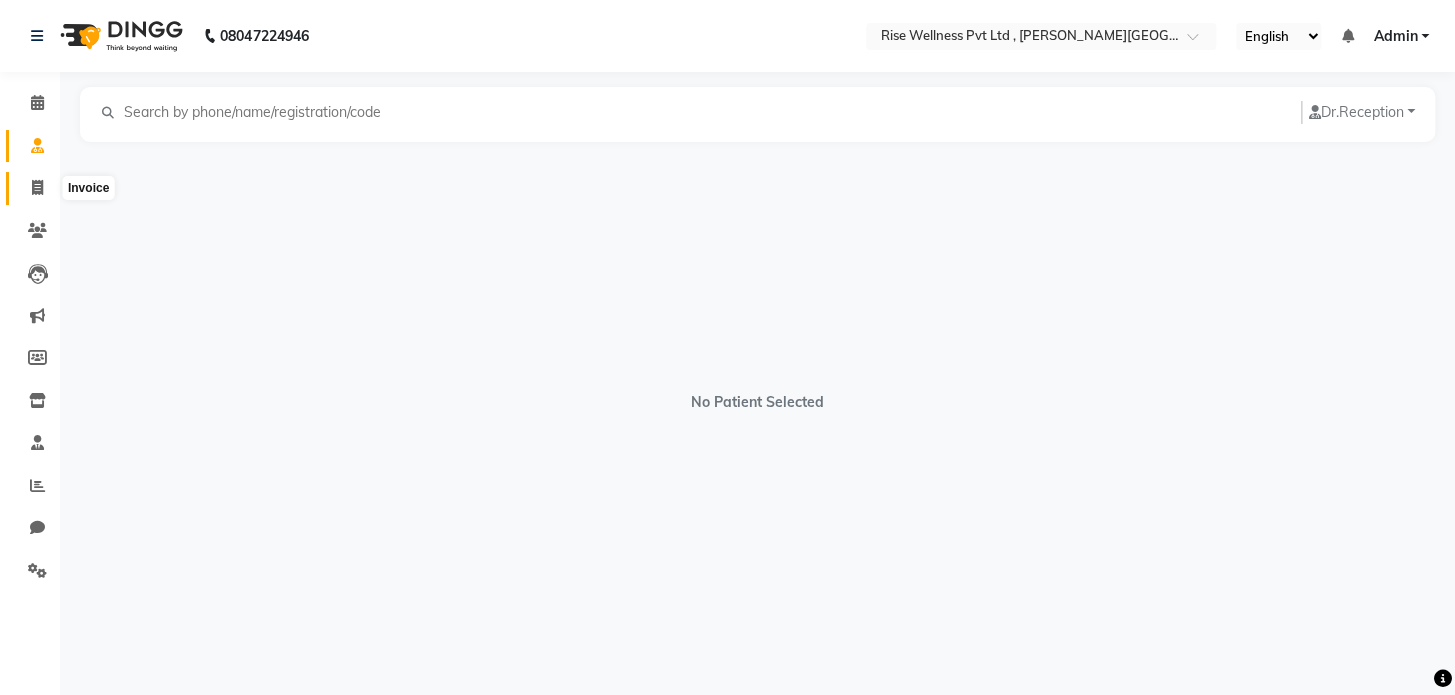 click 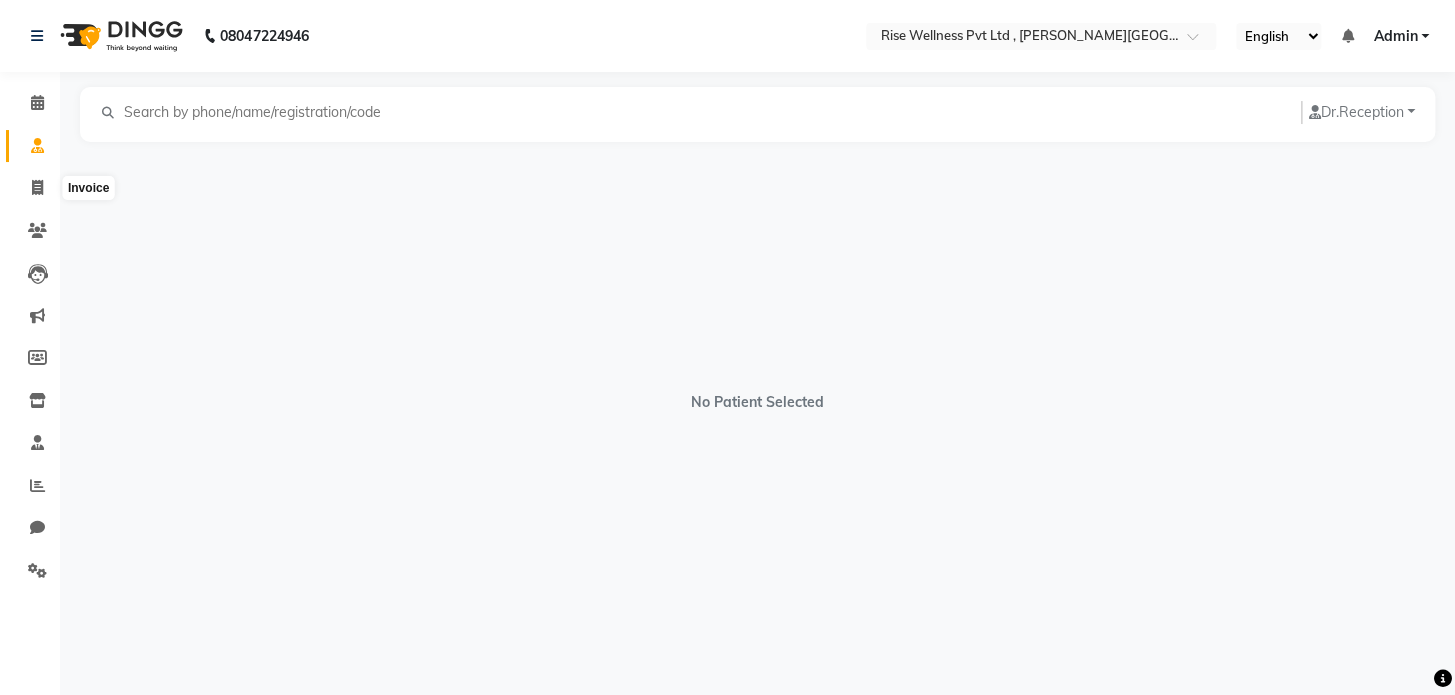 select on "7497" 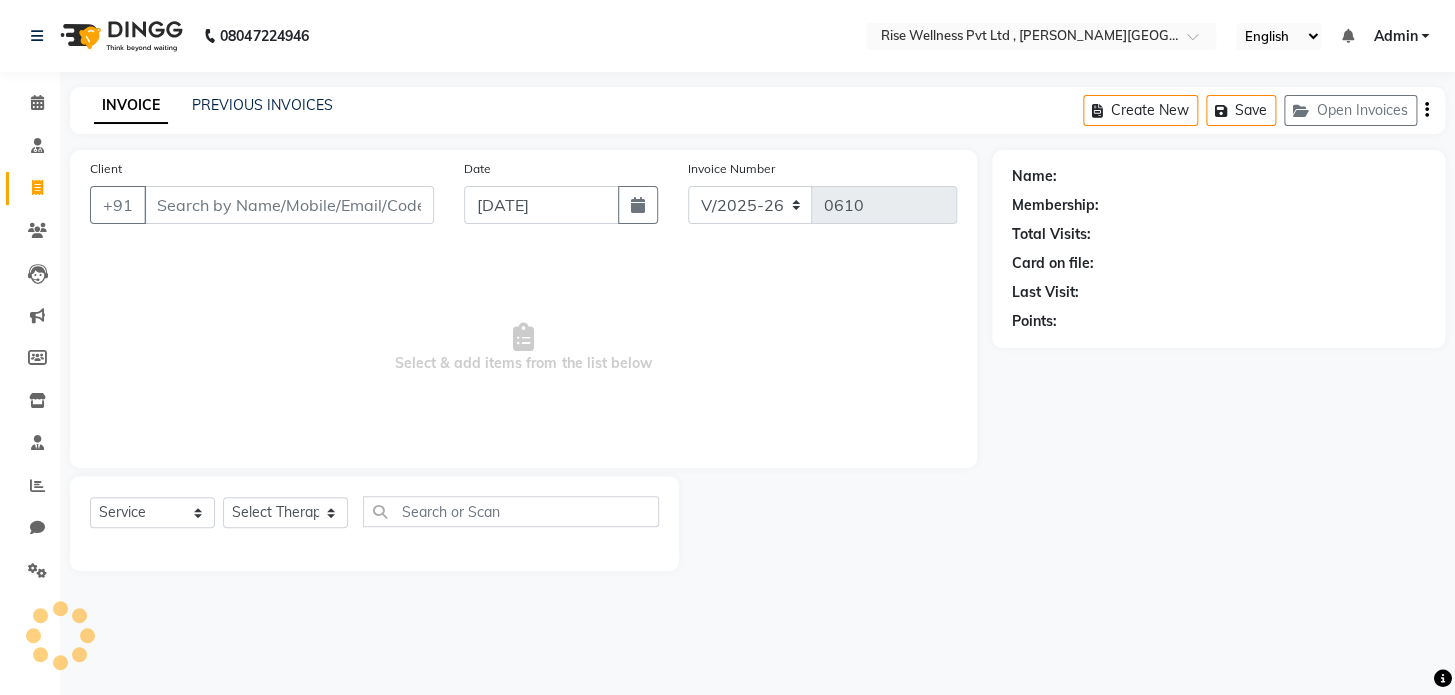click on "Client" at bounding box center [289, 205] 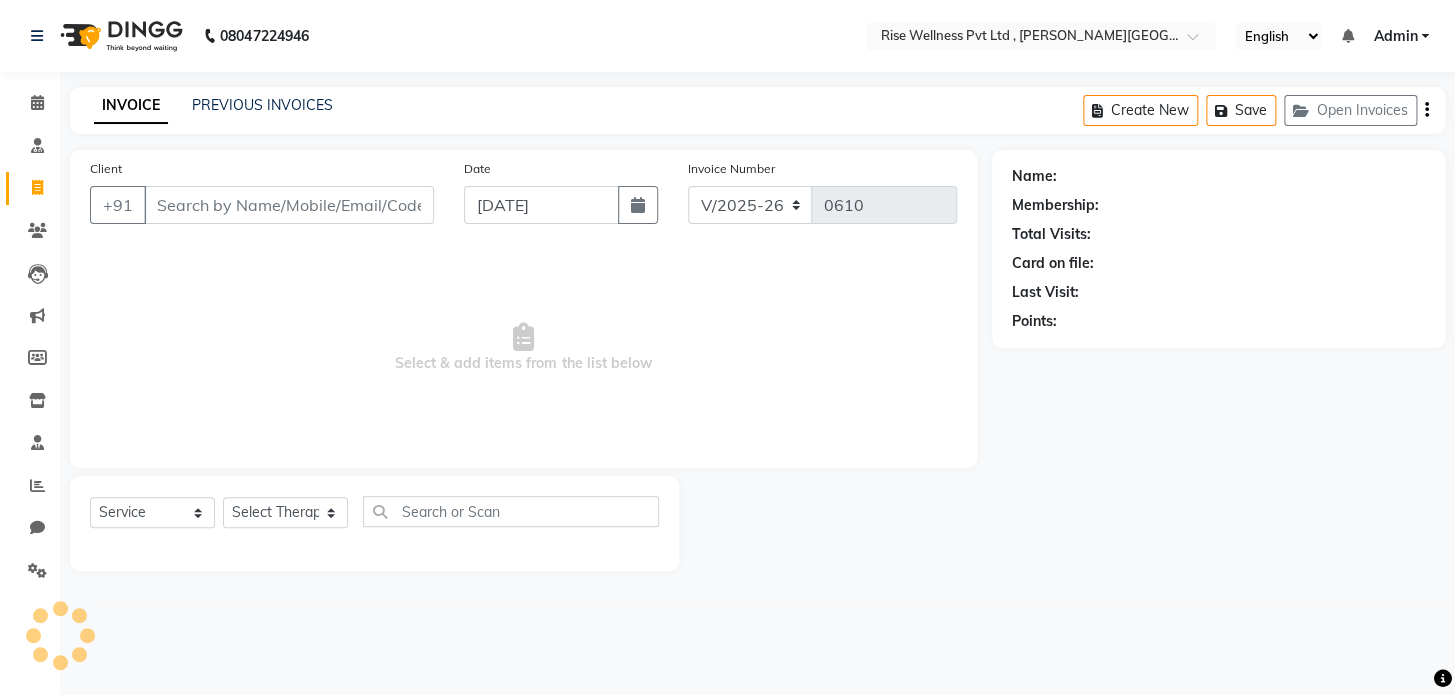 select on "V" 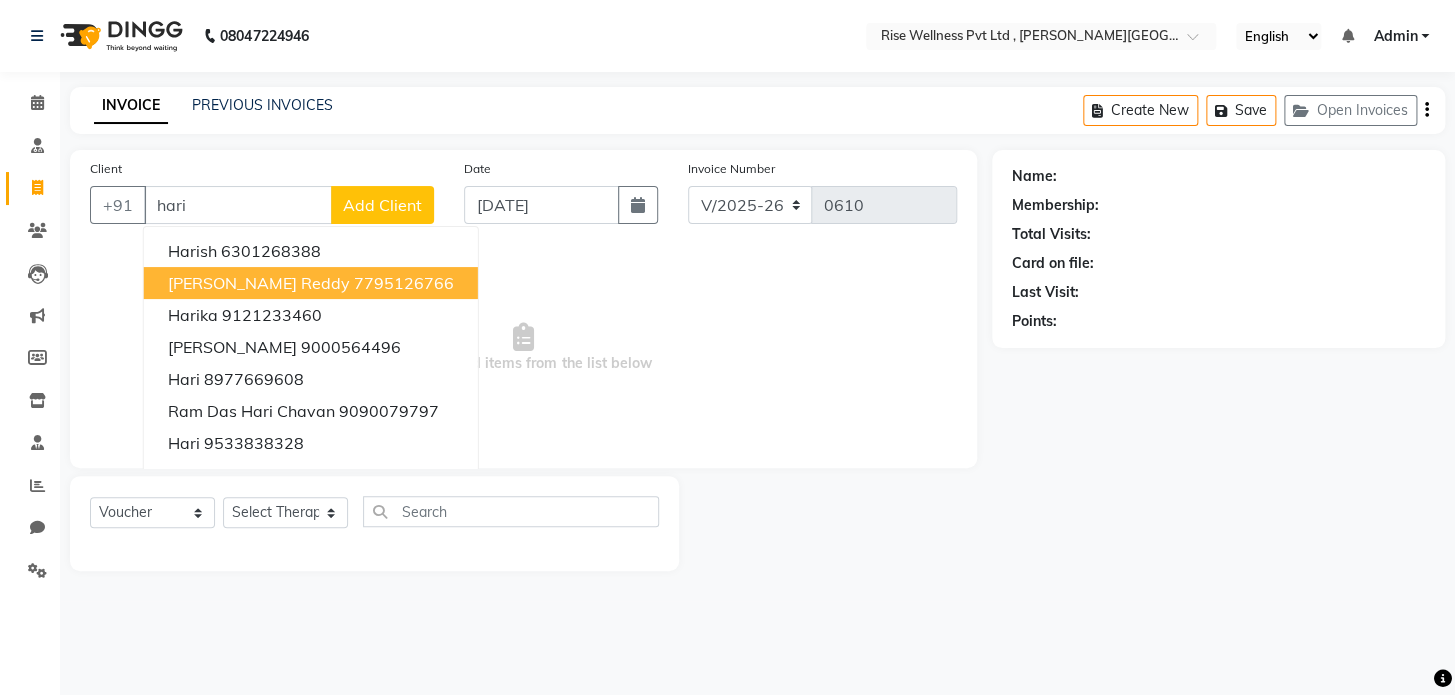 click on "[PERSON_NAME] reddy" at bounding box center (259, 283) 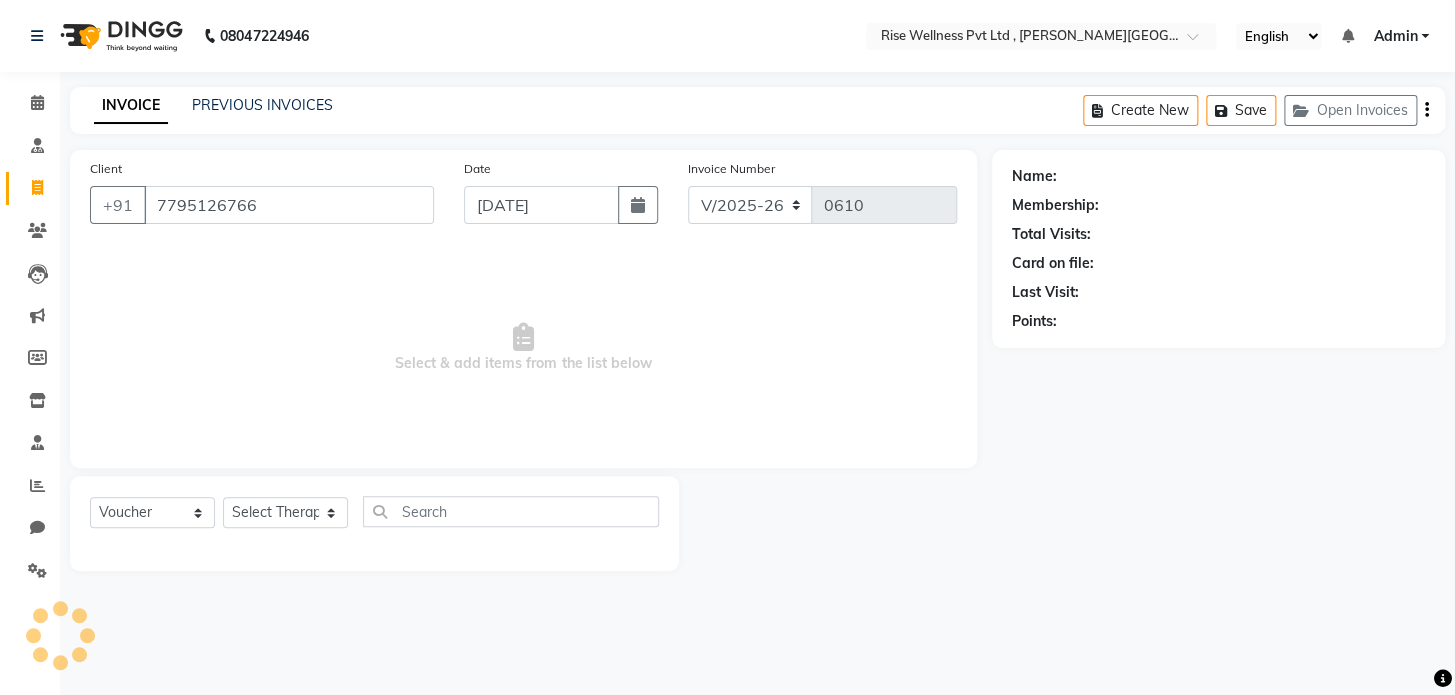 type on "7795126766" 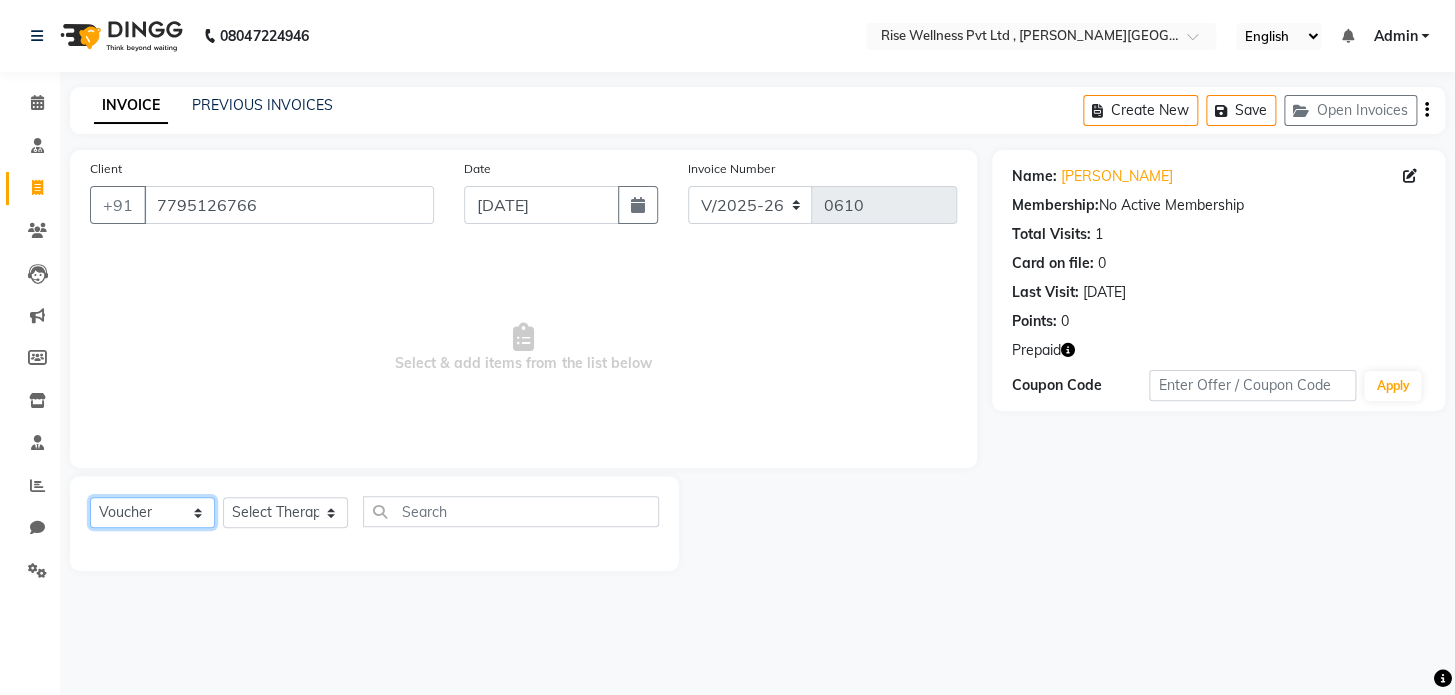 click on "Select  Service  Product  Membership  Package Voucher Prepaid Gift Card" 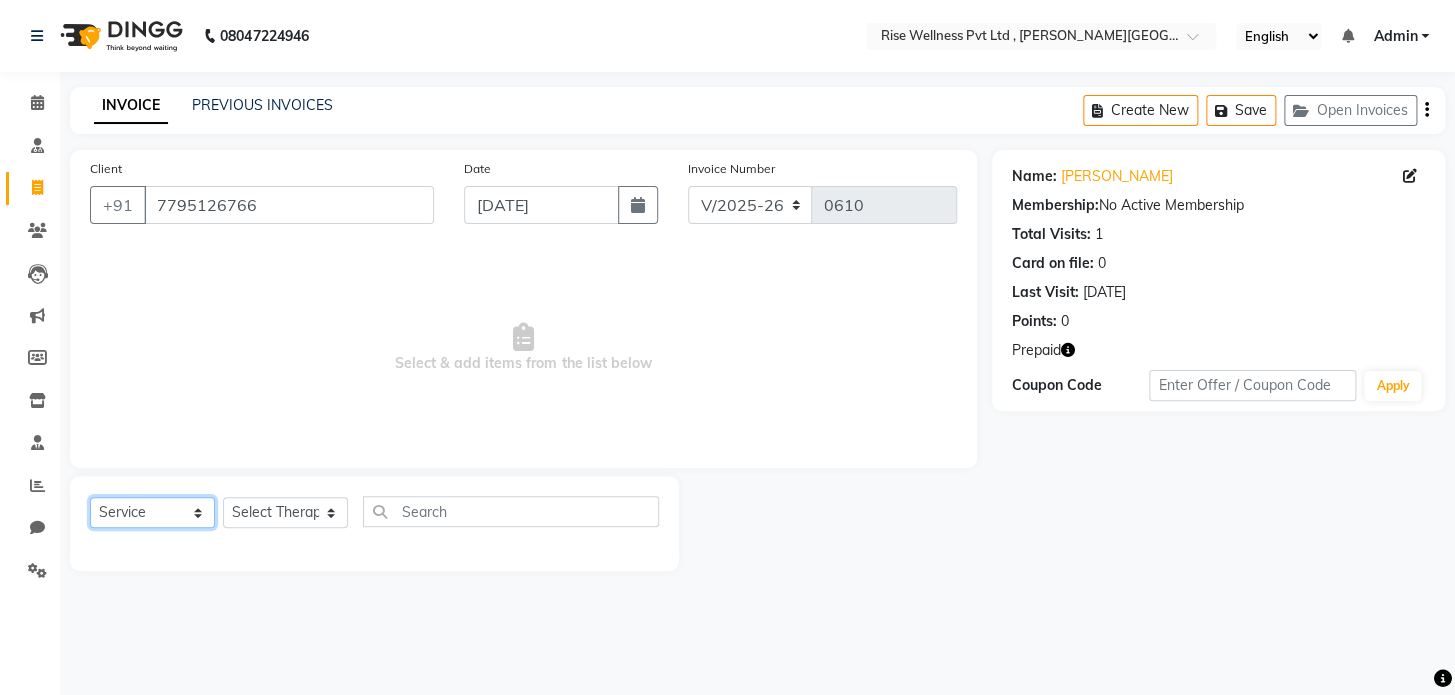 click on "Select  Service  Product  Membership  Package Voucher Prepaid Gift Card" 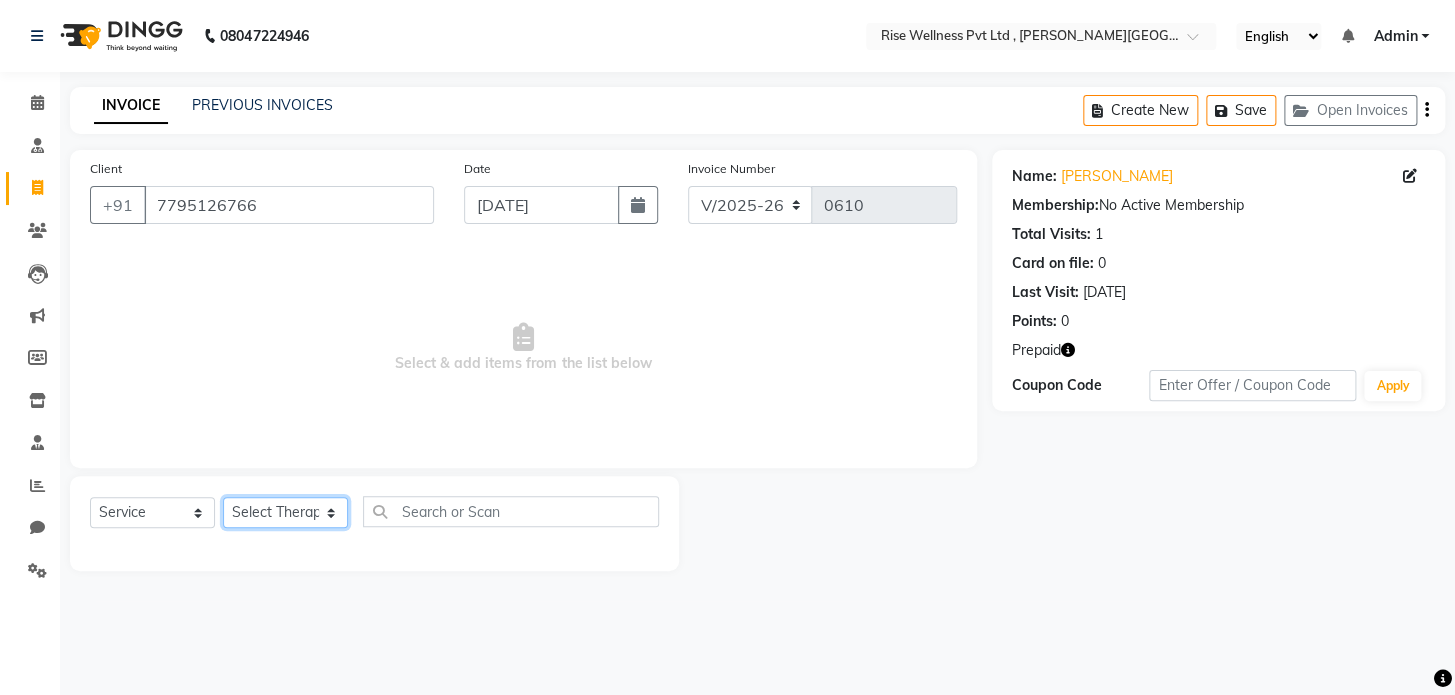 click on "Select Therapist LIBIN musthabshira nithya Reception sujith suzi" 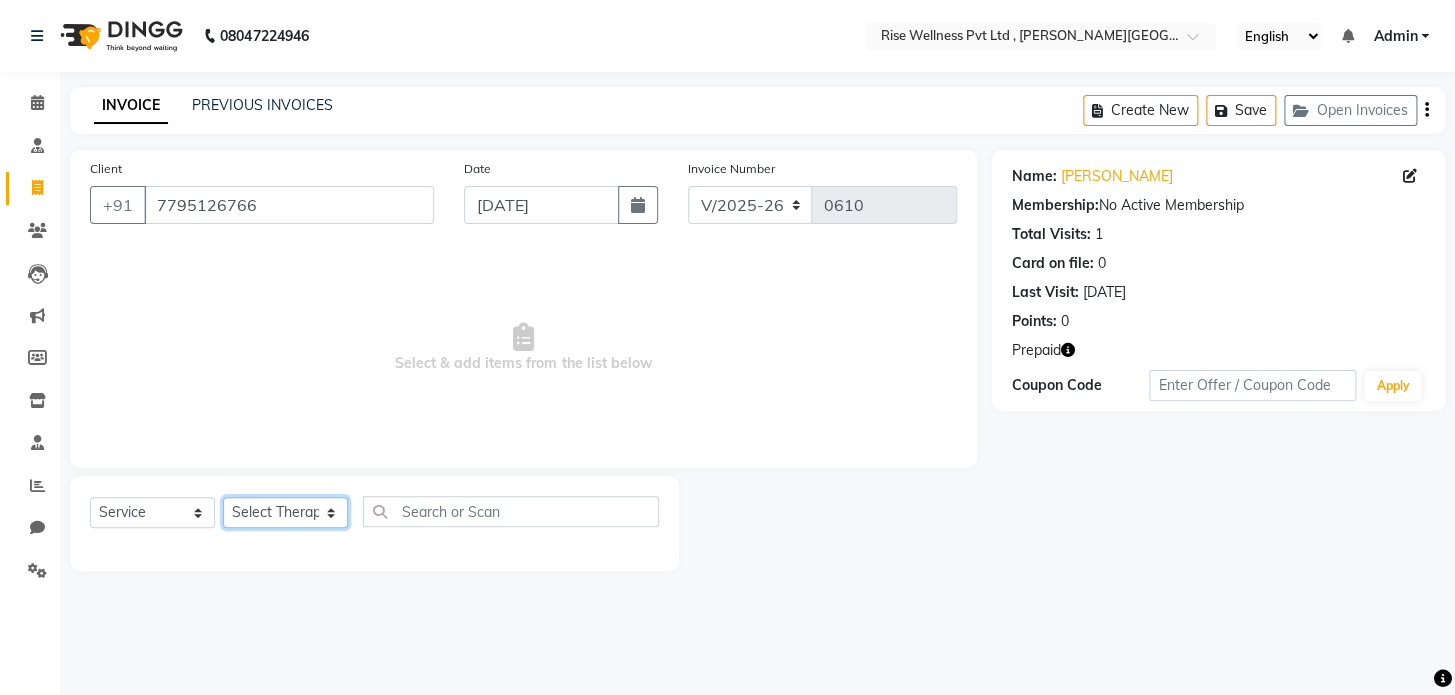 select on "69786" 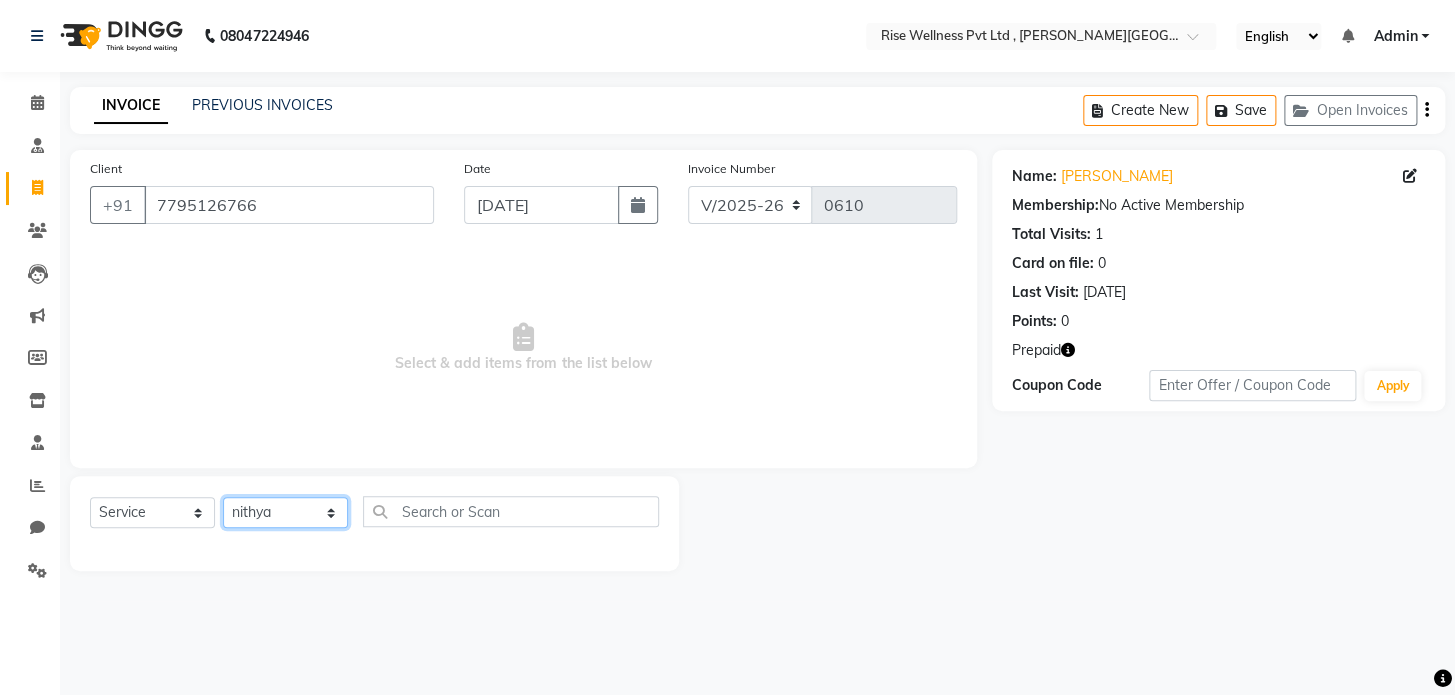 click on "Select Therapist LIBIN musthabshira nithya Reception sujith suzi" 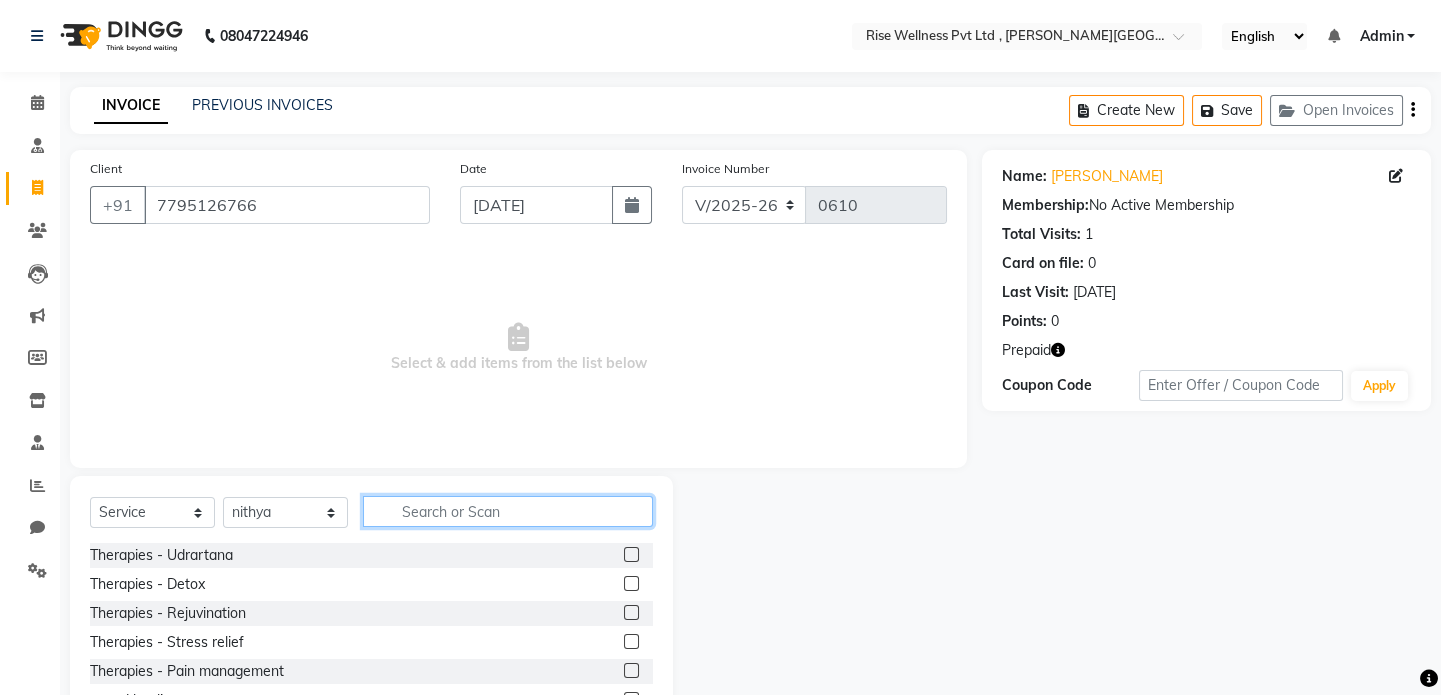 click 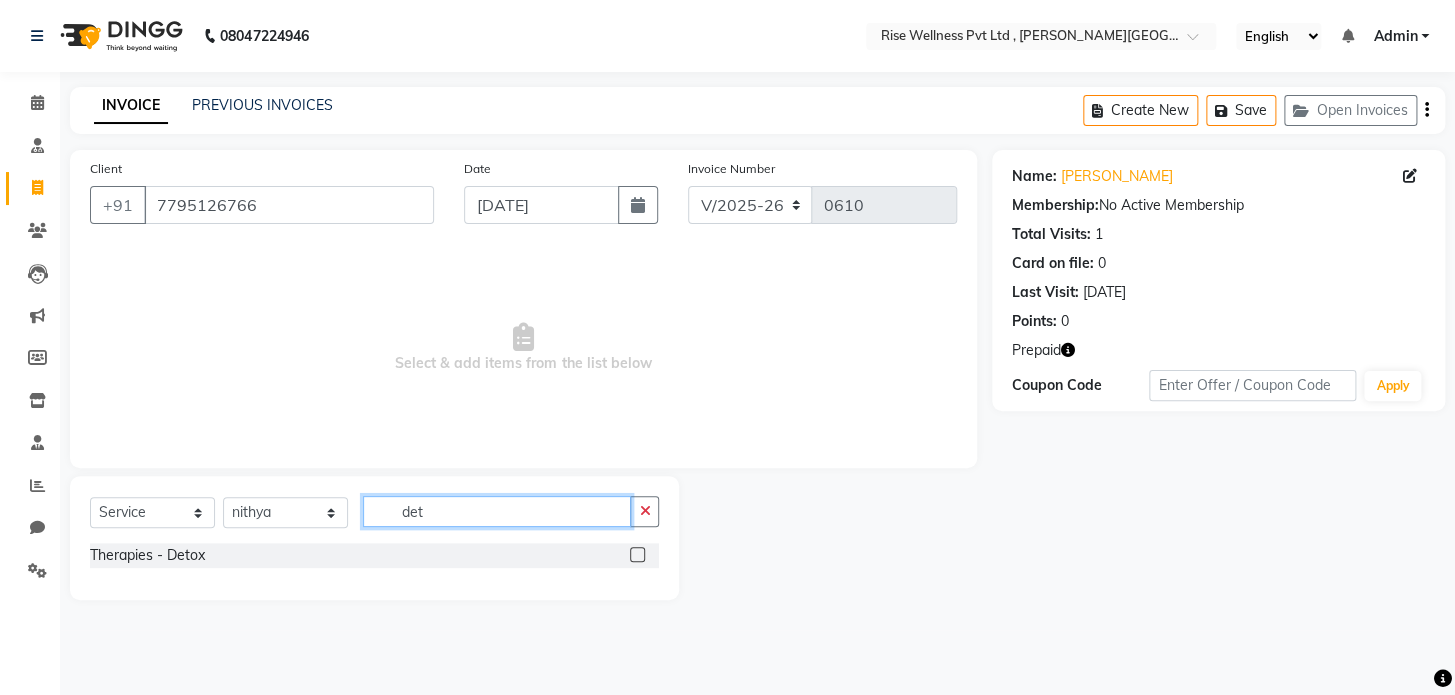 type on "det" 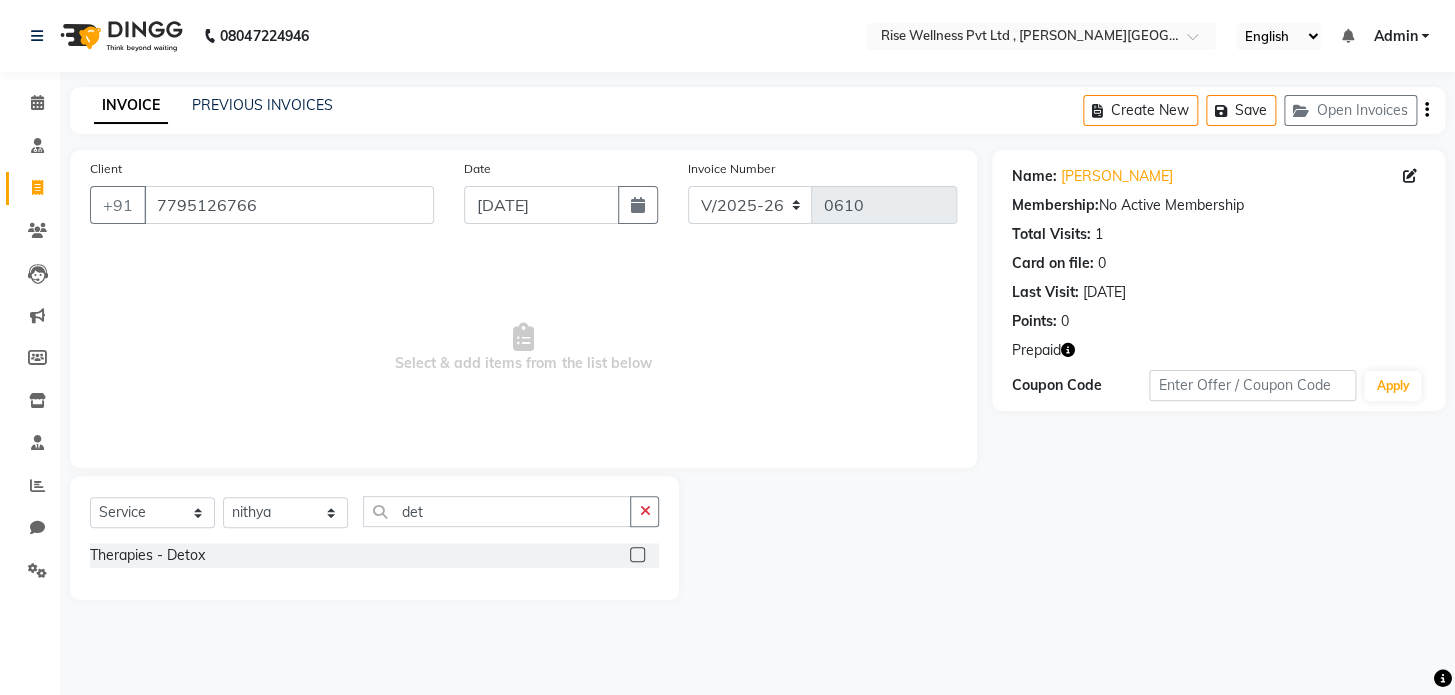 click 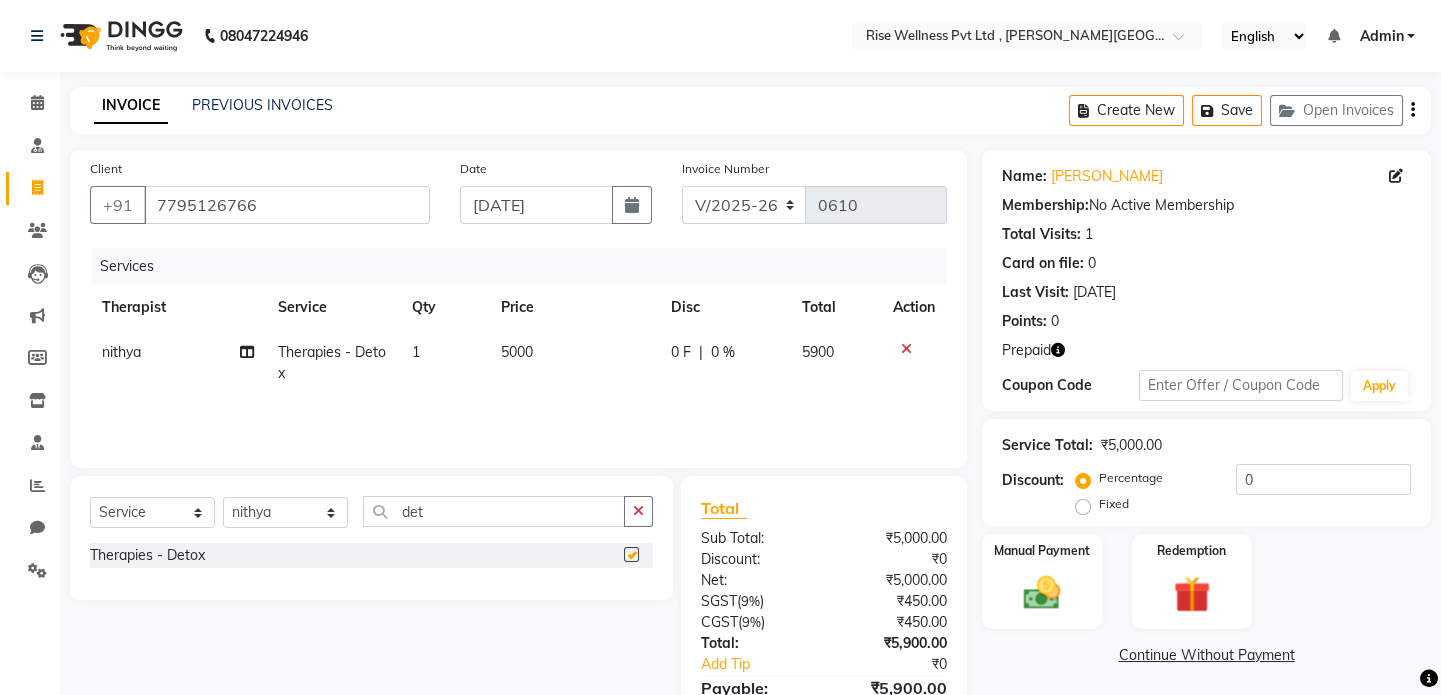 checkbox on "false" 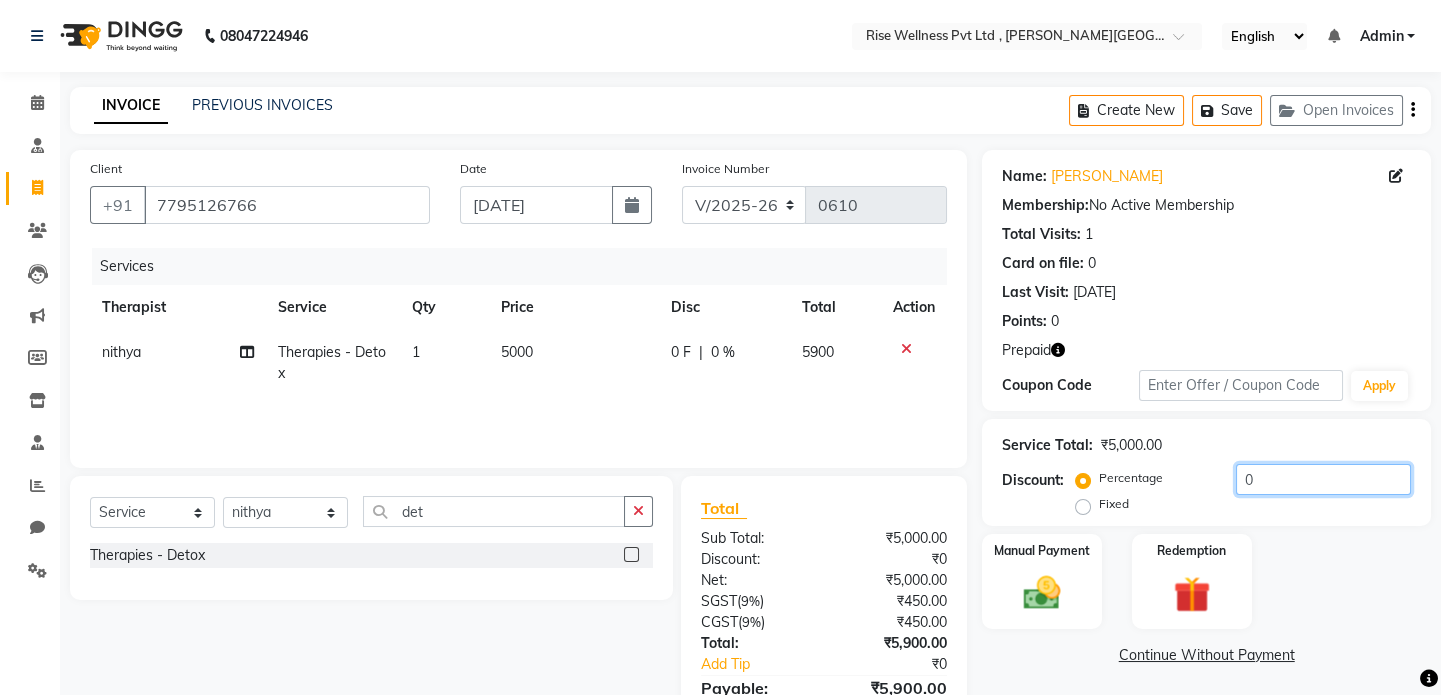 click on "0" 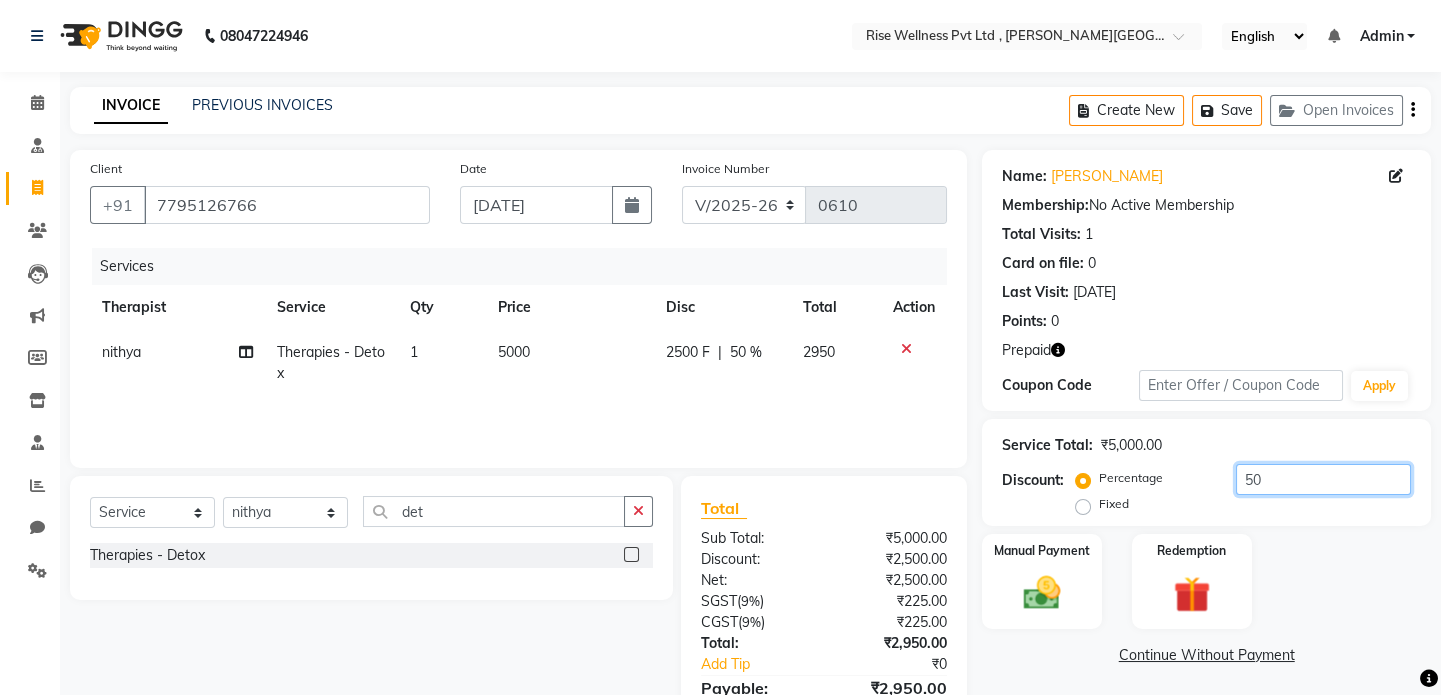 scroll, scrollTop: 90, scrollLeft: 0, axis: vertical 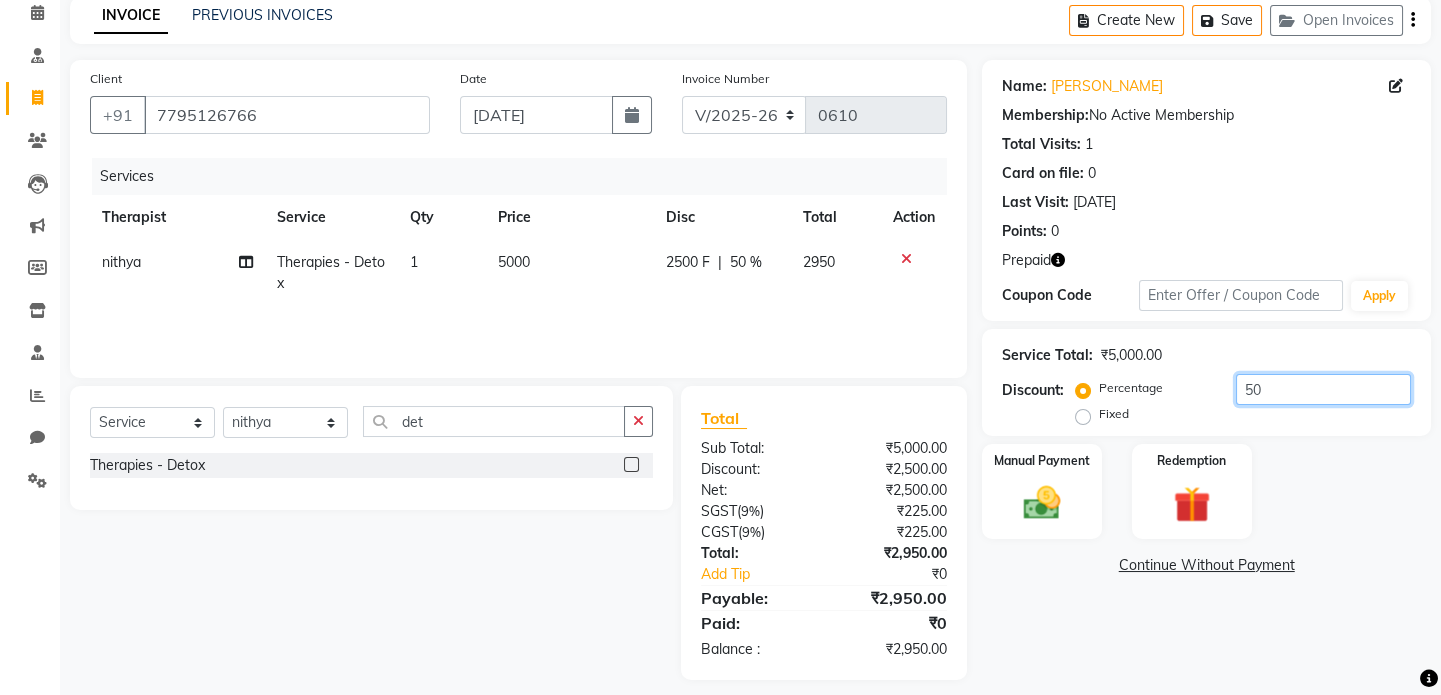 type on "5" 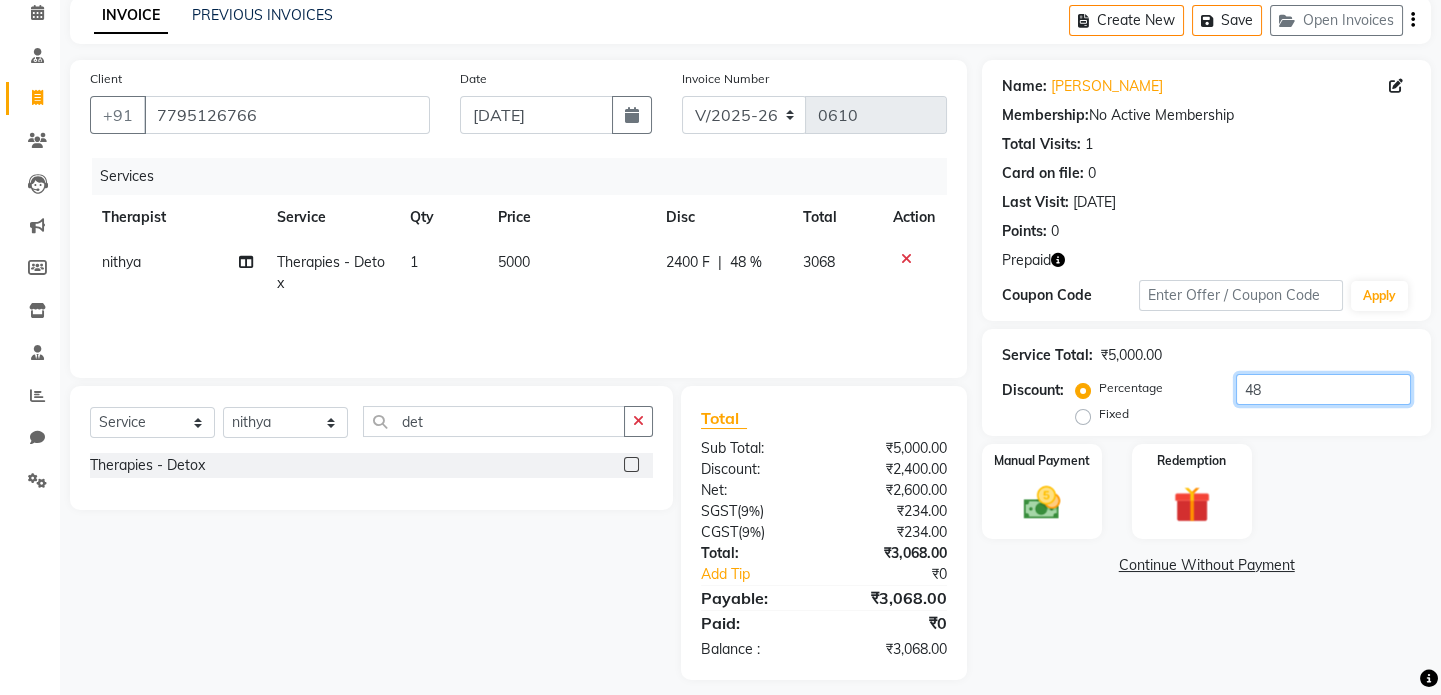type on "4" 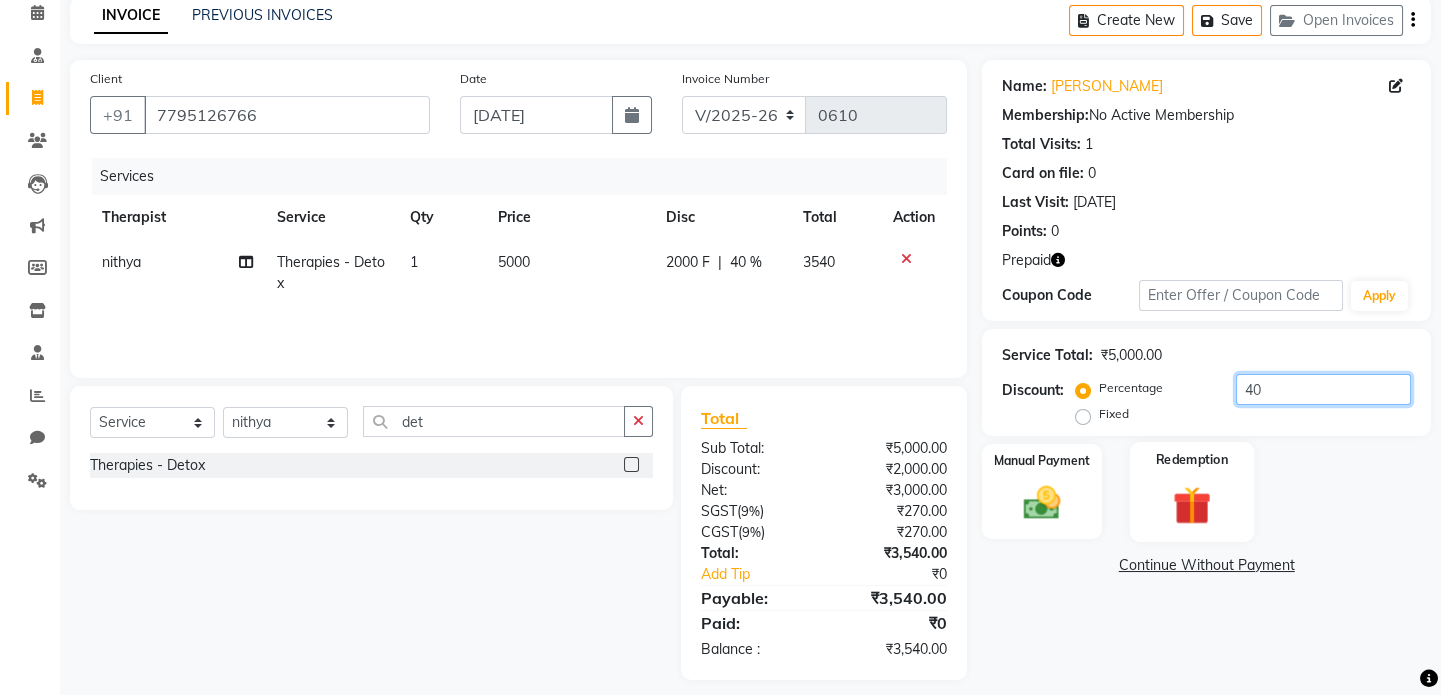 type on "40" 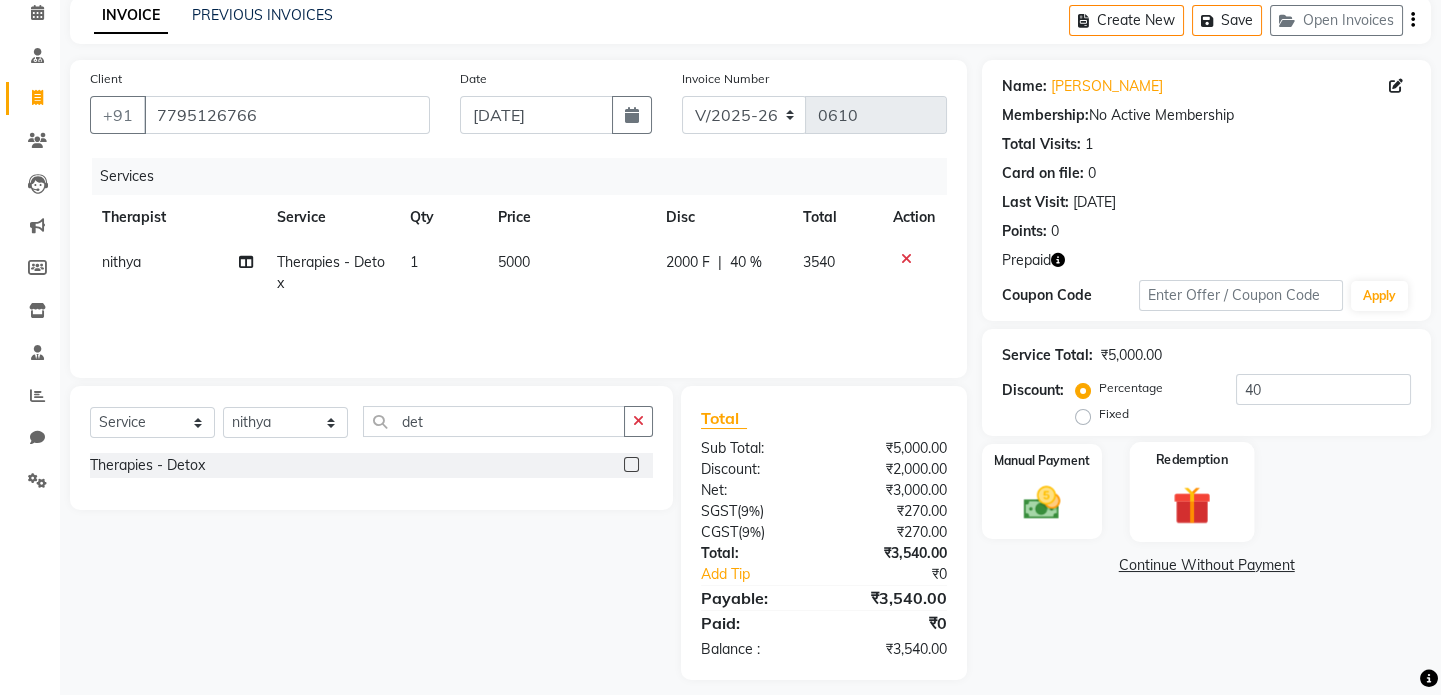 click 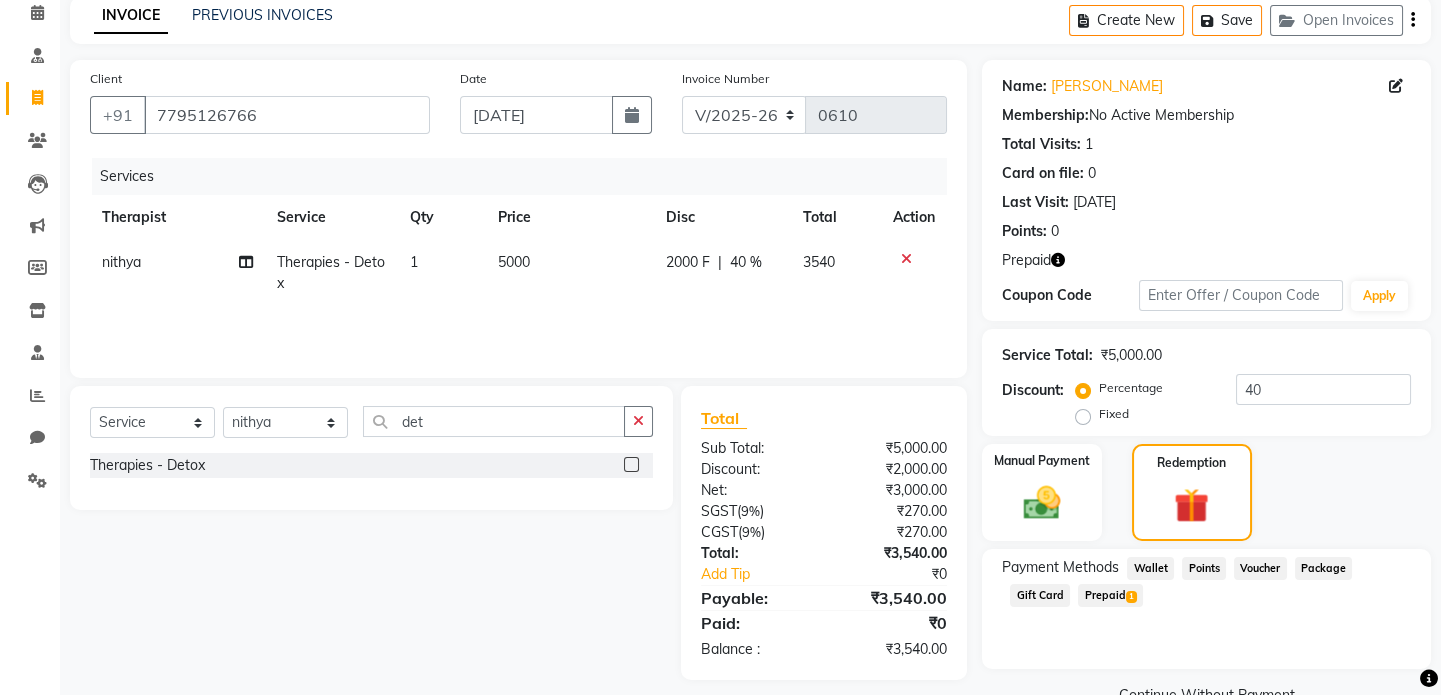 click on "Prepaid  1" 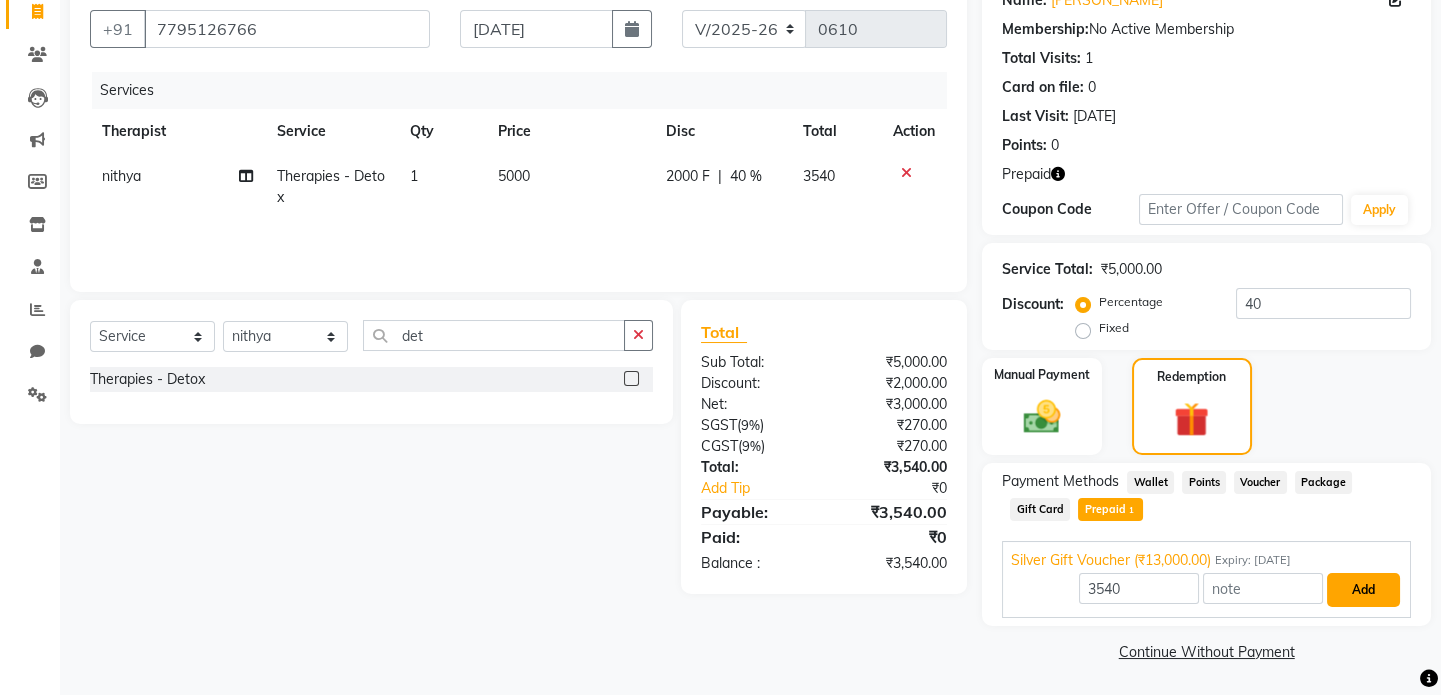 click on "Add" at bounding box center (1363, 590) 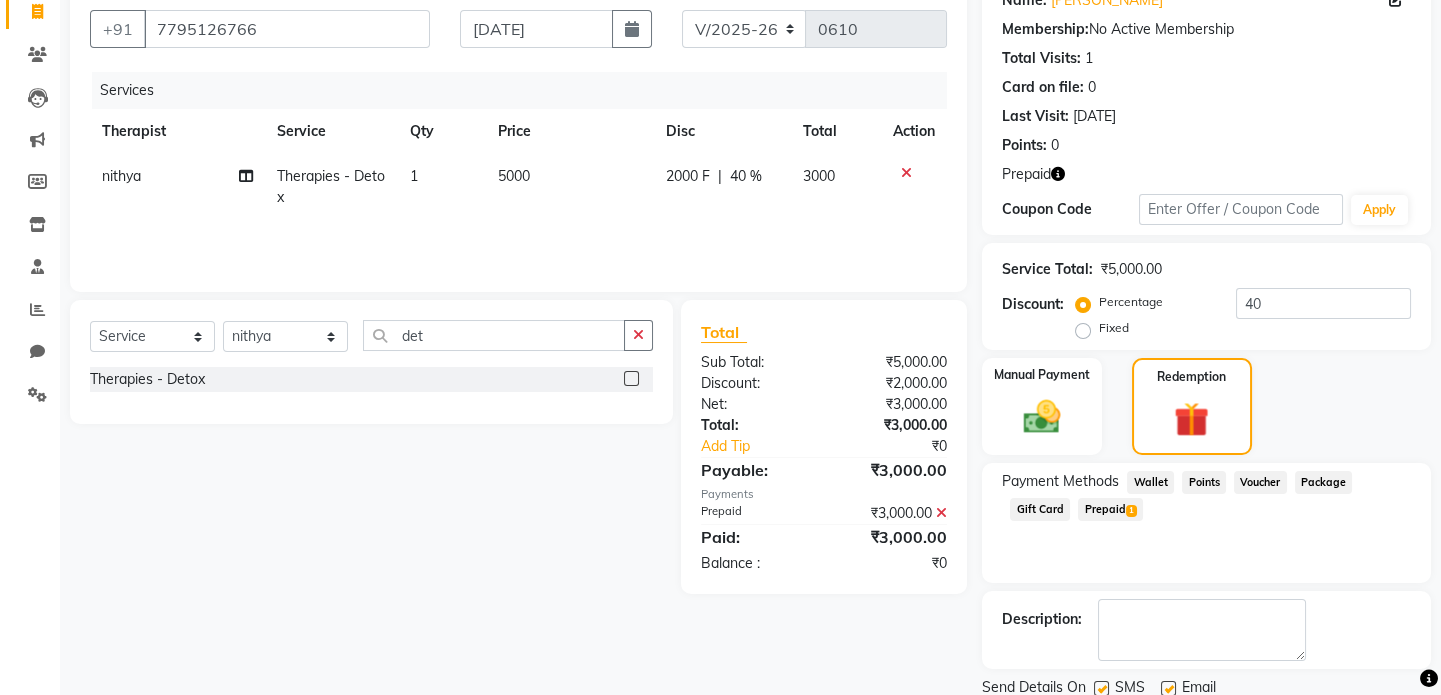 scroll, scrollTop: 246, scrollLeft: 0, axis: vertical 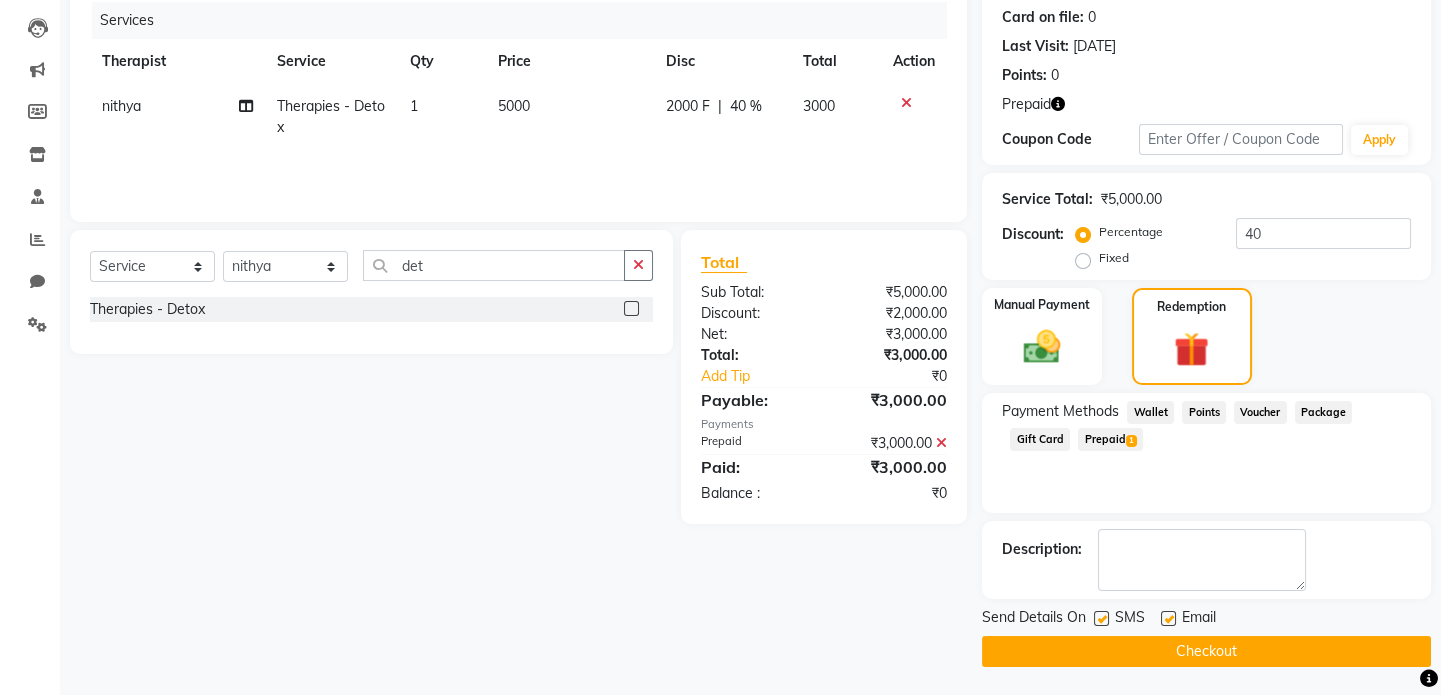 click on "Checkout" 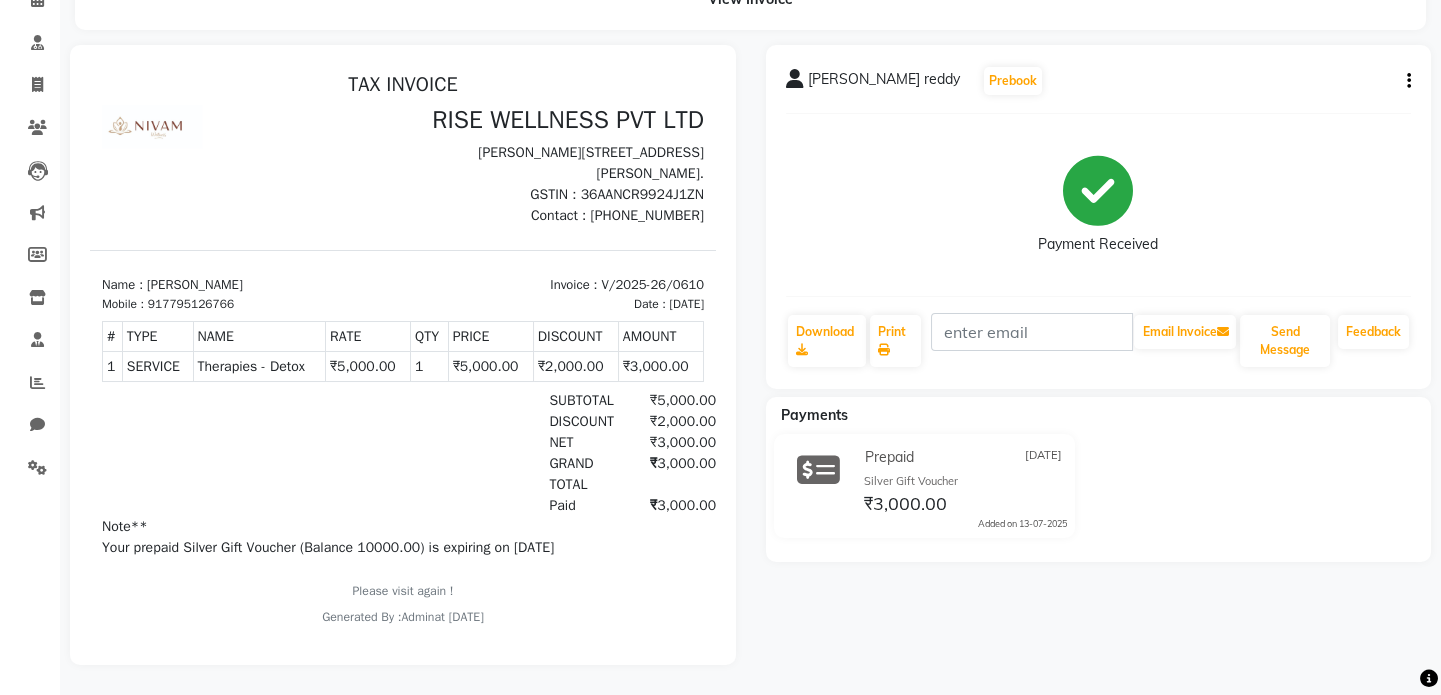 scroll, scrollTop: 115, scrollLeft: 0, axis: vertical 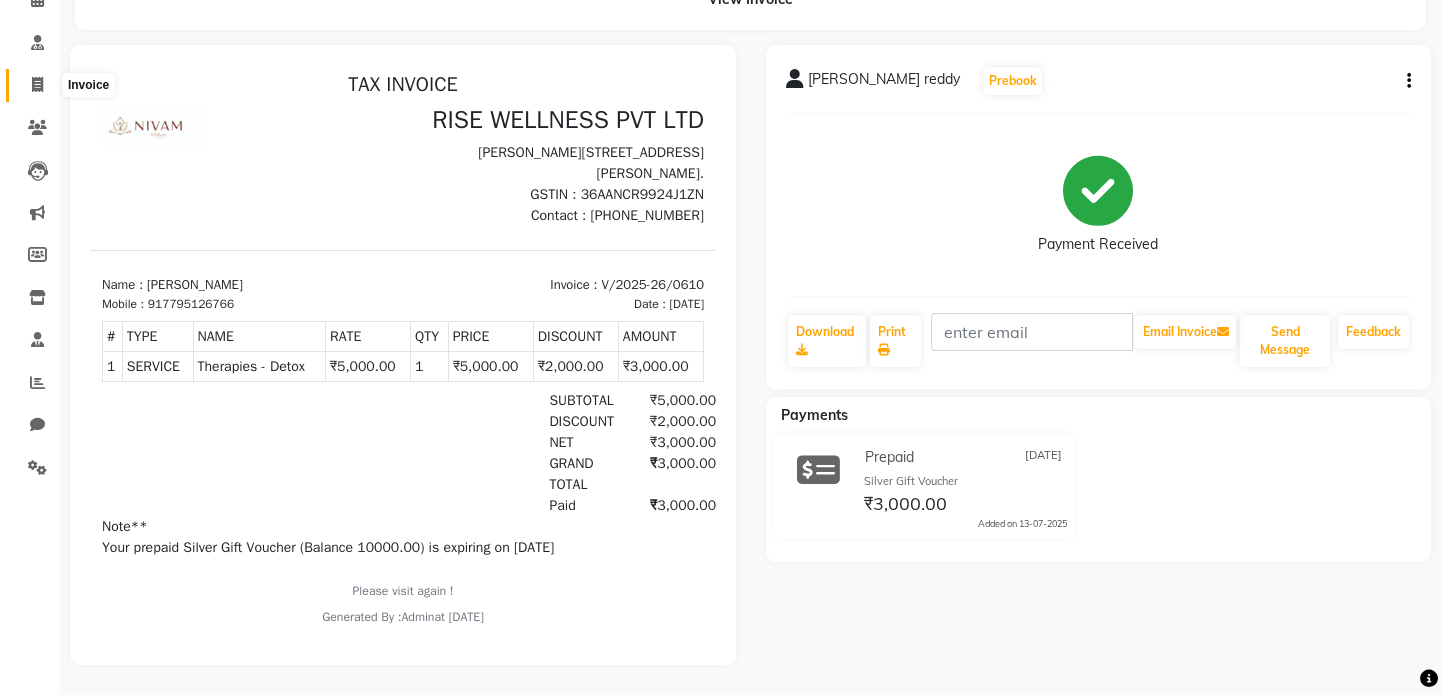 click 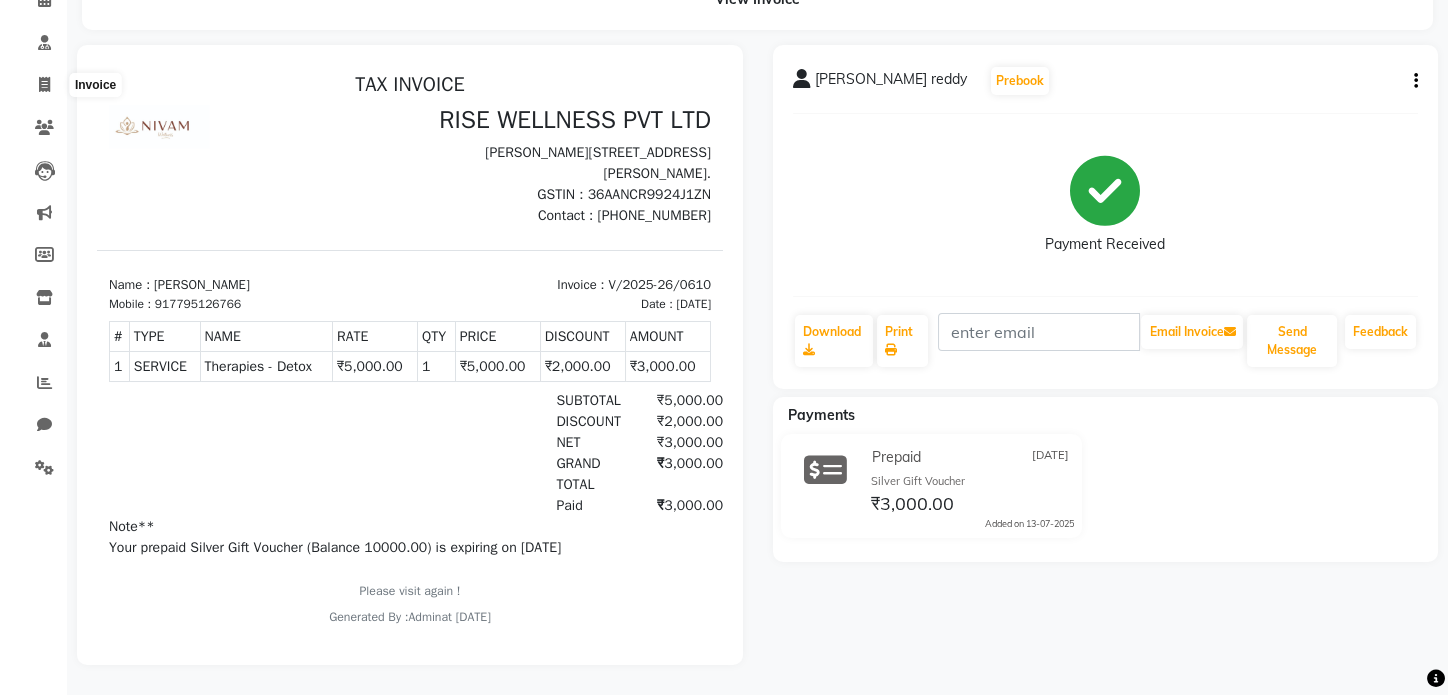 scroll, scrollTop: 0, scrollLeft: 0, axis: both 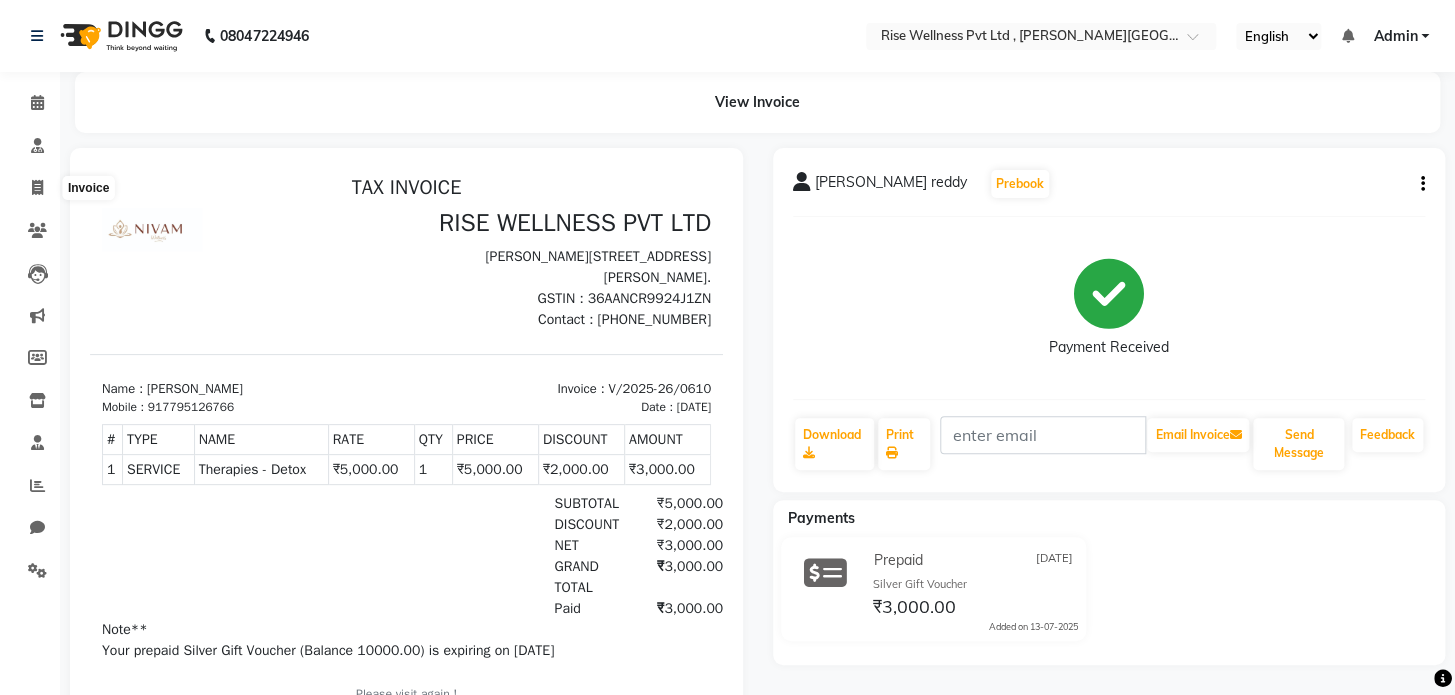 select on "7497" 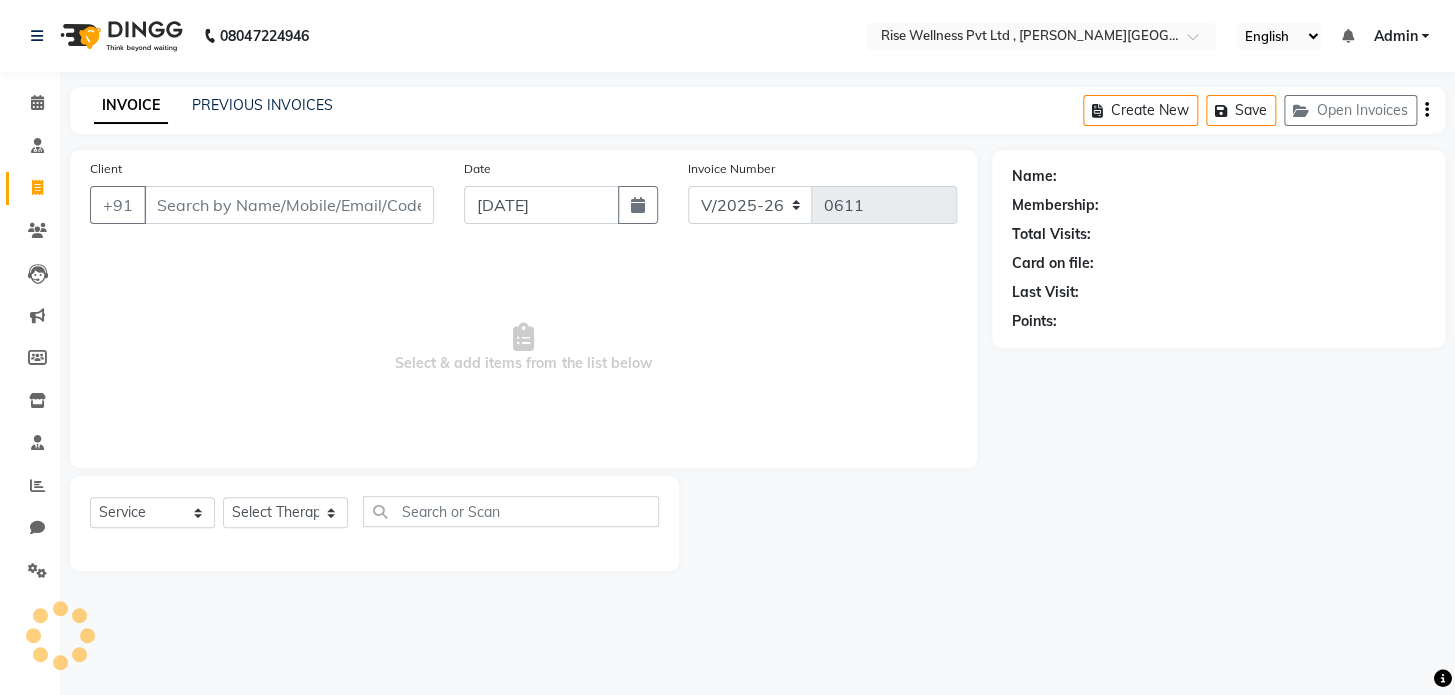 select on "V" 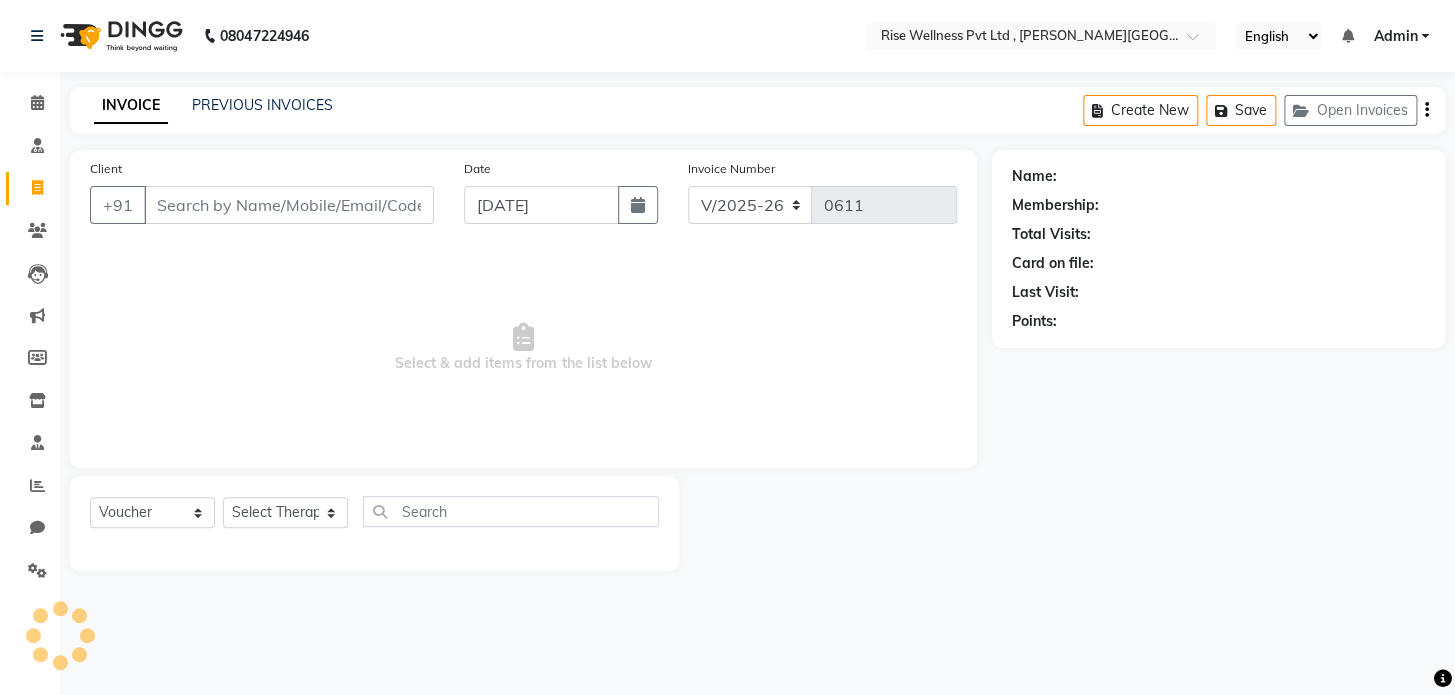 click on "Client" at bounding box center (289, 205) 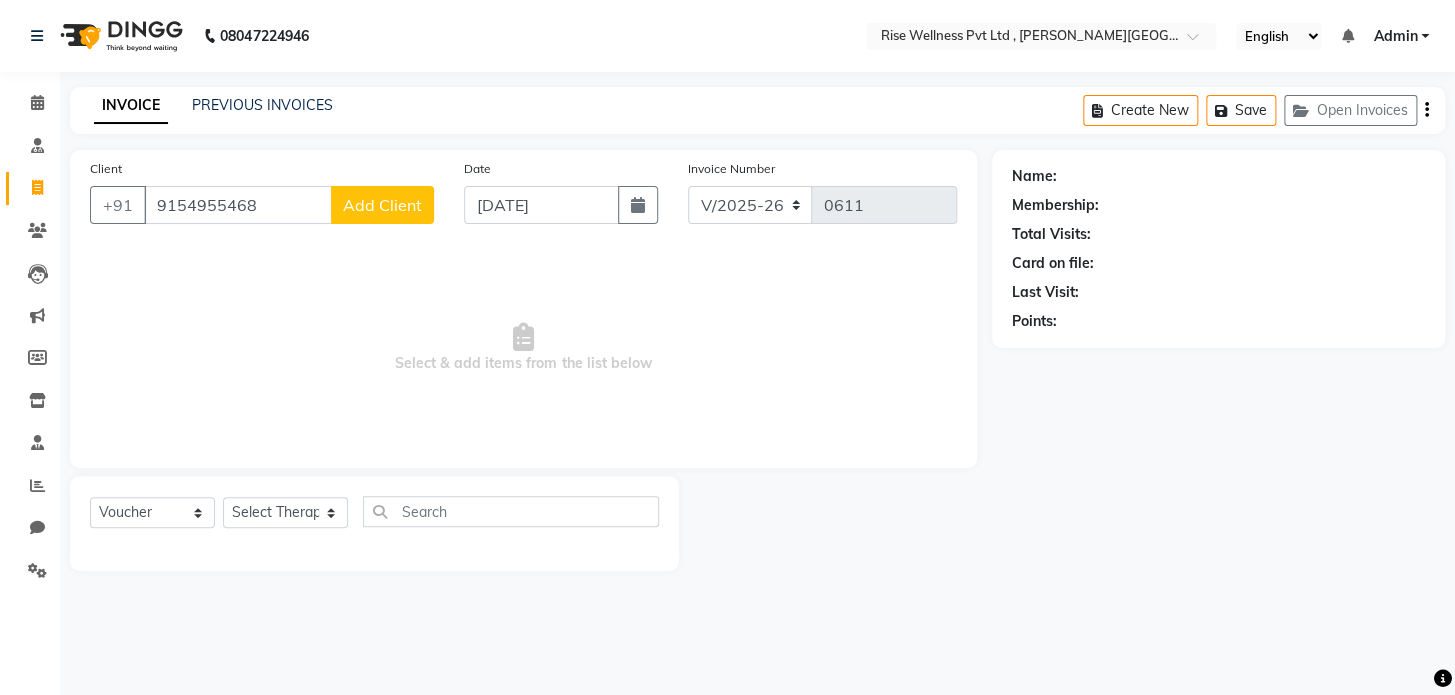 type on "9154955468" 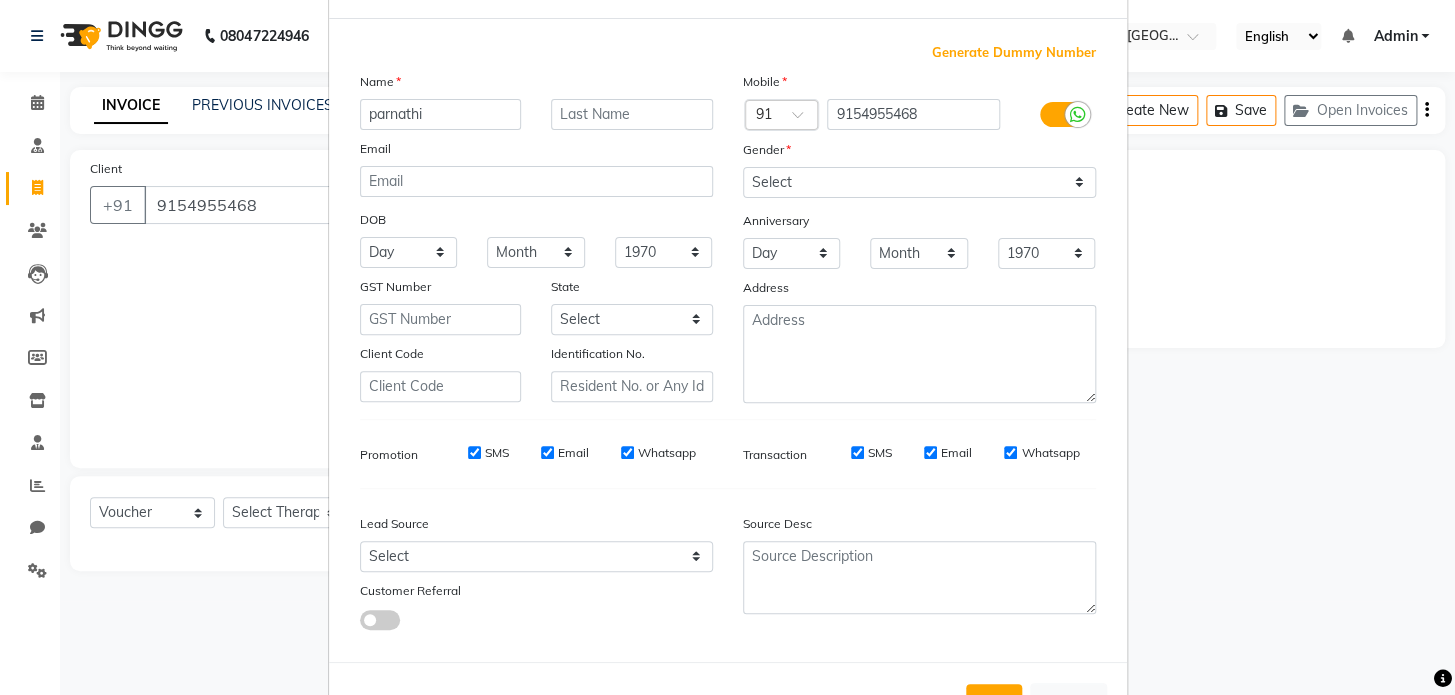 scroll, scrollTop: 0, scrollLeft: 0, axis: both 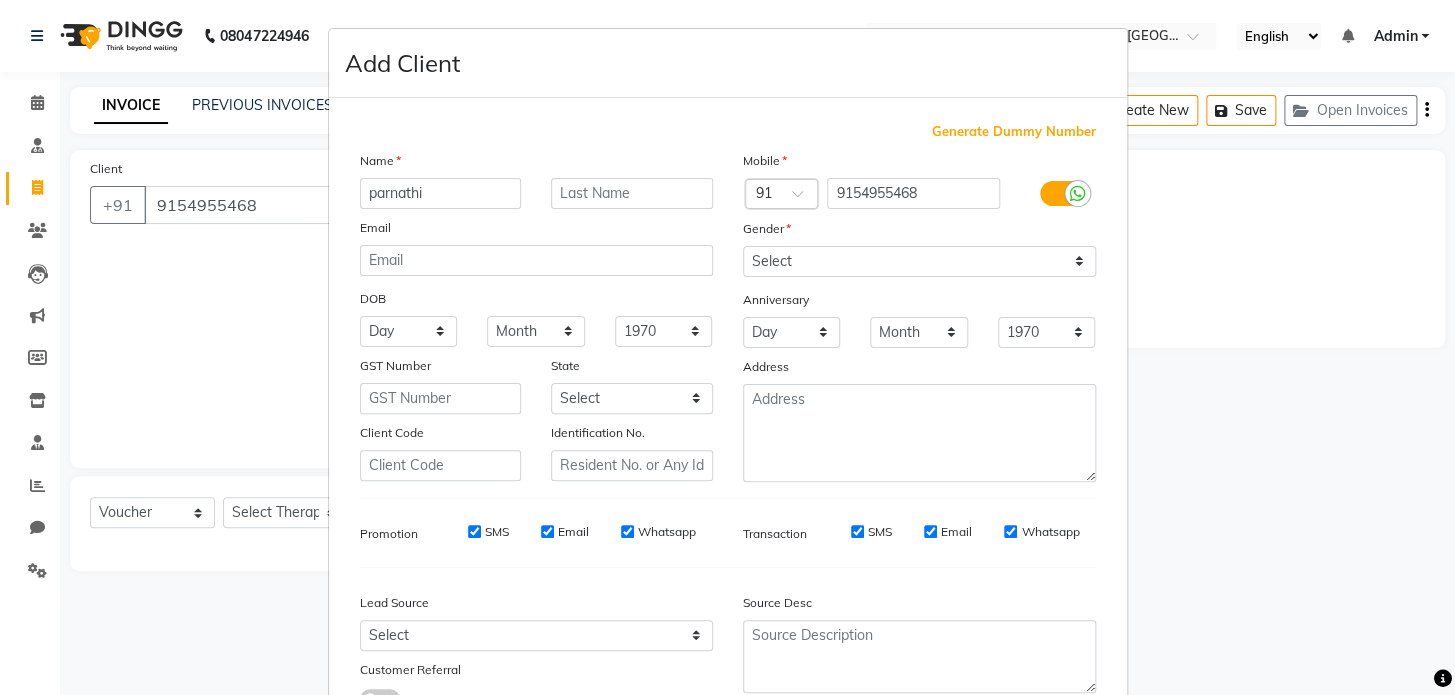 type on "parnathi" 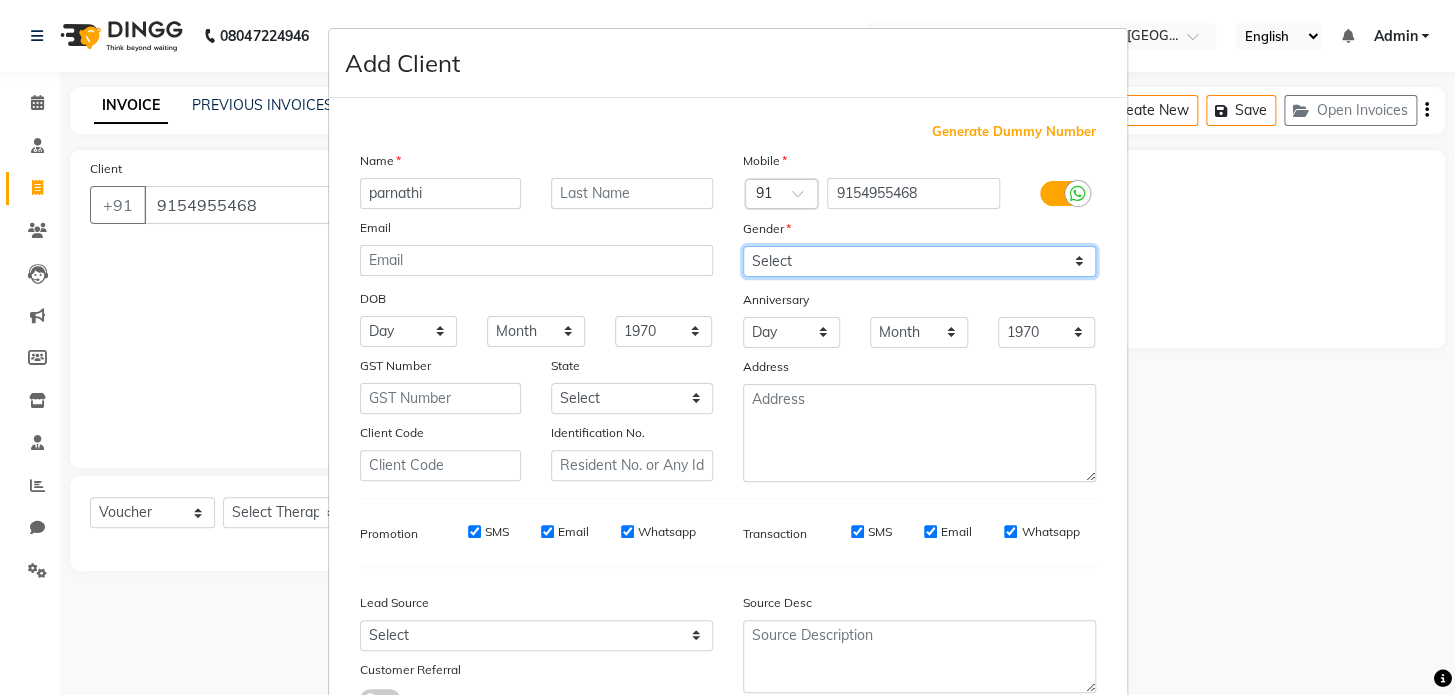 click on "Select [DEMOGRAPHIC_DATA] [DEMOGRAPHIC_DATA] Other Prefer Not To Say" at bounding box center (919, 261) 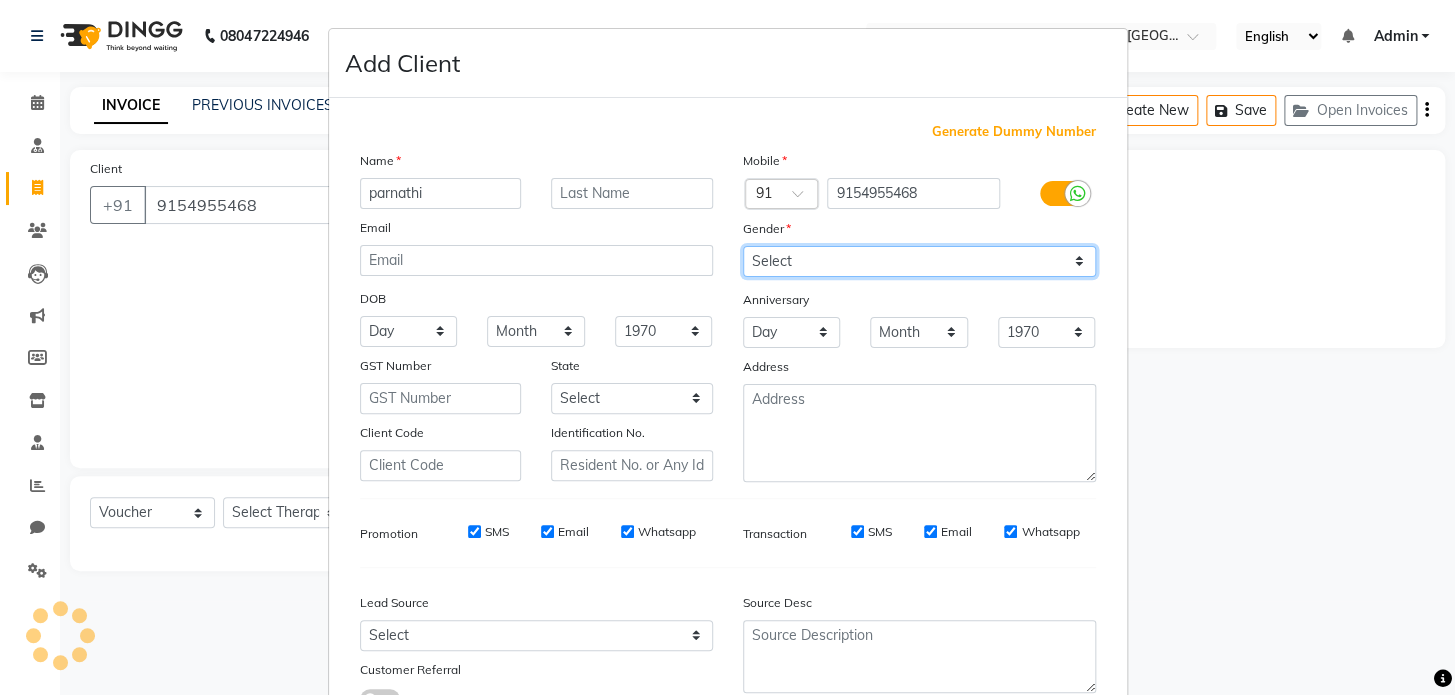 click on "Select [DEMOGRAPHIC_DATA] [DEMOGRAPHIC_DATA] Other Prefer Not To Say" at bounding box center [919, 261] 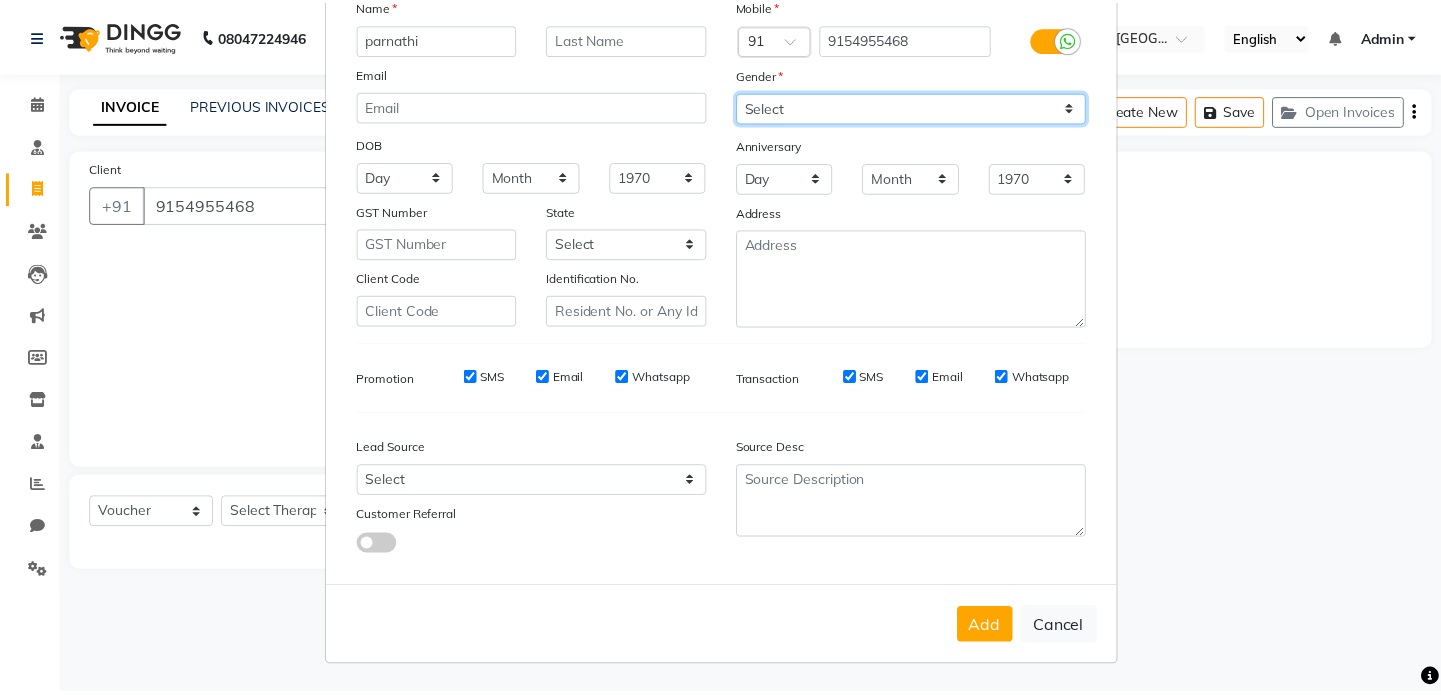 scroll, scrollTop: 158, scrollLeft: 0, axis: vertical 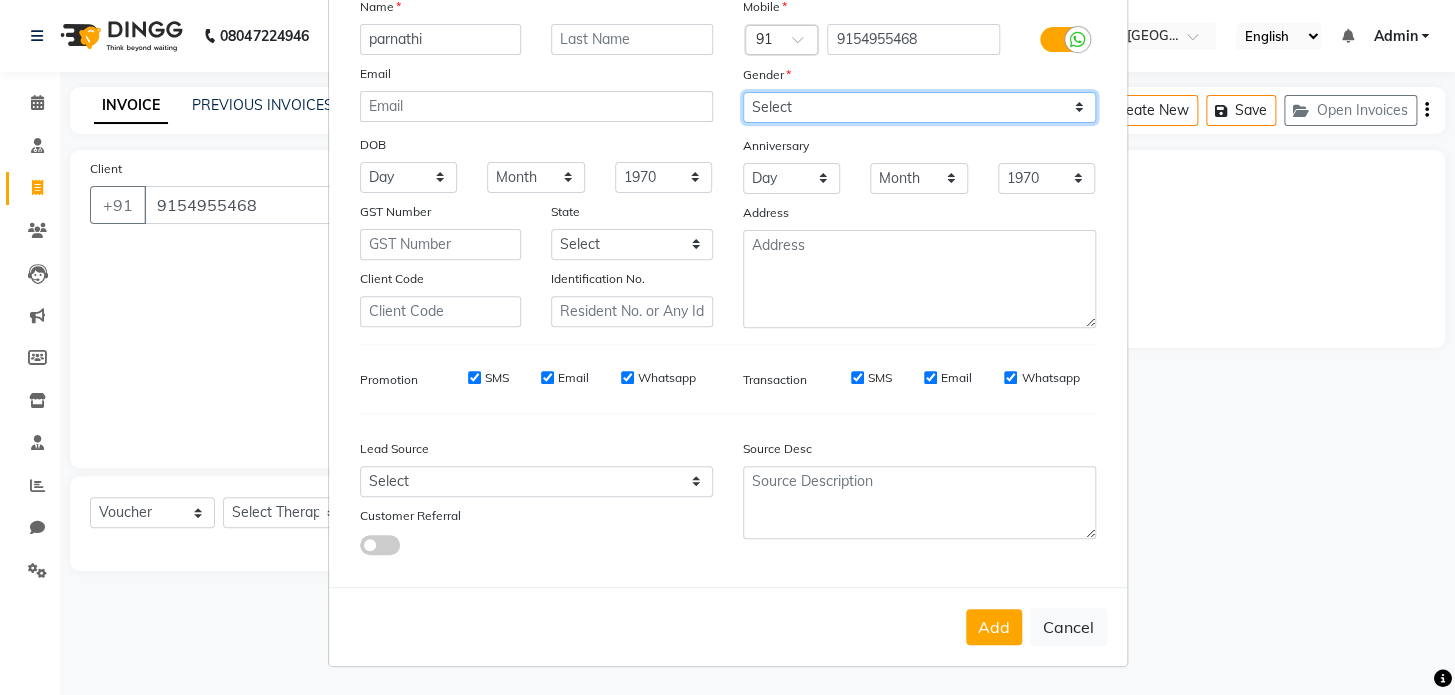 click on "Select [DEMOGRAPHIC_DATA] [DEMOGRAPHIC_DATA] Other Prefer Not To Say" at bounding box center [919, 107] 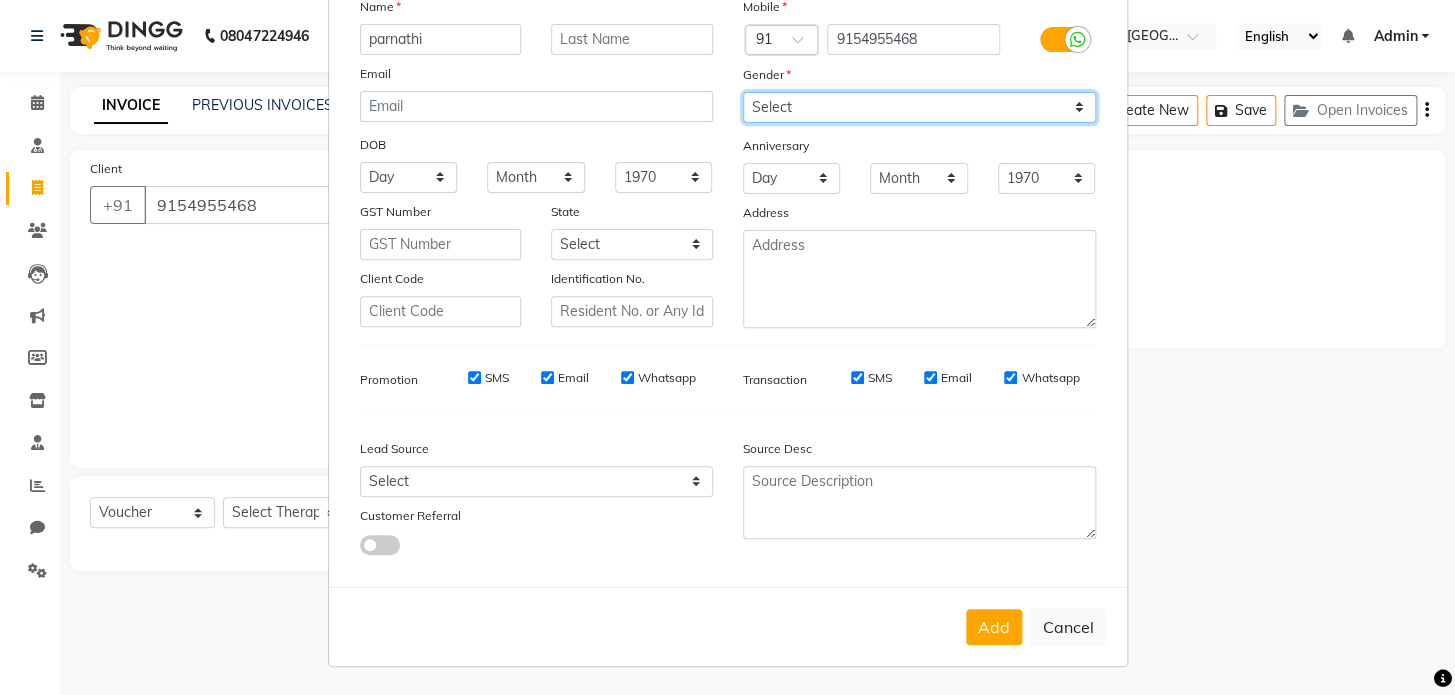 click on "Select [DEMOGRAPHIC_DATA] [DEMOGRAPHIC_DATA] Other Prefer Not To Say" at bounding box center (919, 107) 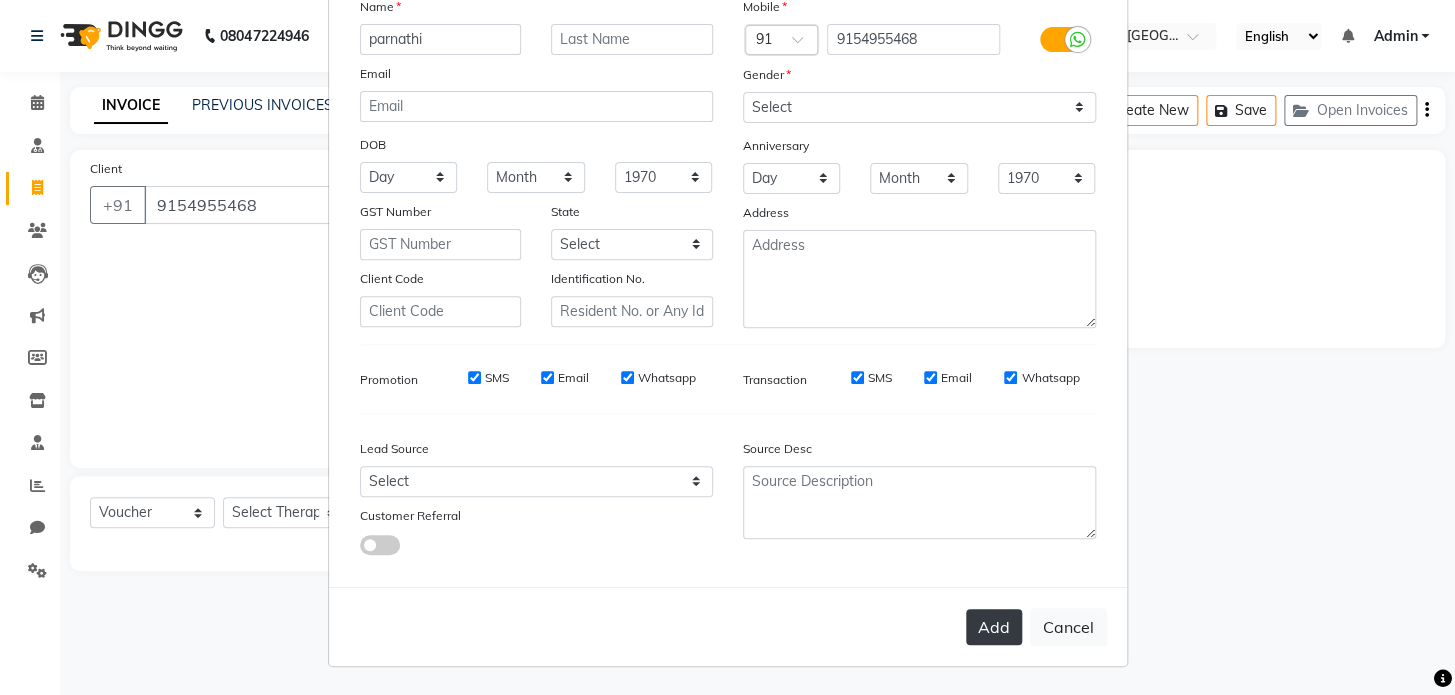 click on "Add" at bounding box center (994, 627) 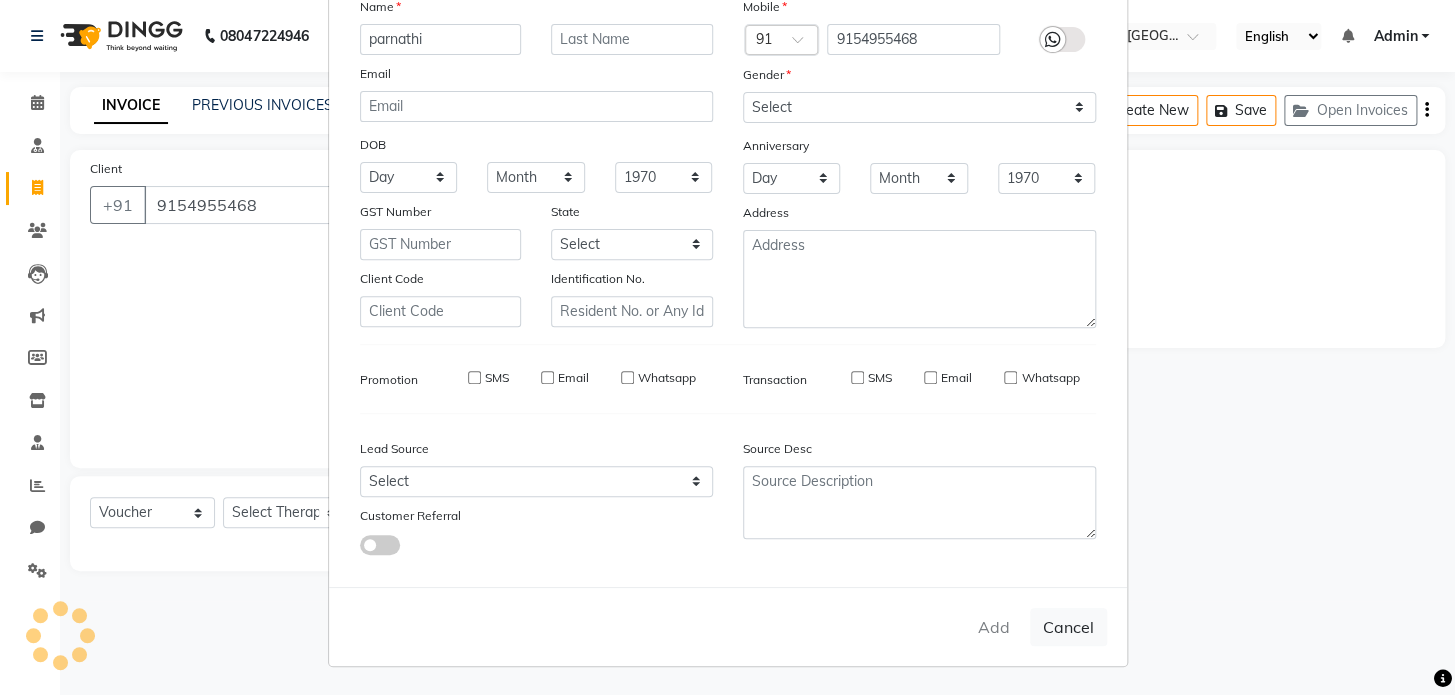 type 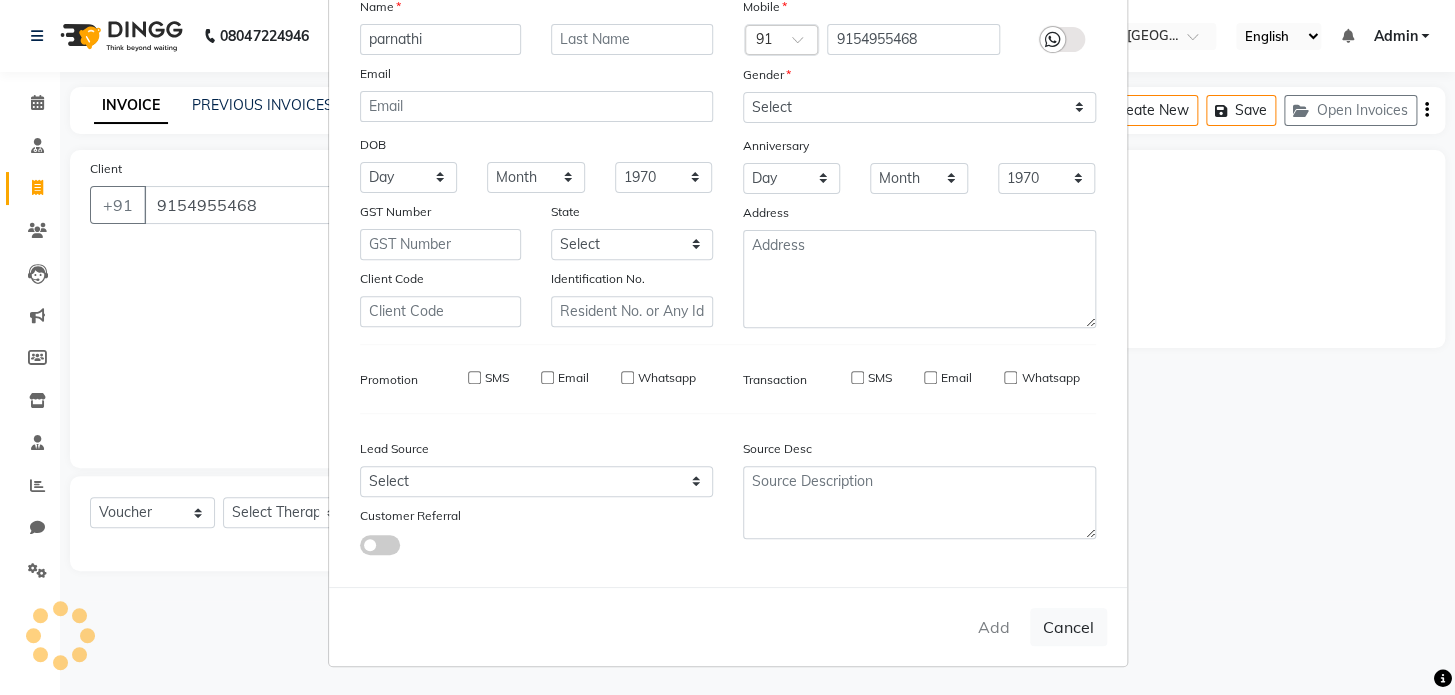 select 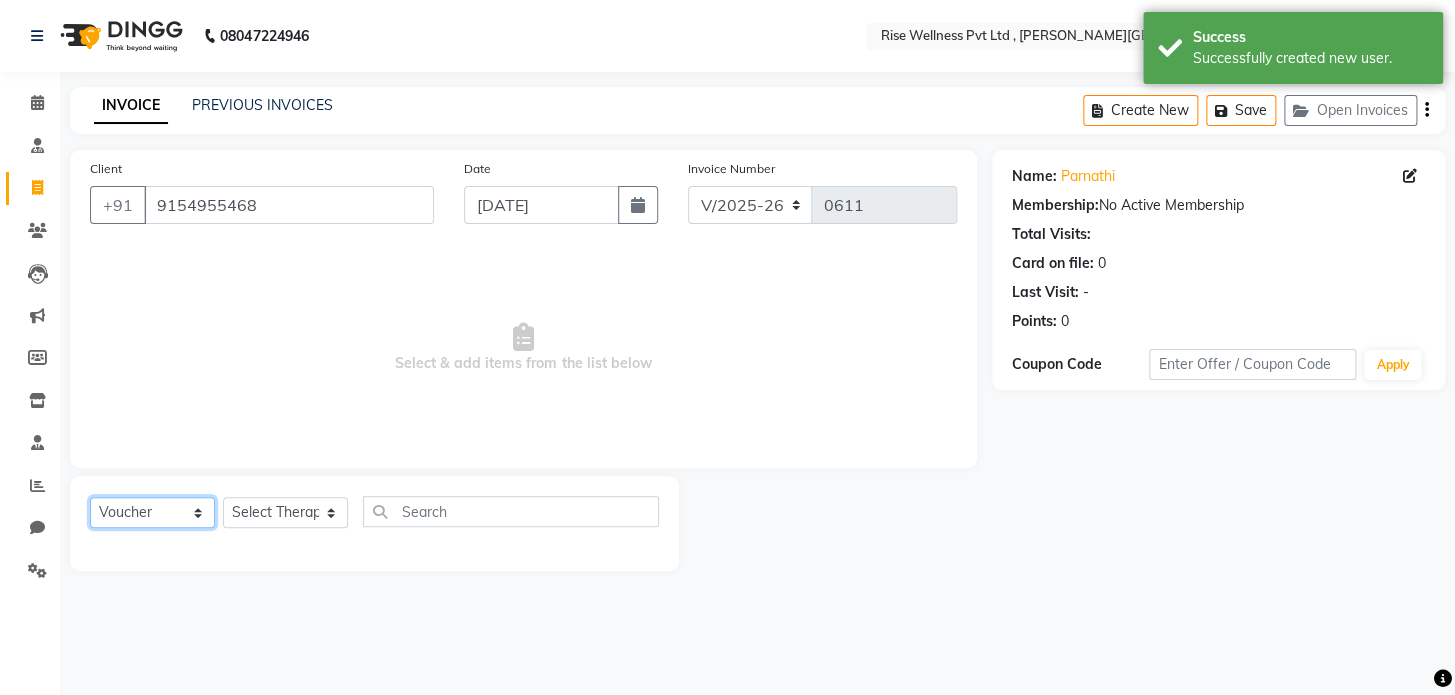 drag, startPoint x: 187, startPoint y: 514, endPoint x: 187, endPoint y: 499, distance: 15 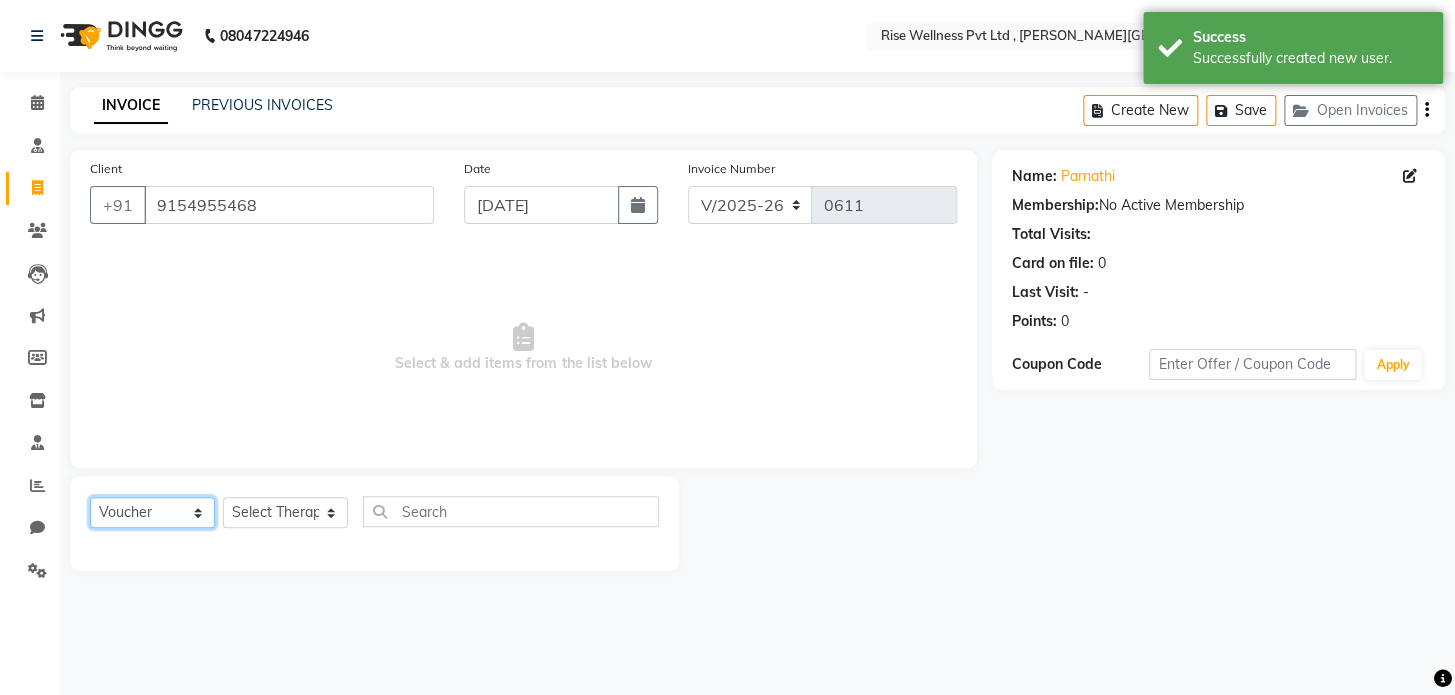 select on "service" 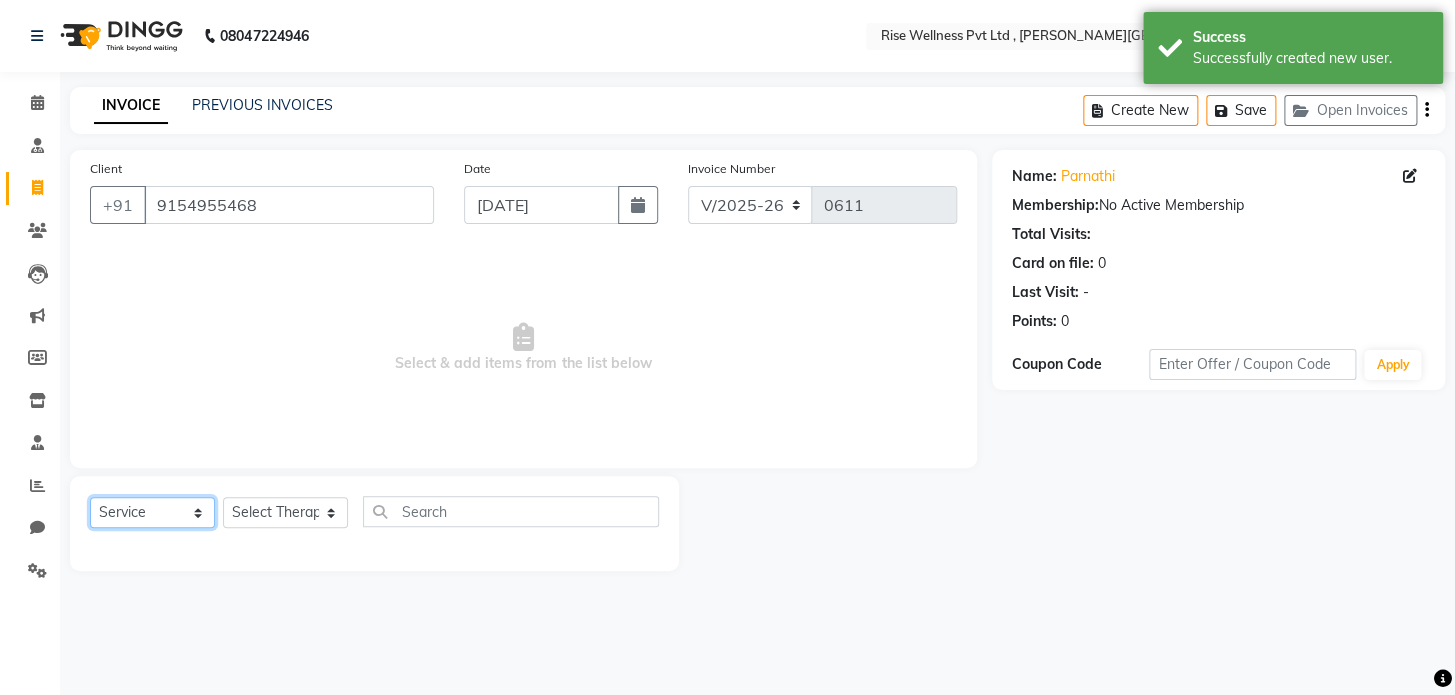 click on "Select  Service  Product  Membership  Package Voucher Prepaid Gift Card" 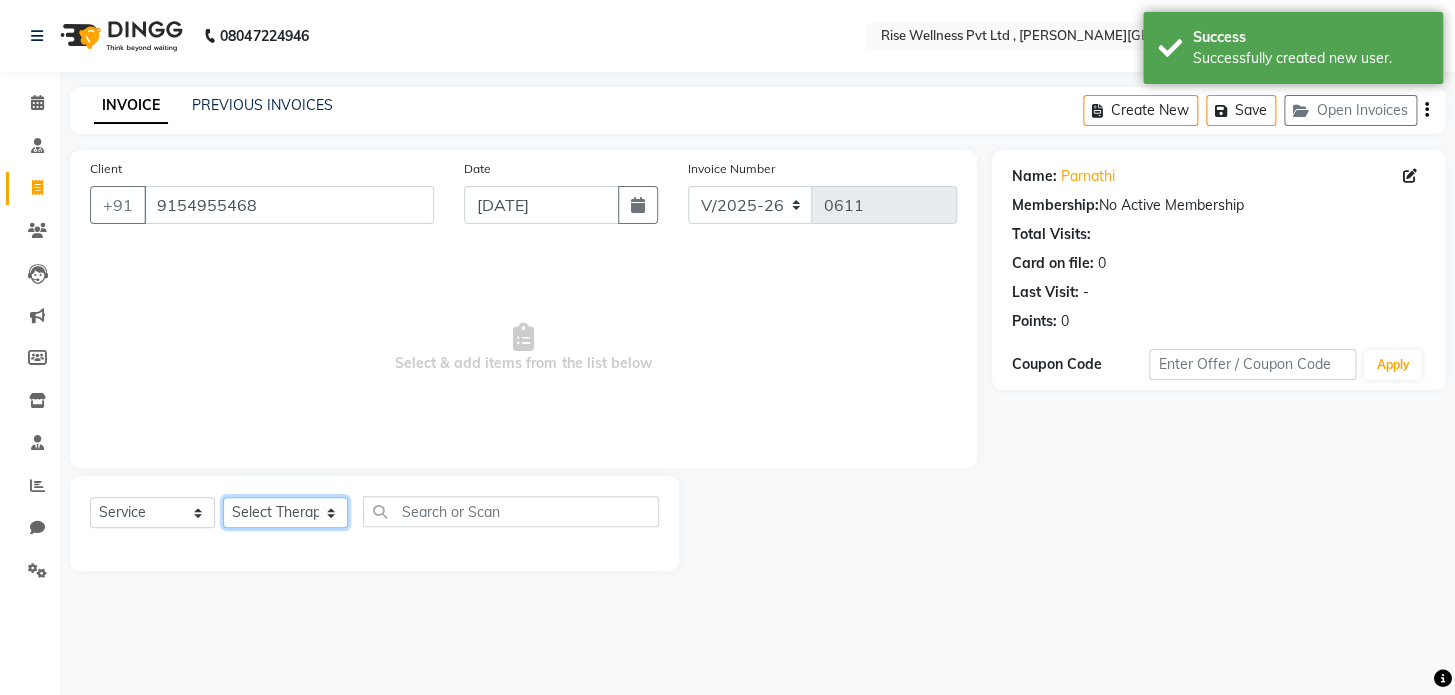 click on "Select Therapist LIBIN musthabshira nithya Reception sujith suzi" 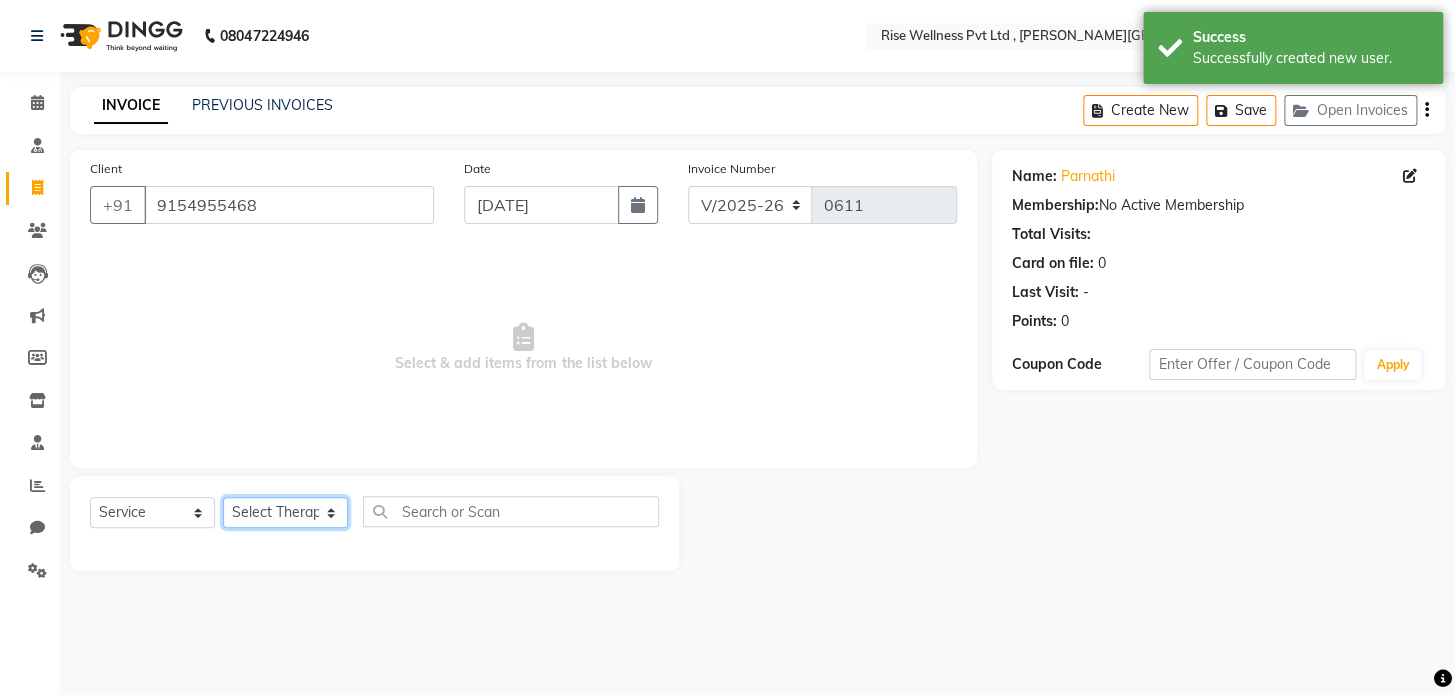 select on "67715" 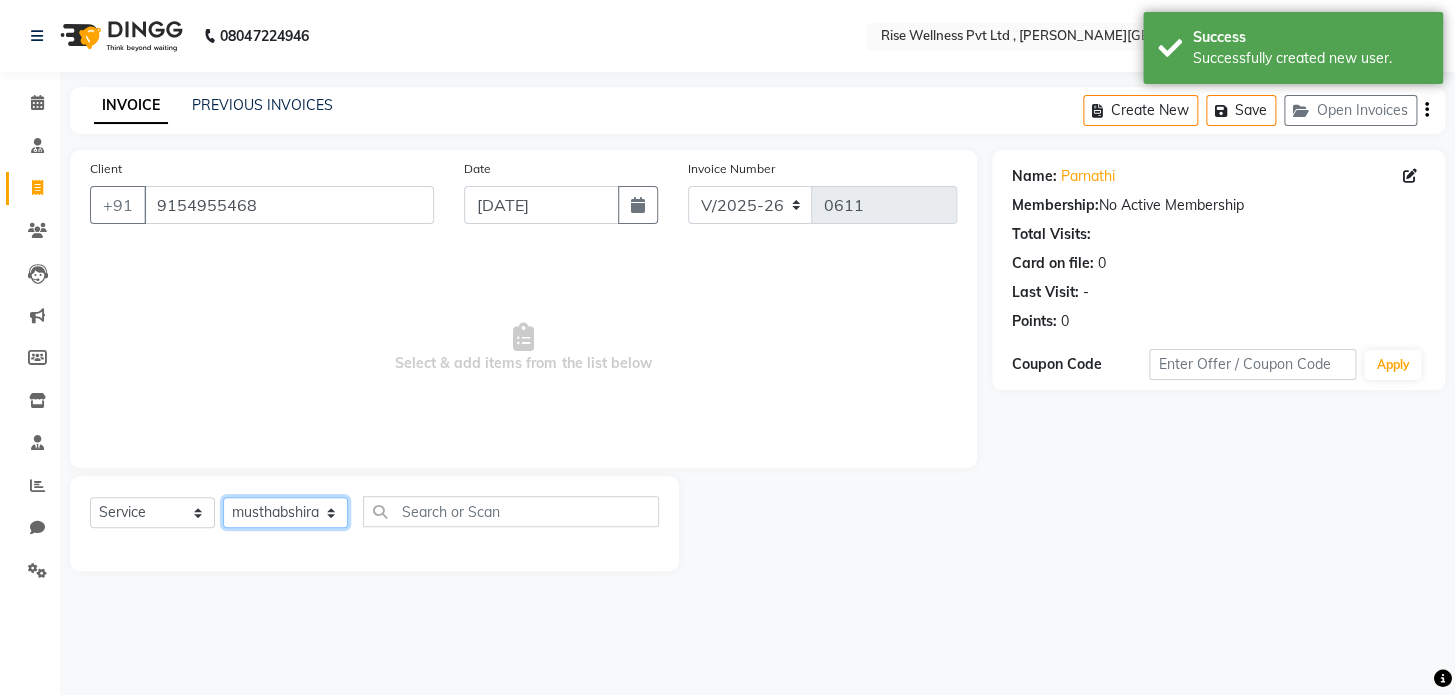 click on "Select Therapist LIBIN musthabshira nithya Reception sujith suzi" 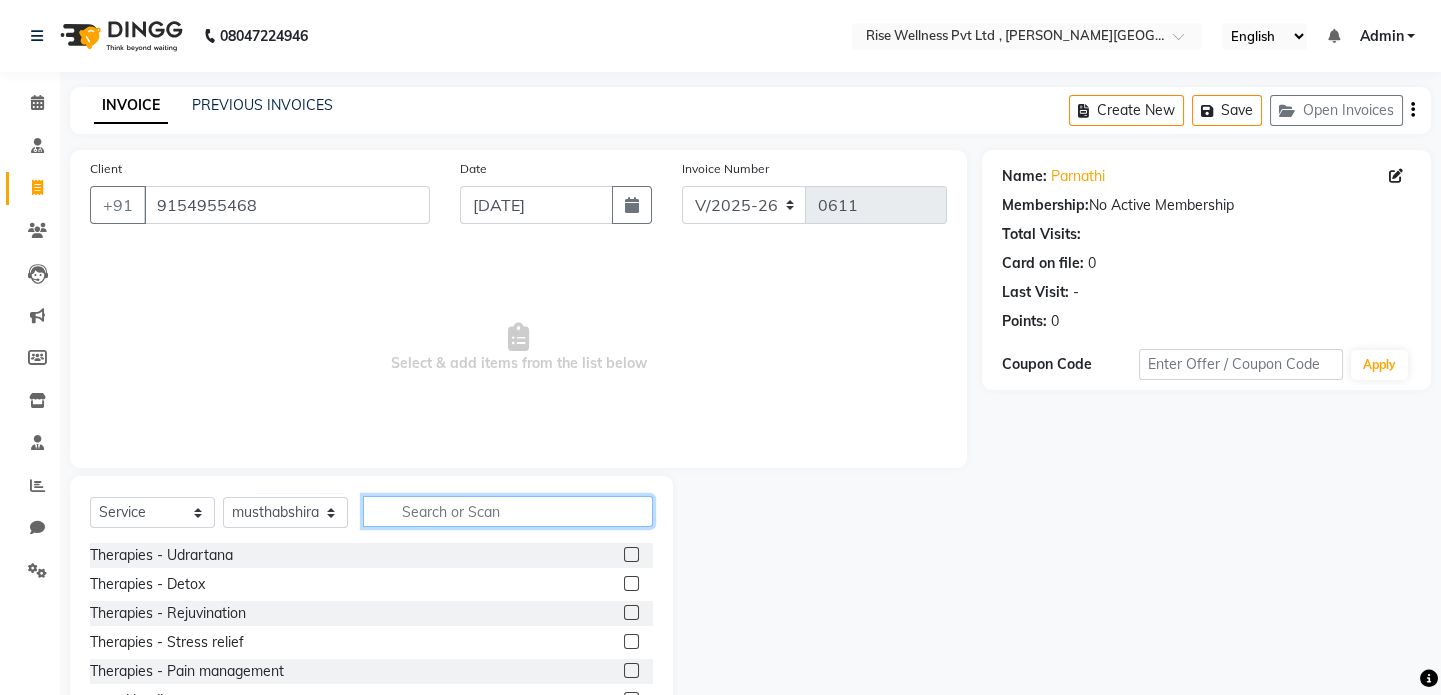 click 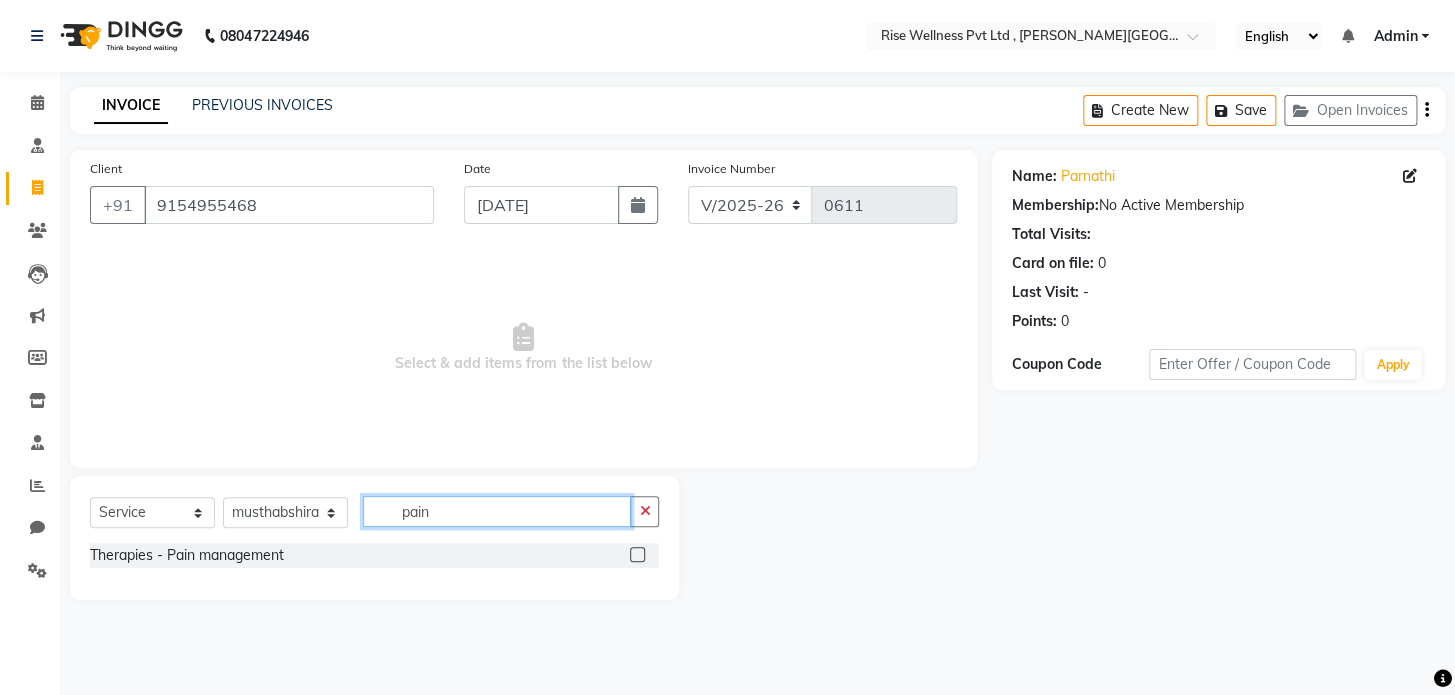 type on "pain" 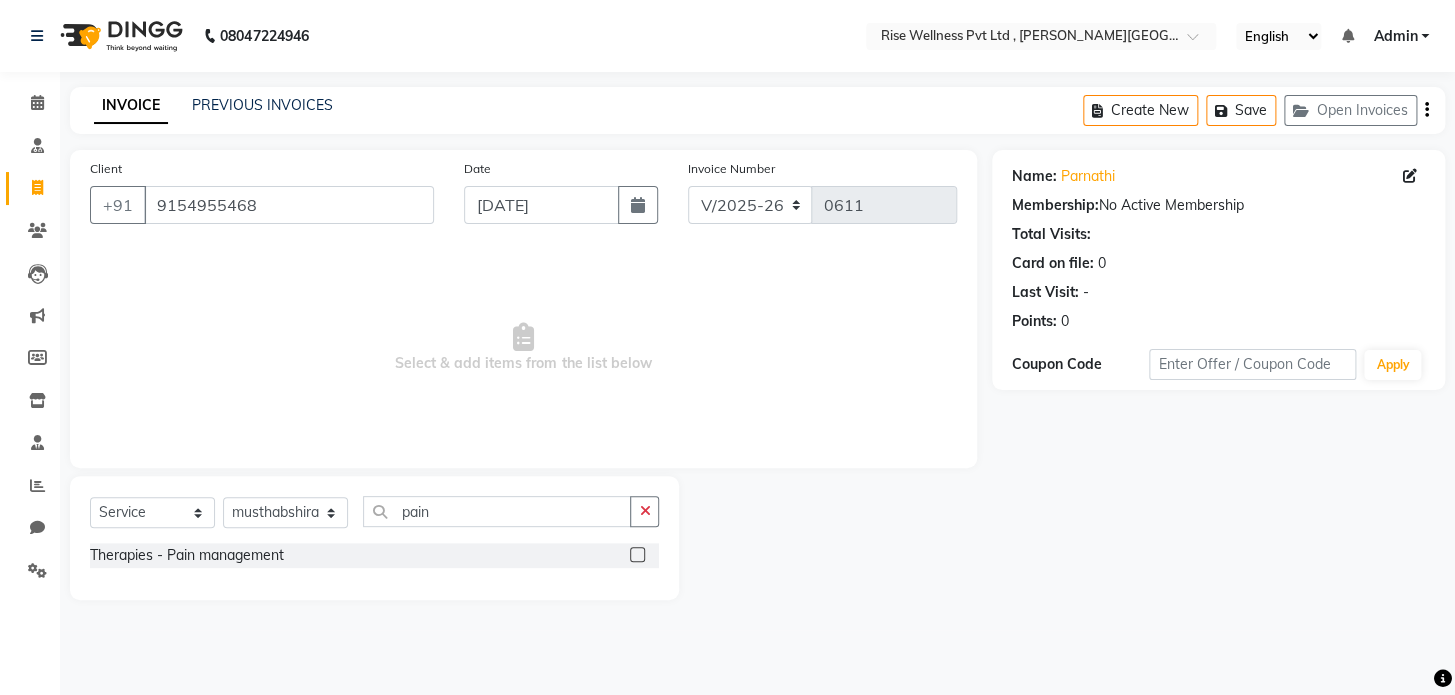 click 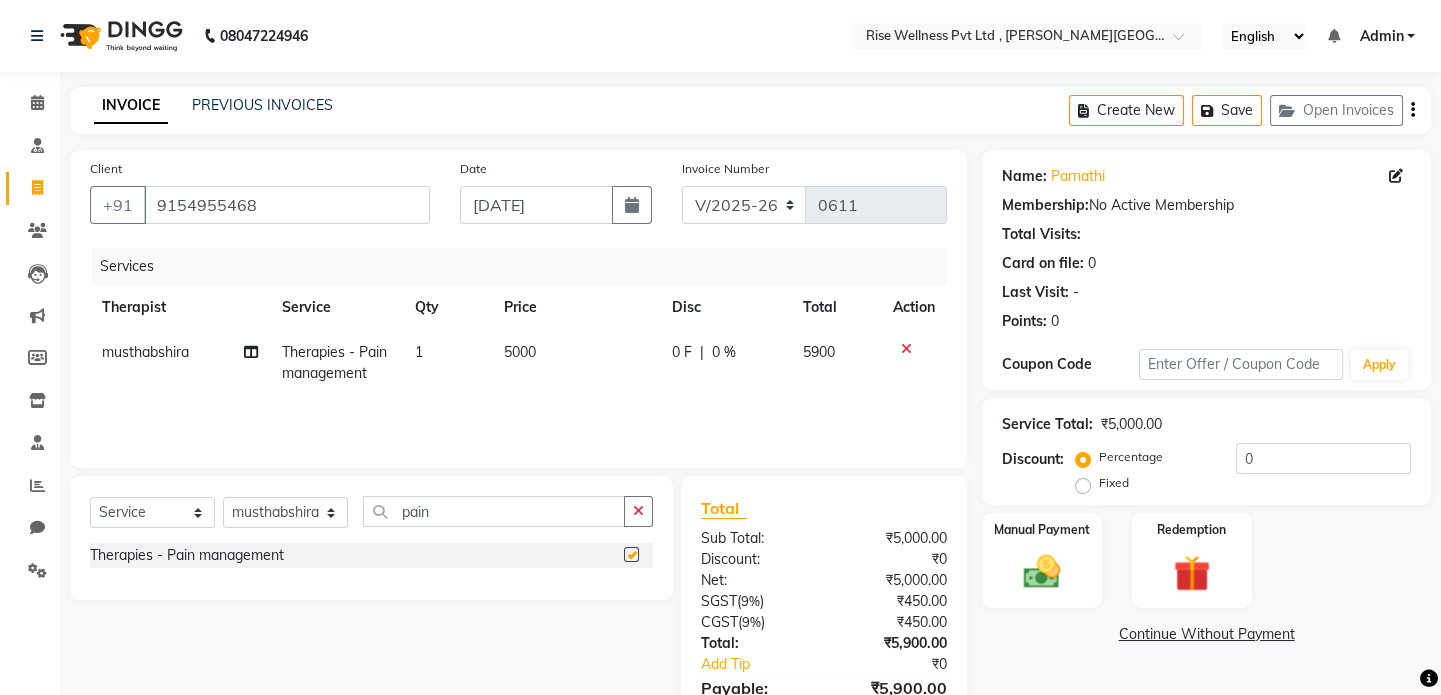 checkbox on "false" 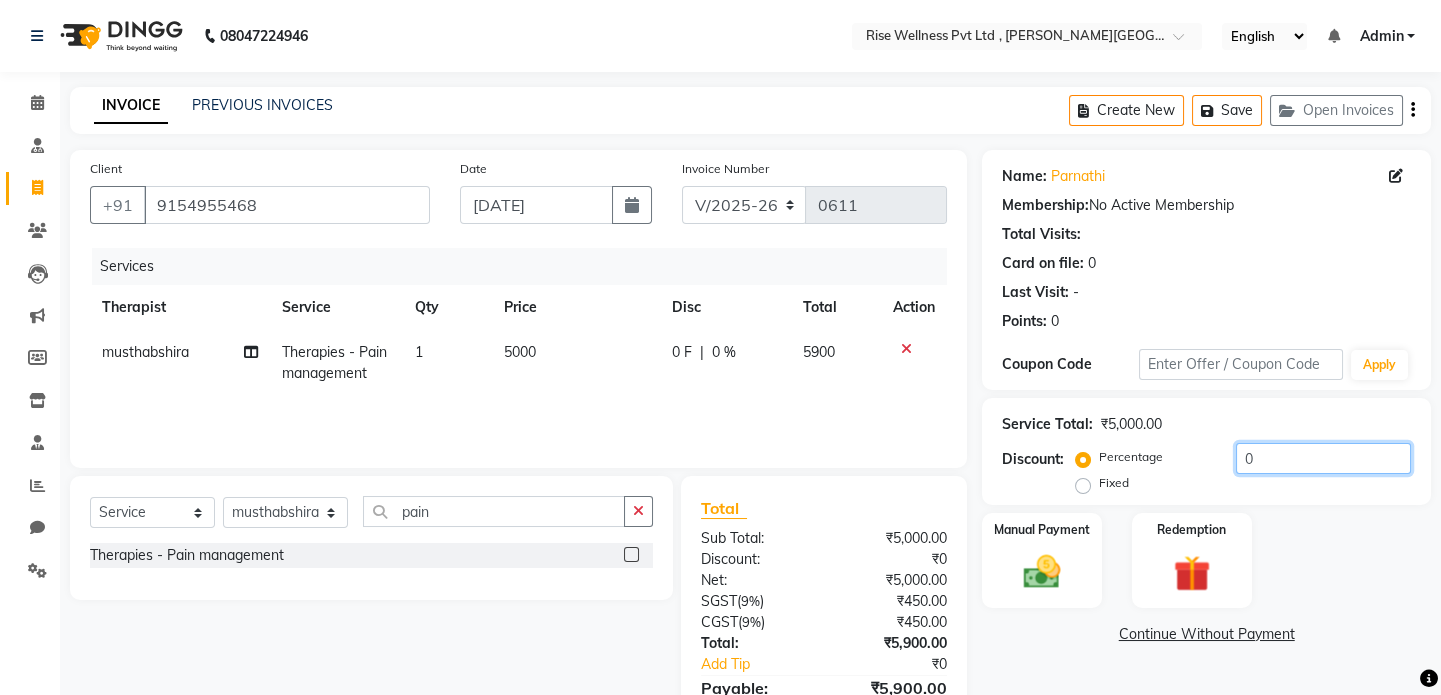 click on "0" 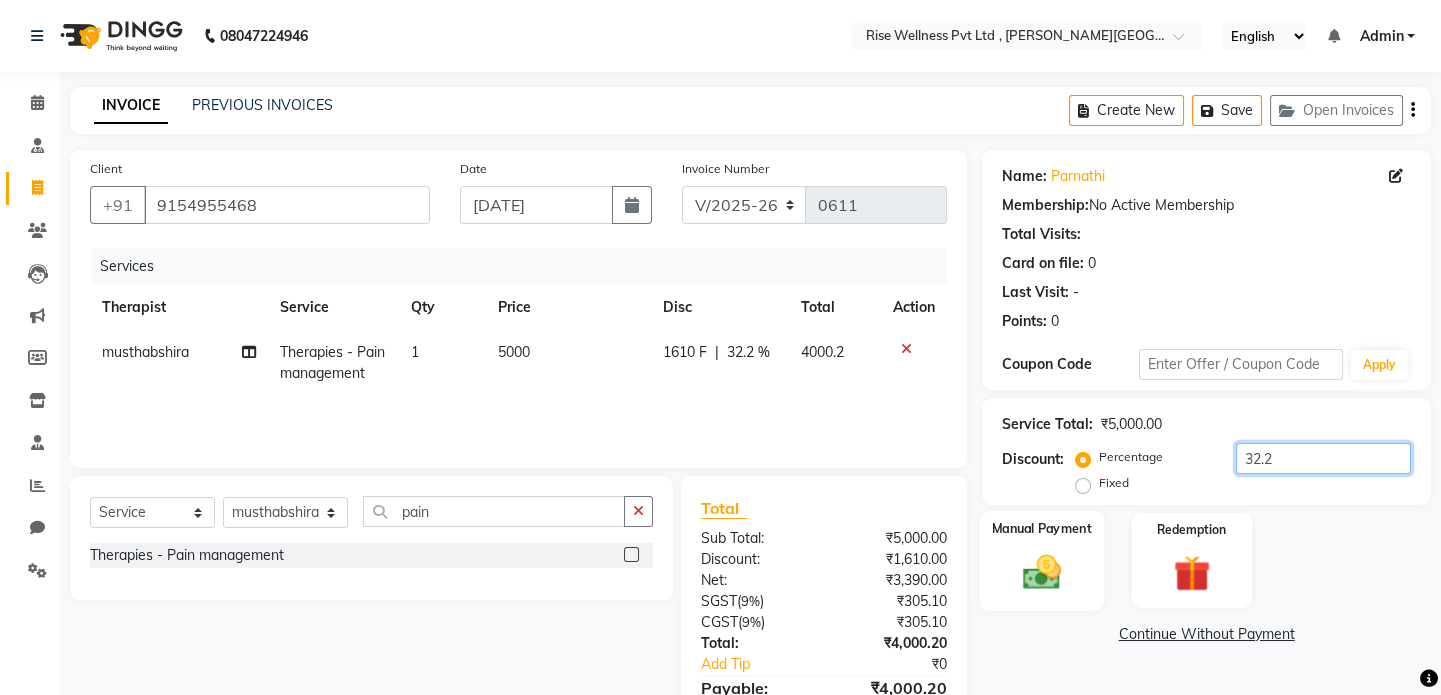 scroll, scrollTop: 105, scrollLeft: 0, axis: vertical 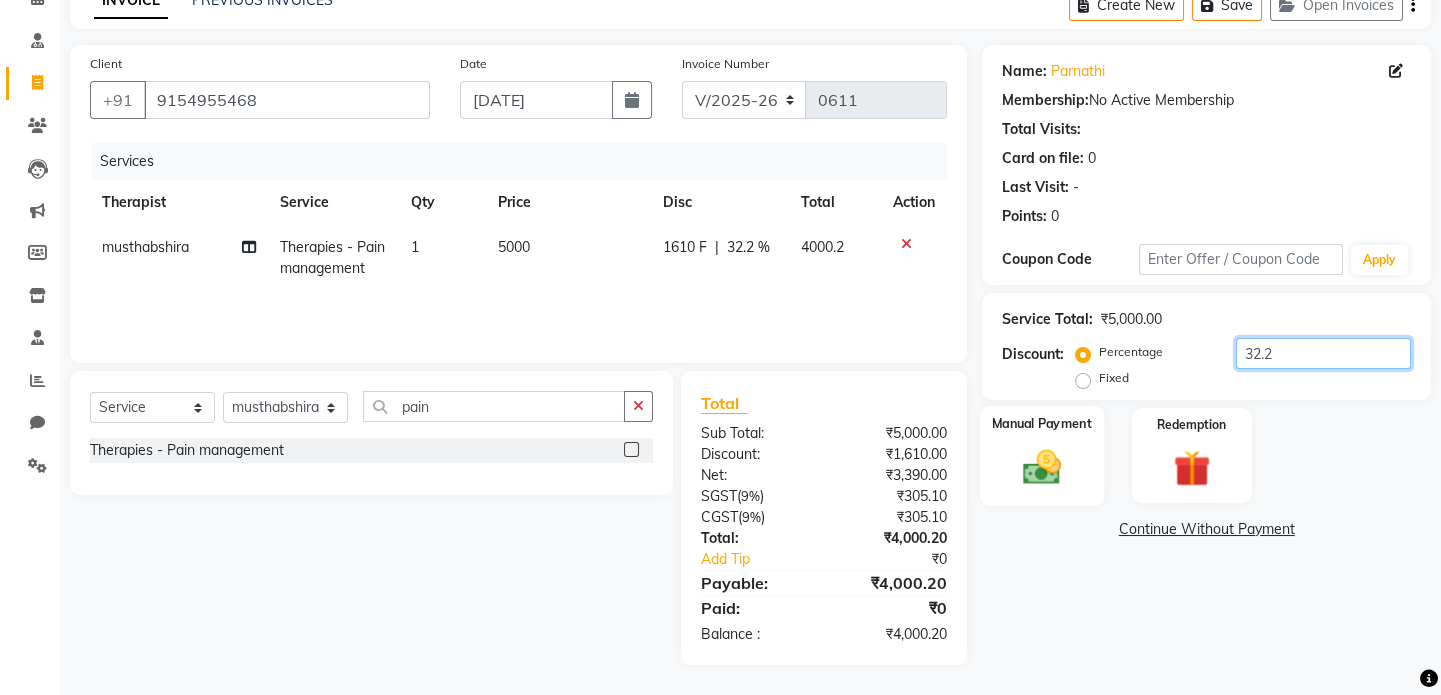 type on "32.2" 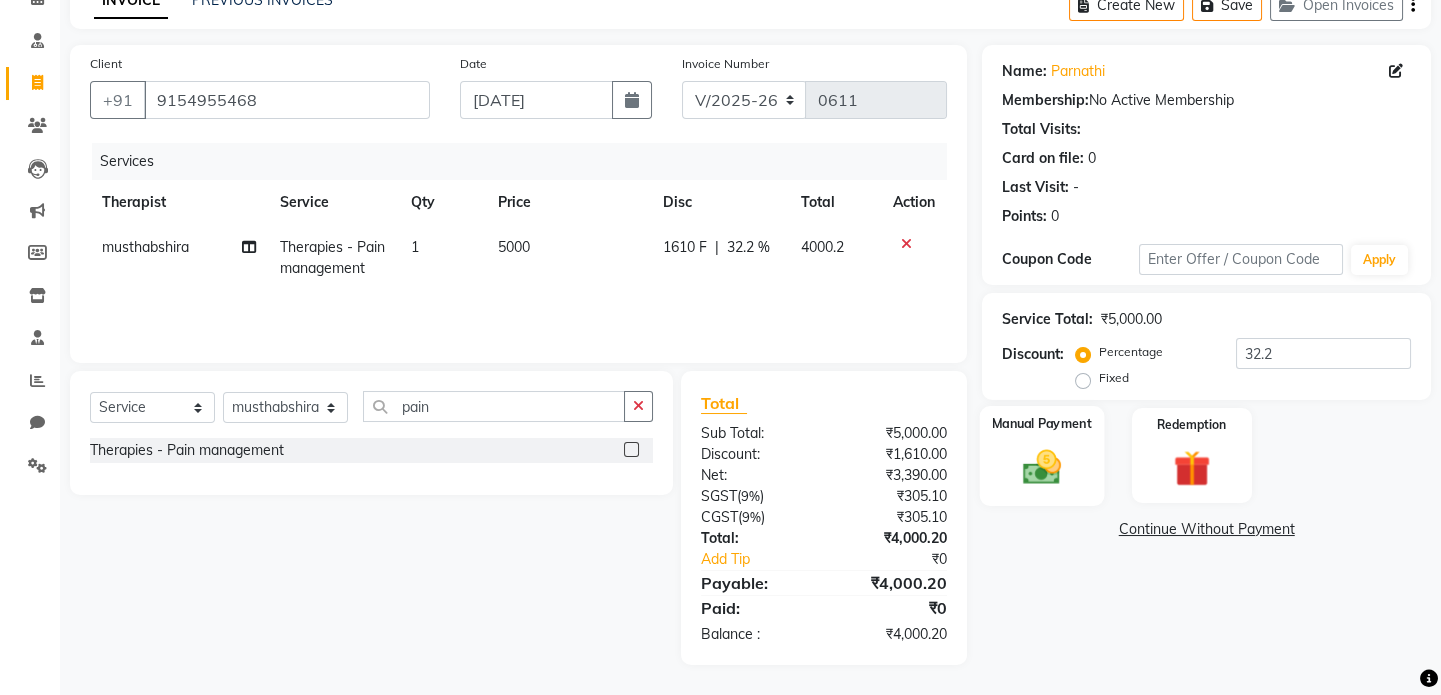 click on "Manual Payment" 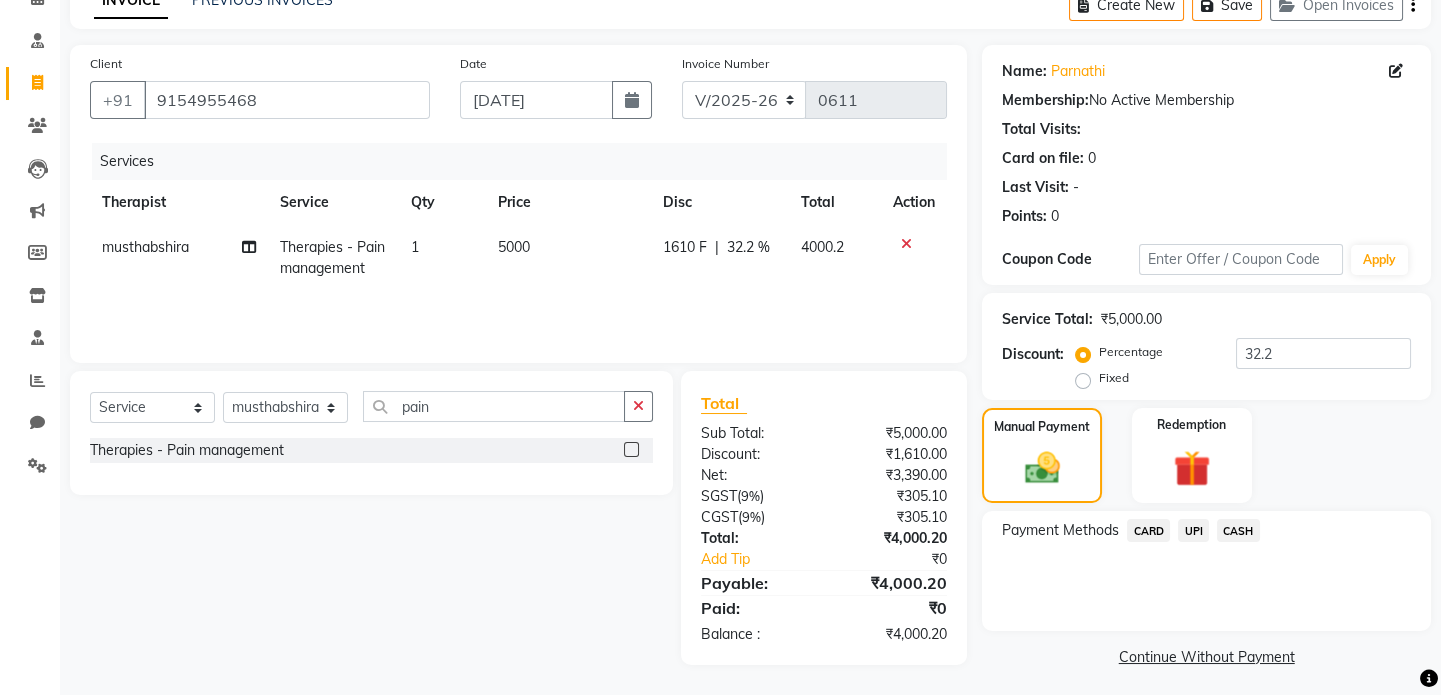 click on "CARD" 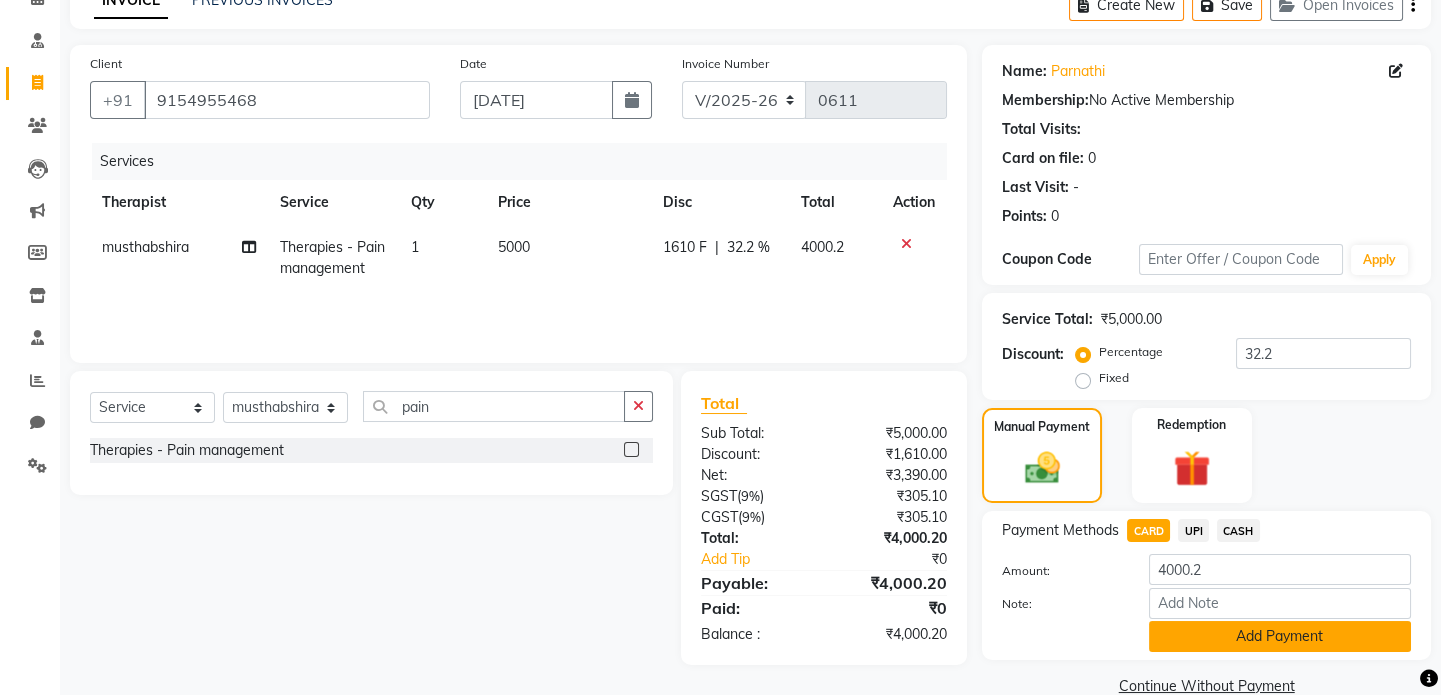 click on "Add Payment" 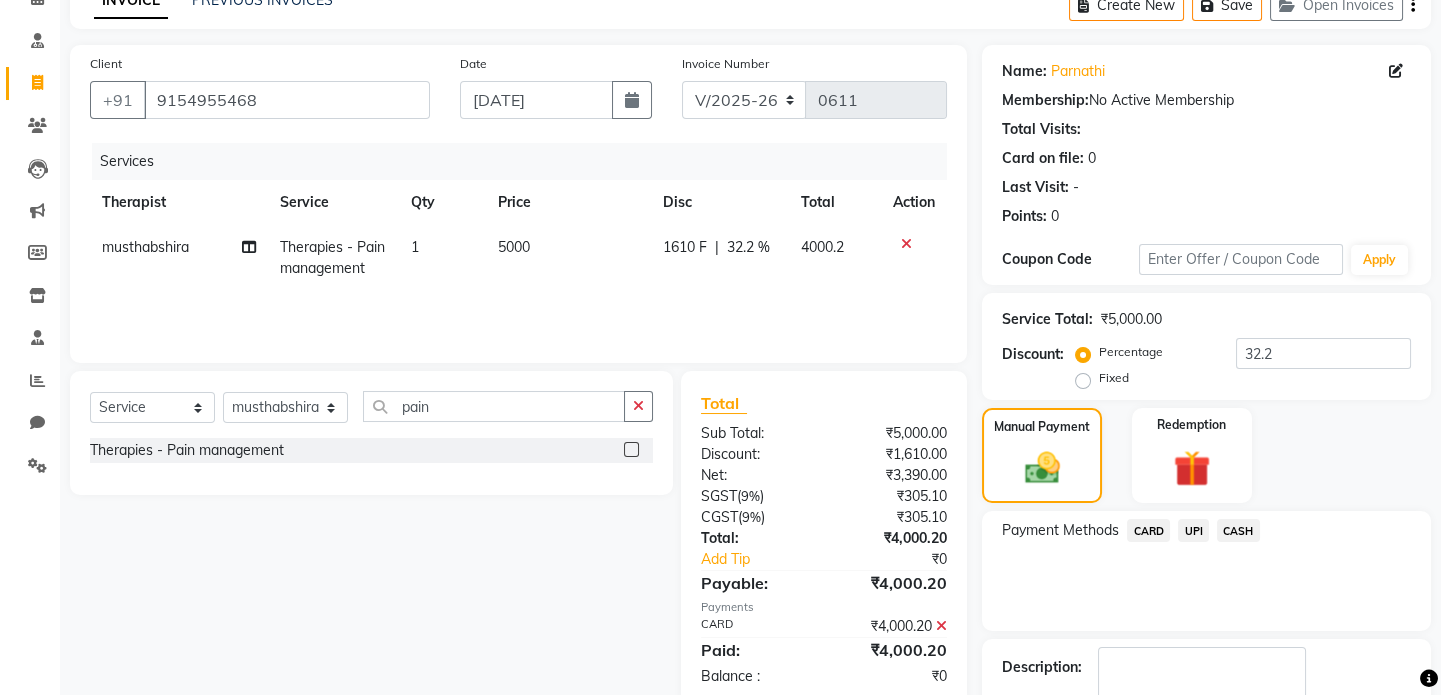 scroll, scrollTop: 223, scrollLeft: 0, axis: vertical 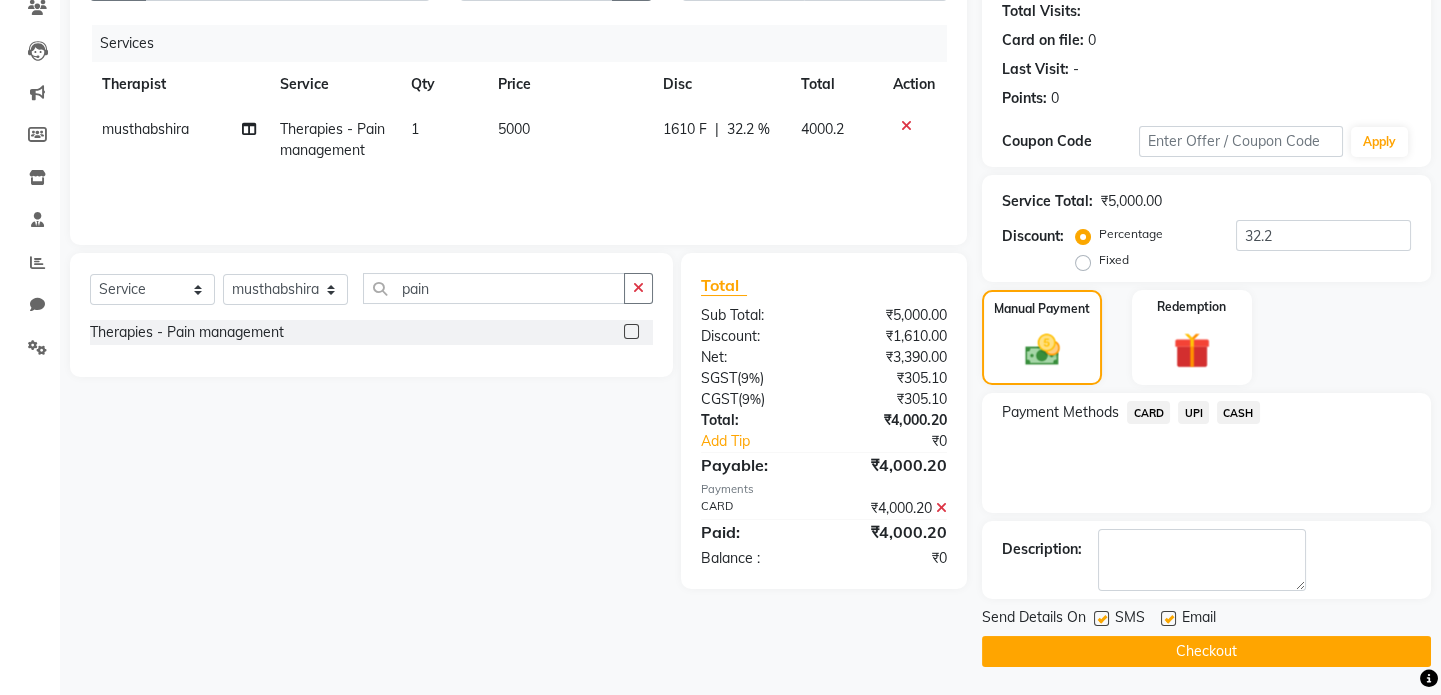 click on "Checkout" 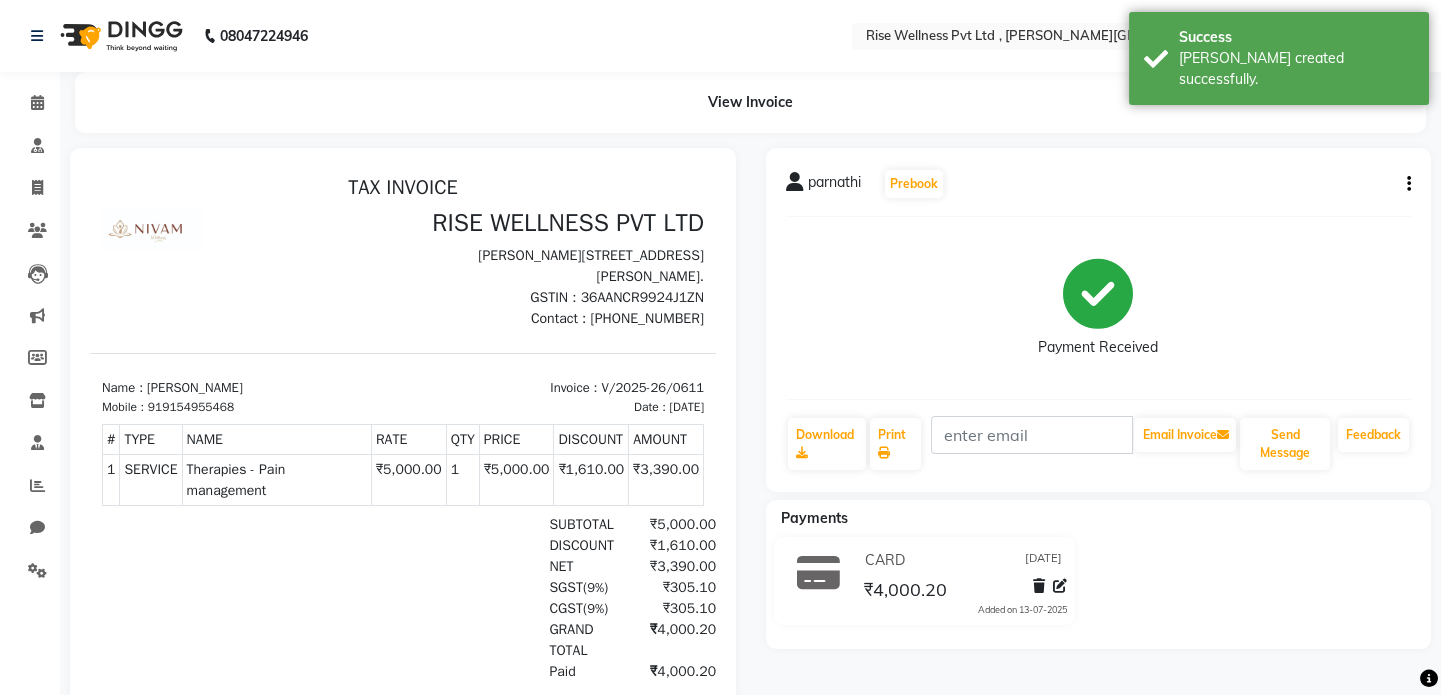 scroll, scrollTop: 0, scrollLeft: 0, axis: both 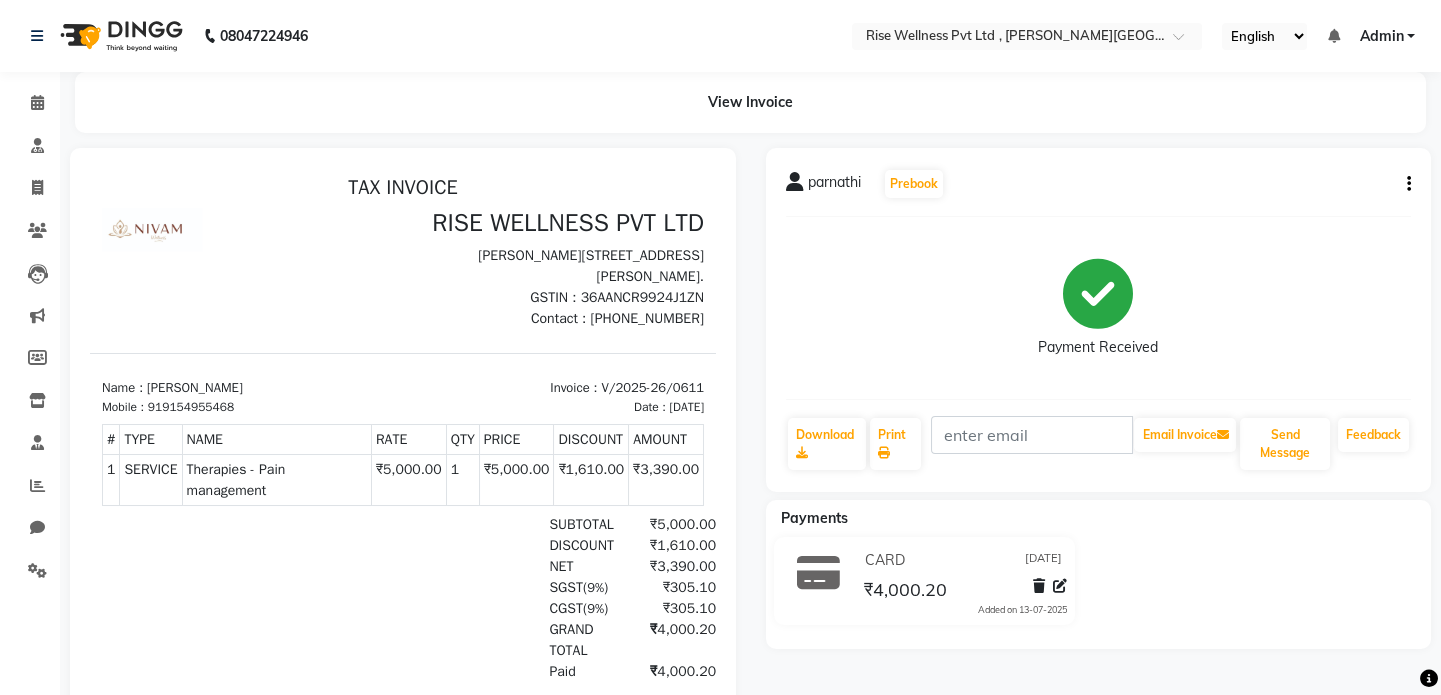 select on "service" 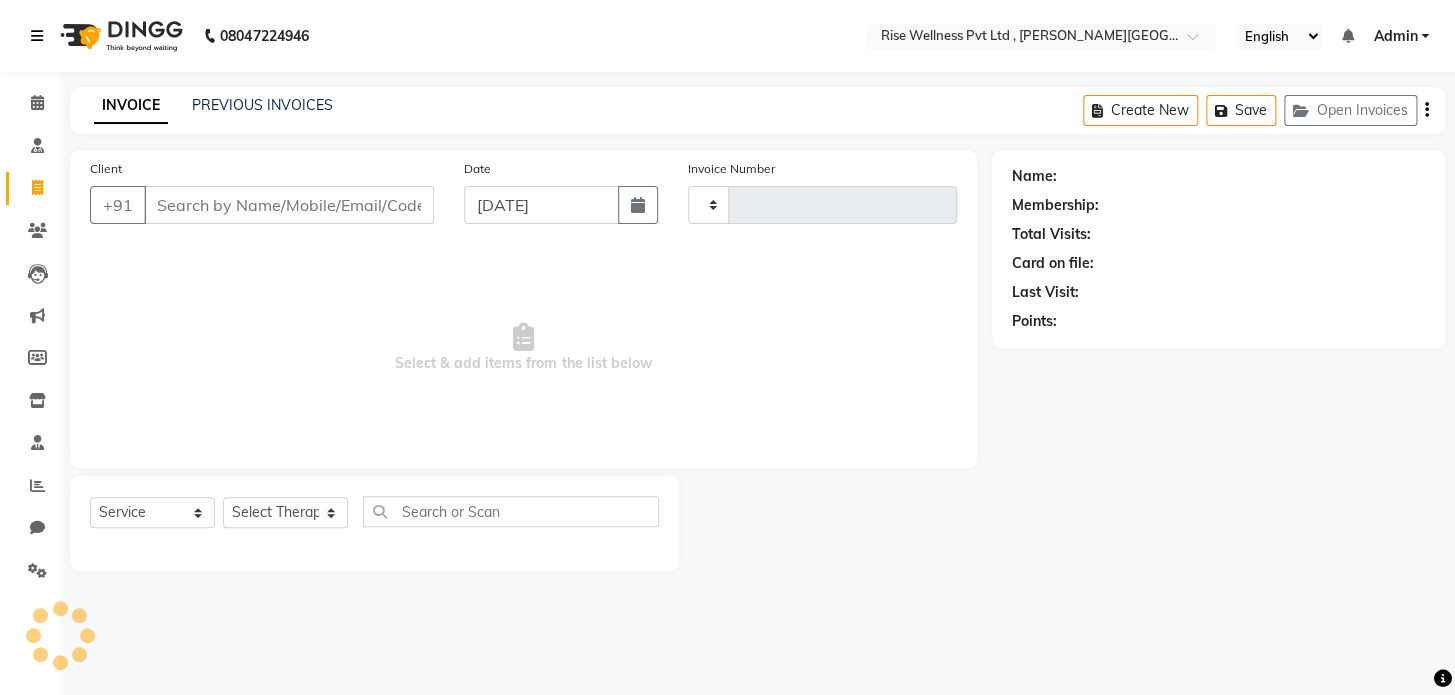 type on "0612" 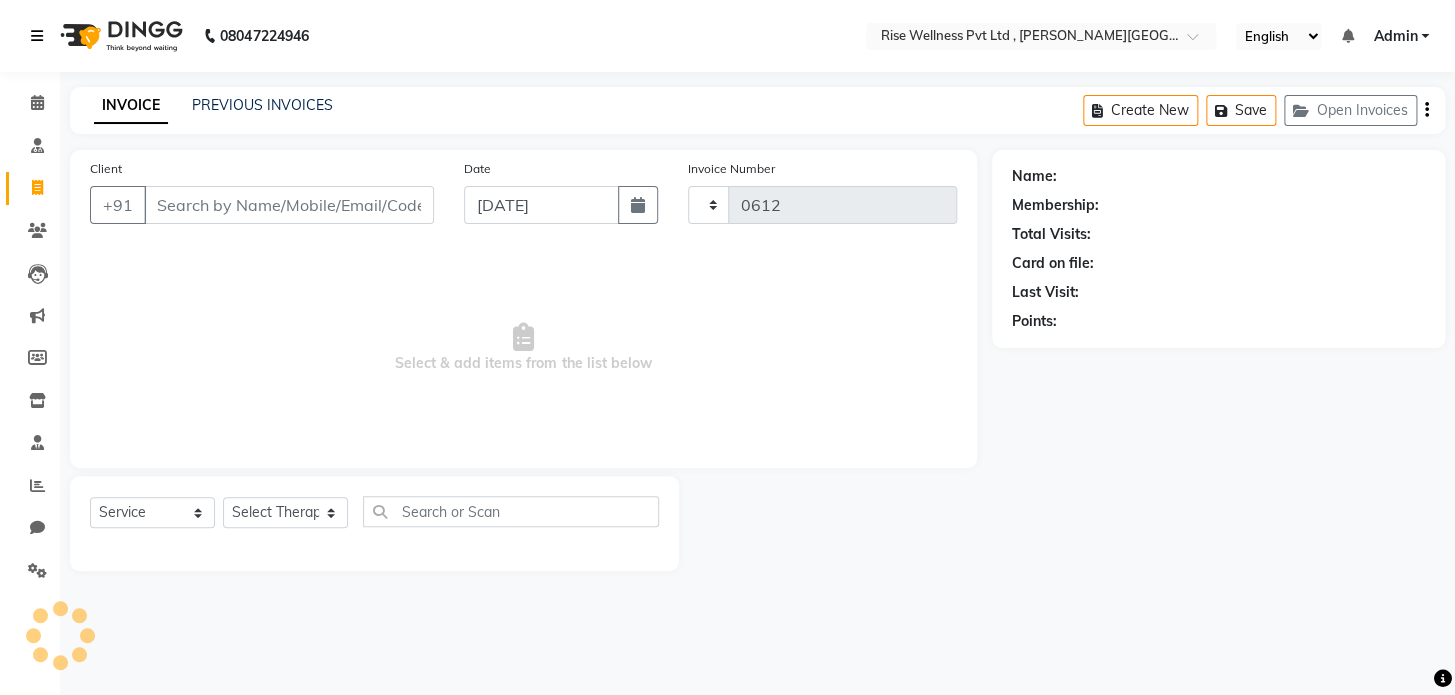 select on "V" 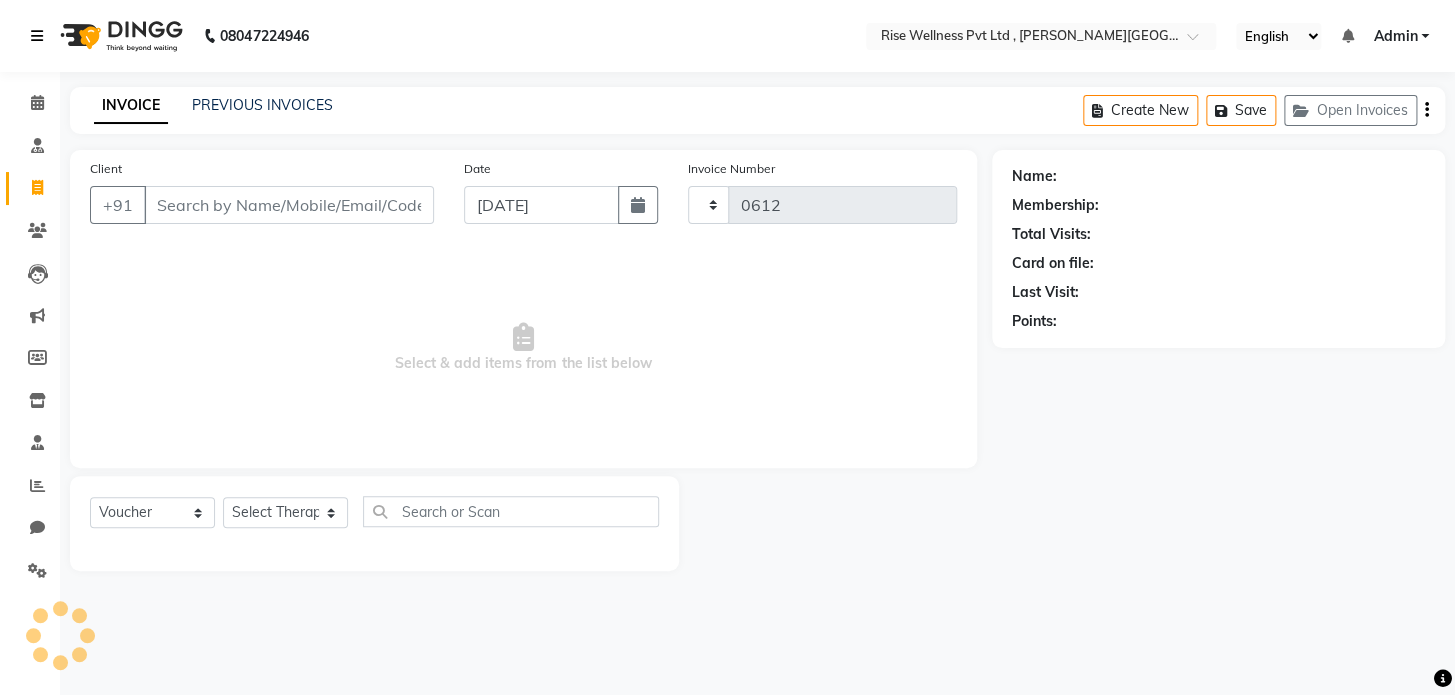 select on "7497" 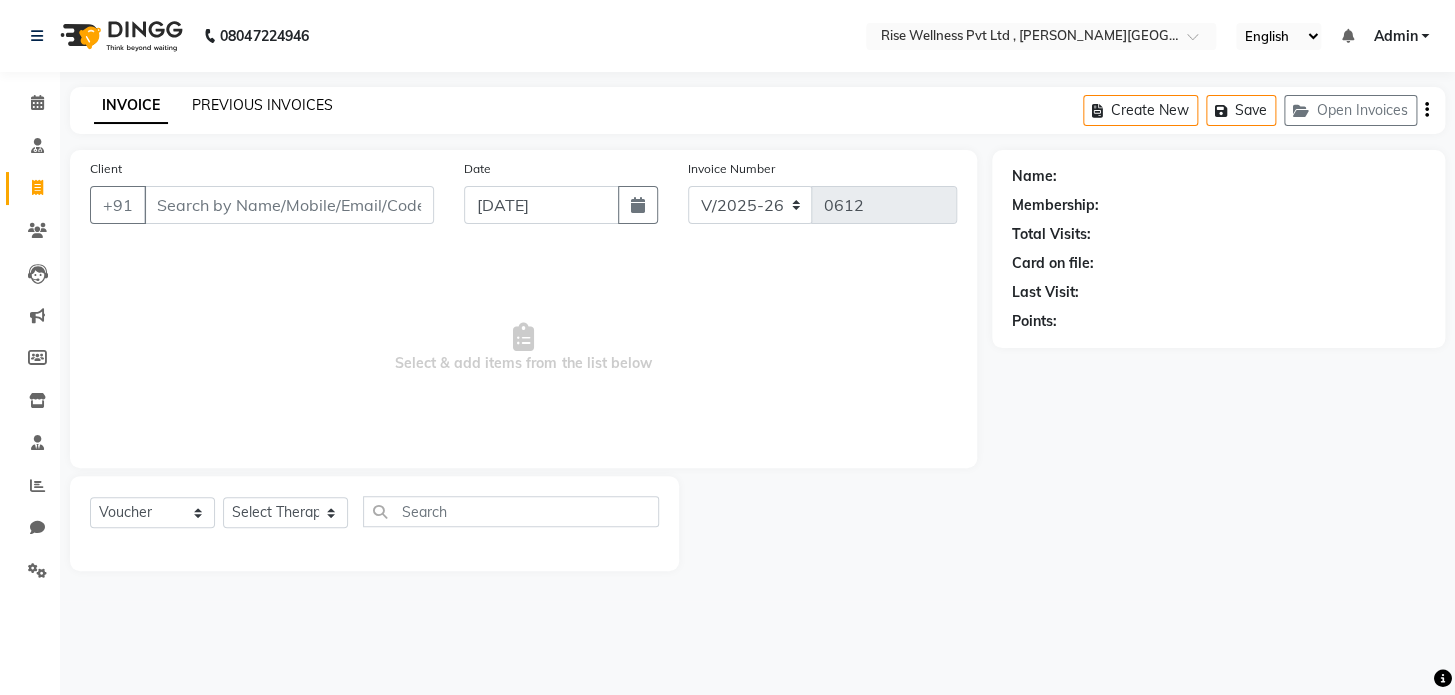 click on "PREVIOUS INVOICES" 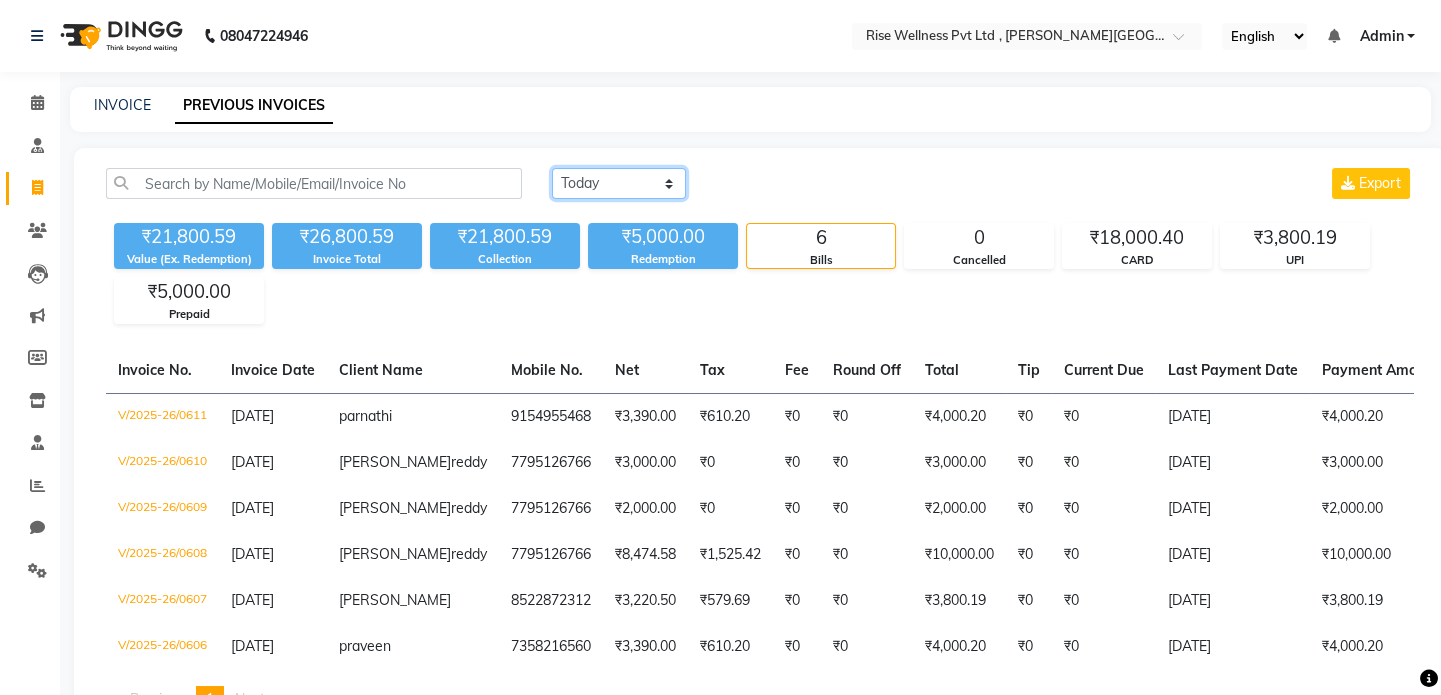 click on "Today Yesterday Custom Range" 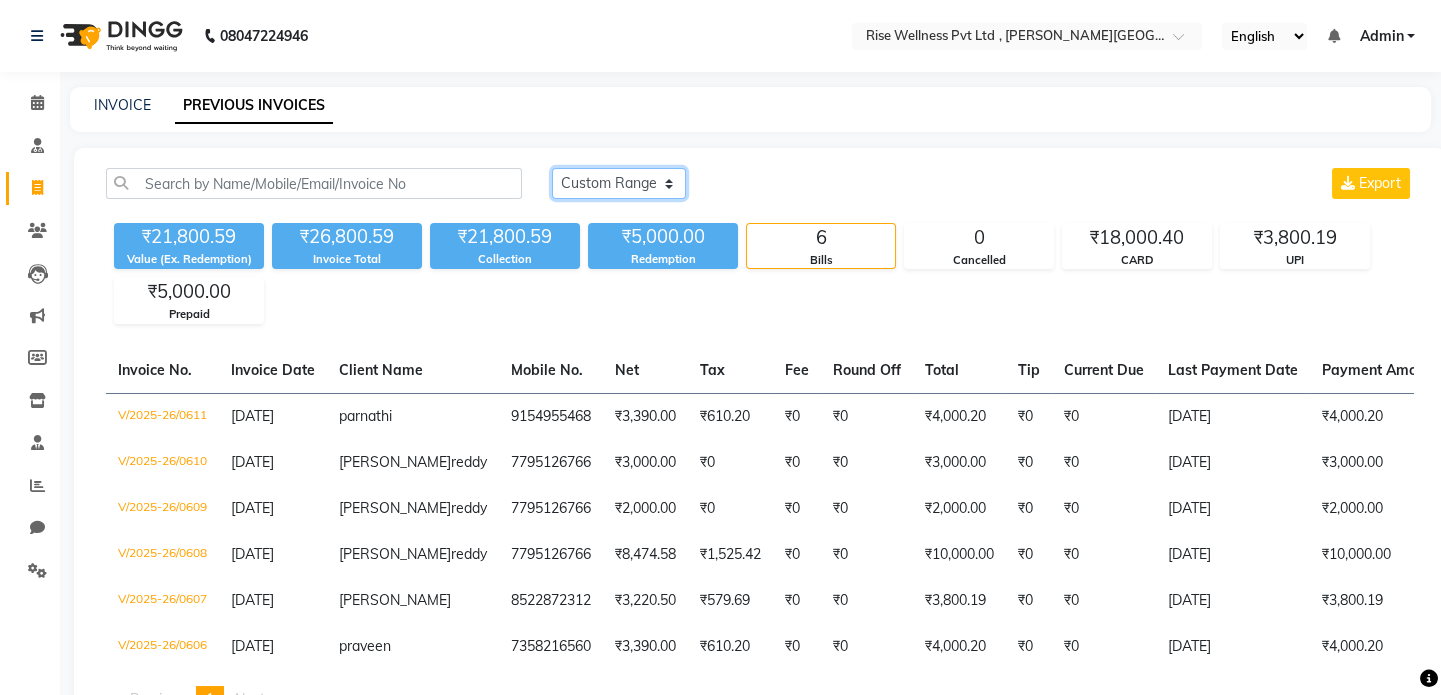 click on "Today Yesterday Custom Range" 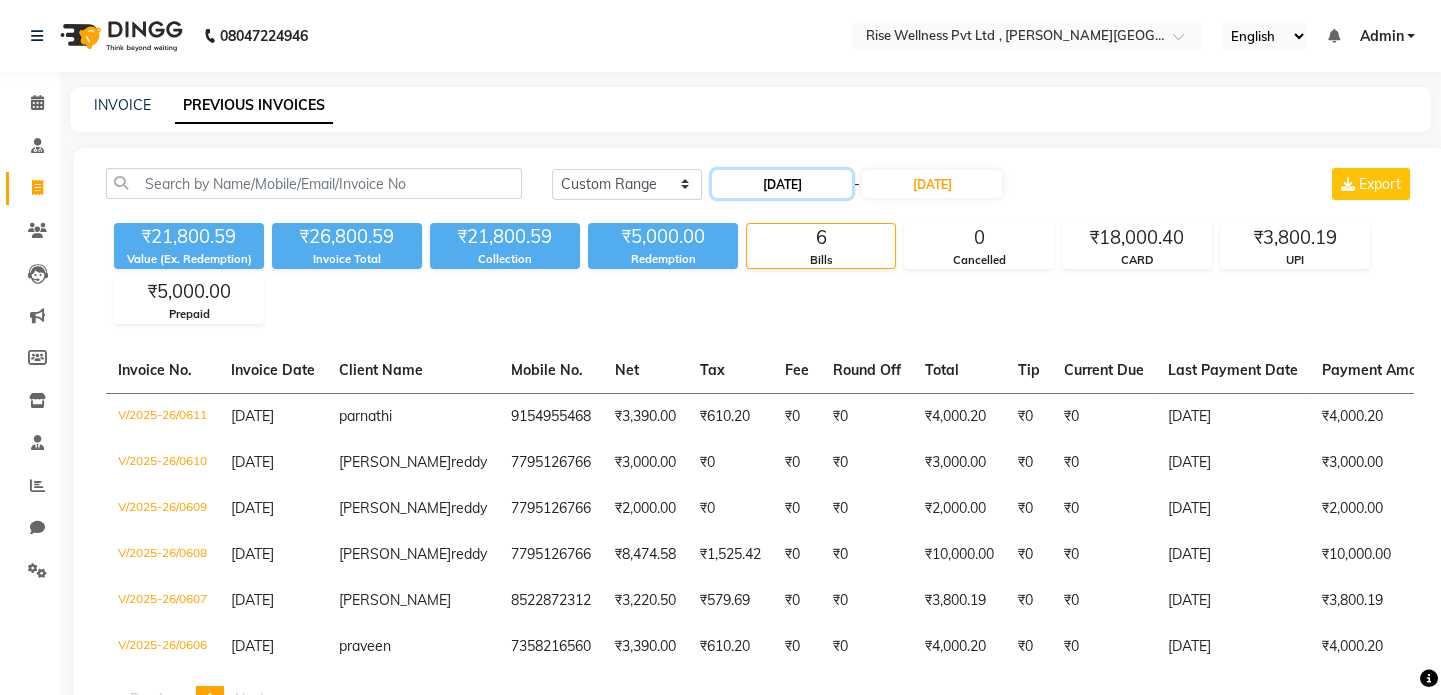 click on "[DATE]" 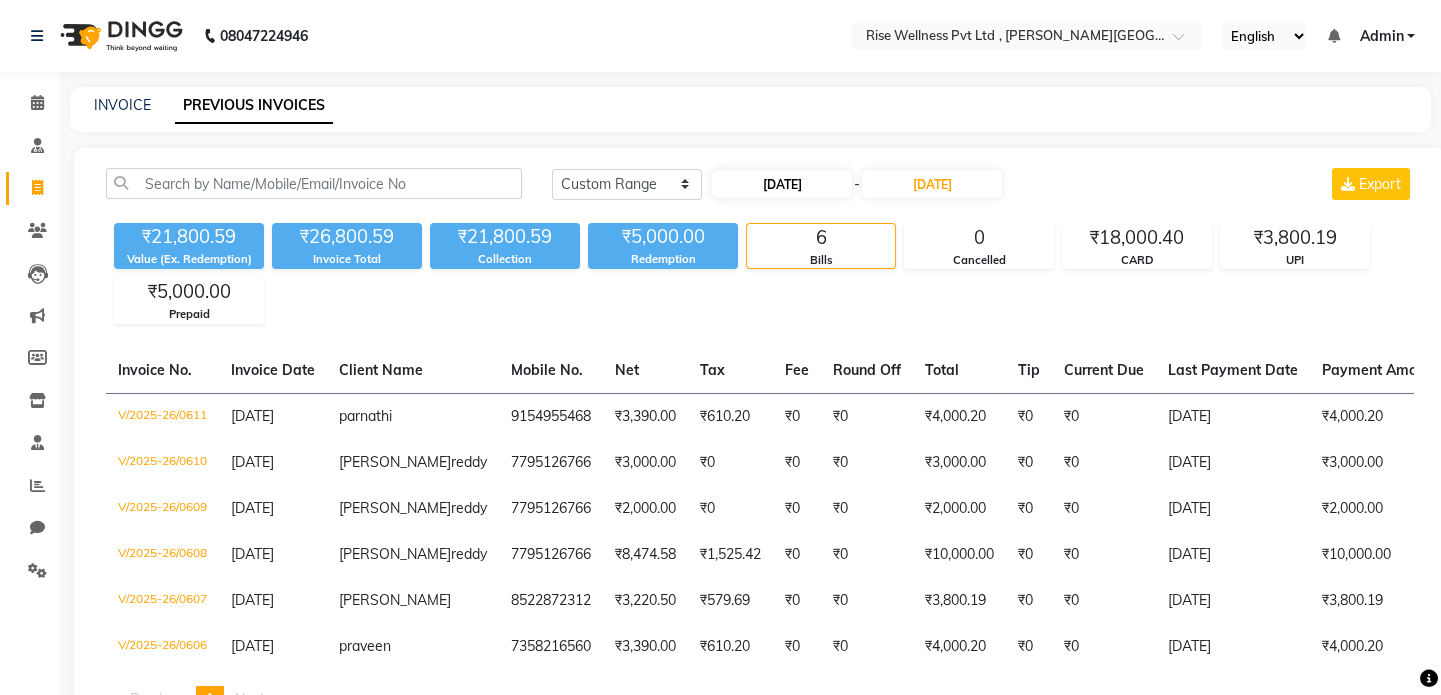 select on "7" 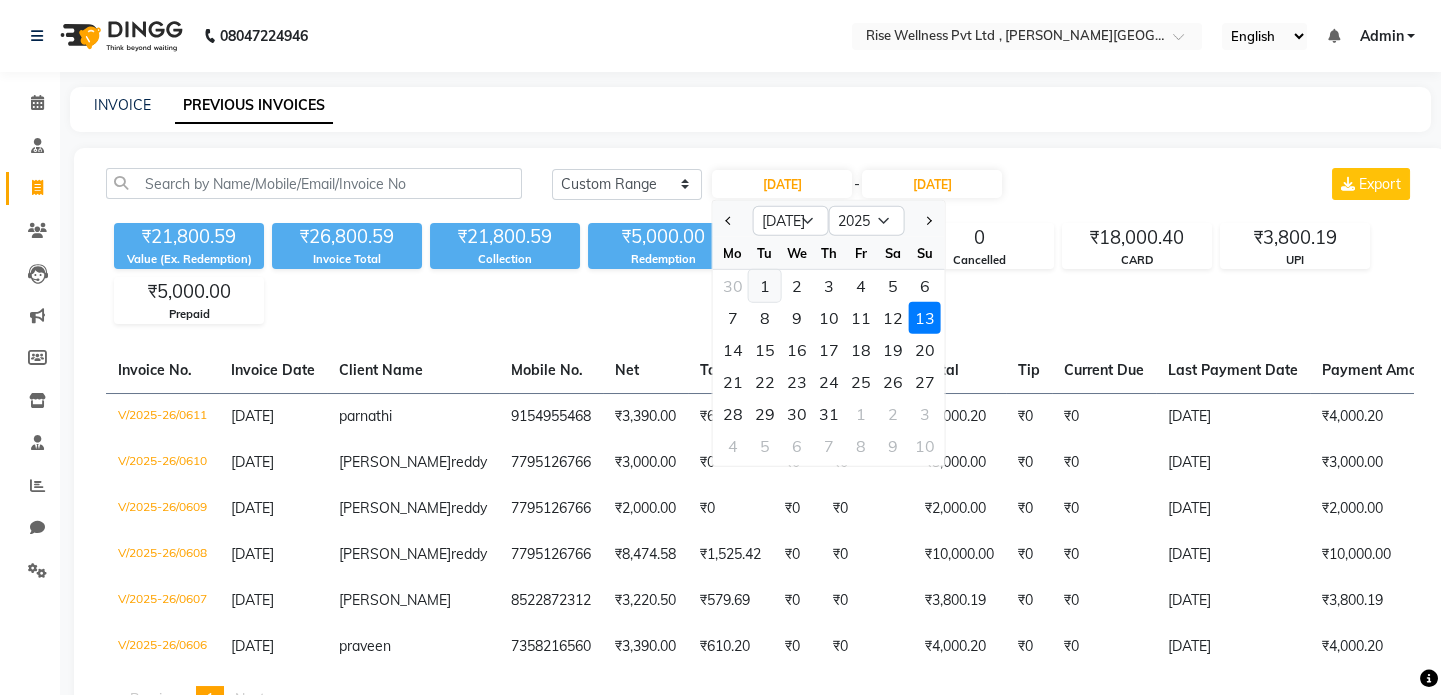 click on "1" 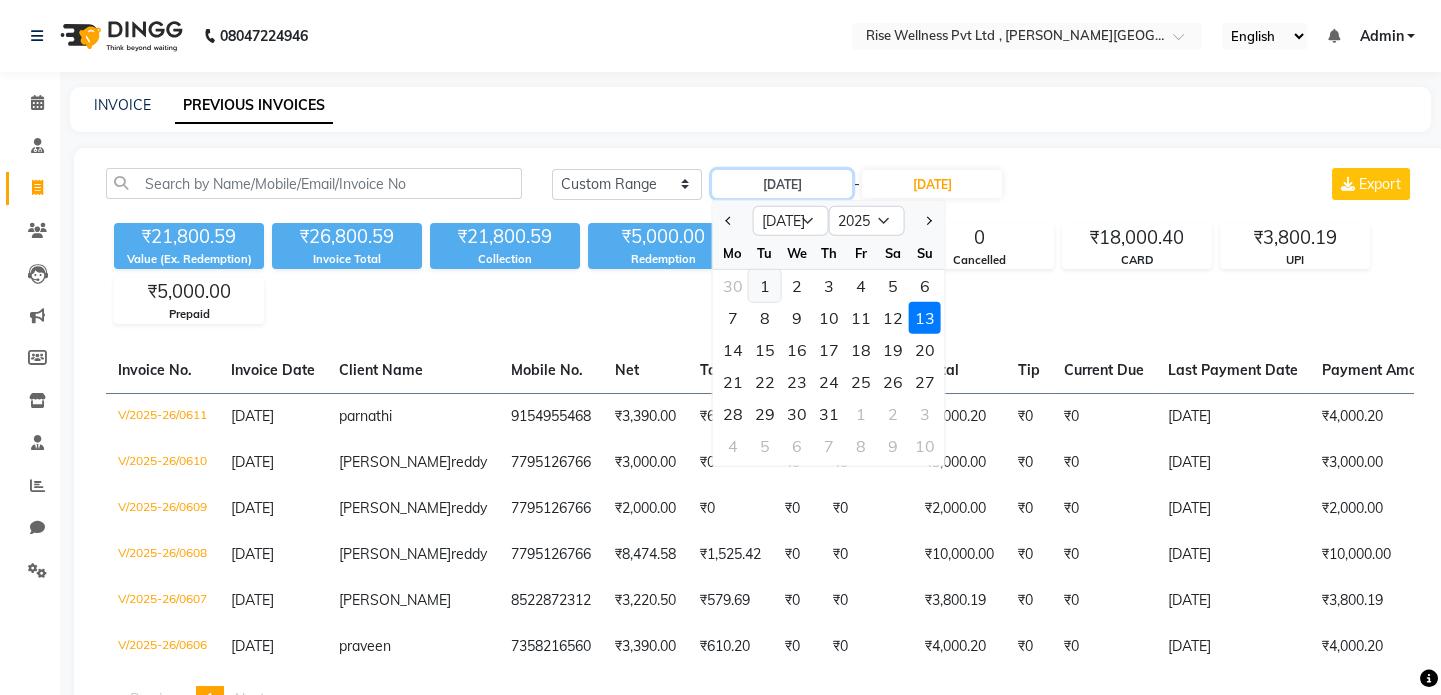 type on "01-07-2025" 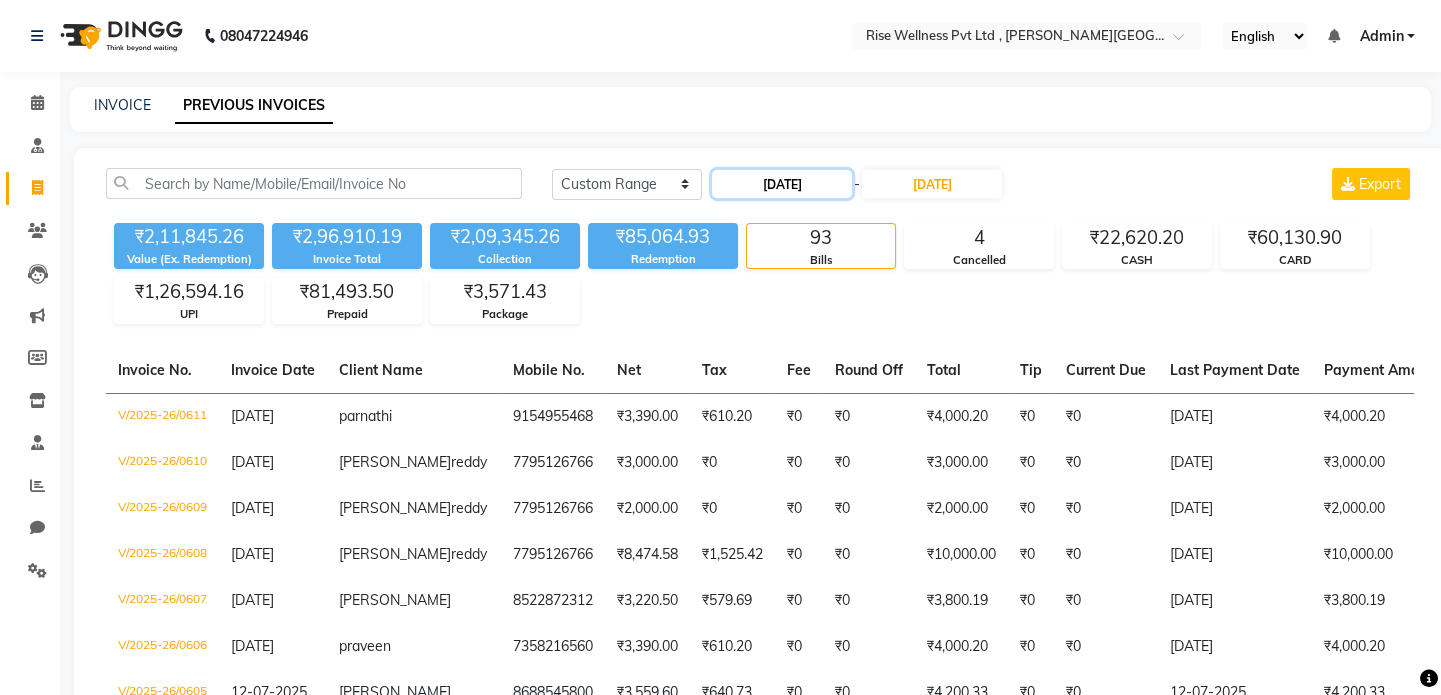 click on "01-07-2025" 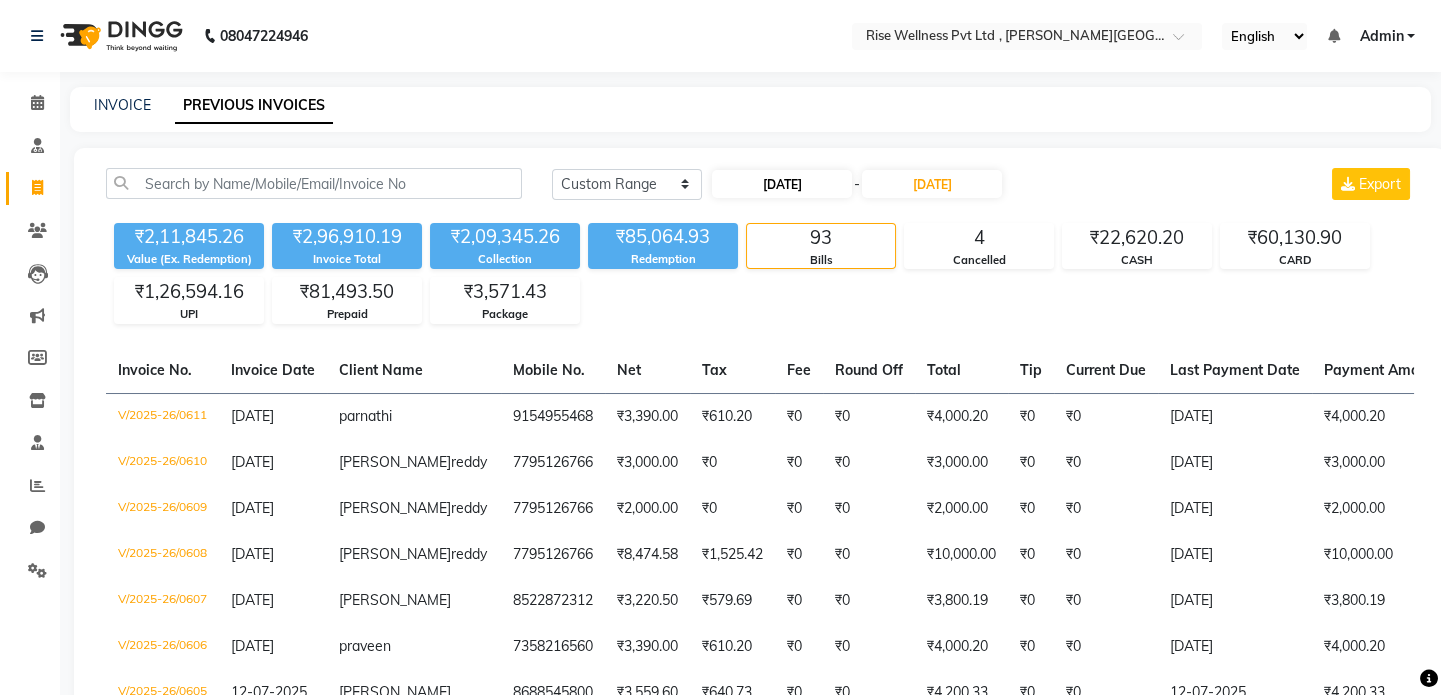 select on "7" 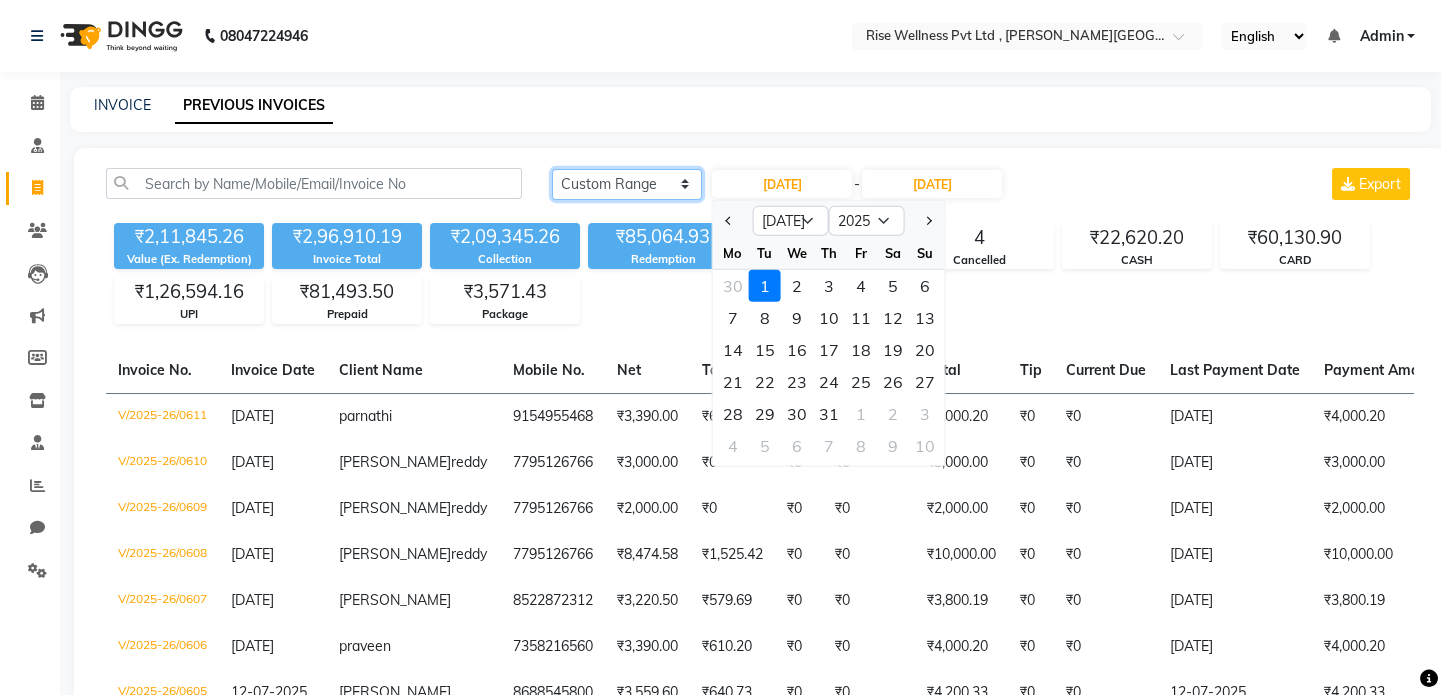 click on "Today Yesterday Custom Range" 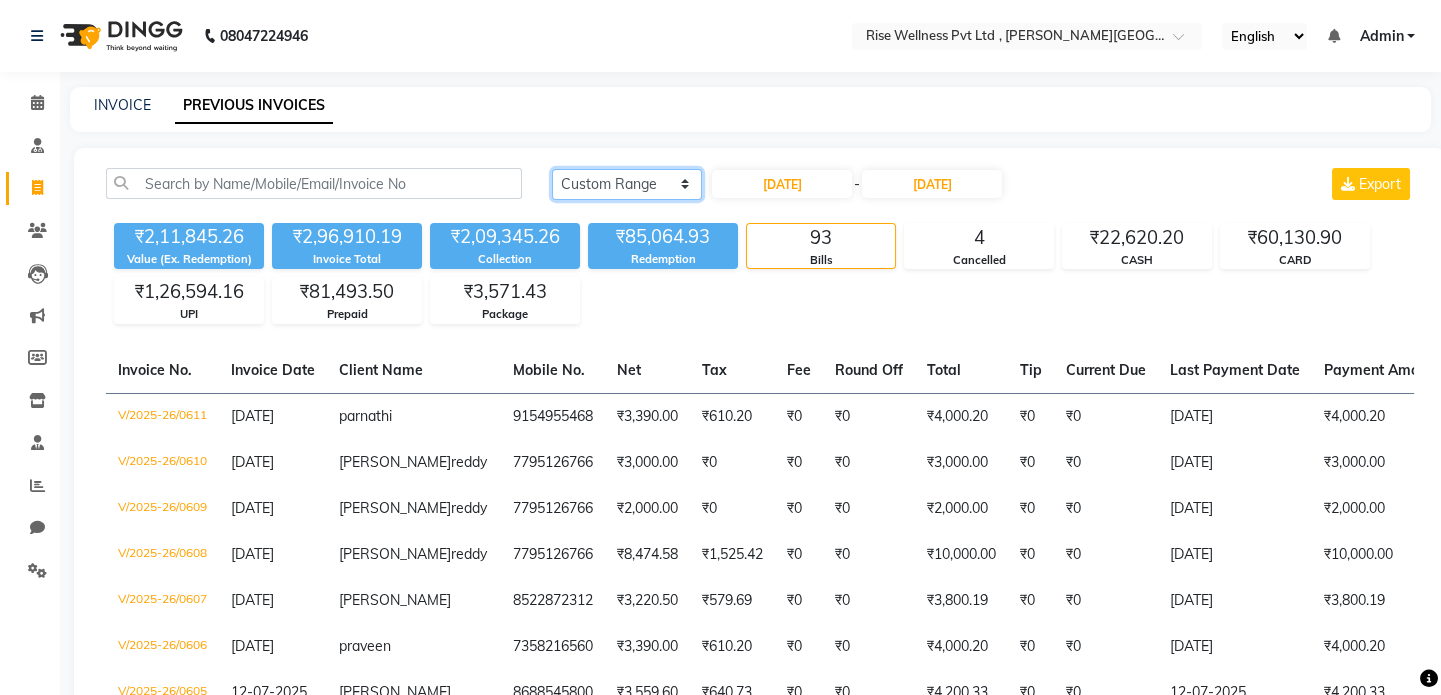 click on "Today Yesterday Custom Range" 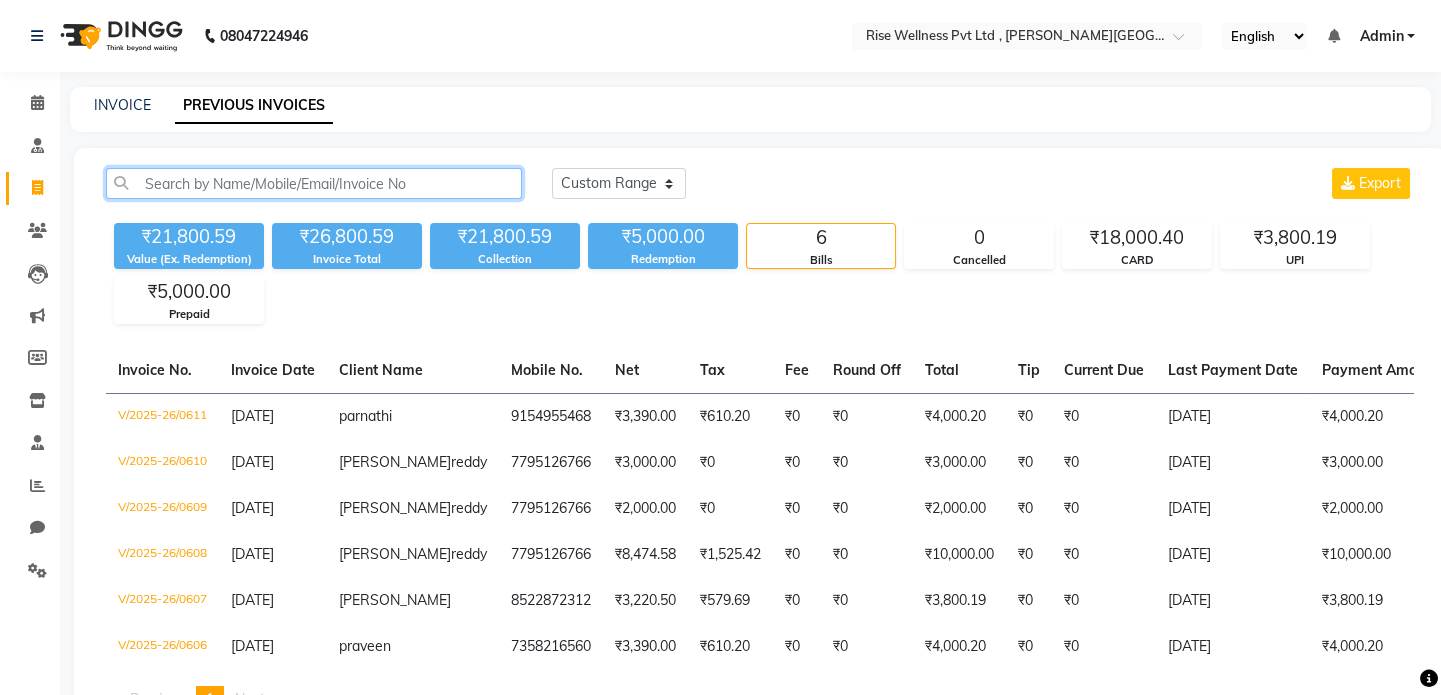 click 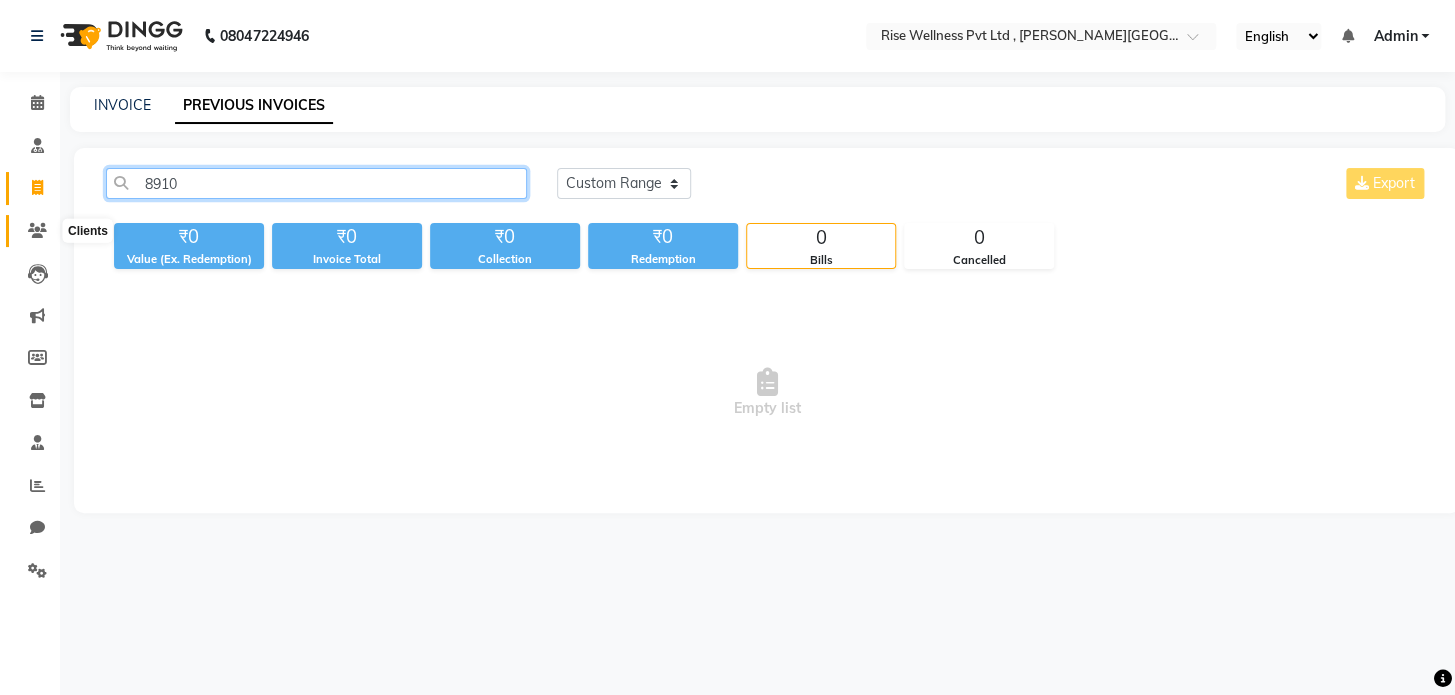 type on "8910" 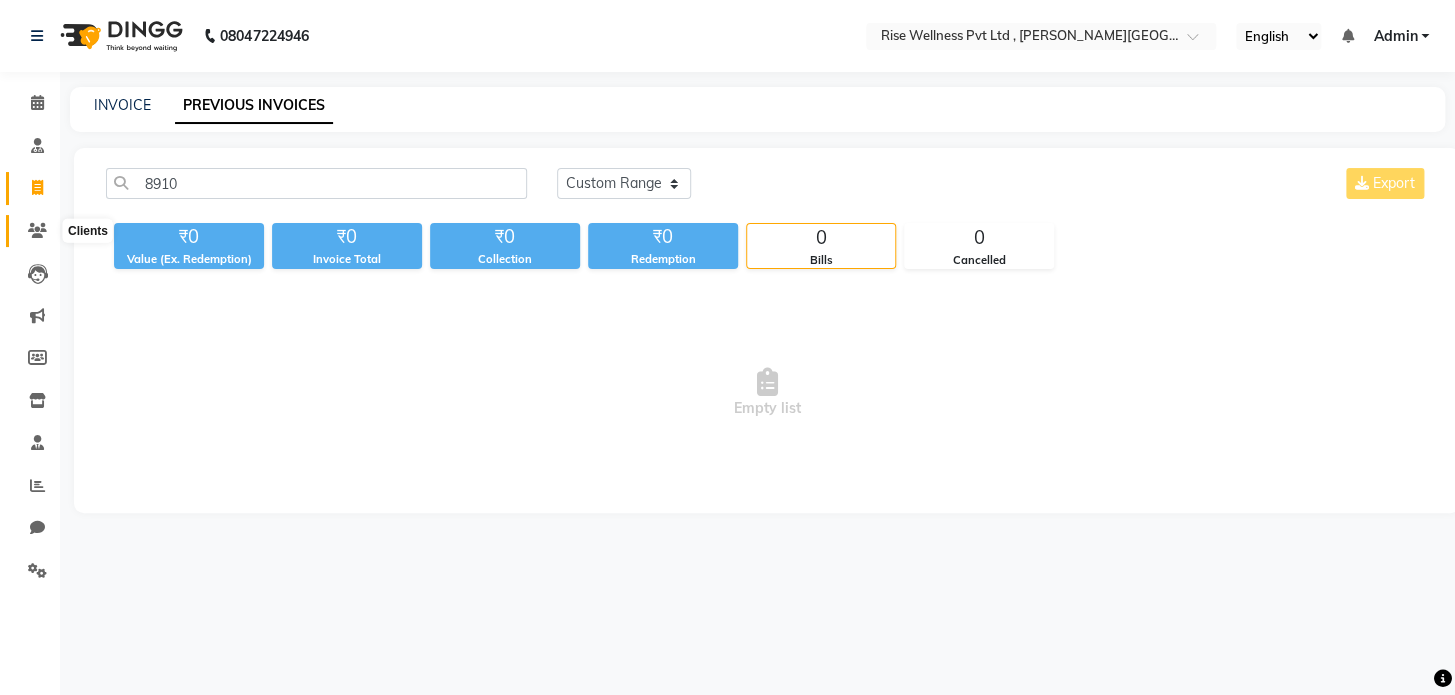 click 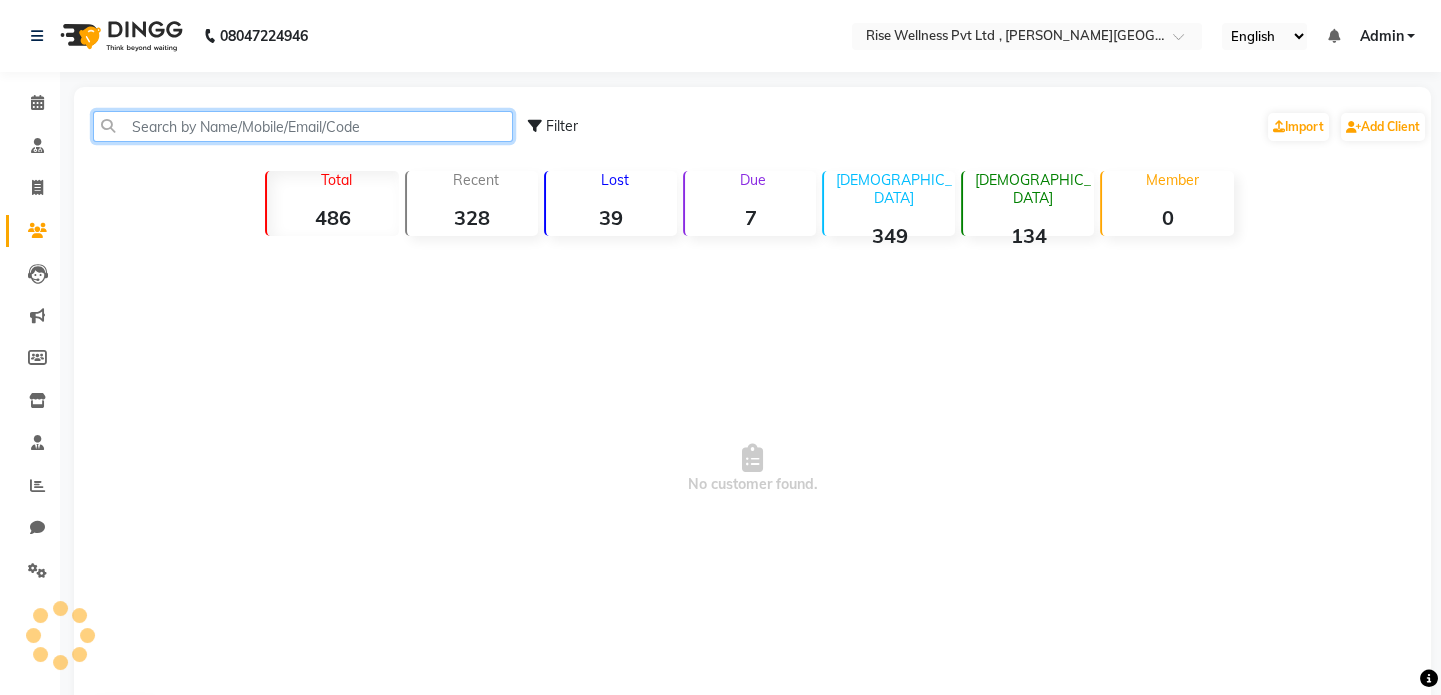 click 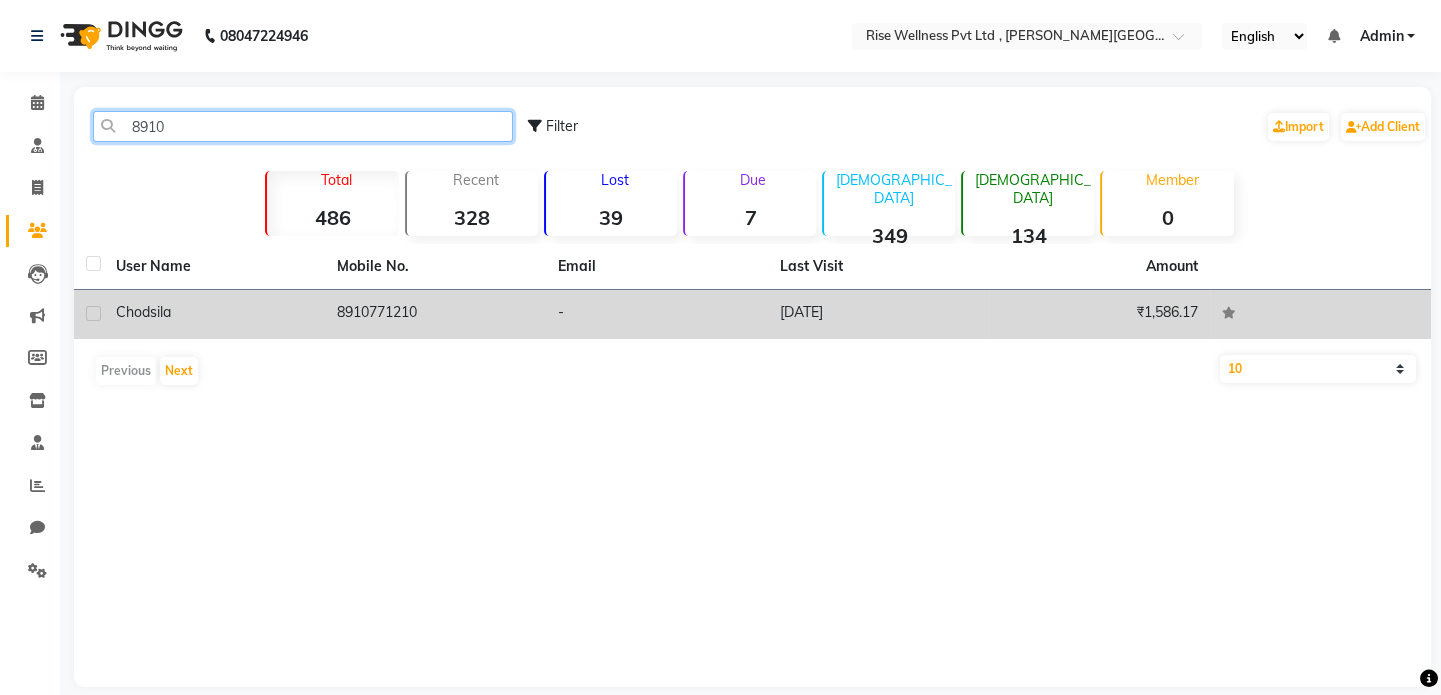 type on "8910" 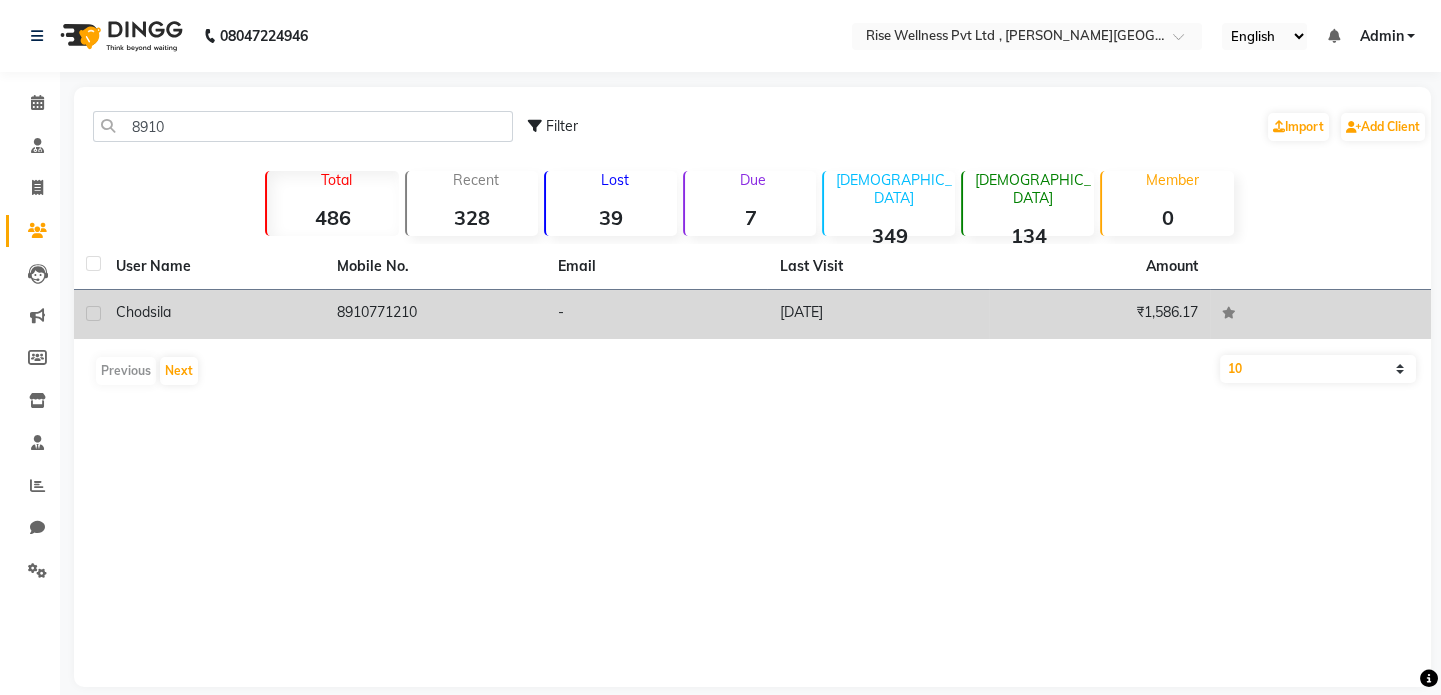 click on "-" 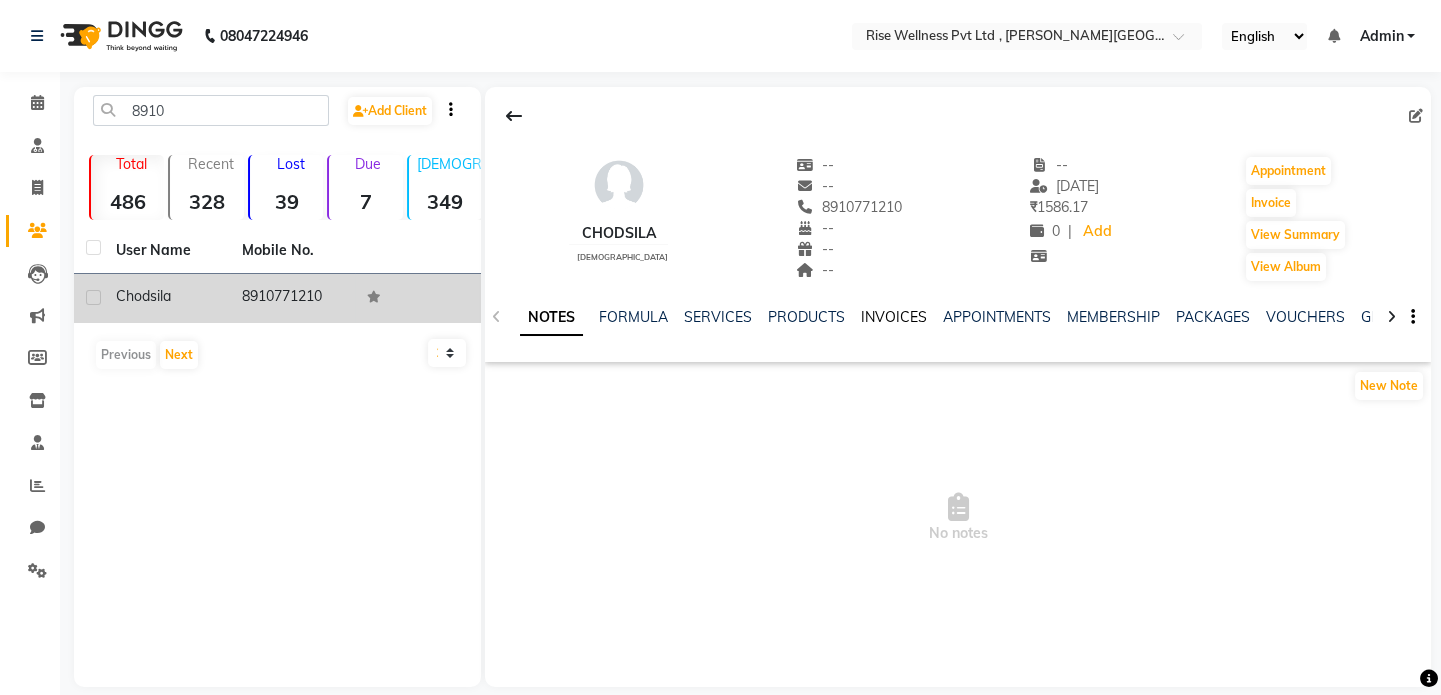 click on "INVOICES" 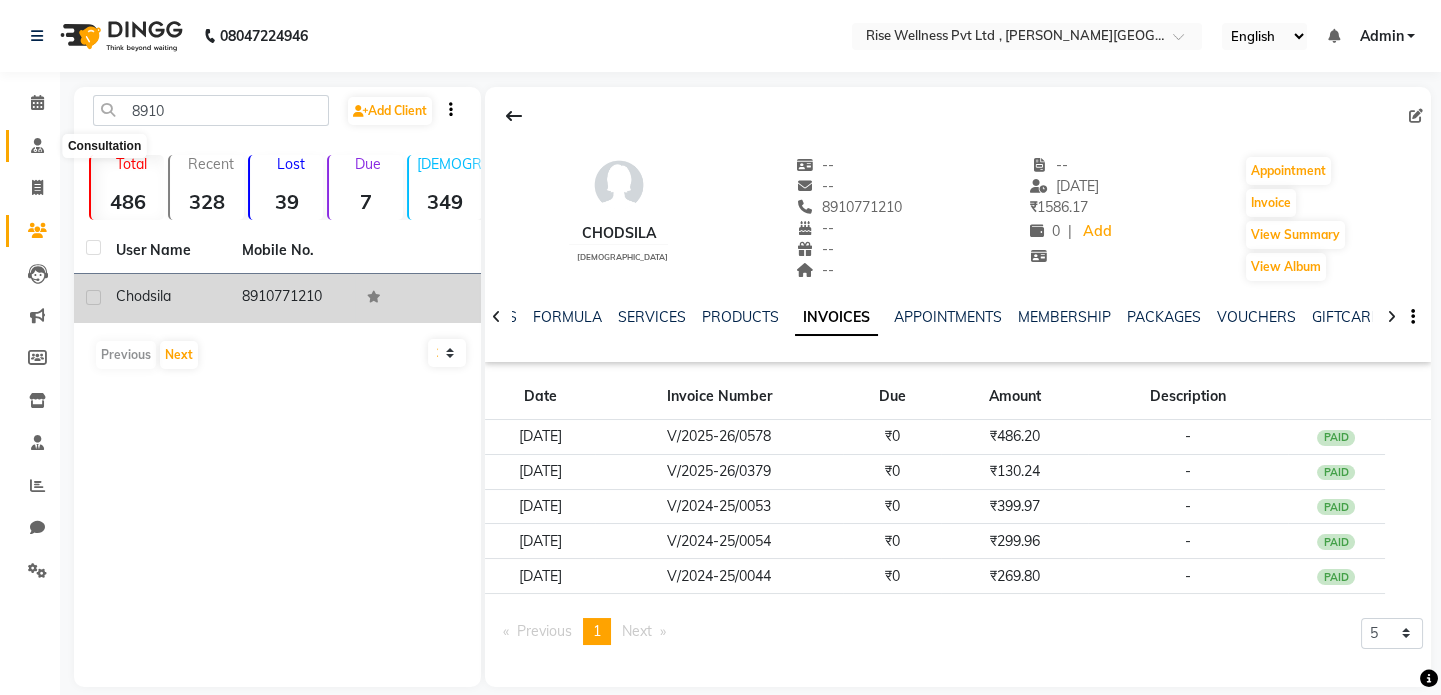 click 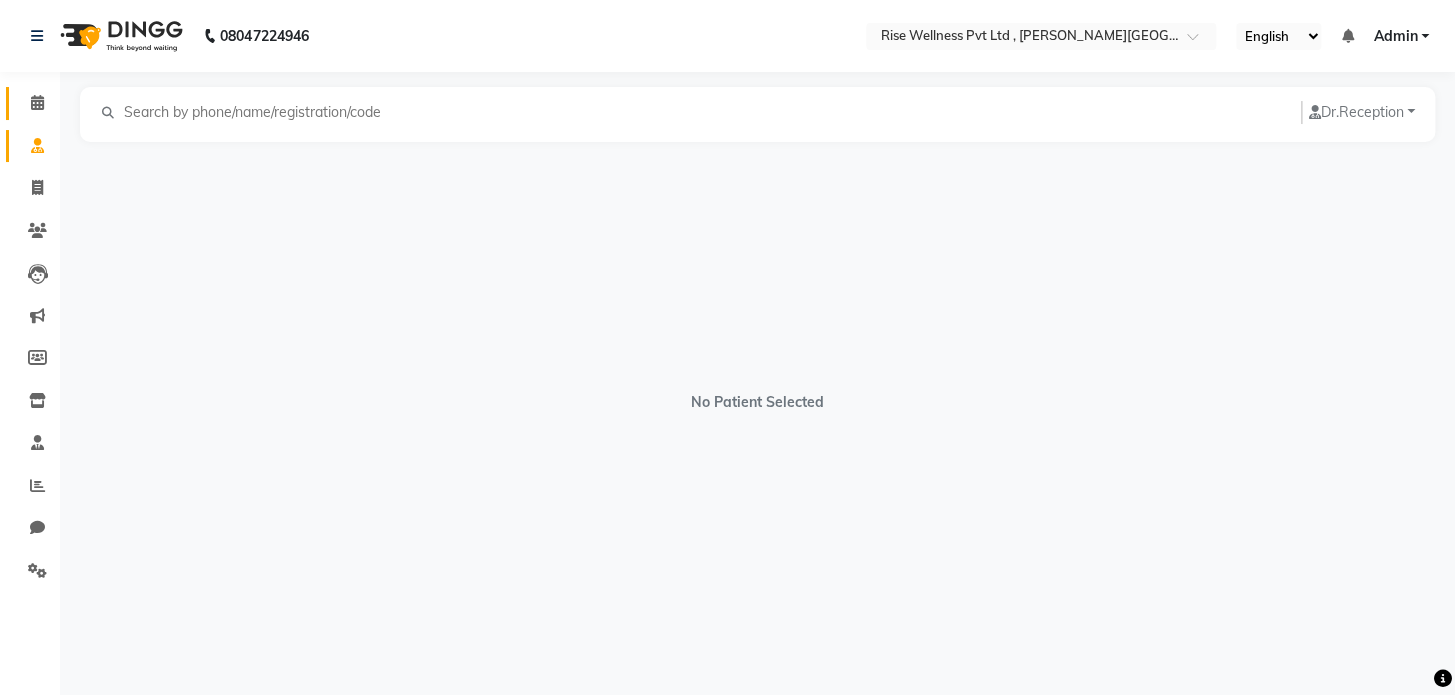 click on "Calendar" 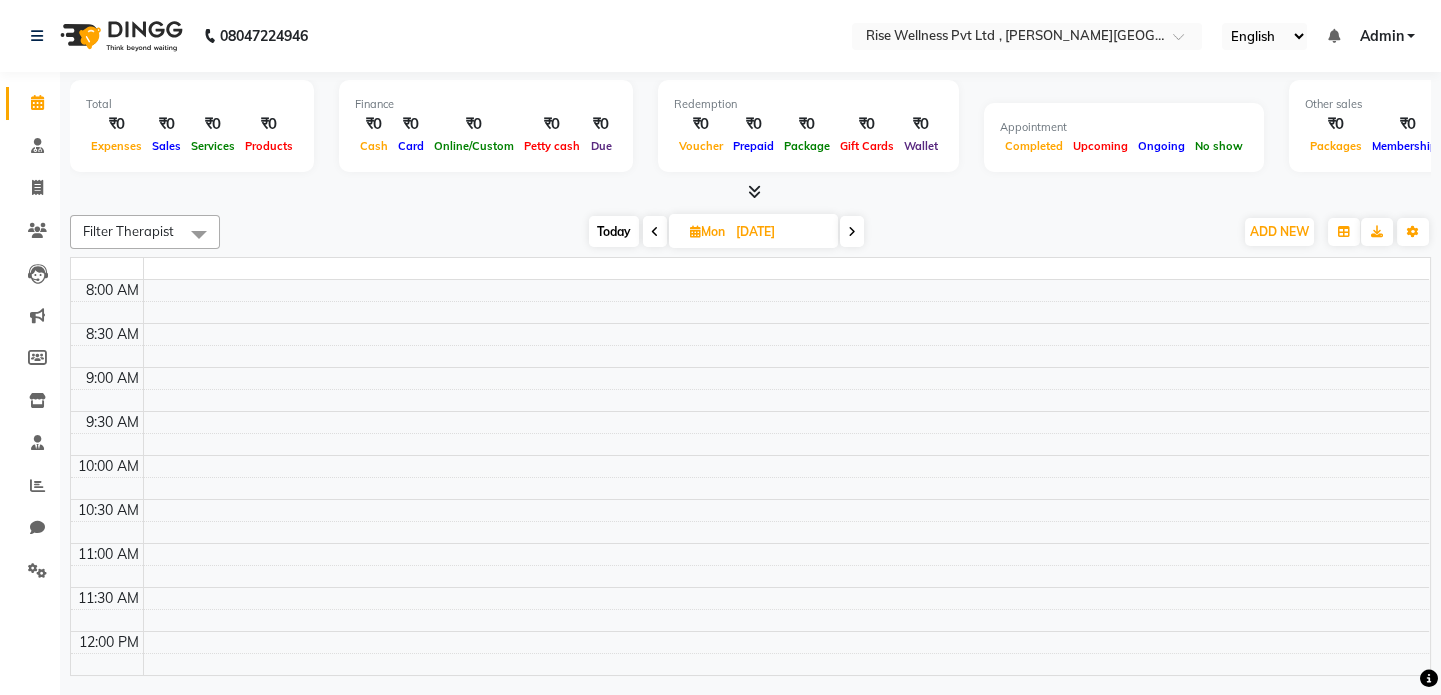scroll, scrollTop: 0, scrollLeft: 0, axis: both 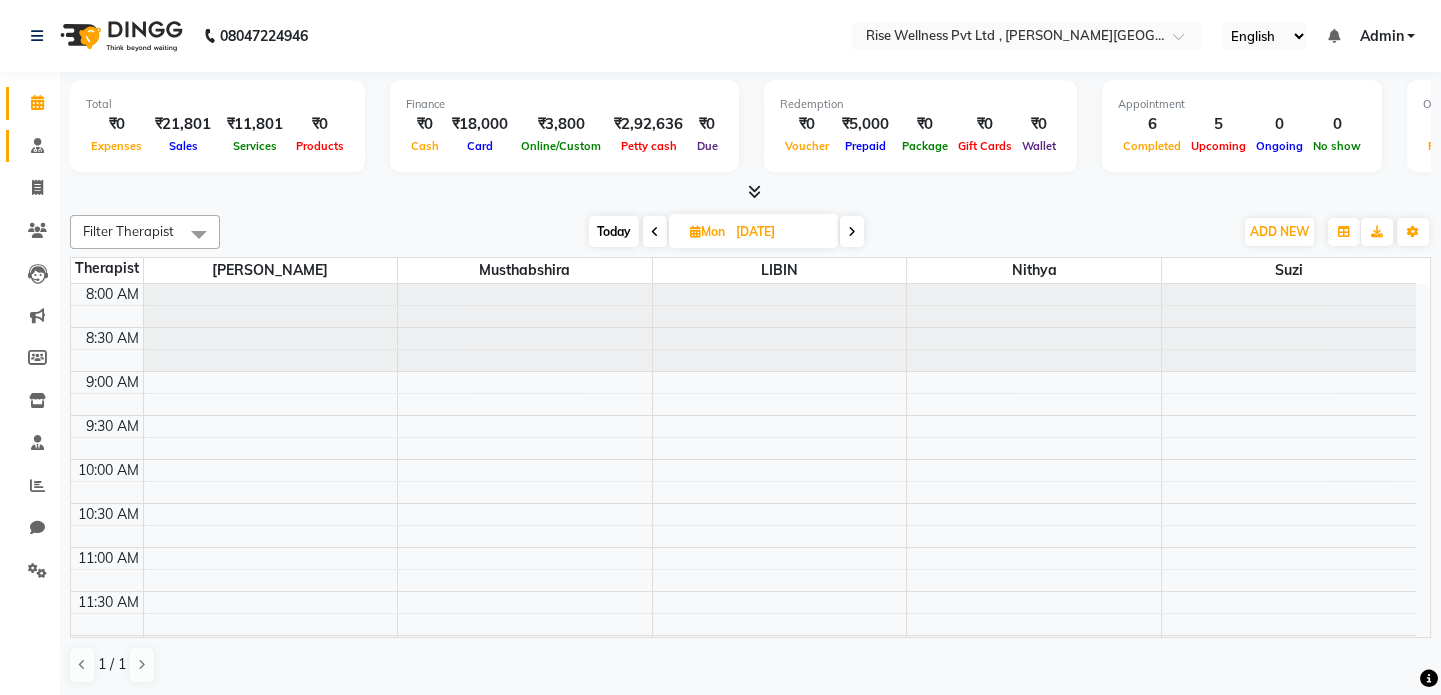click 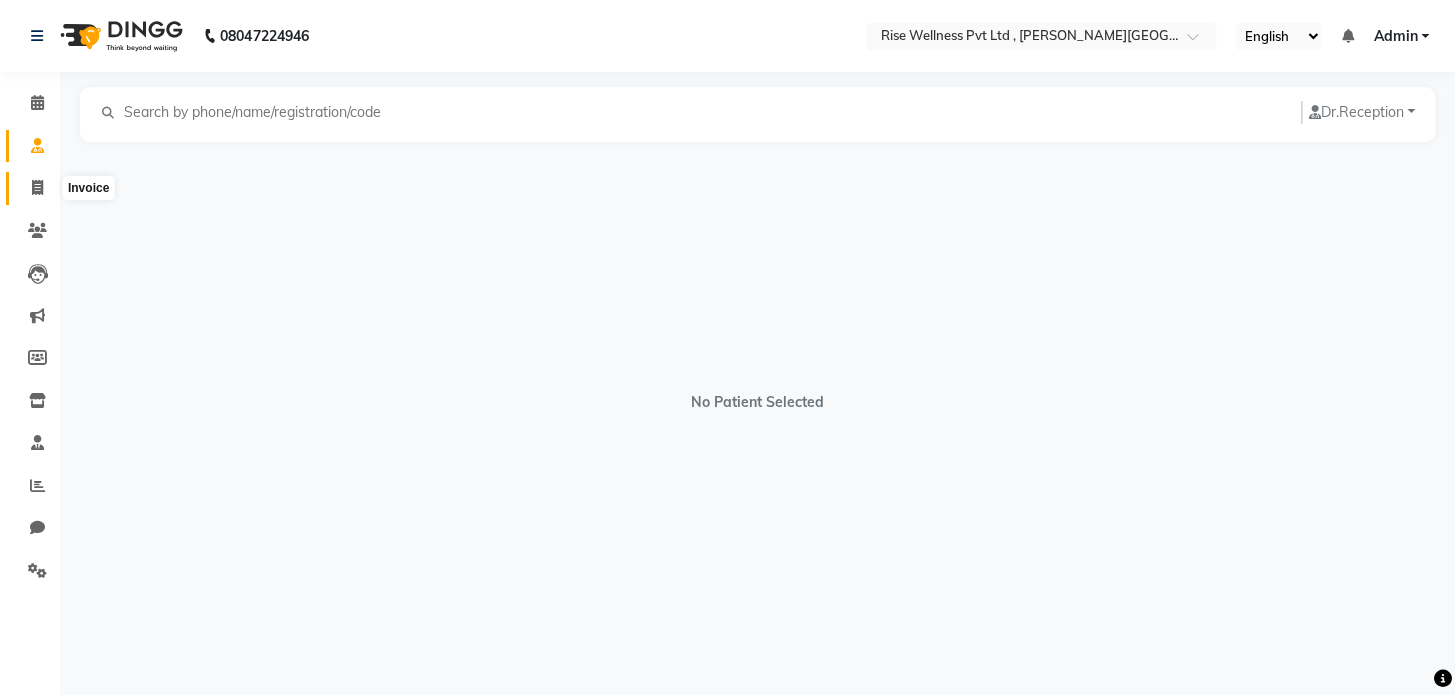 click 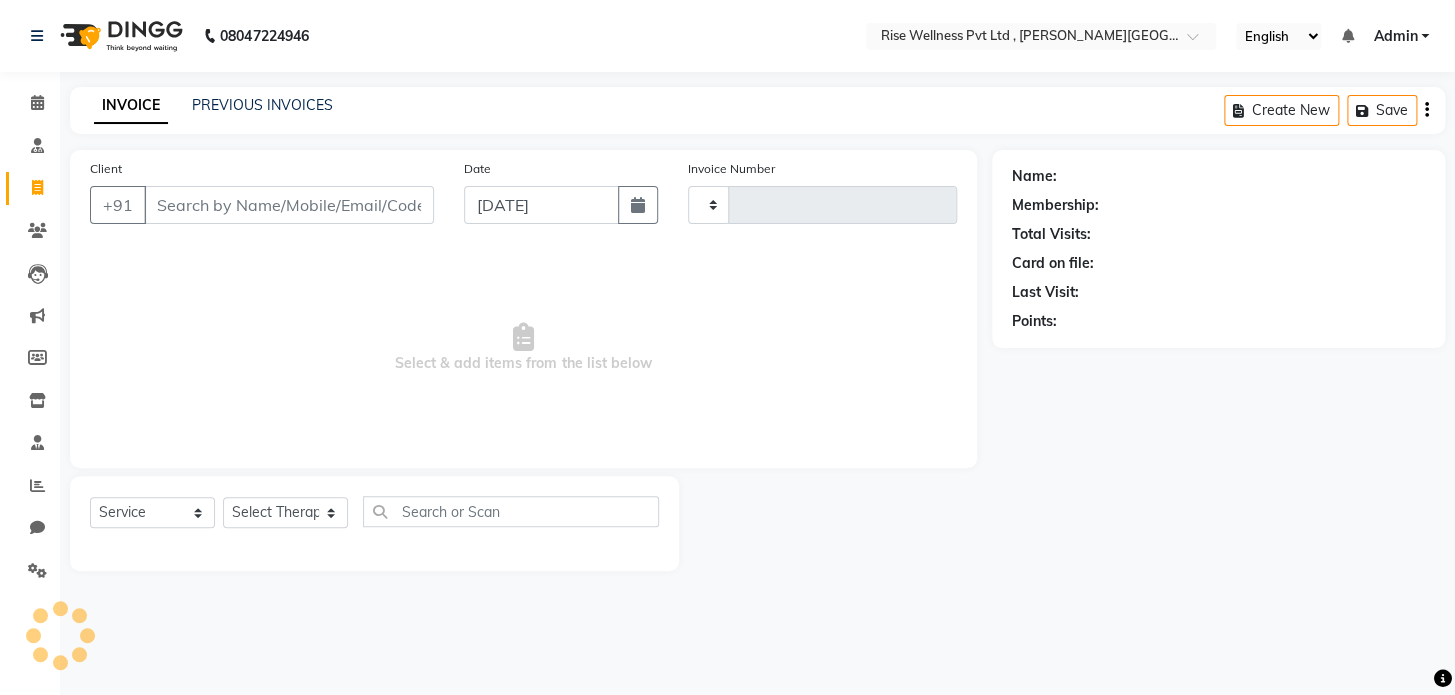 type on "0612" 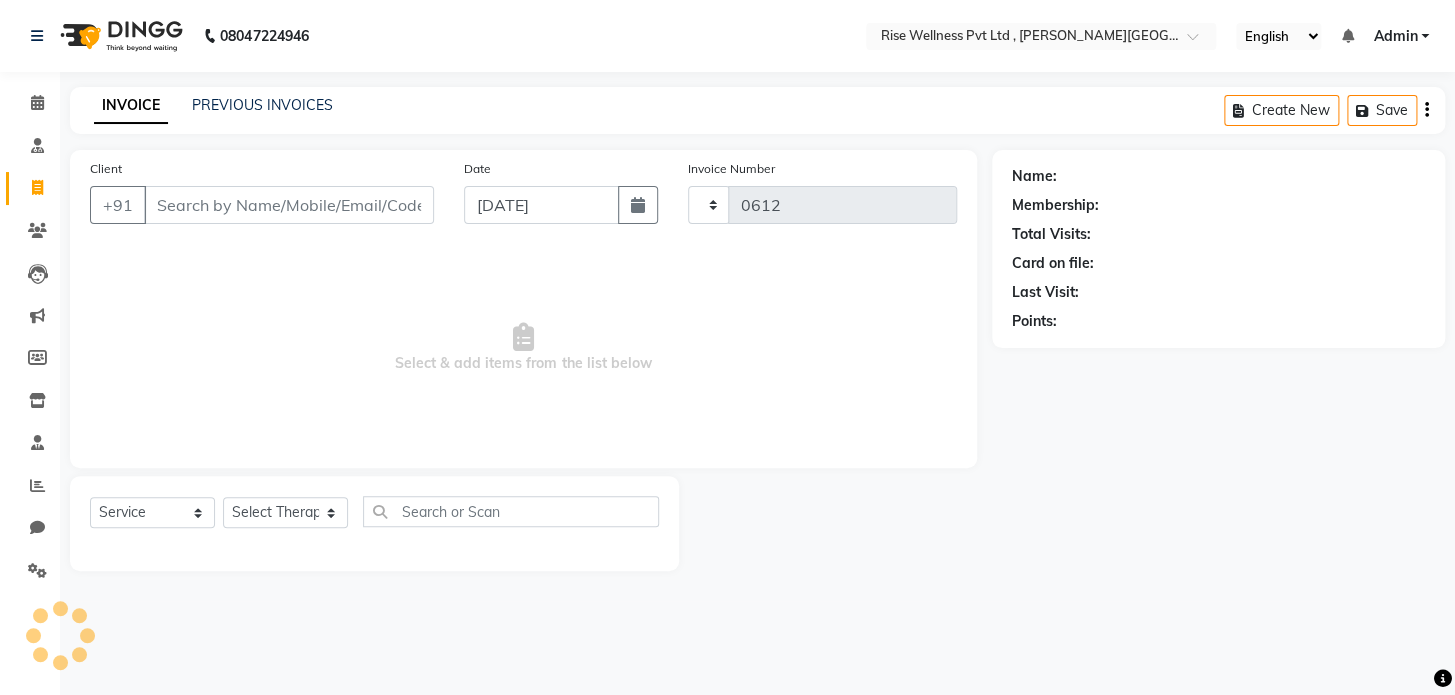 select on "7497" 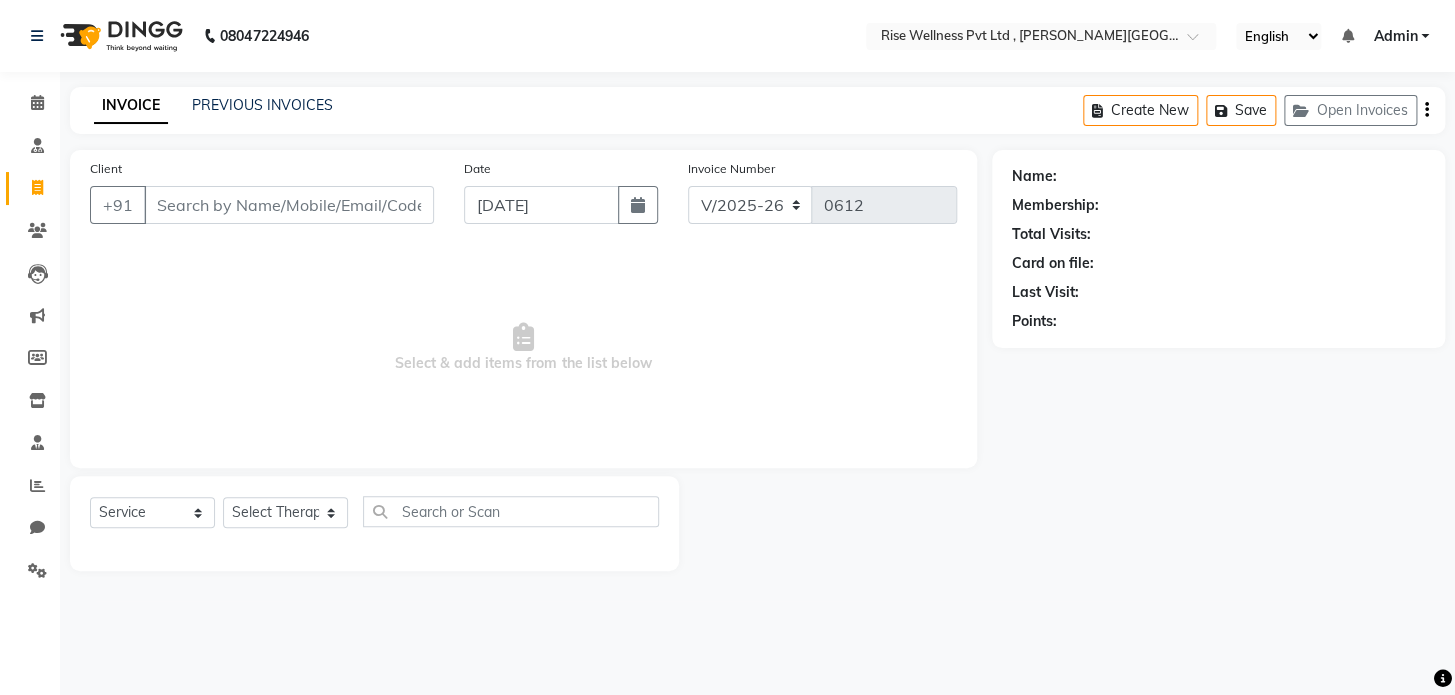 select on "V" 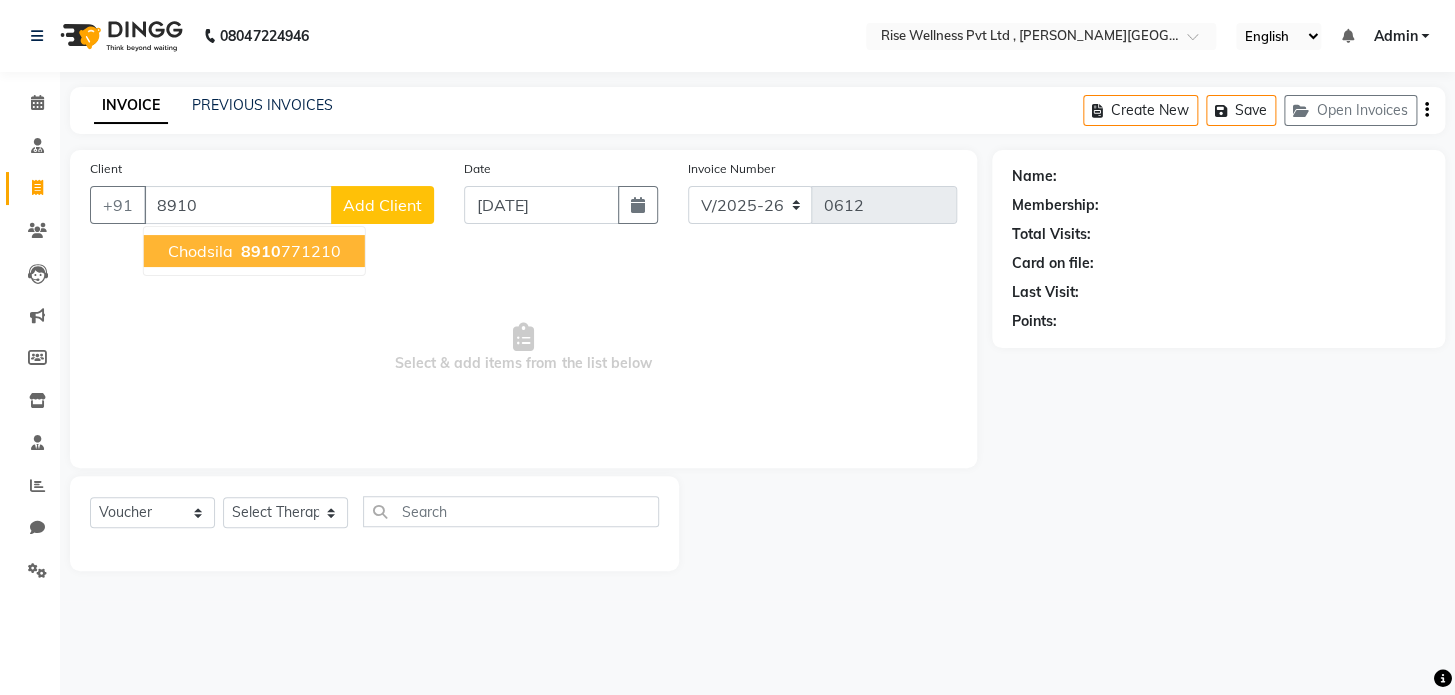 click on "8910" at bounding box center [261, 251] 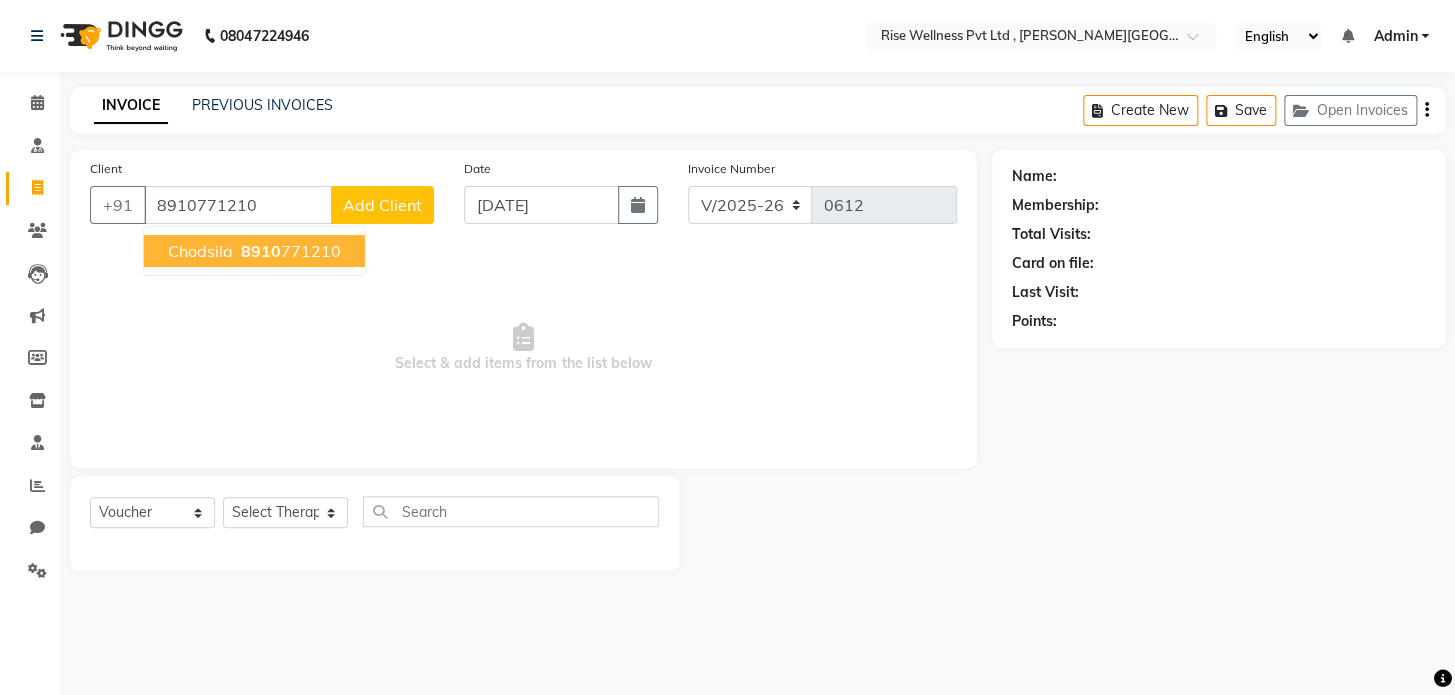 type on "8910771210" 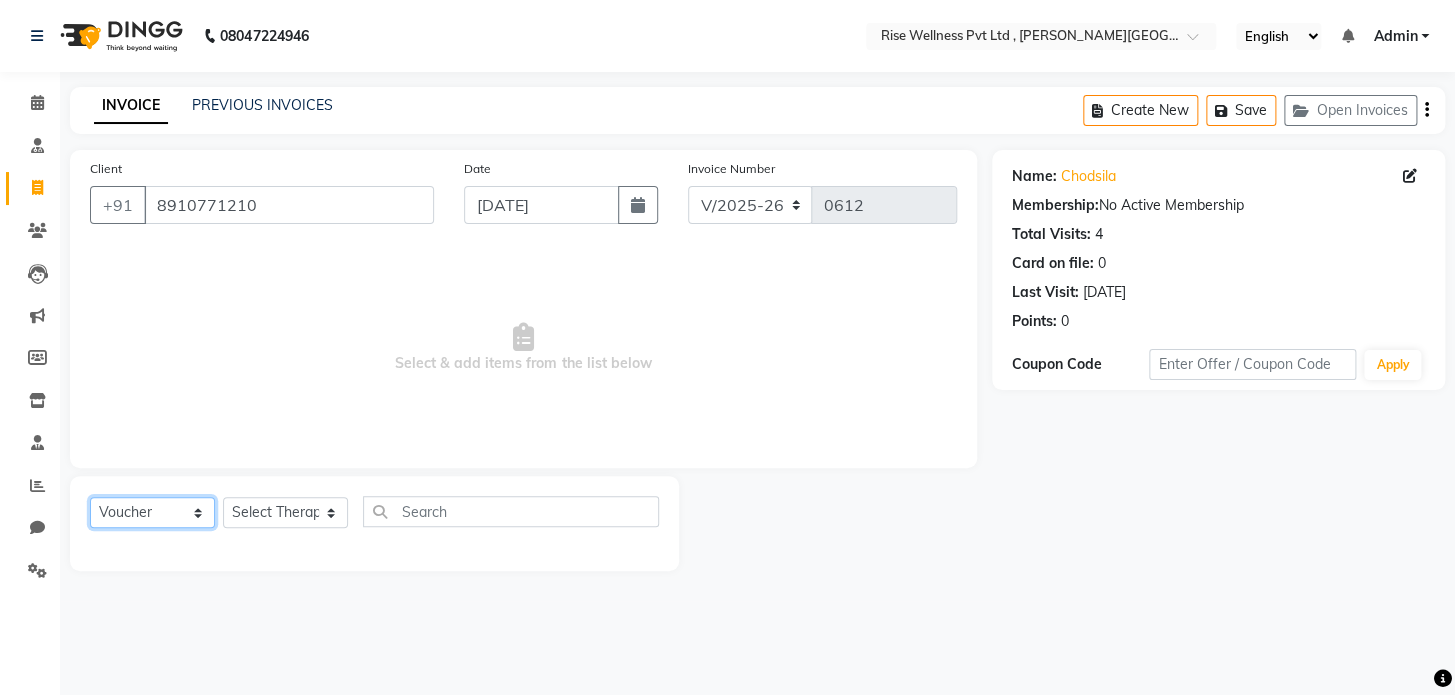 click on "Select  Service  Product  Membership  Package Voucher Prepaid Gift Card" 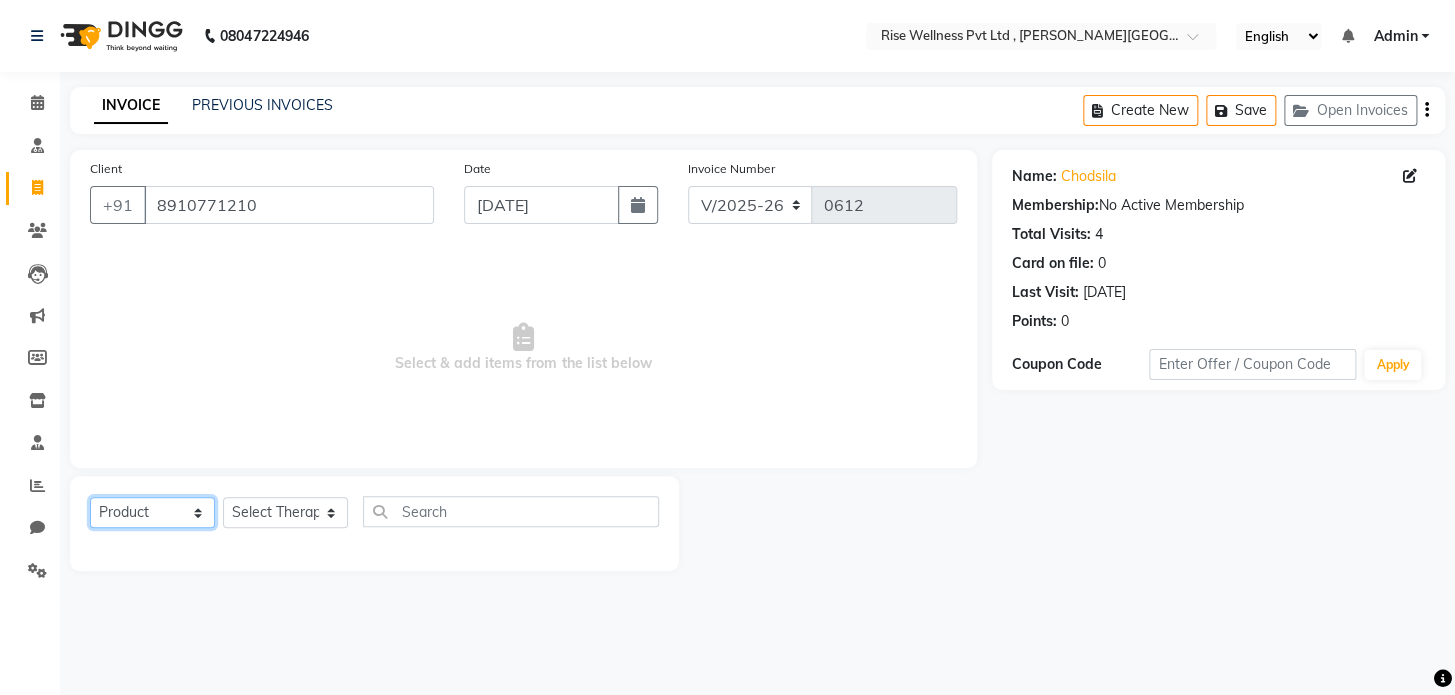 click on "Select  Service  Product  Membership  Package Voucher Prepaid Gift Card" 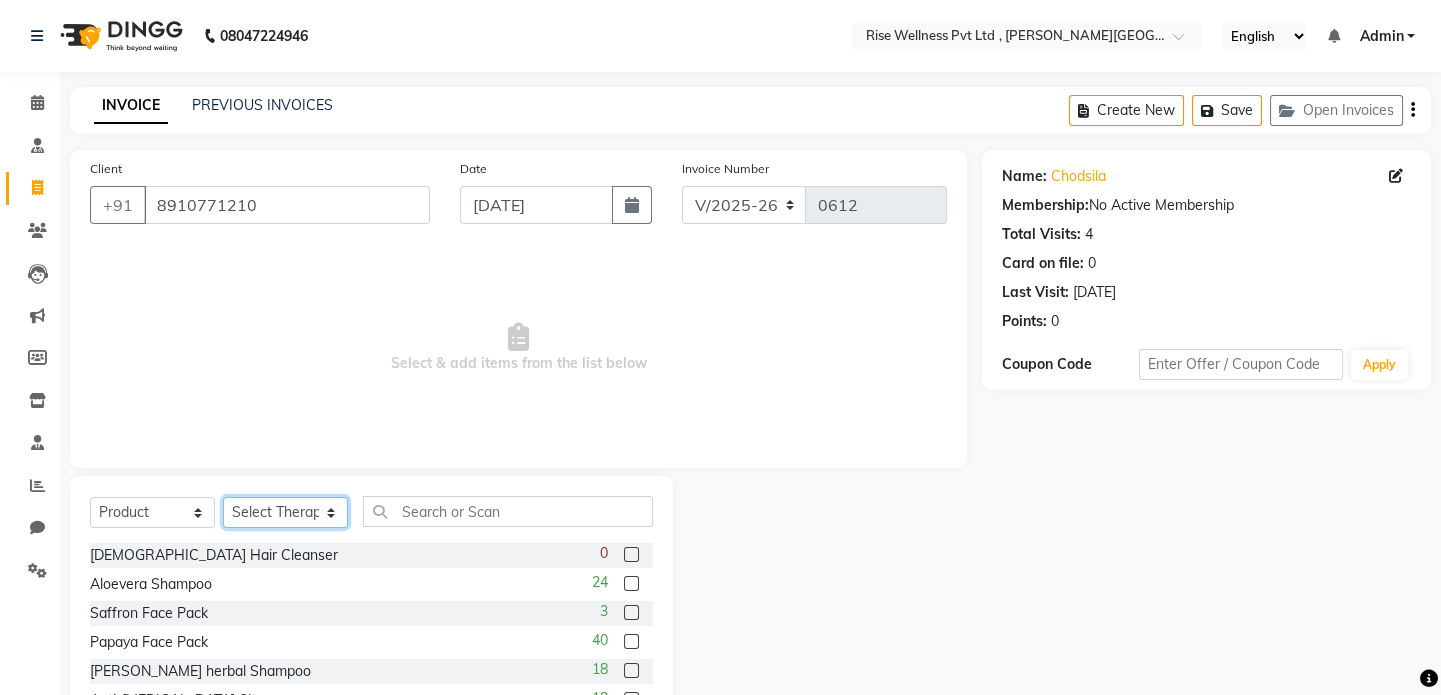 click on "Select Therapist LIBIN musthabshira nithya Reception sujith suzi" 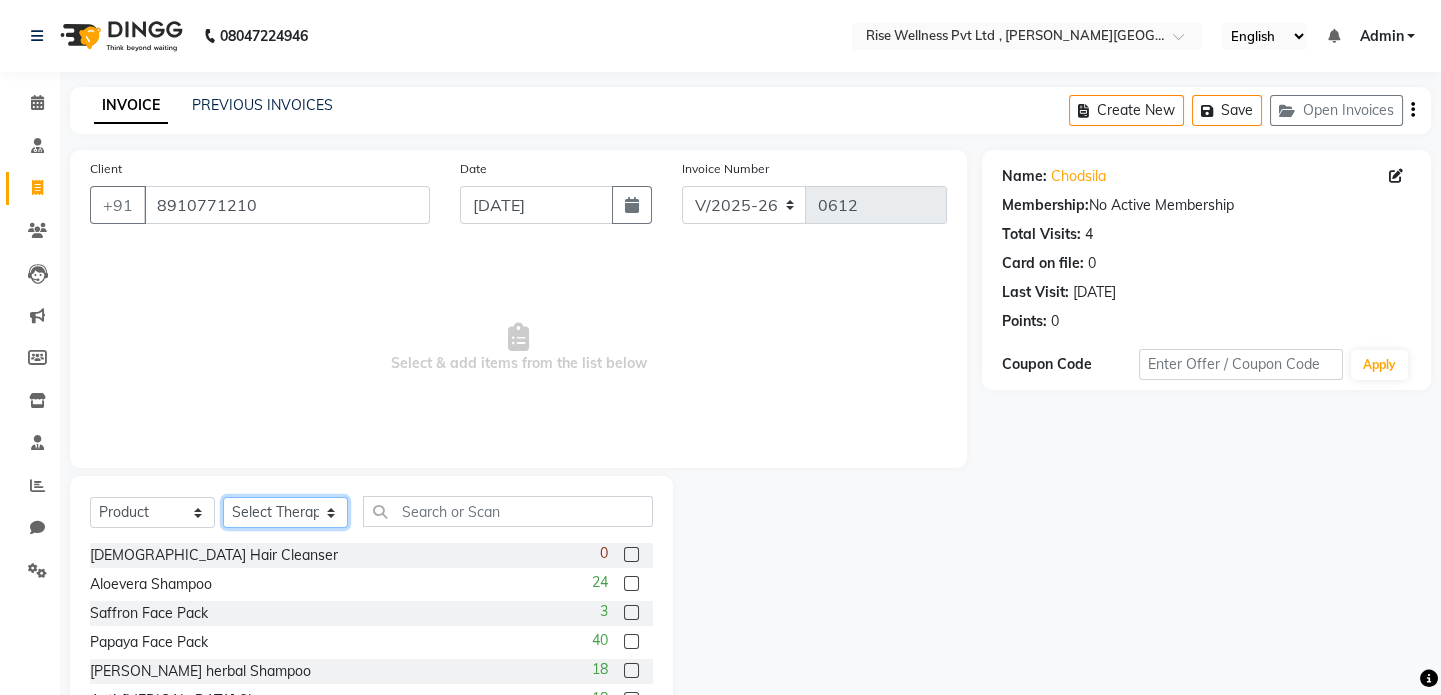 select on "67160" 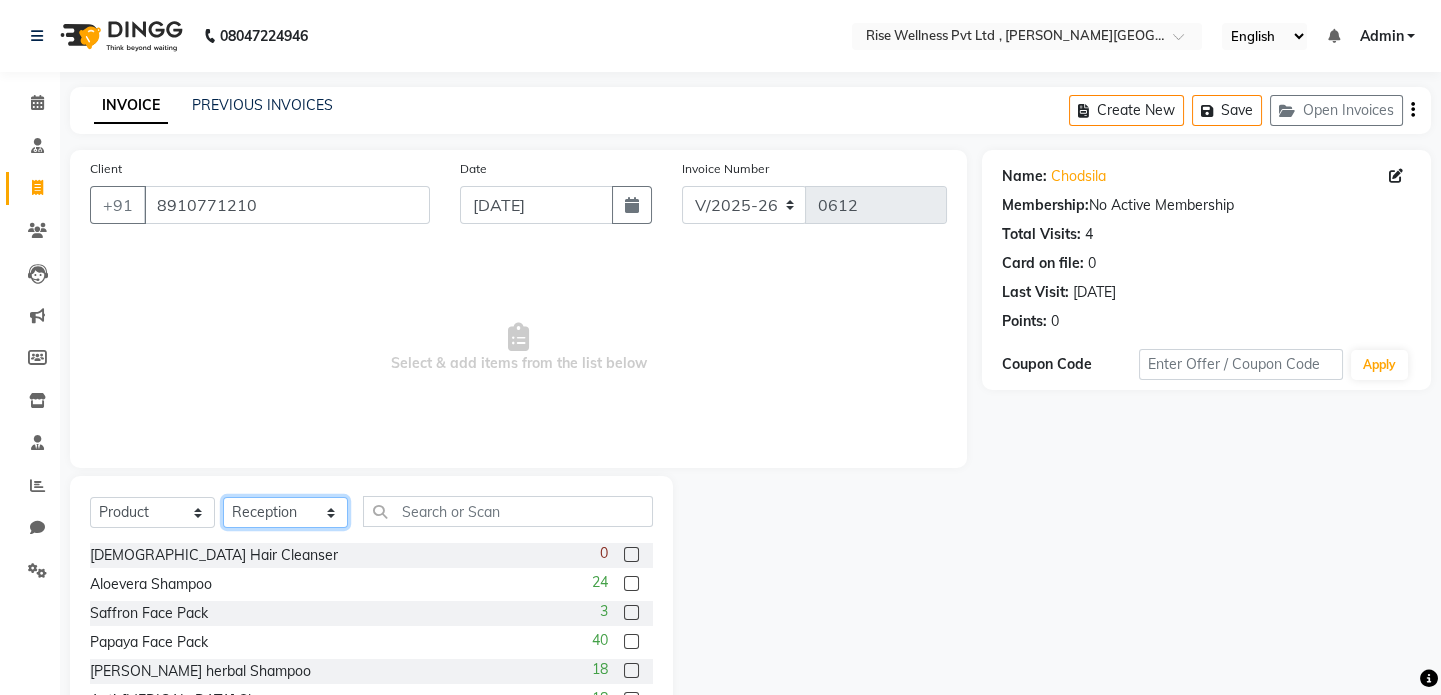 click on "Select Therapist LIBIN musthabshira nithya Reception sujith suzi" 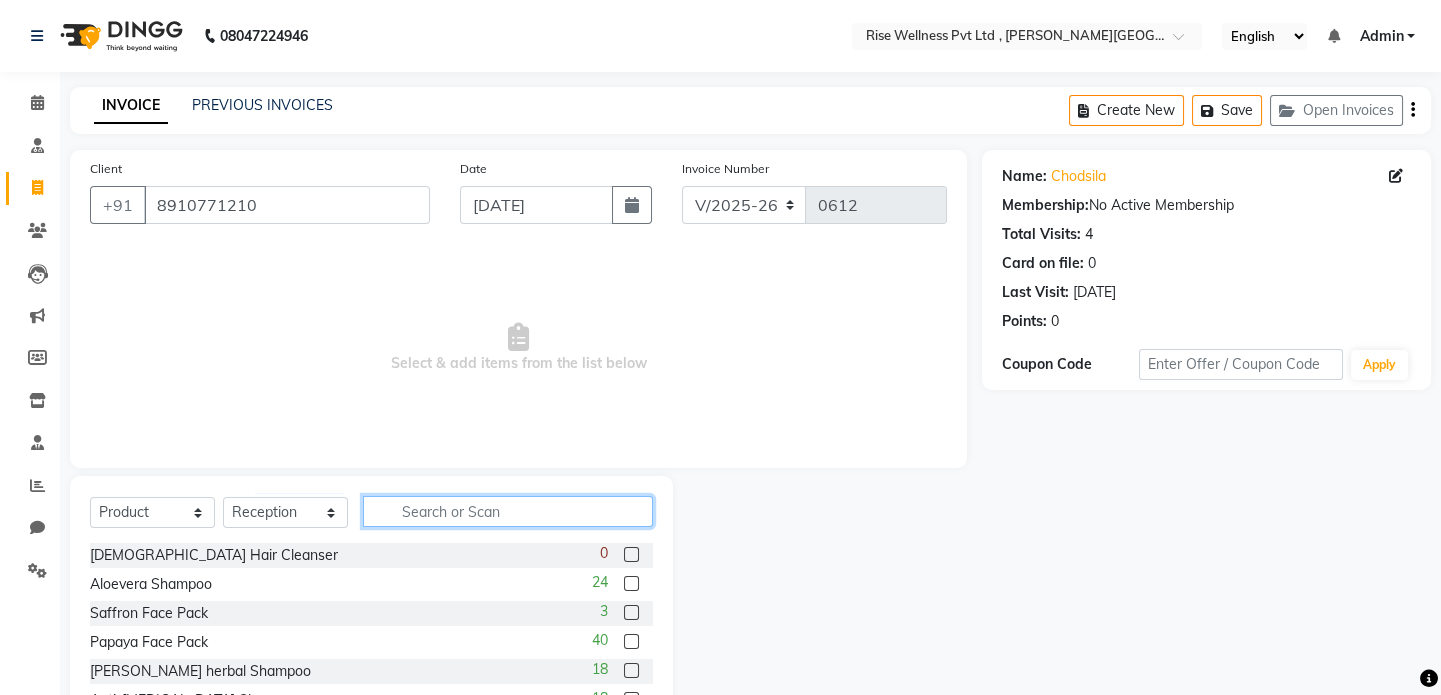 click 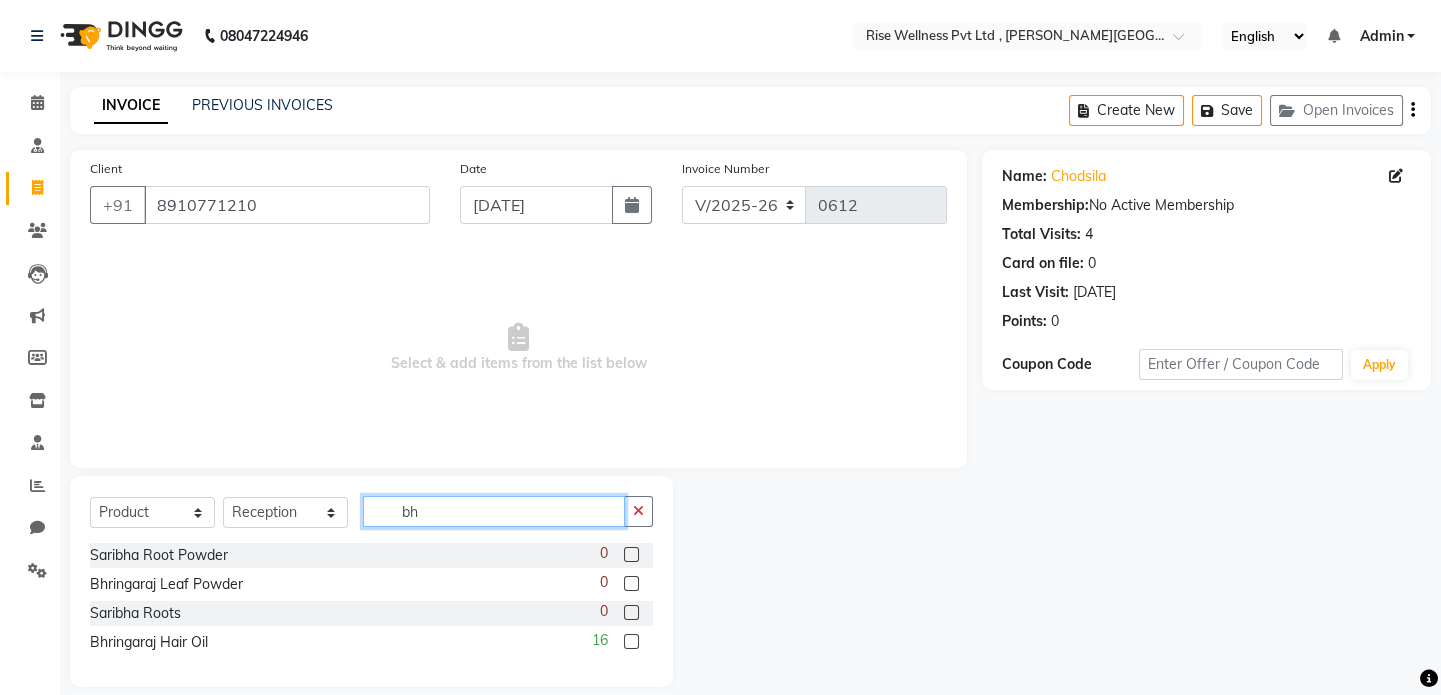 type on "bh" 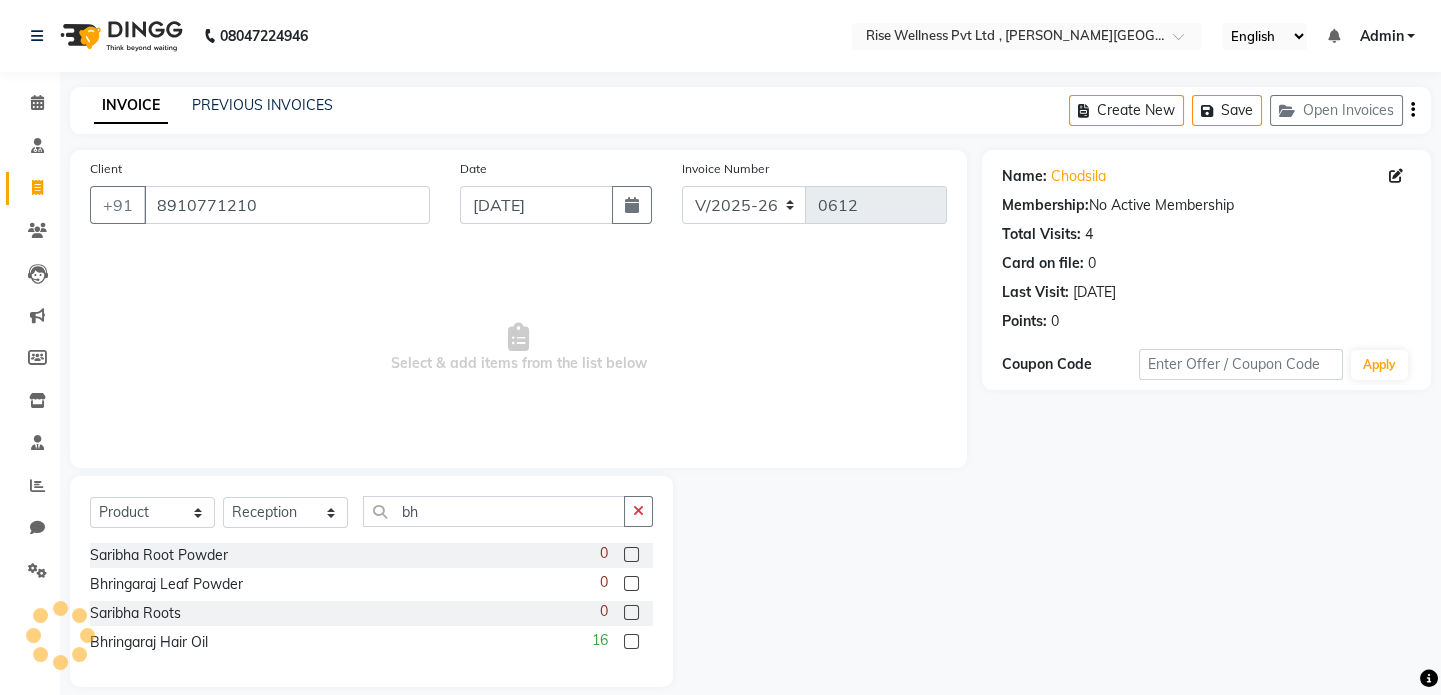 click 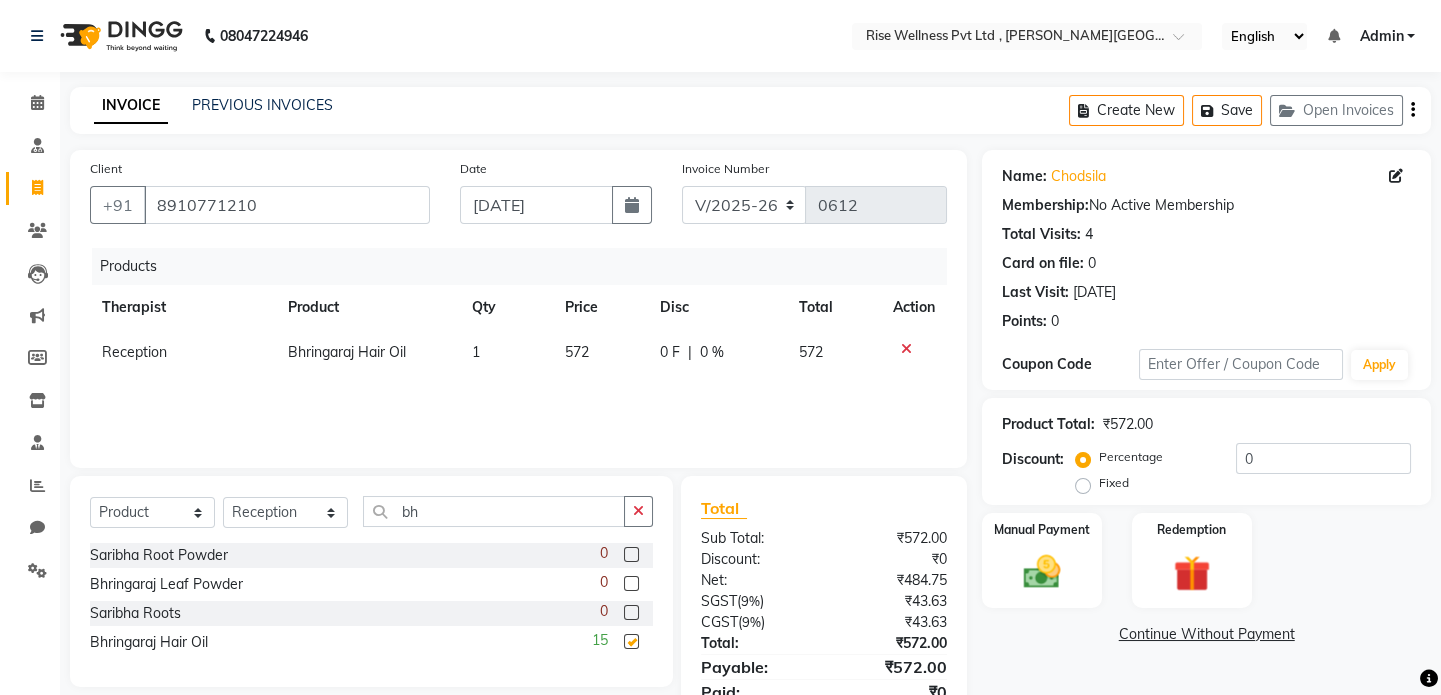 checkbox on "false" 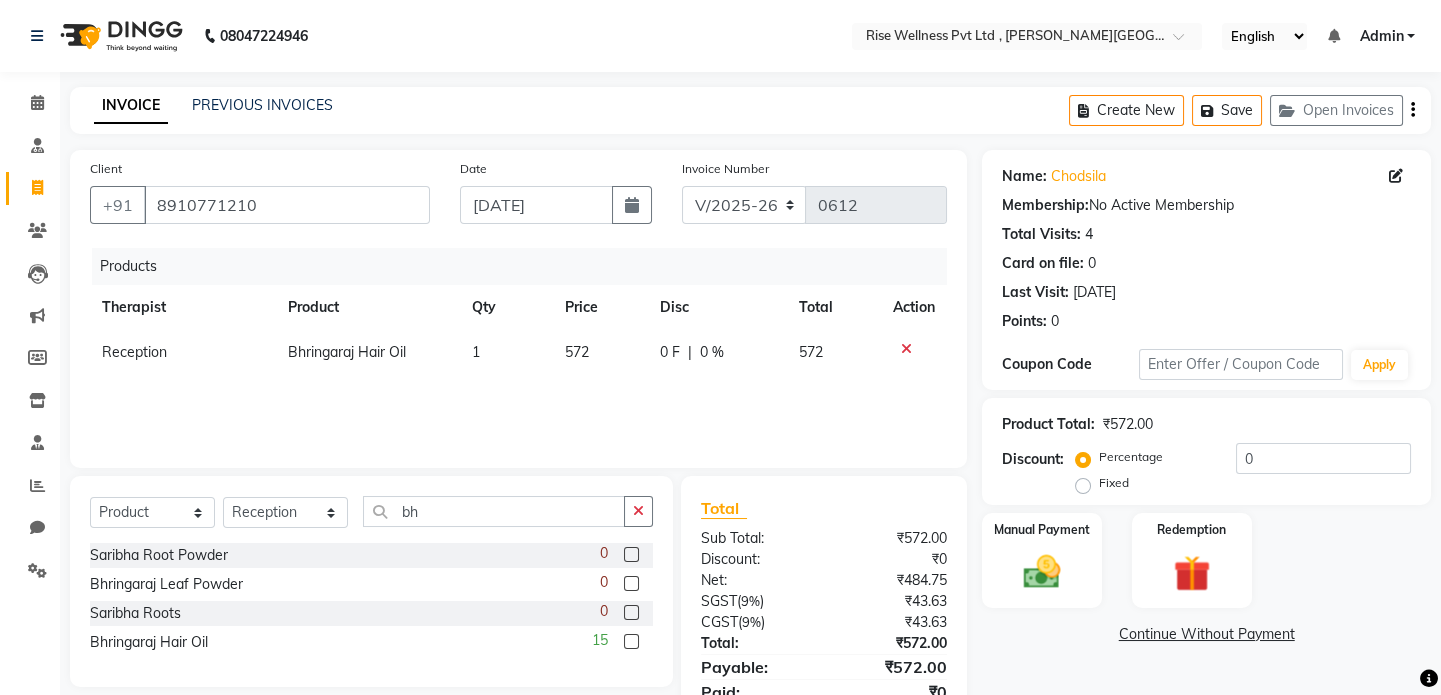 scroll, scrollTop: 84, scrollLeft: 0, axis: vertical 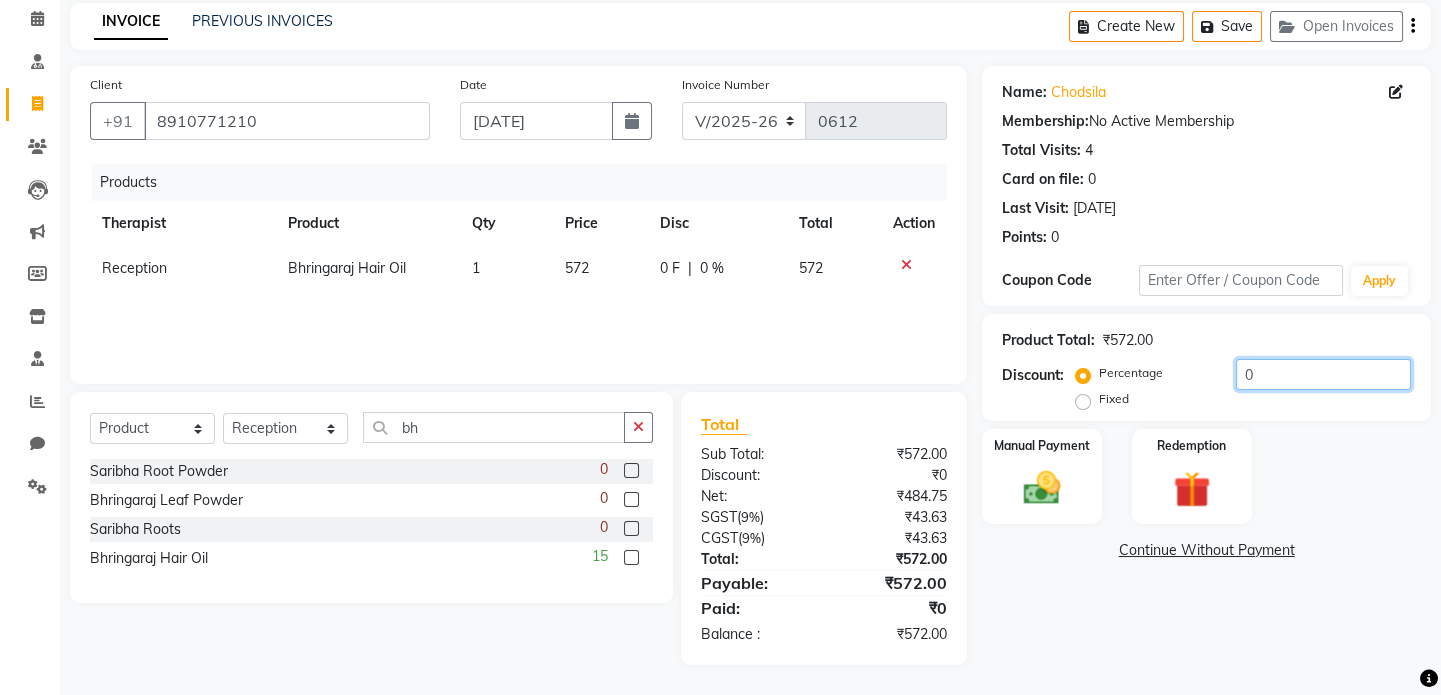 click on "0" 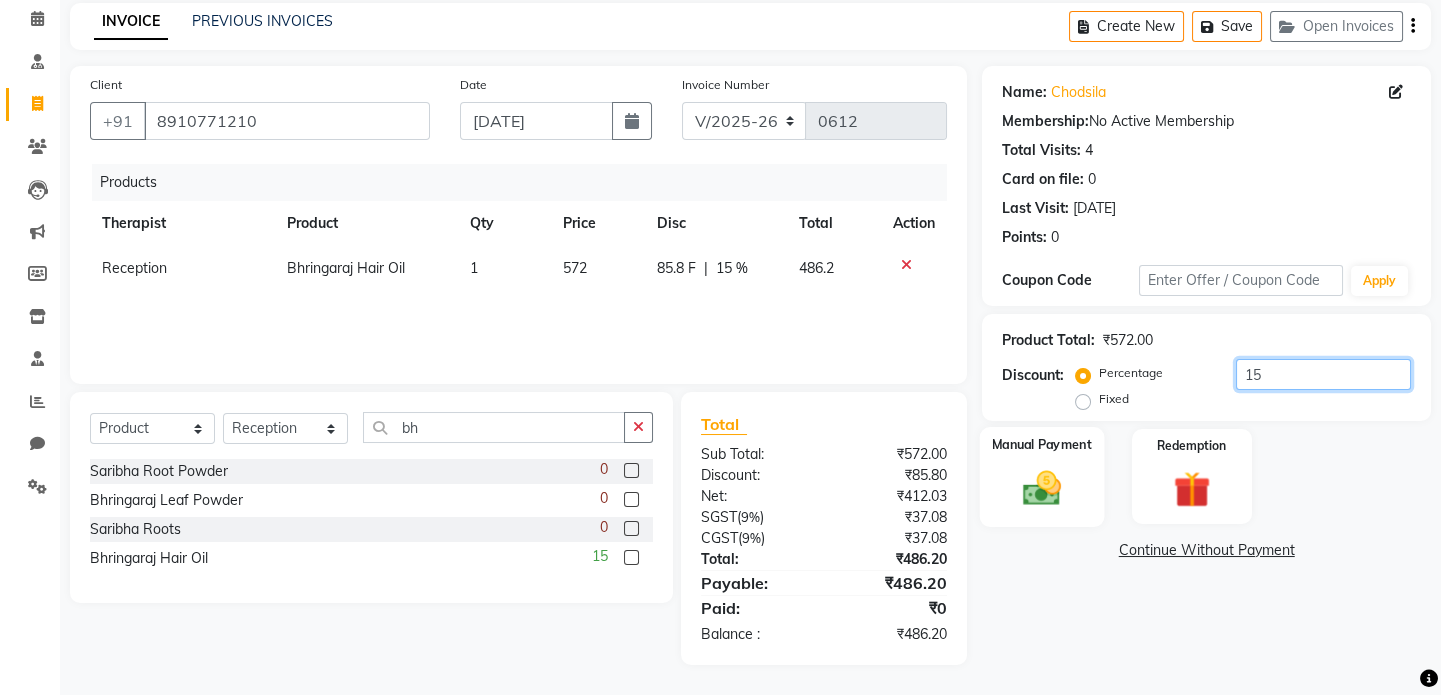 type on "15" 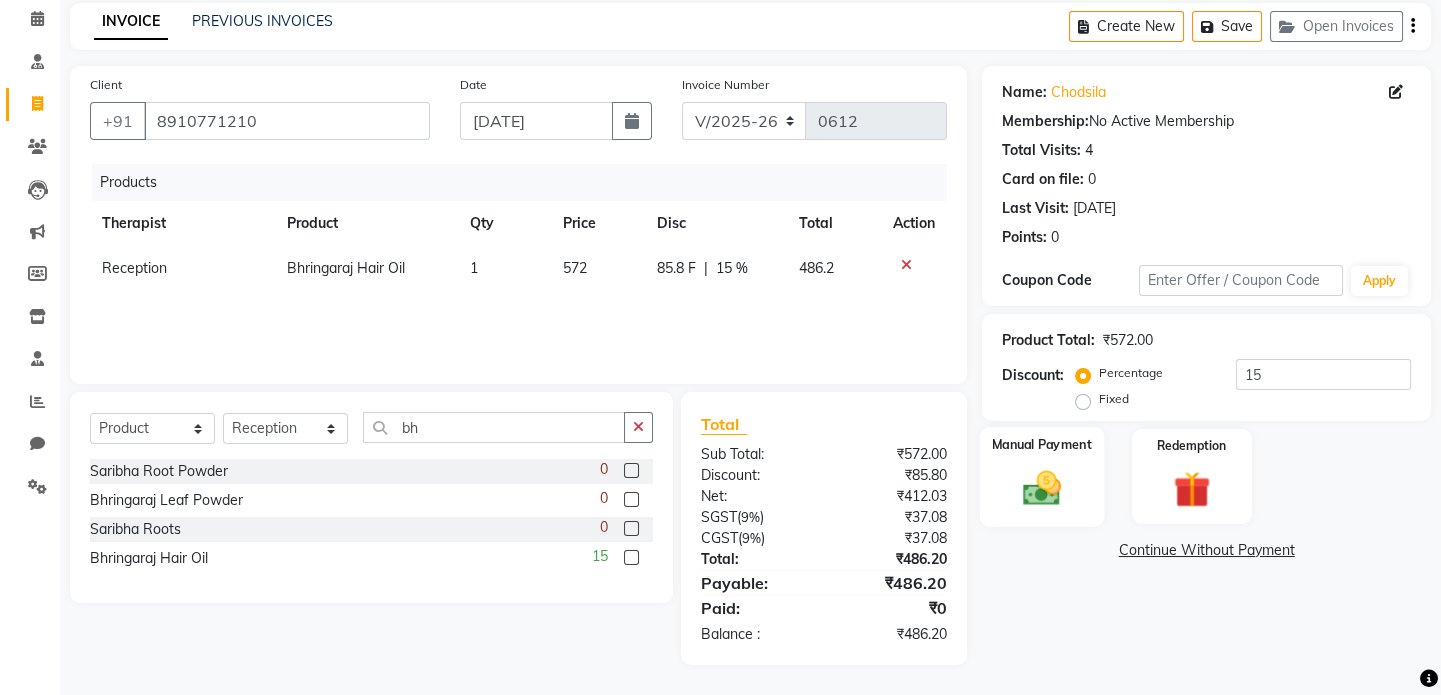 click 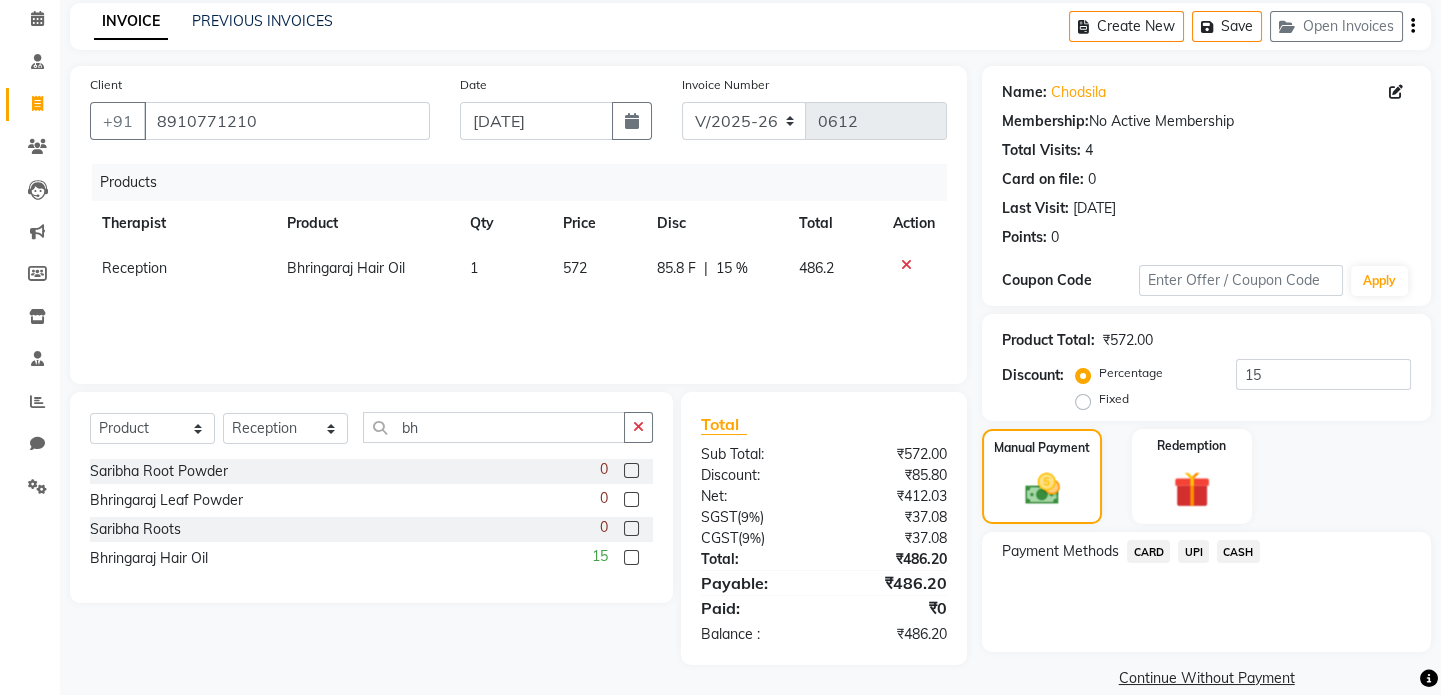 click on "UPI" 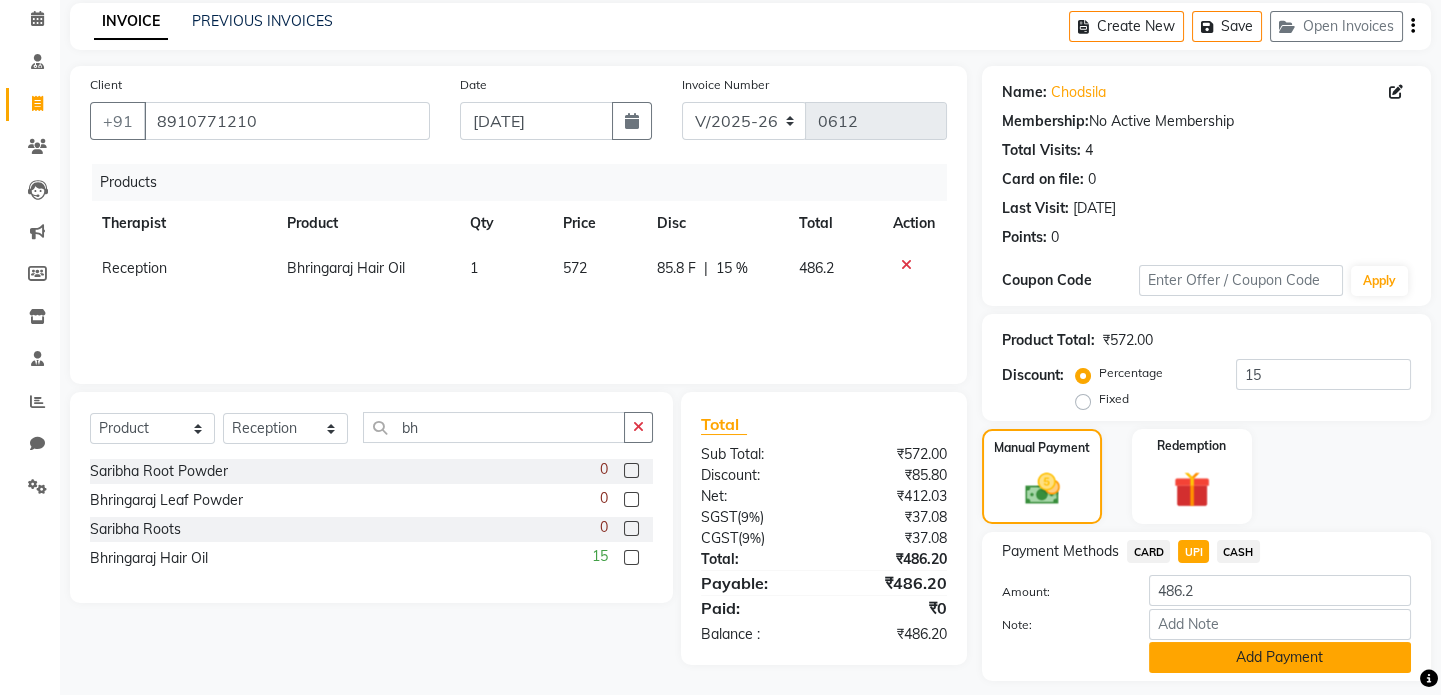 click on "Add Payment" 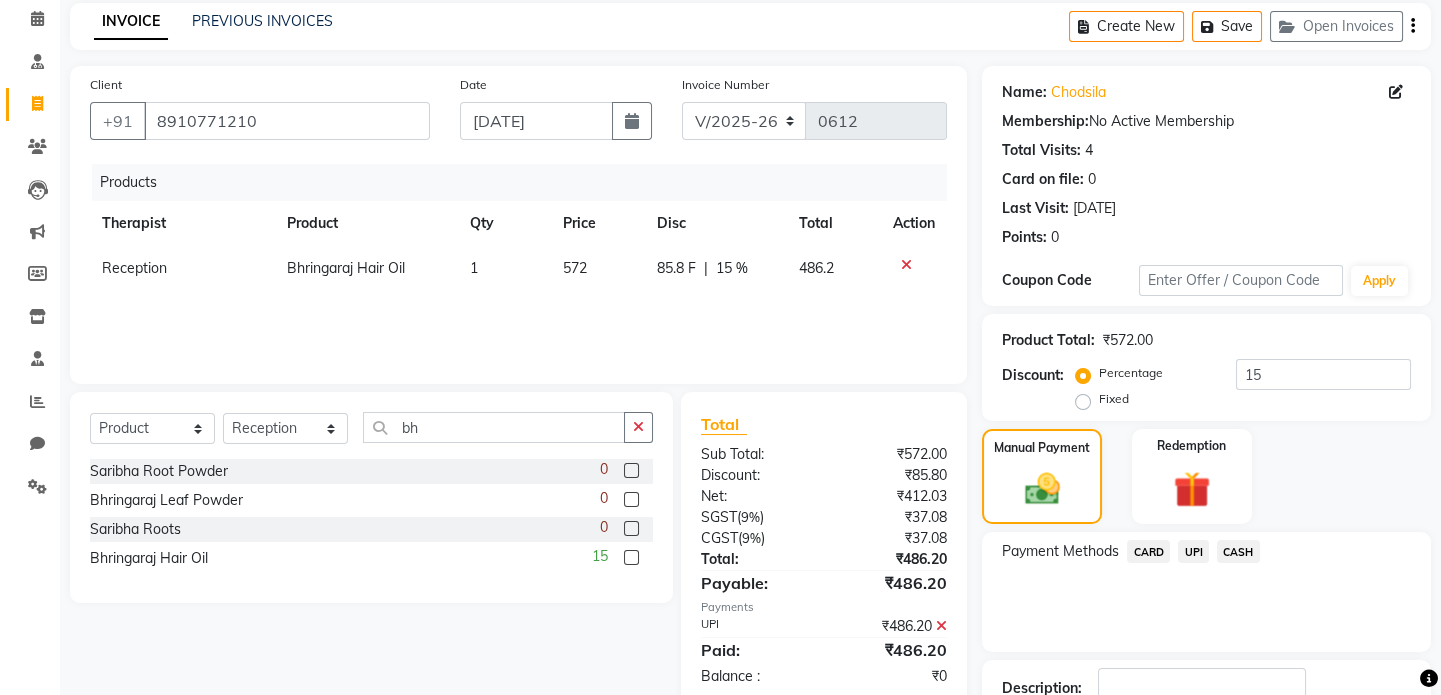 click on "UPI" 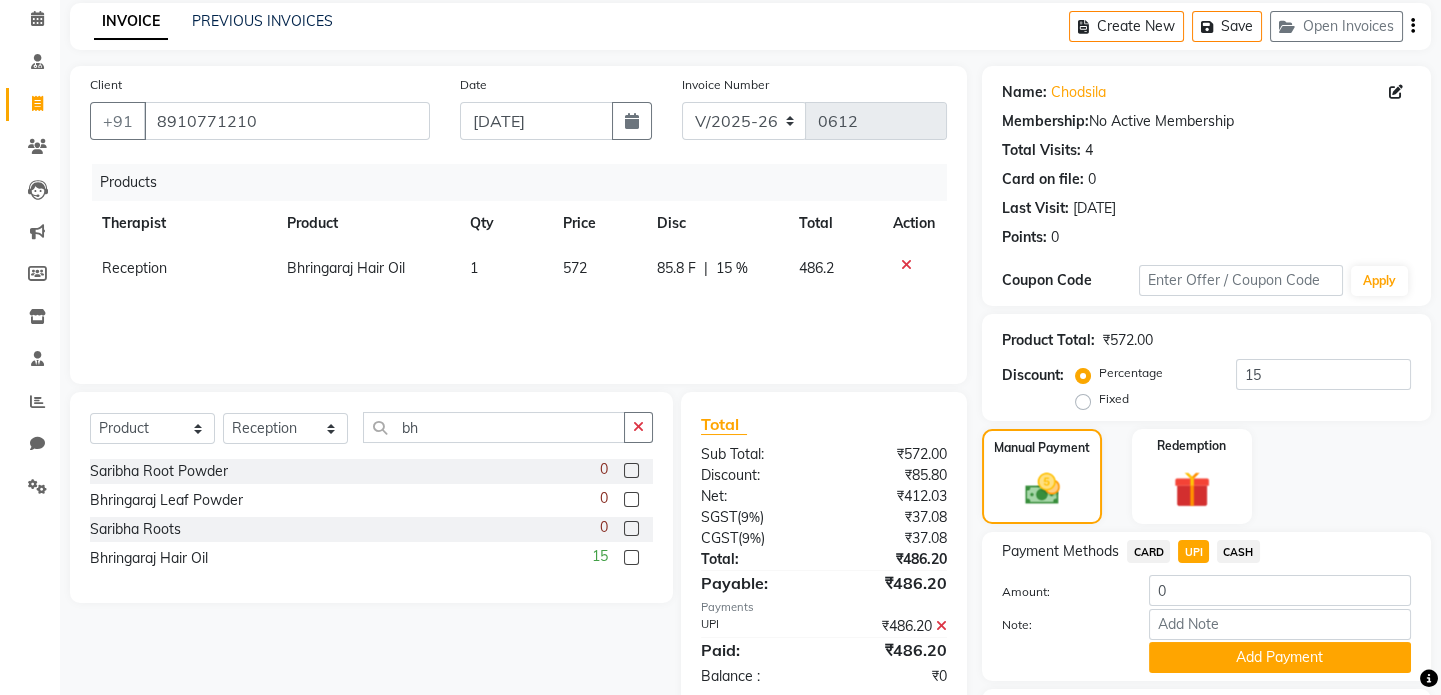 scroll, scrollTop: 253, scrollLeft: 0, axis: vertical 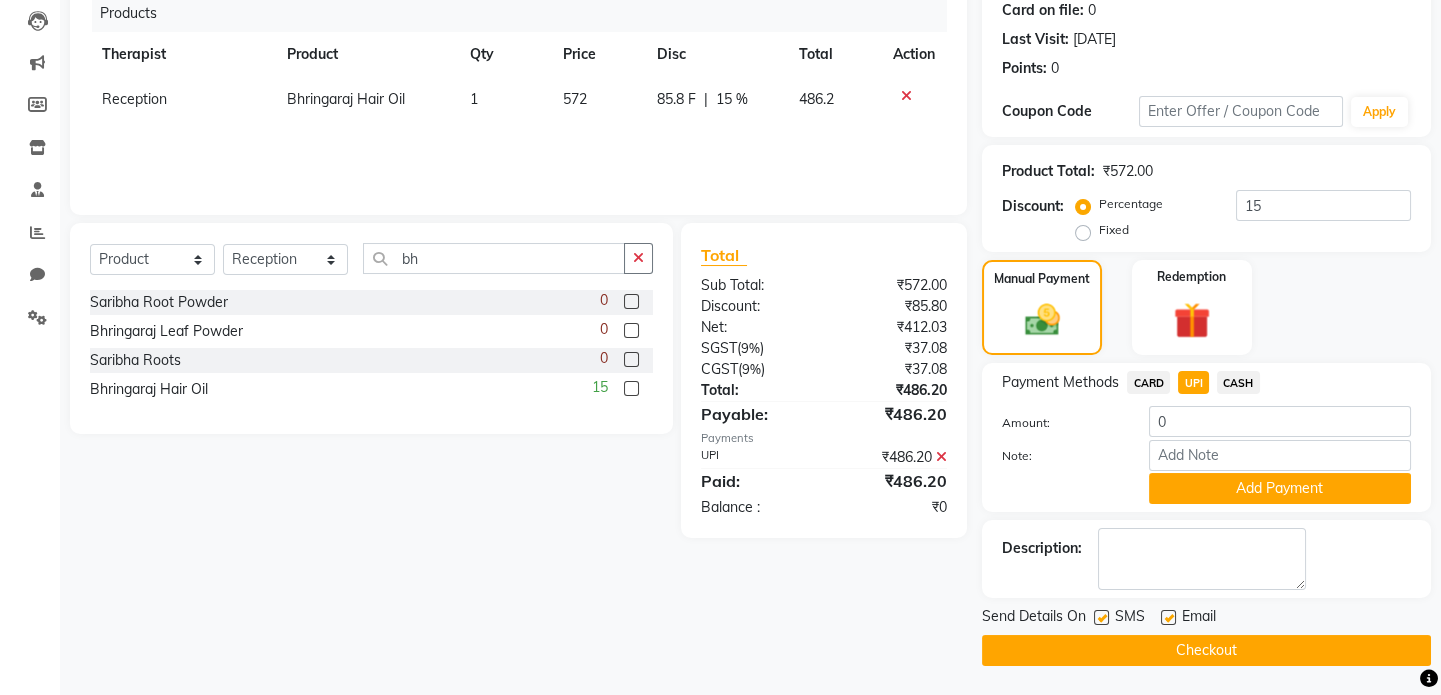 click on "Payment Methods  CARD   UPI   CASH  Amount: 0 Note: Add Payment" 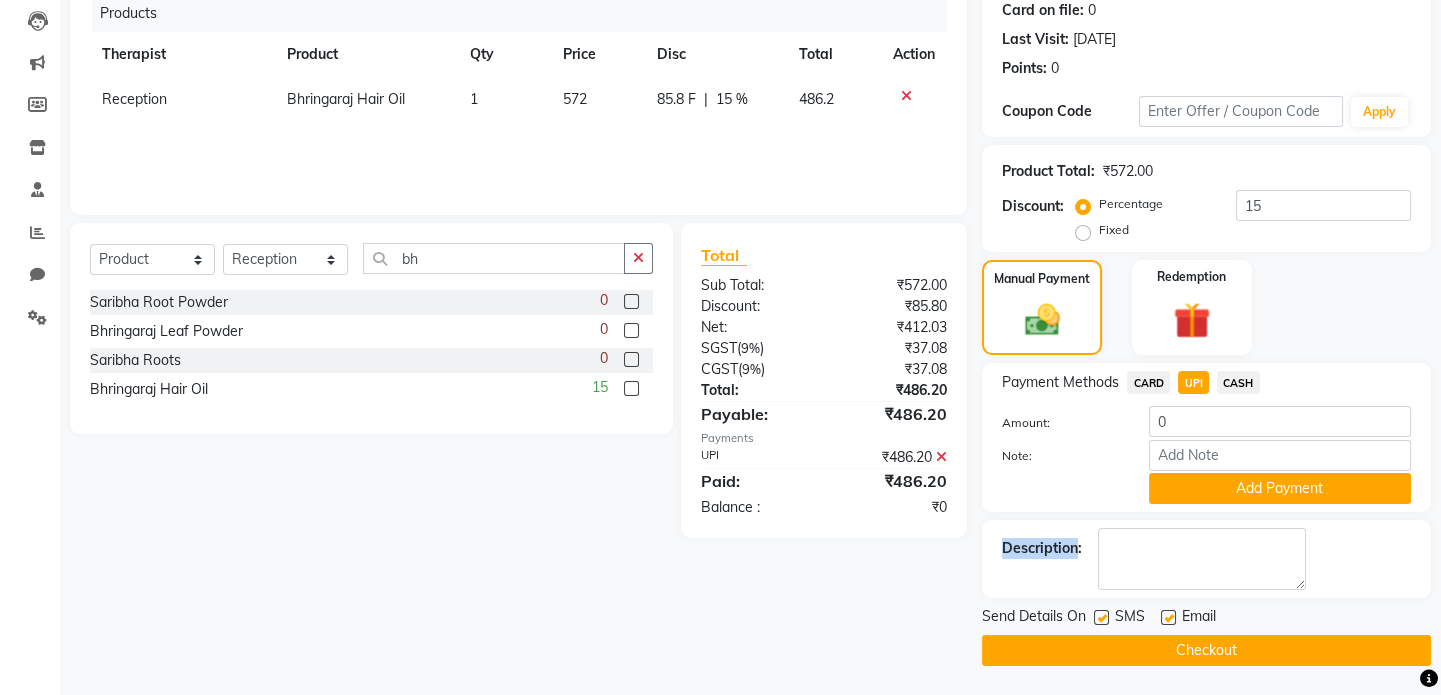 click on "Payment Methods  CARD   UPI   CASH  Amount: 0 Note: Add Payment" 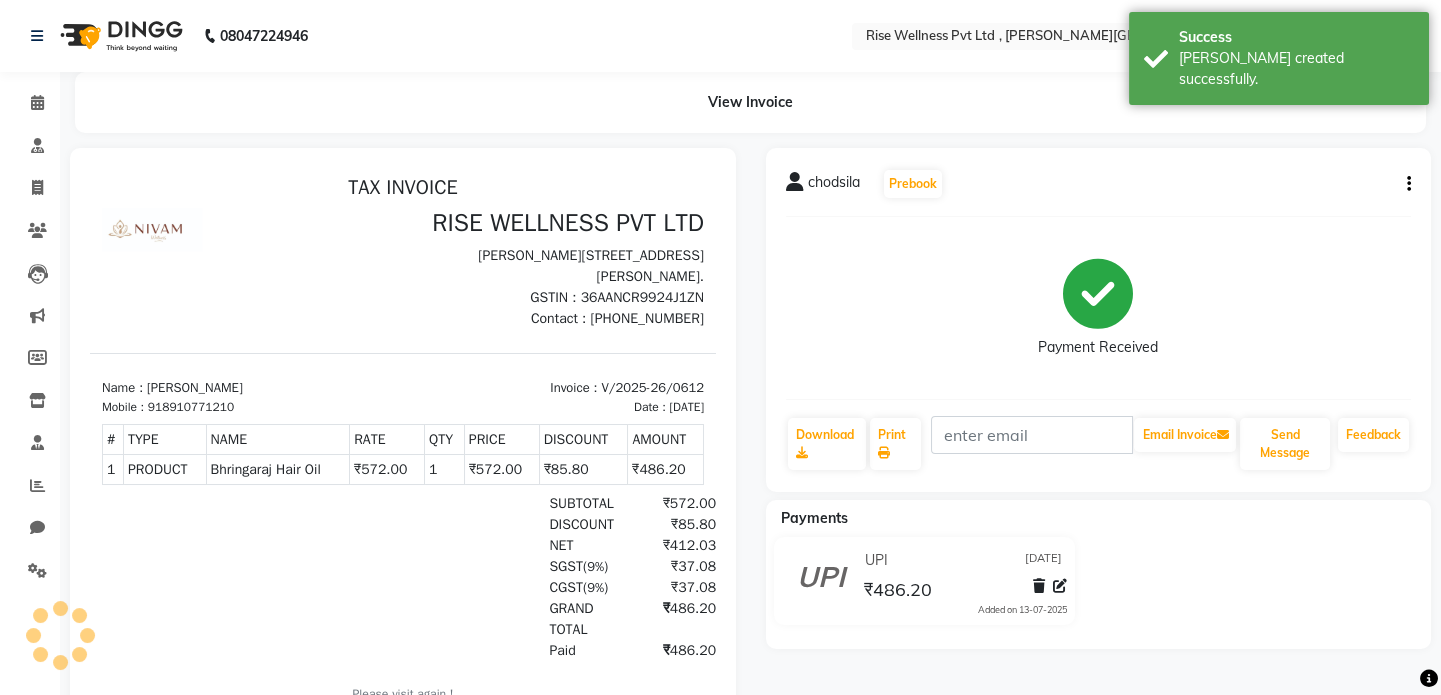 scroll, scrollTop: 0, scrollLeft: 0, axis: both 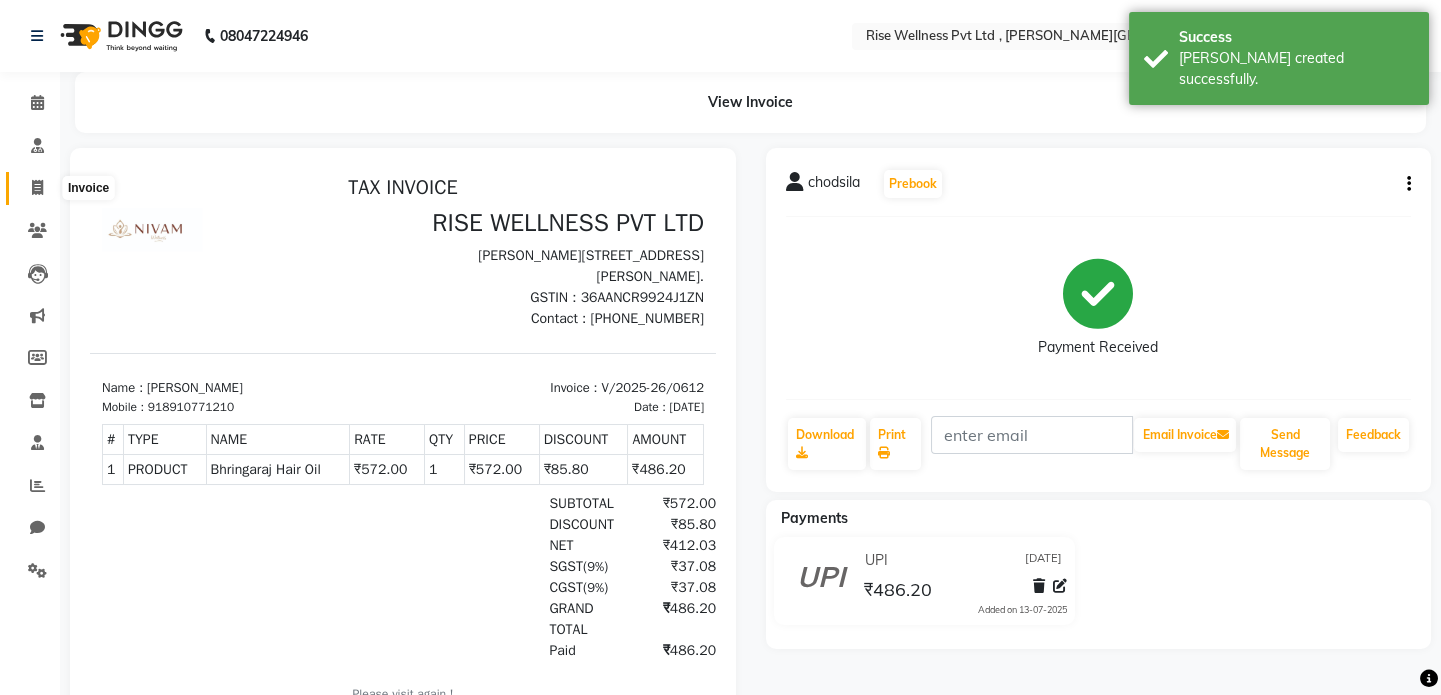 click 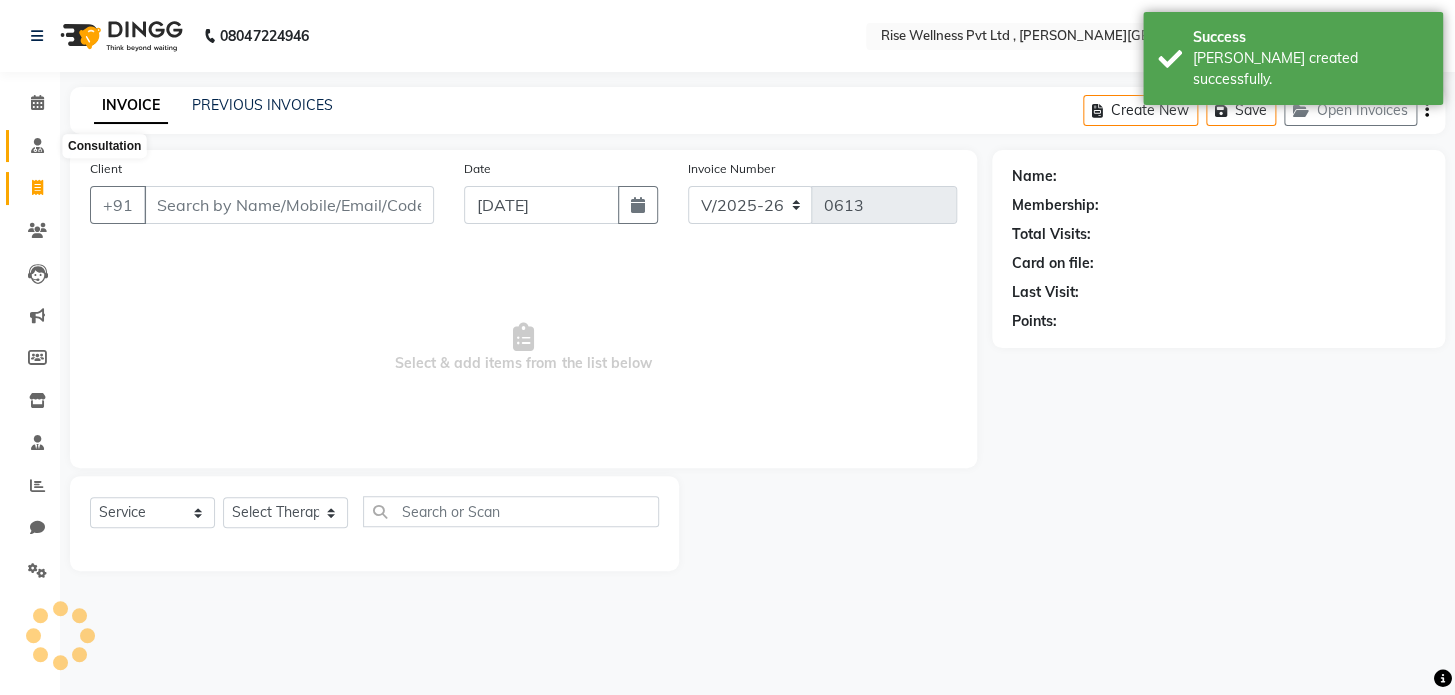 click 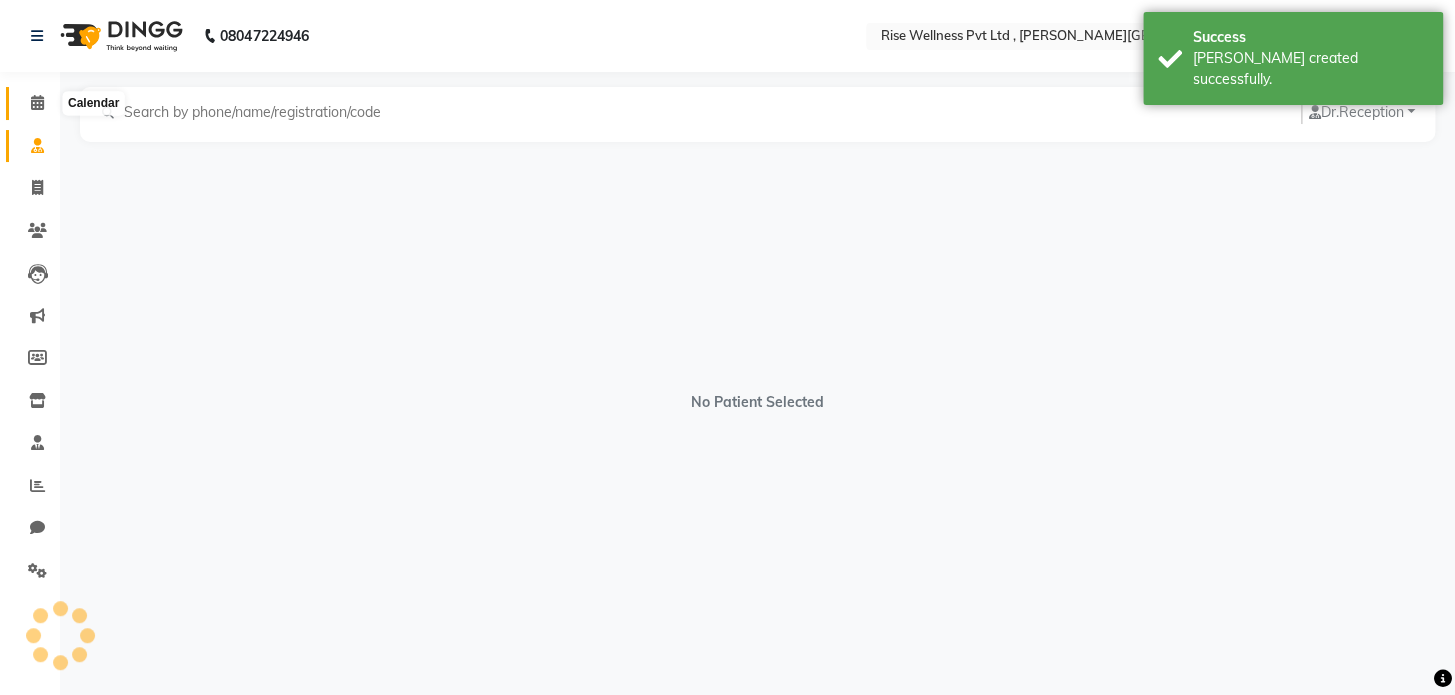 click 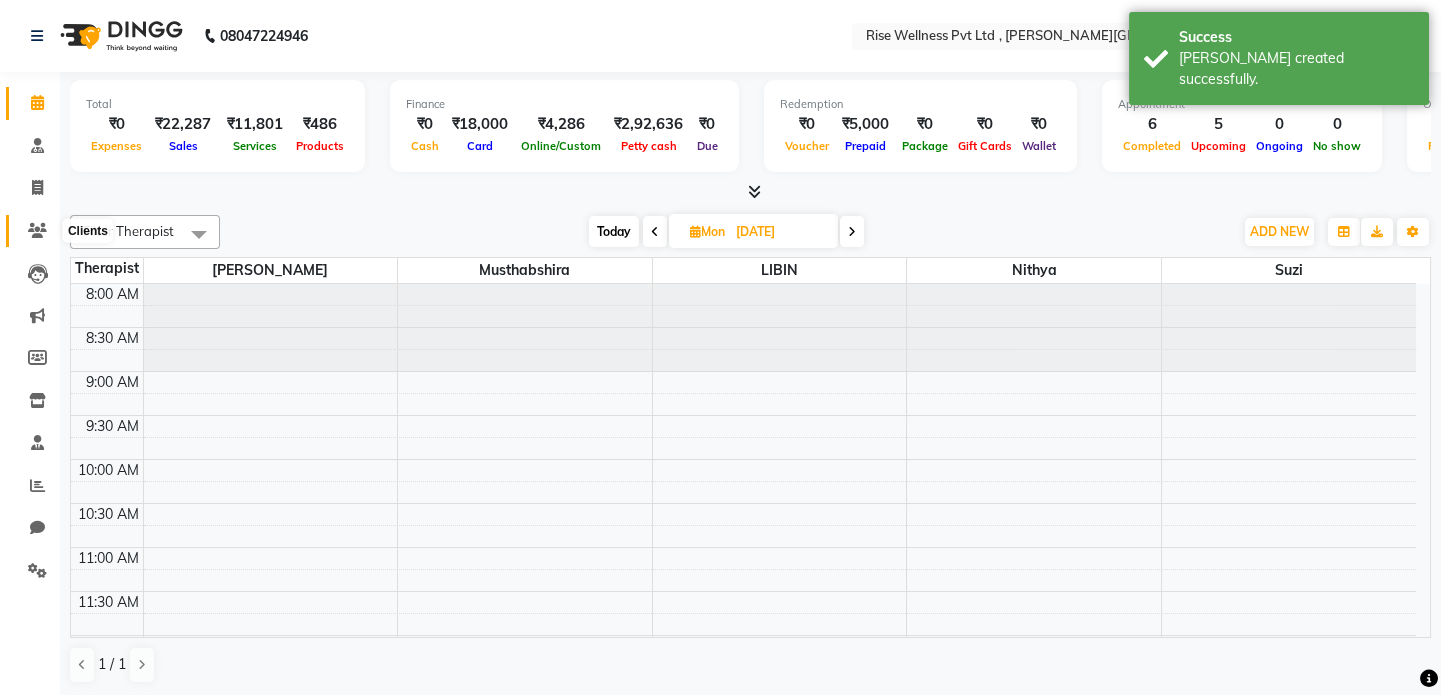 click 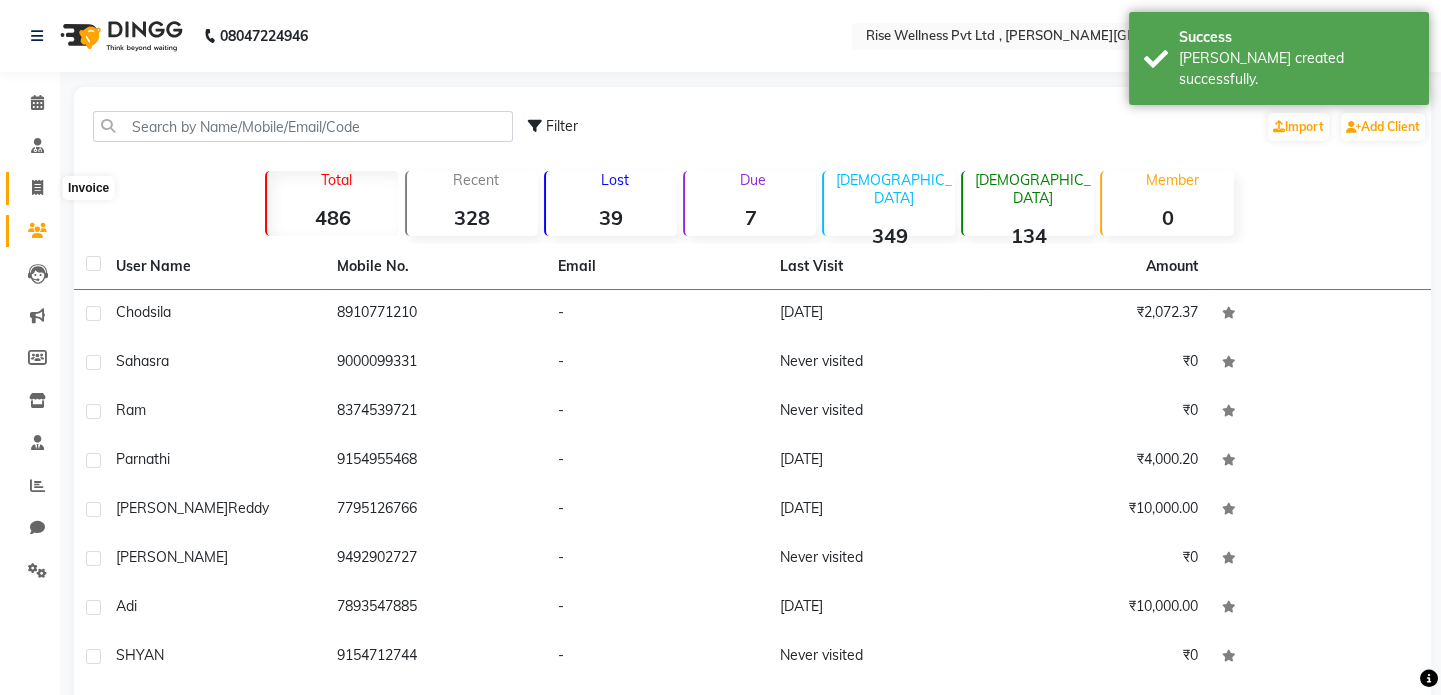click 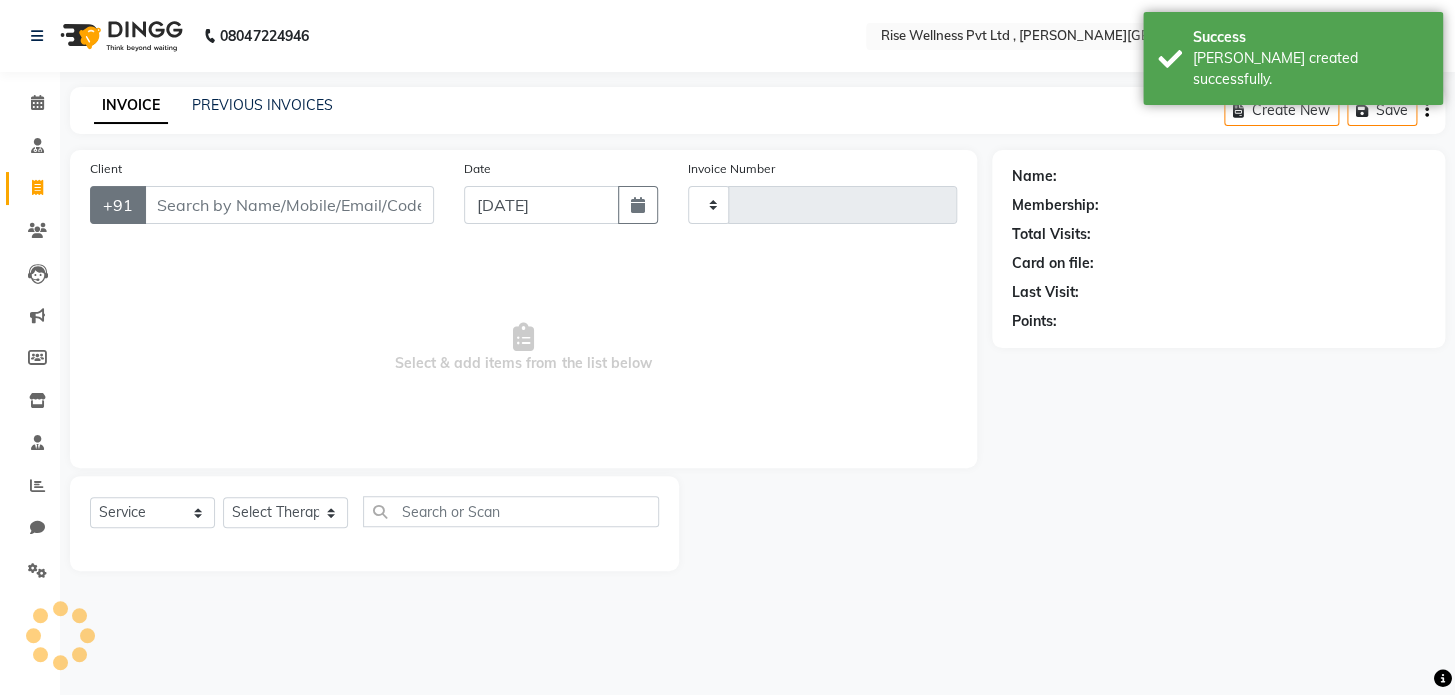 type on "0613" 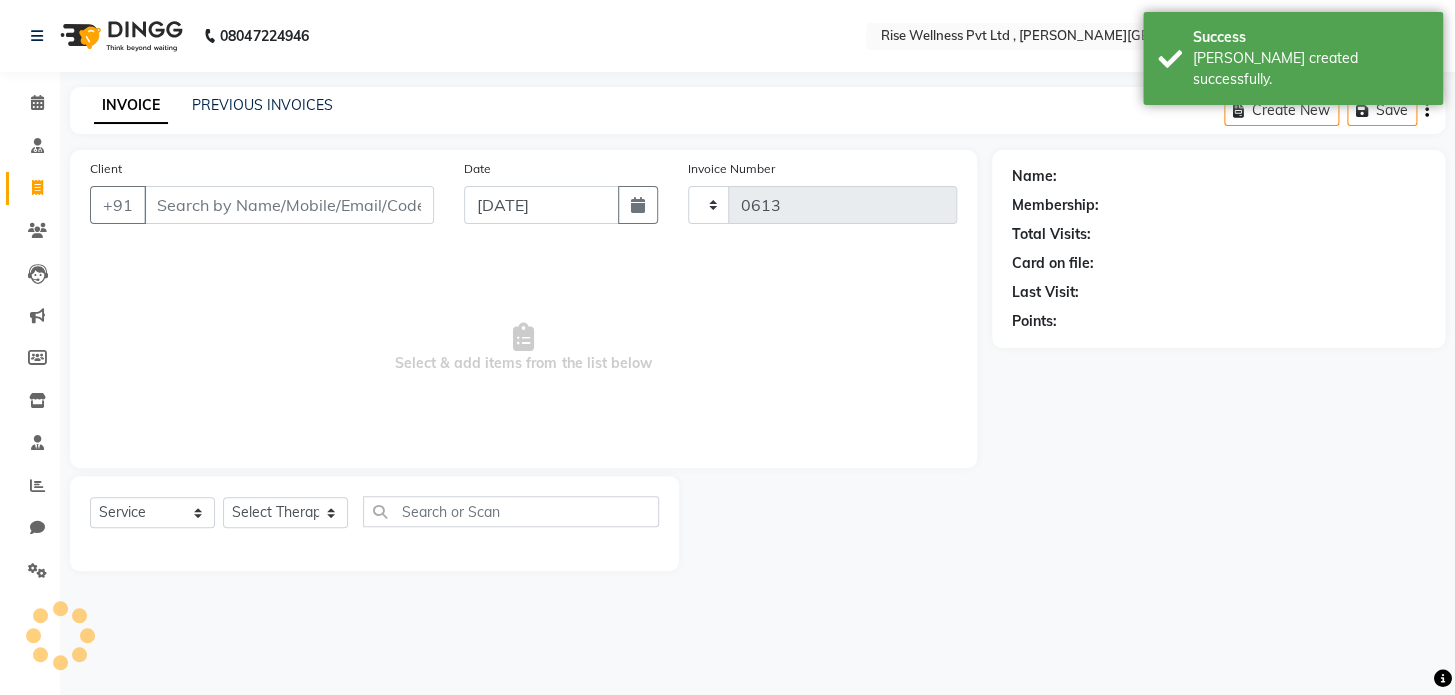 select on "7497" 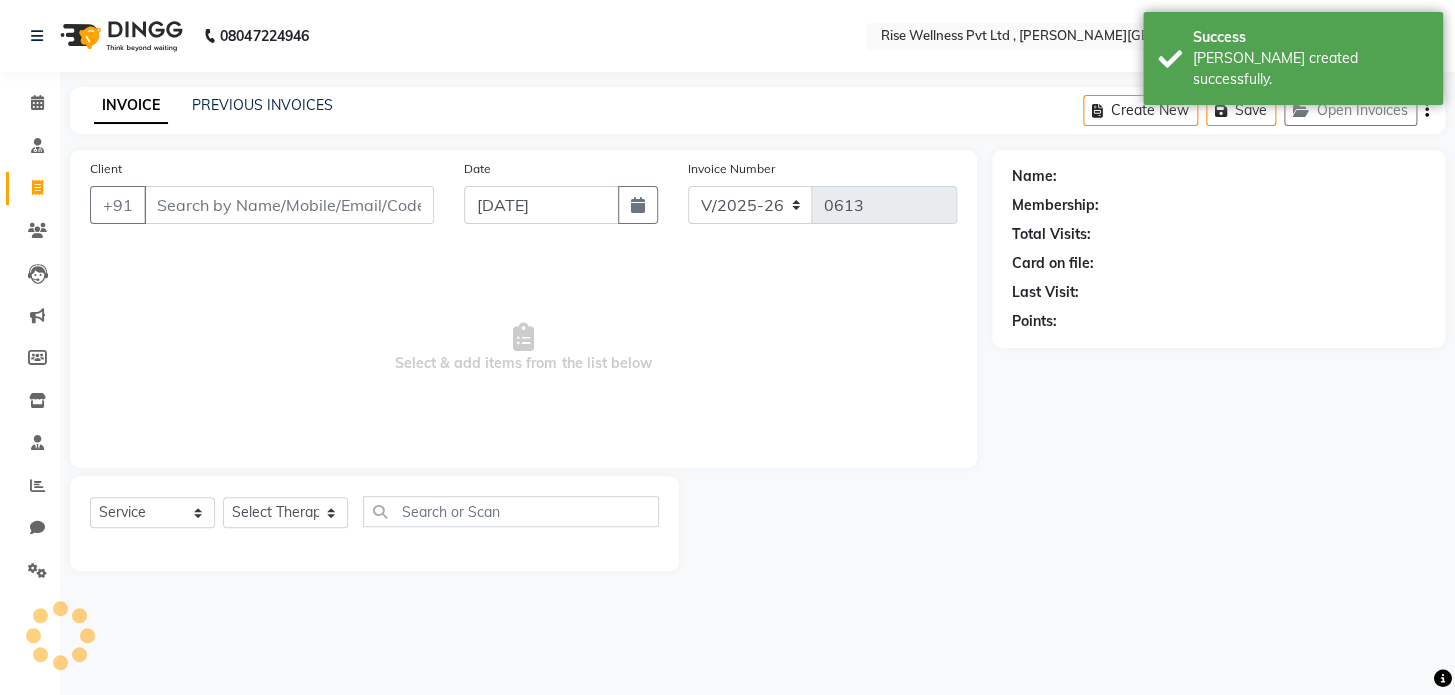 select on "V" 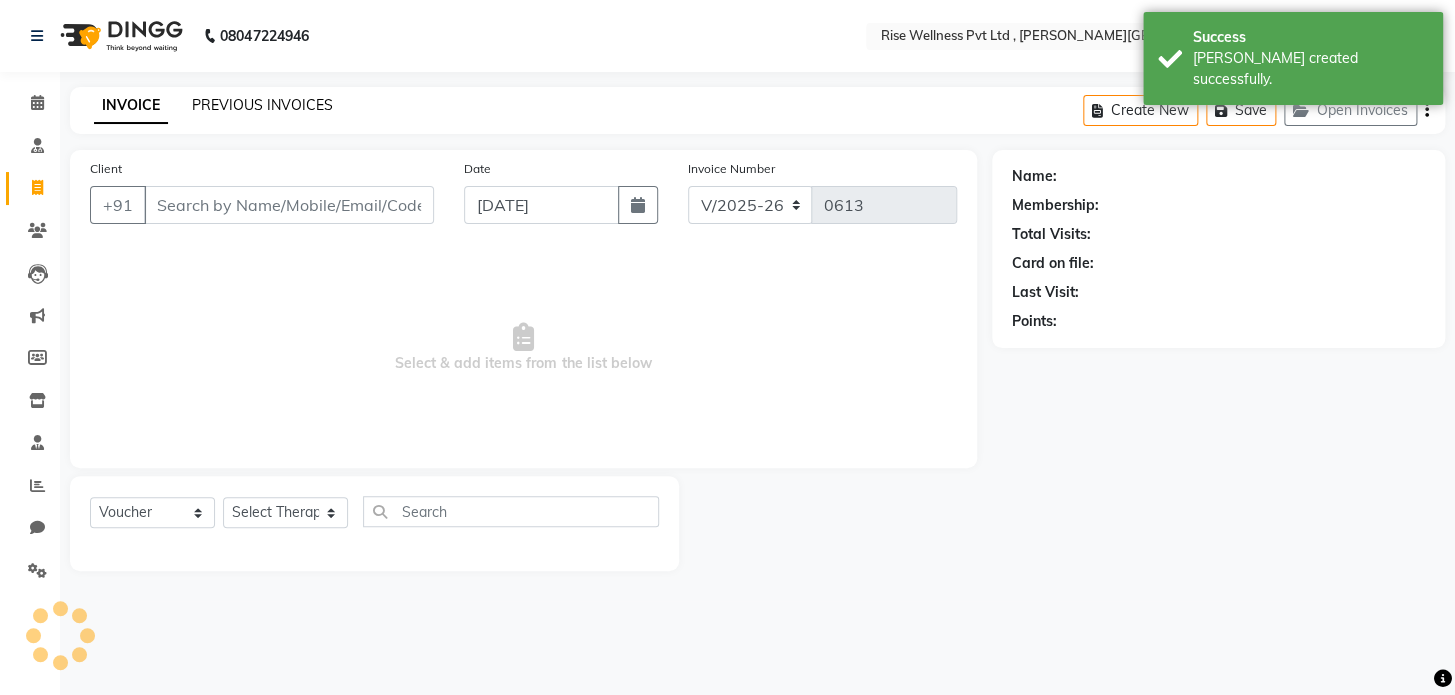 click on "PREVIOUS INVOICES" 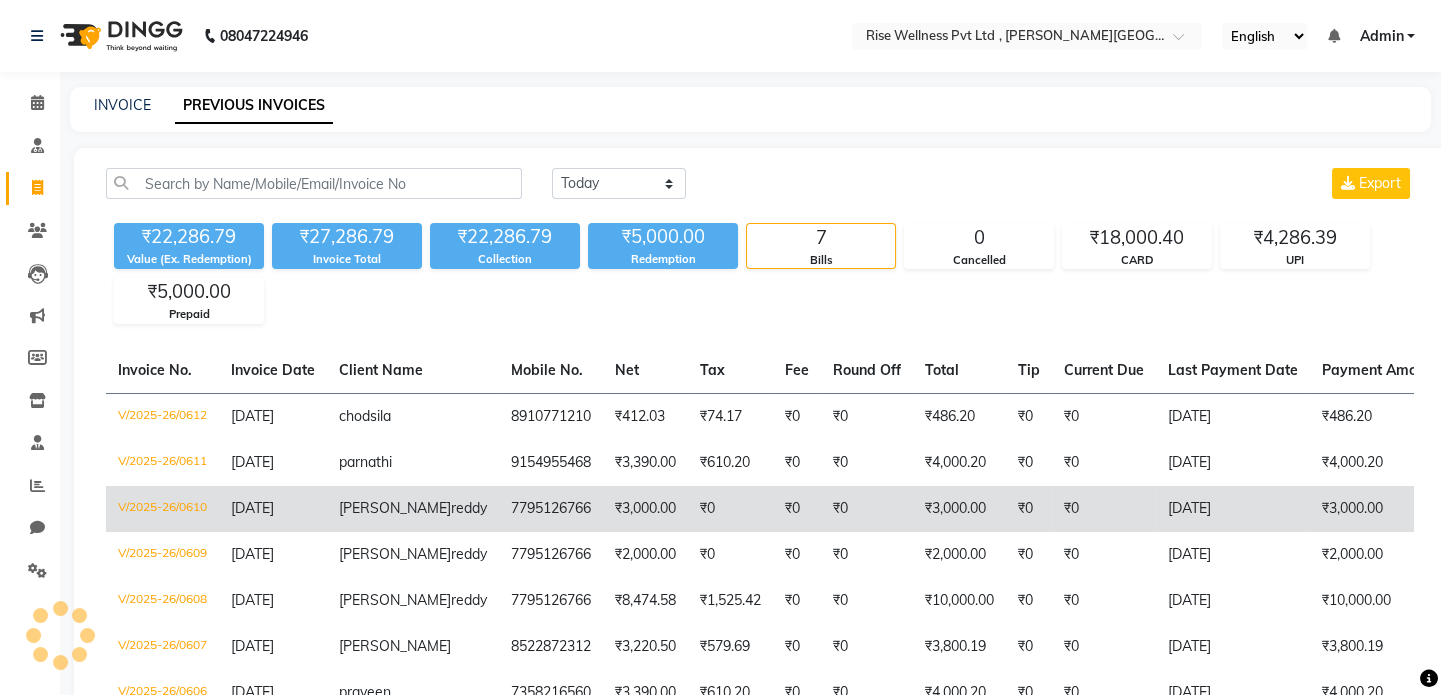 scroll, scrollTop: 203, scrollLeft: 0, axis: vertical 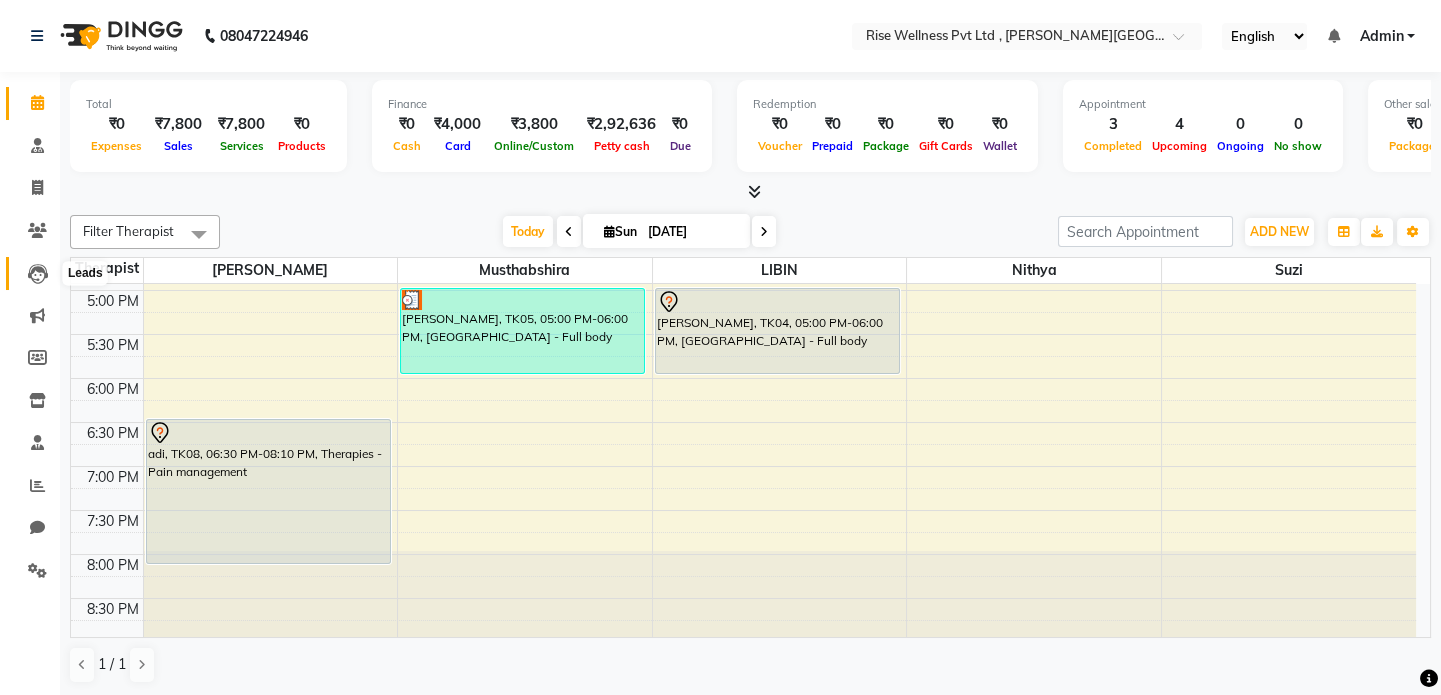 click 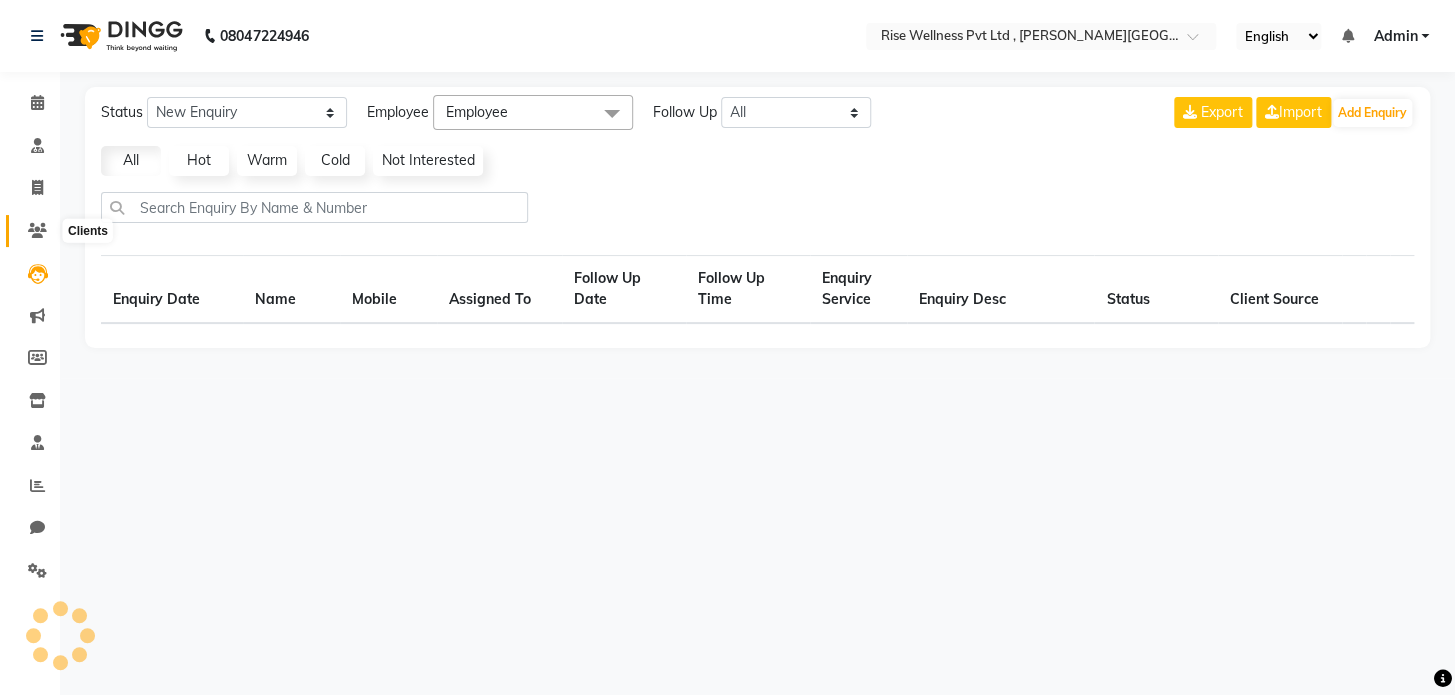 click 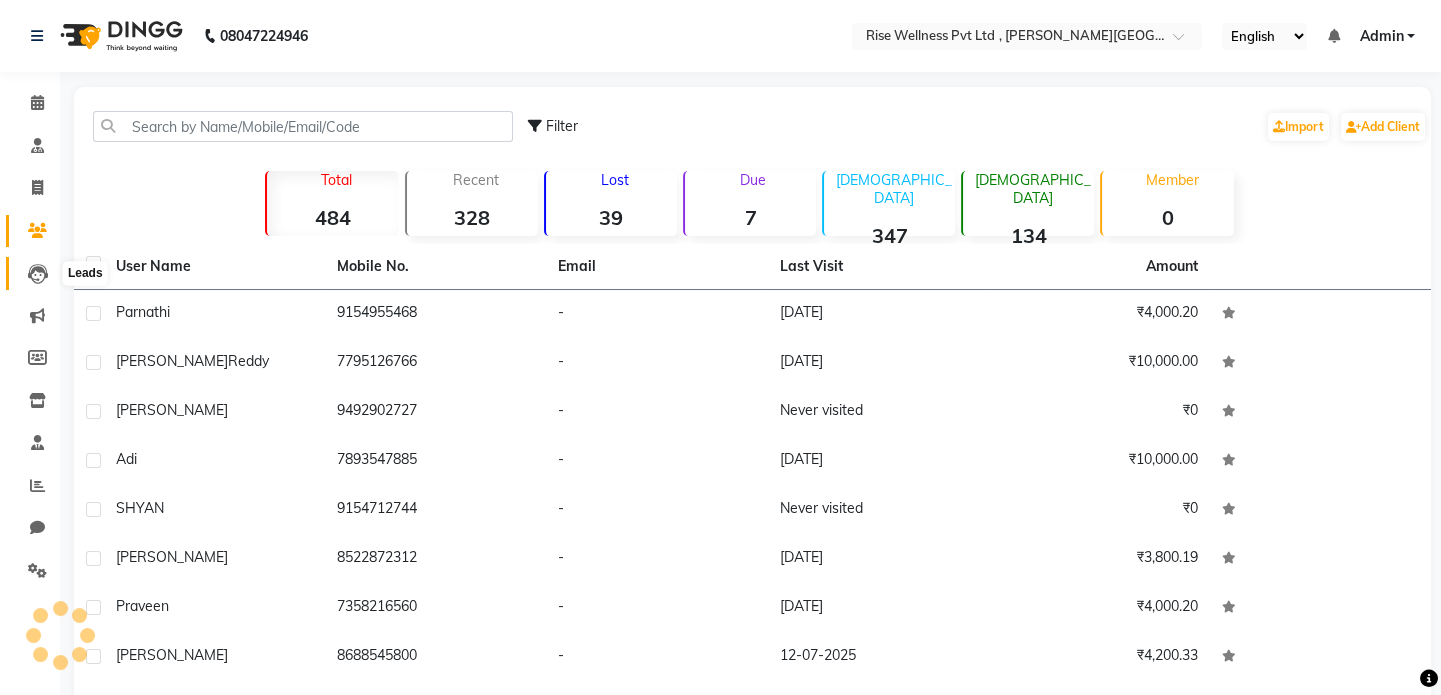 click 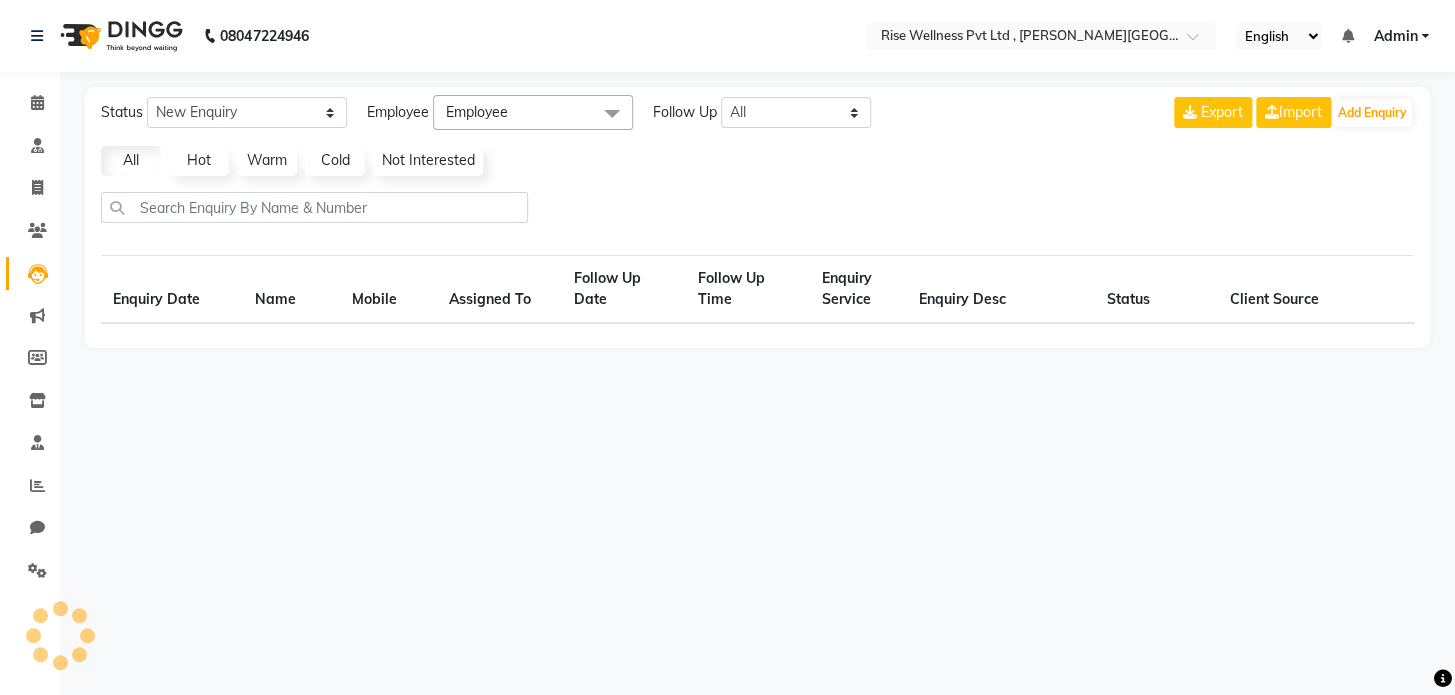 select on "10" 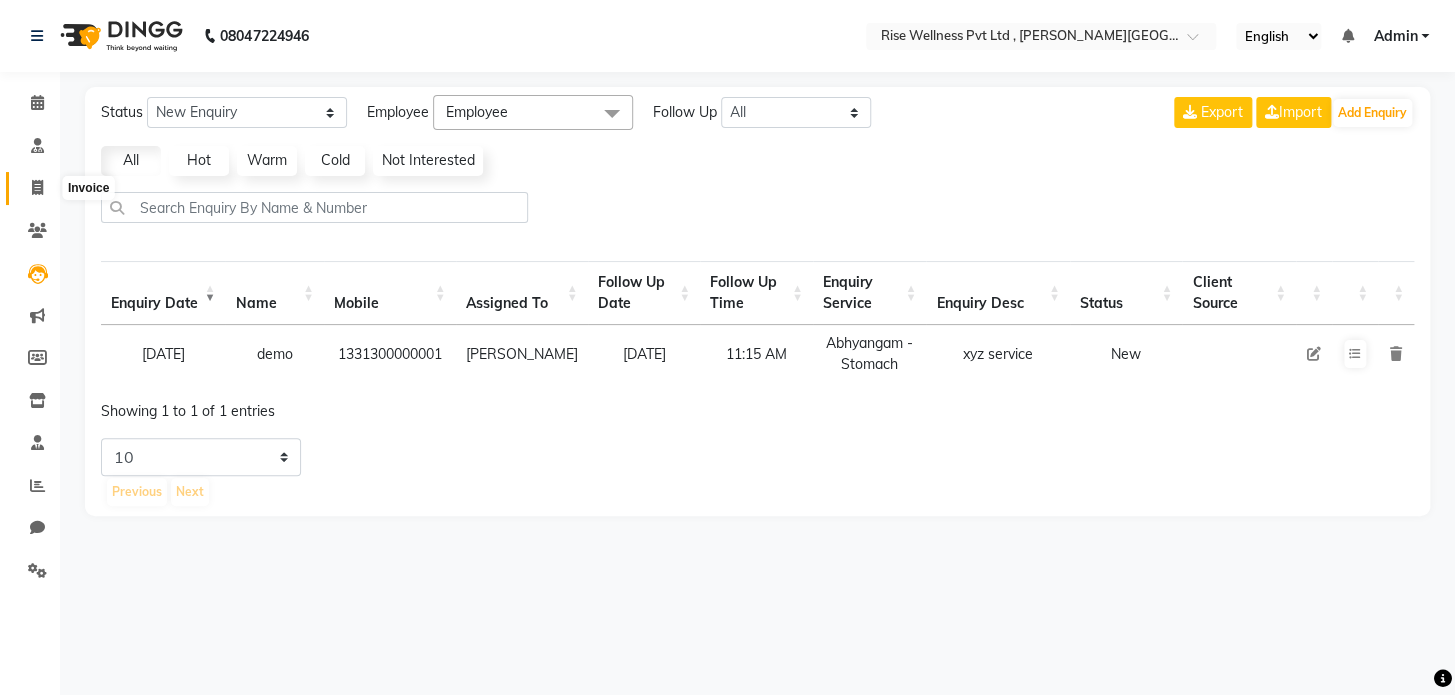 click 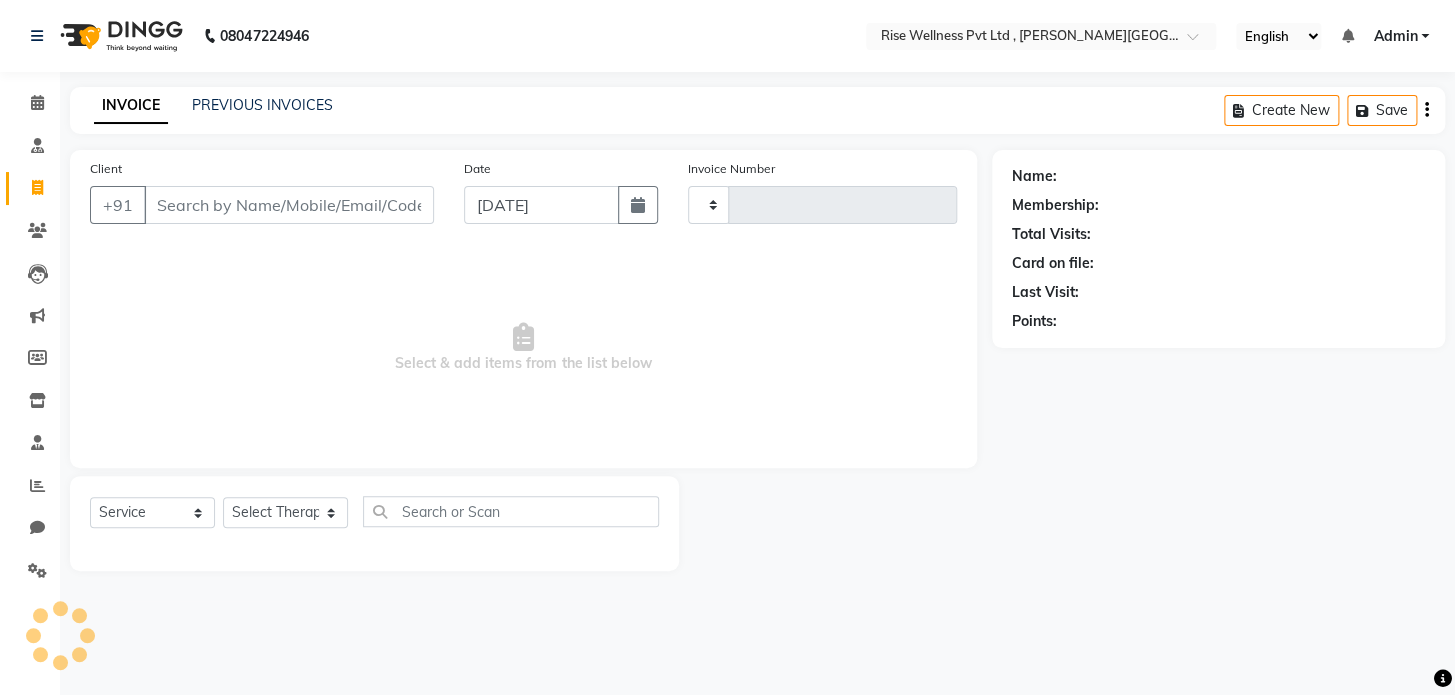 type on "0612" 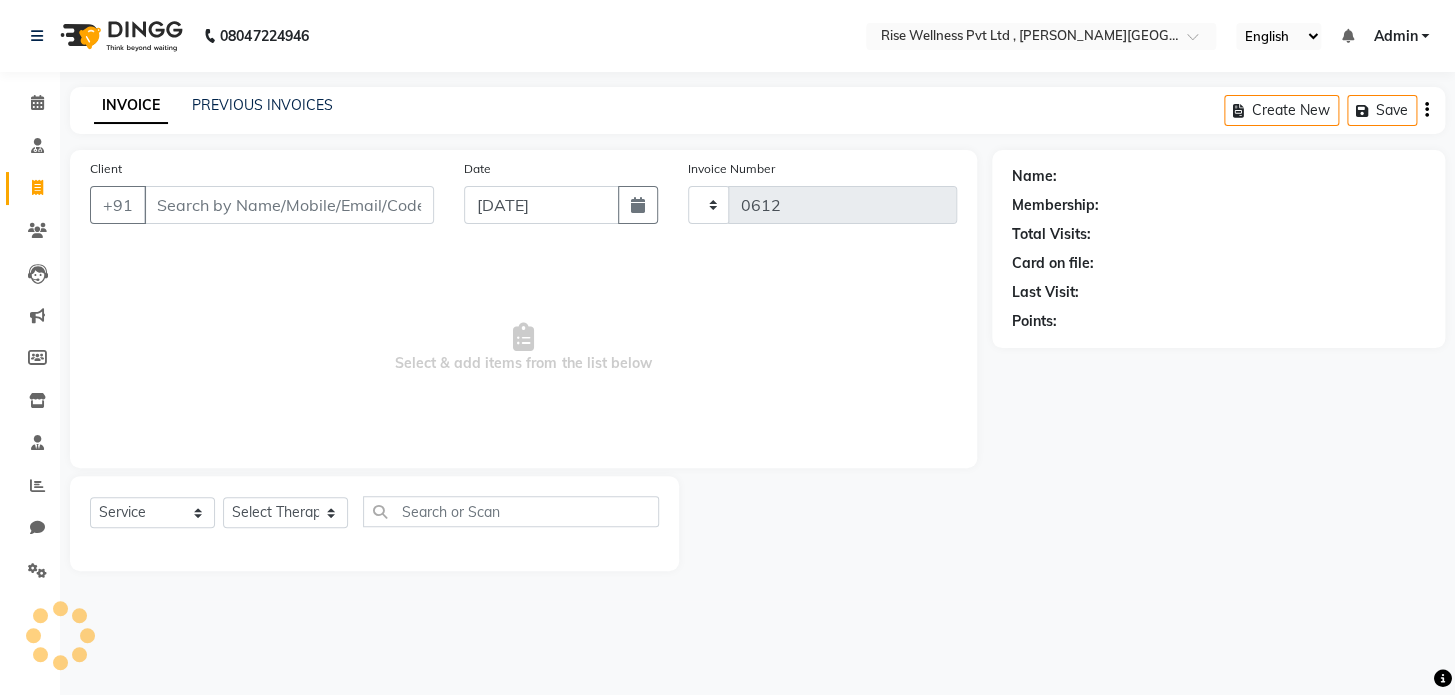 select on "7497" 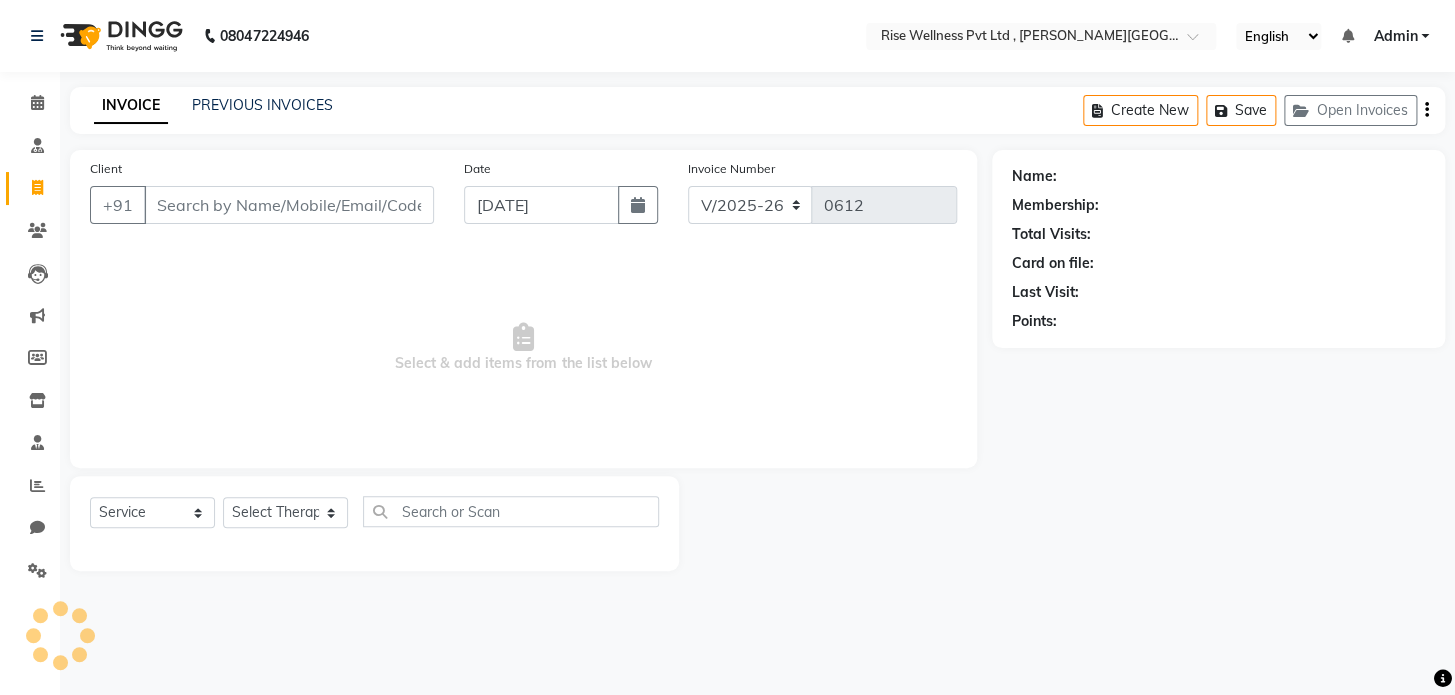 click on "Consultation" 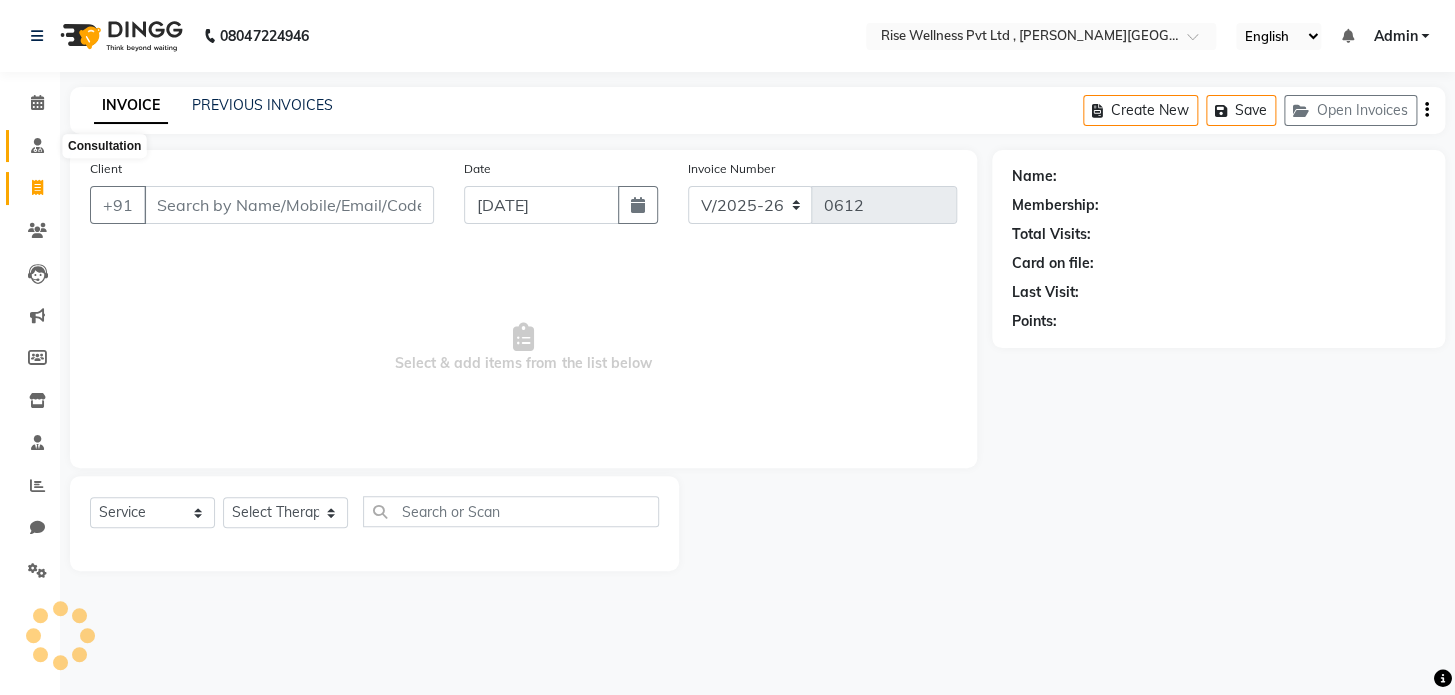 select on "V" 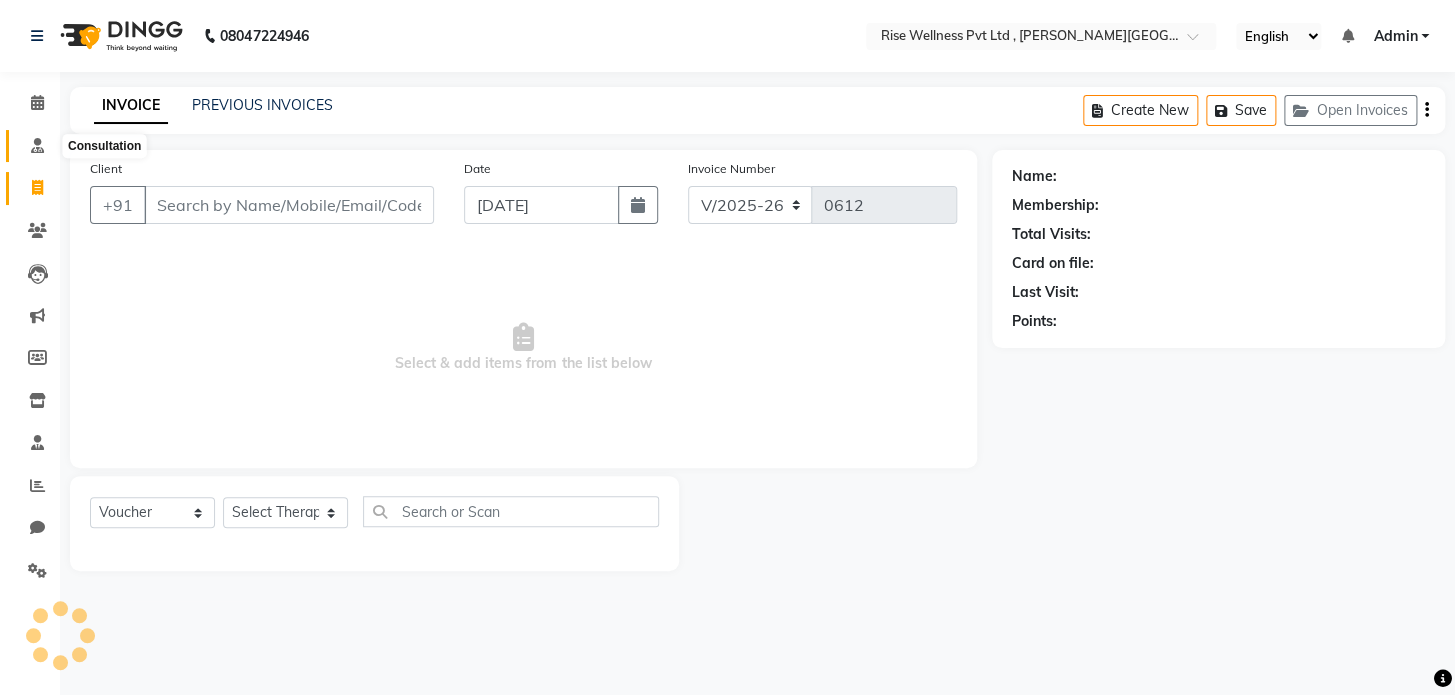 click 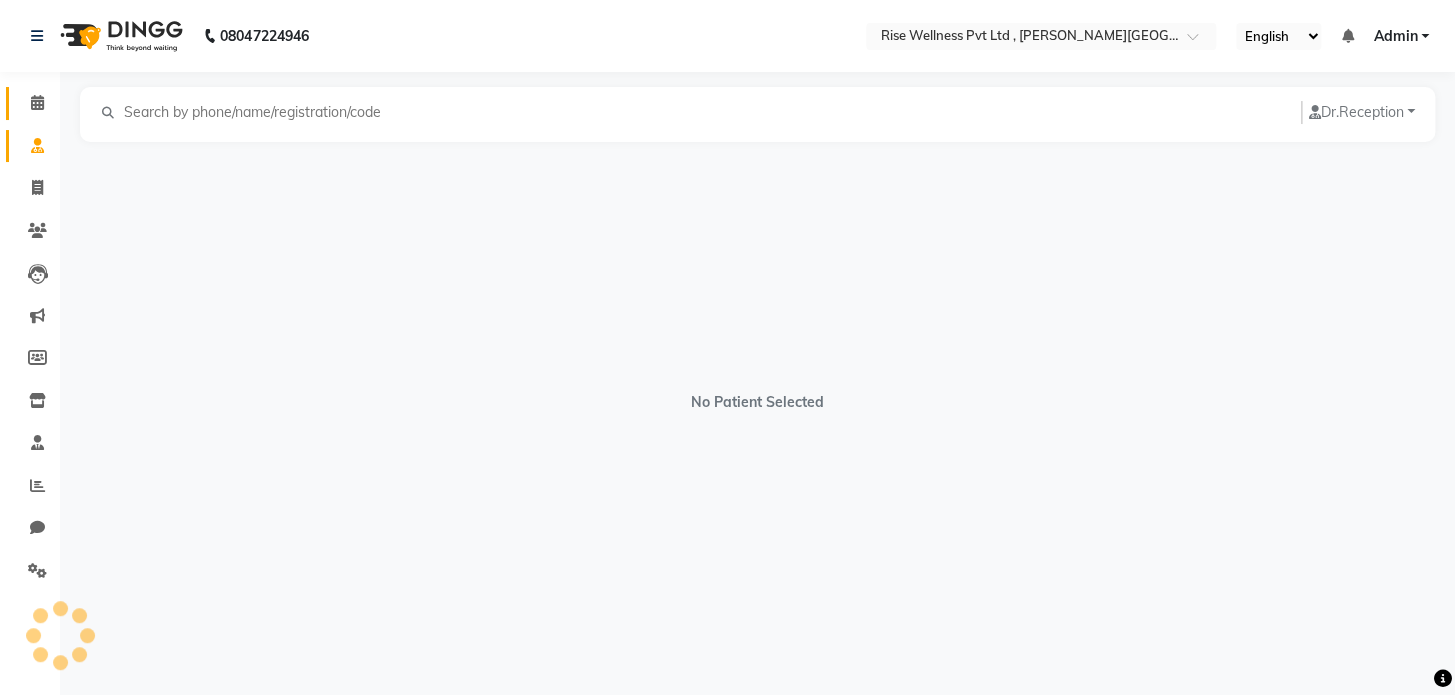click 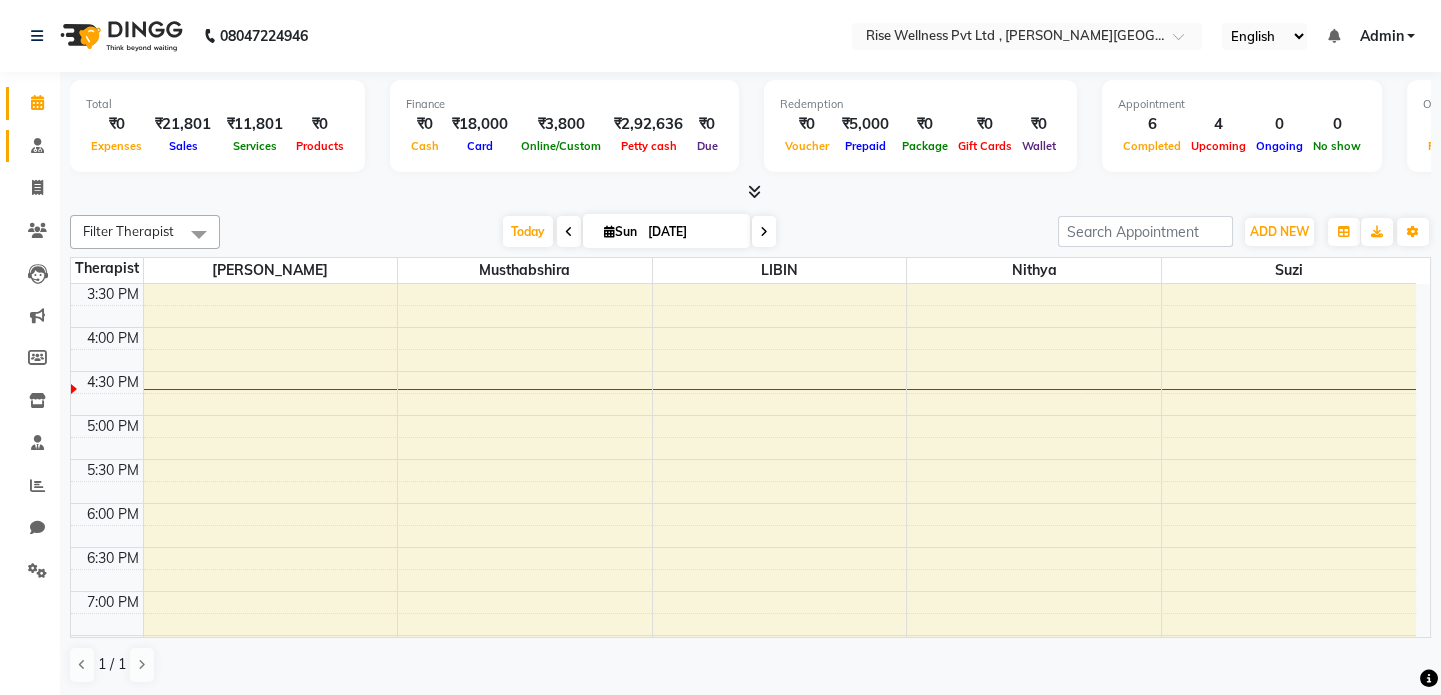 scroll, scrollTop: 0, scrollLeft: 0, axis: both 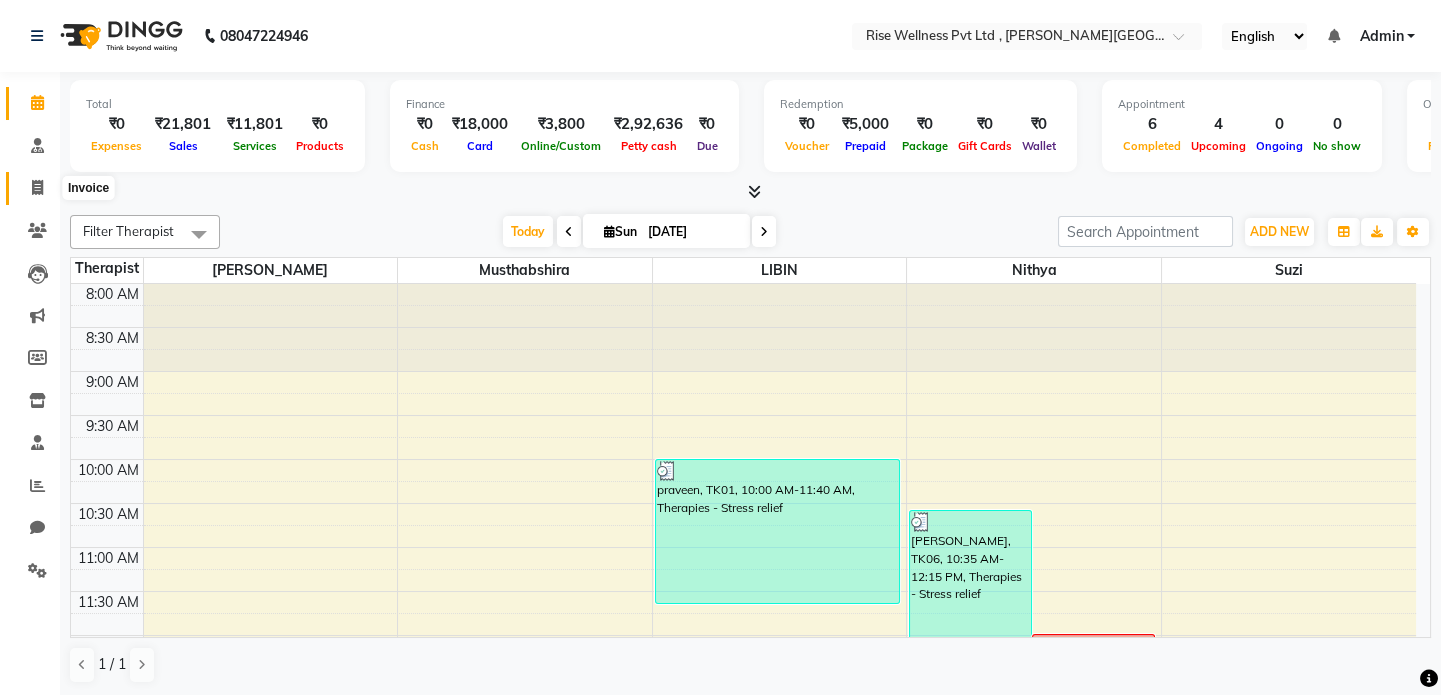 click 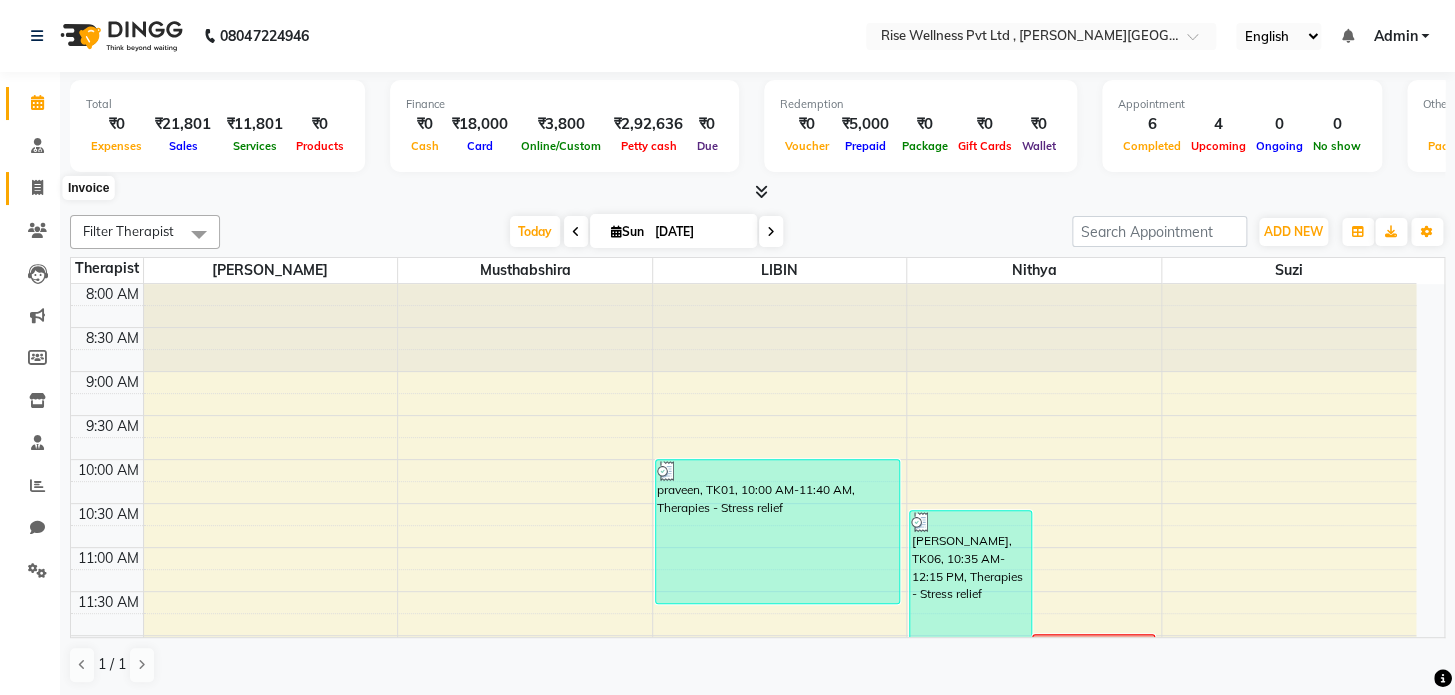 select on "7497" 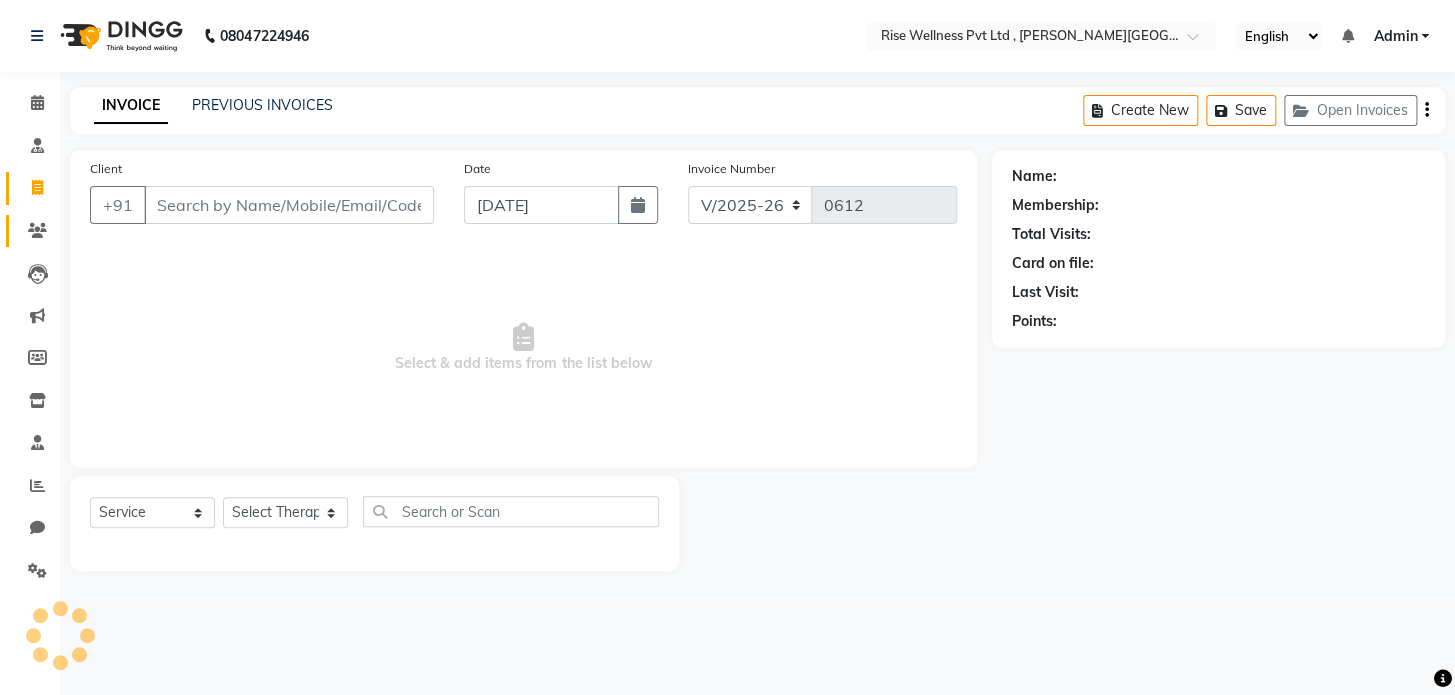 select on "V" 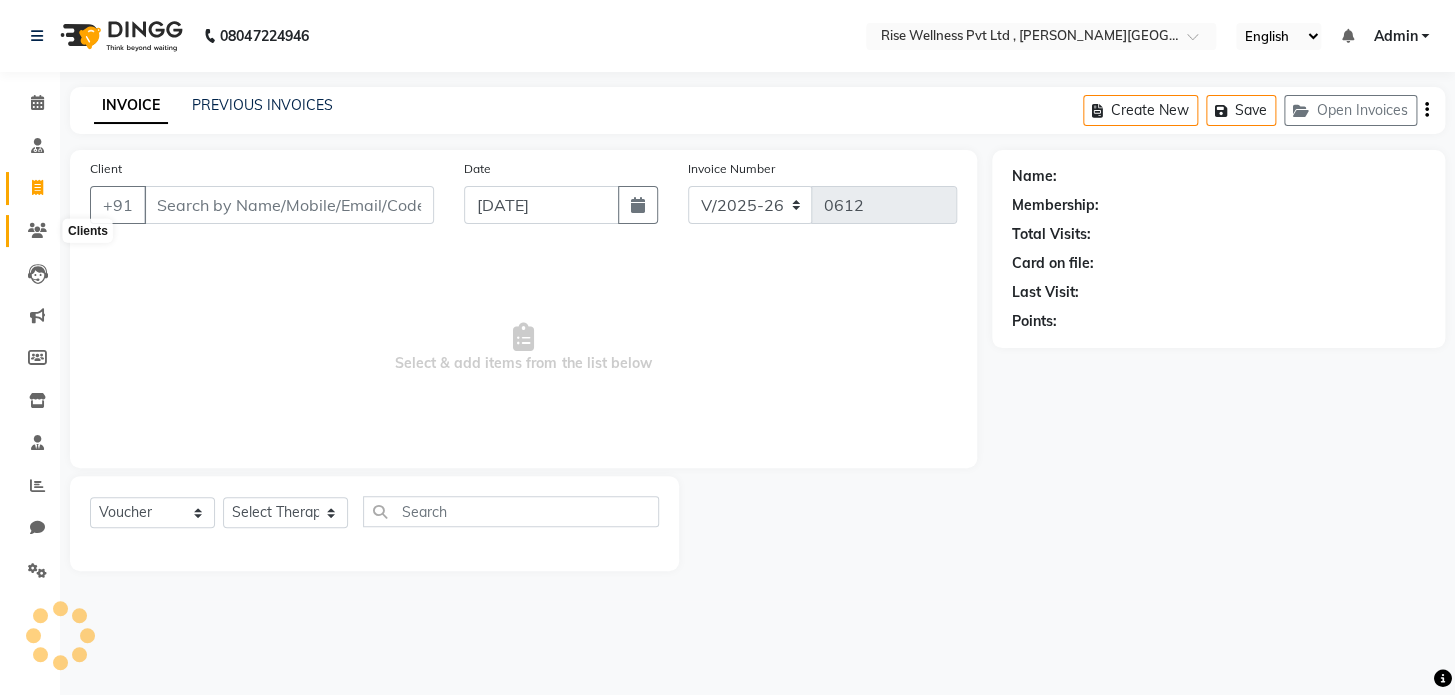 click 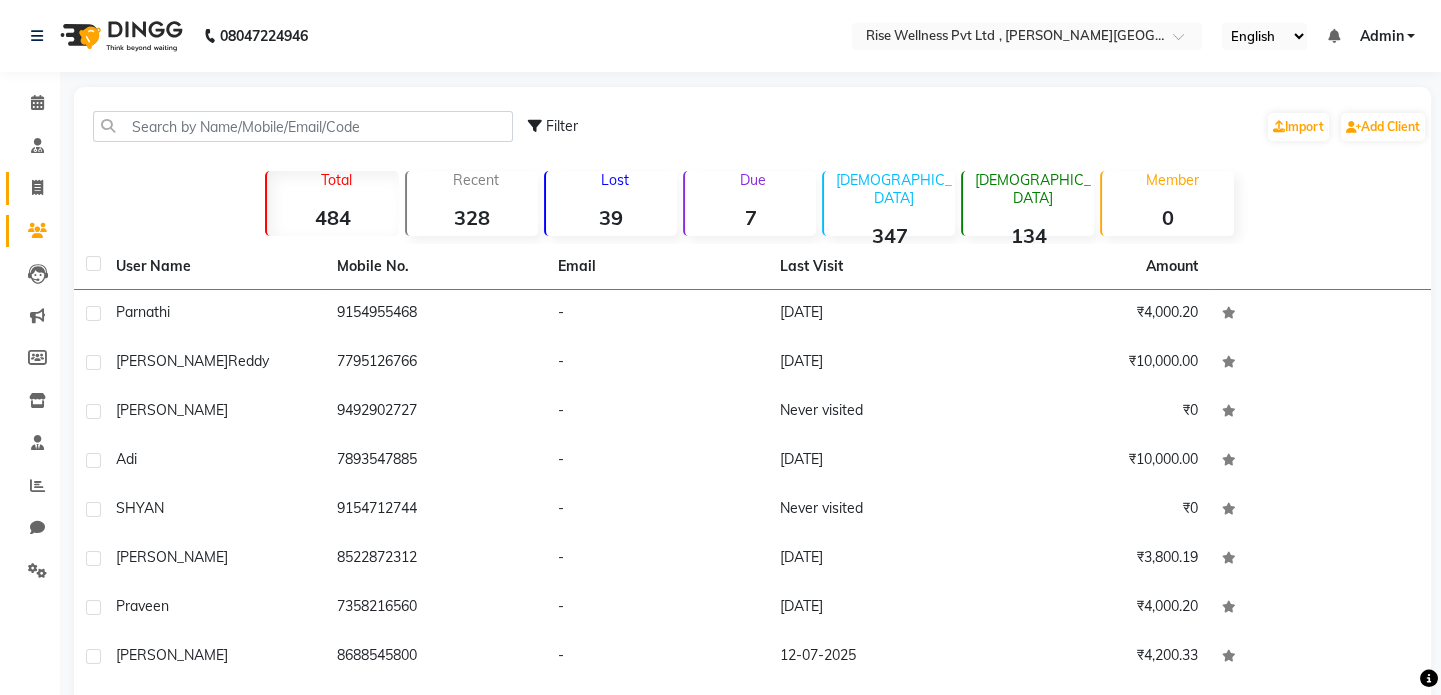 click on "Invoice" 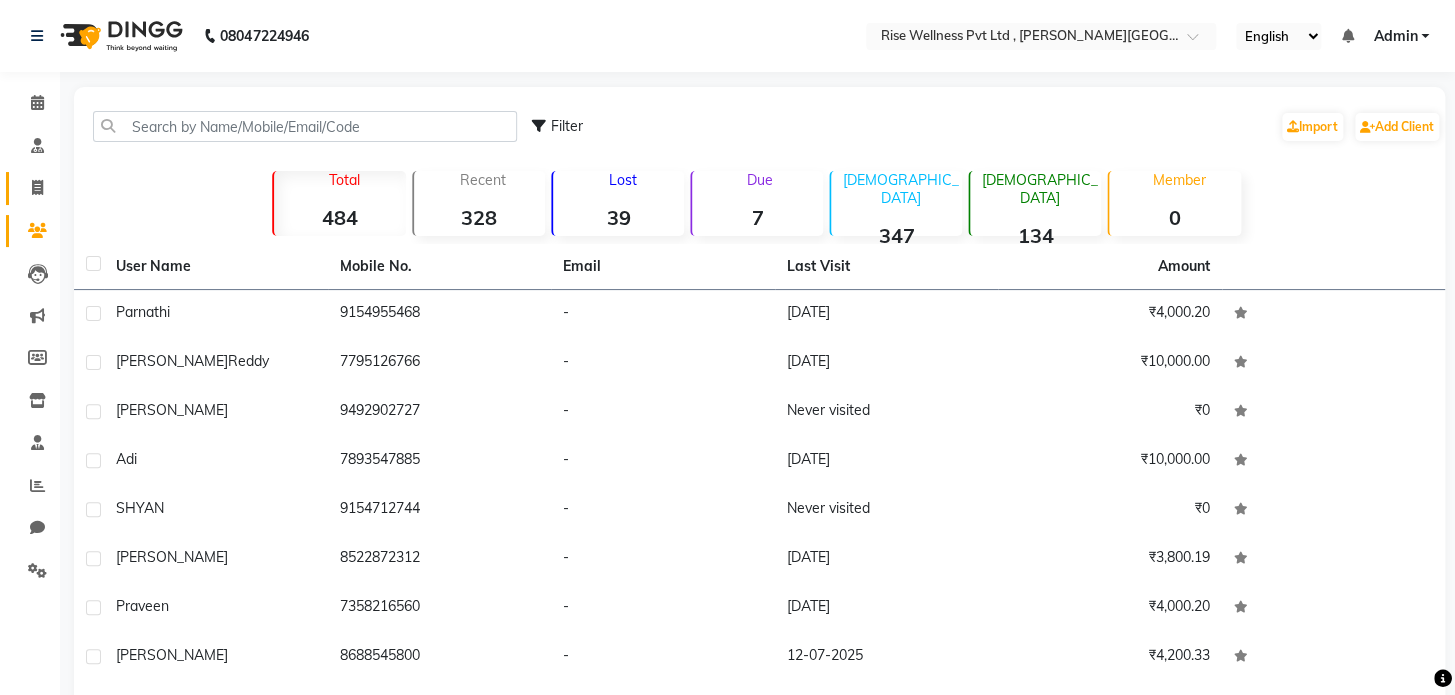 select on "7497" 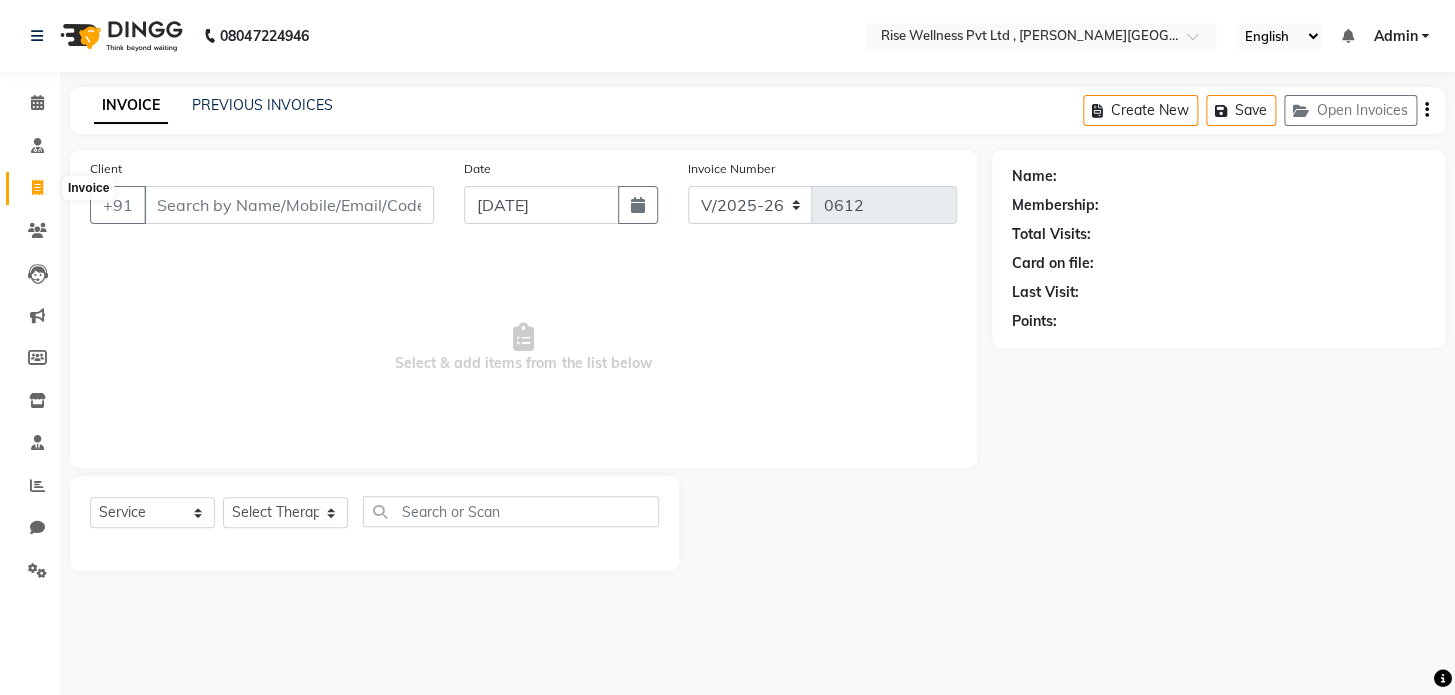 select on "V" 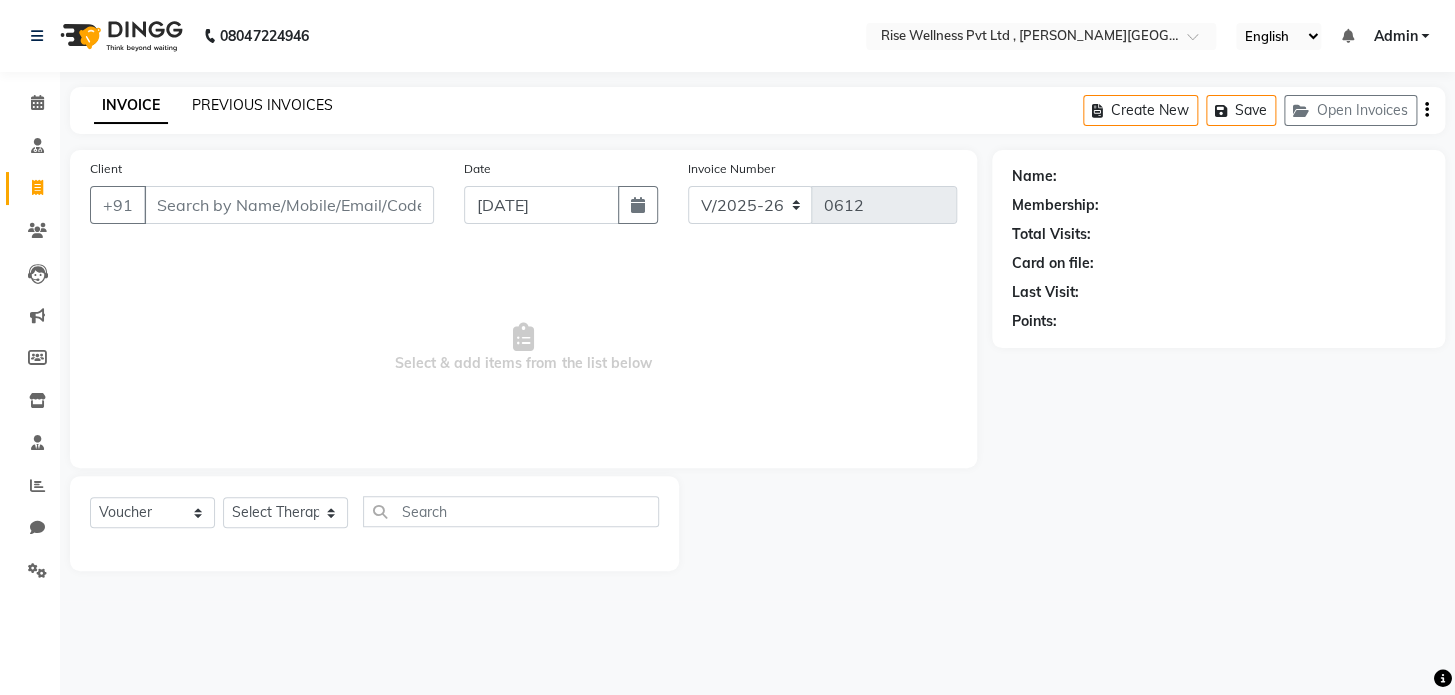 click on "PREVIOUS INVOICES" 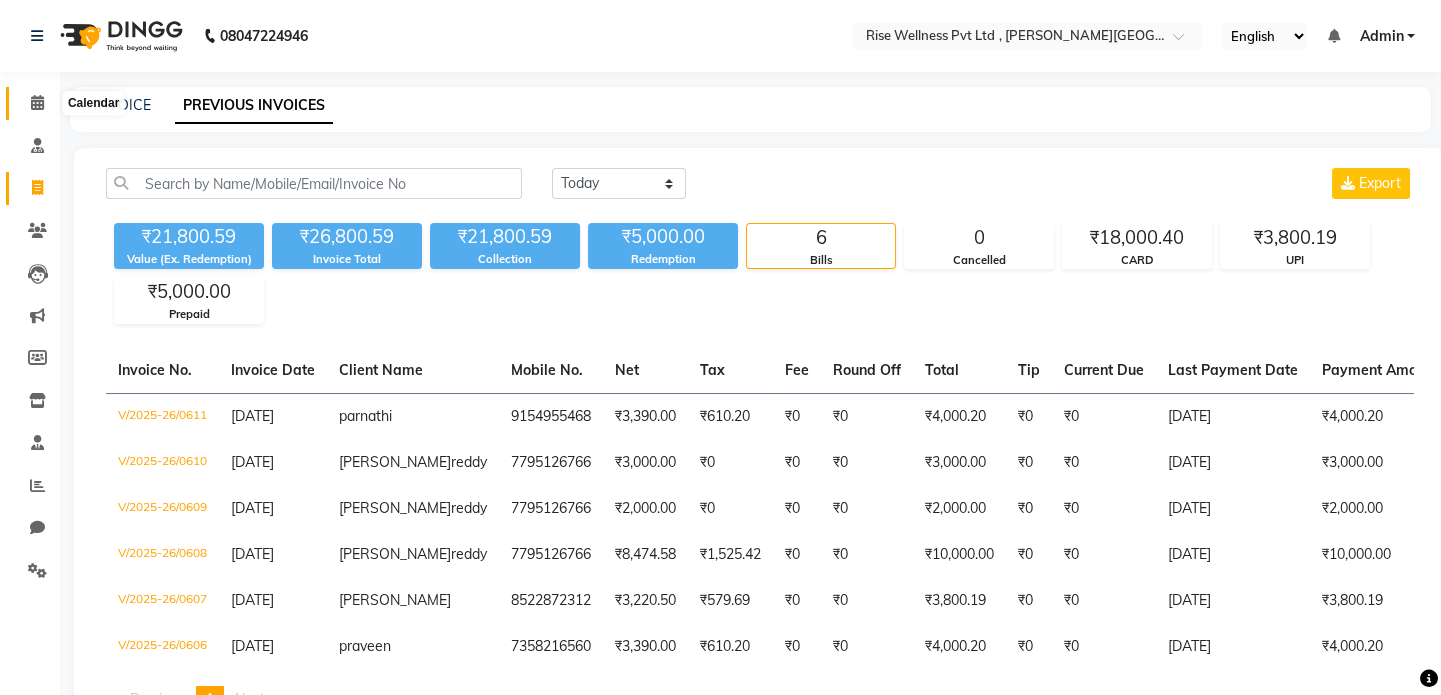 click 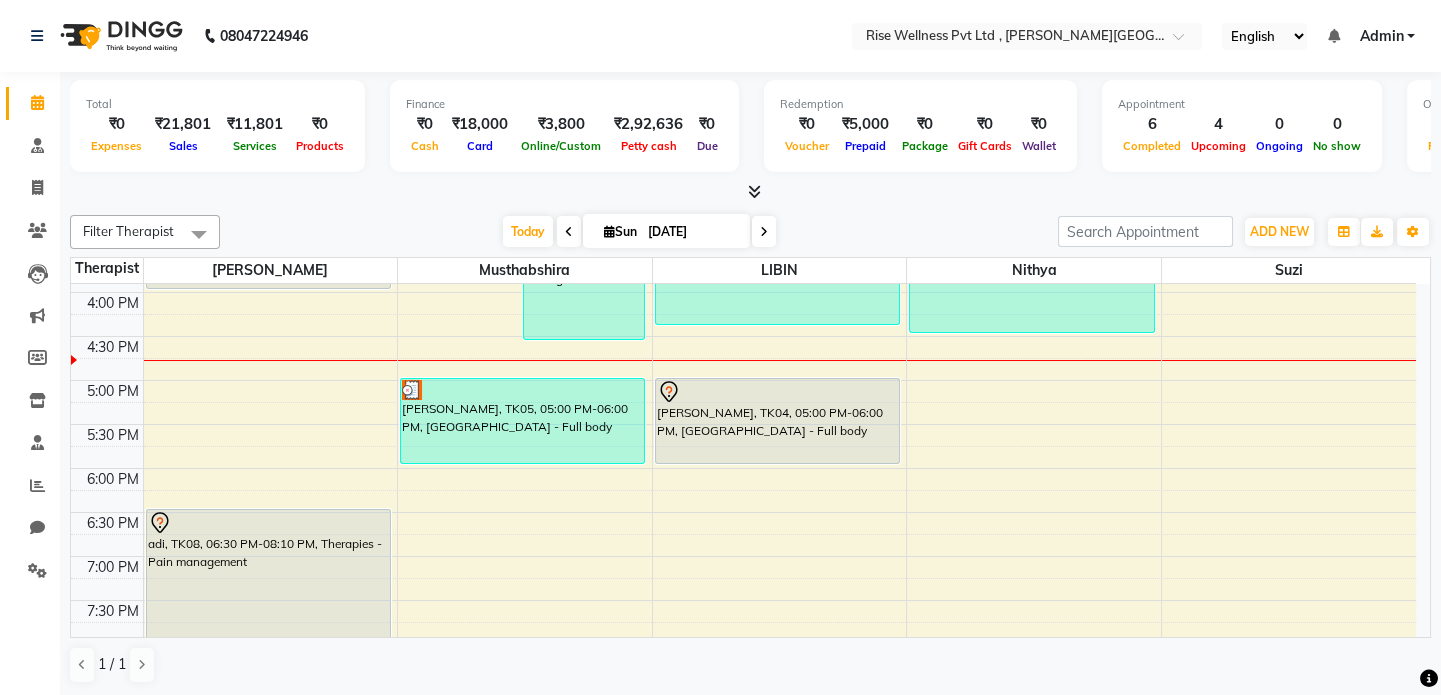 scroll, scrollTop: 727, scrollLeft: 0, axis: vertical 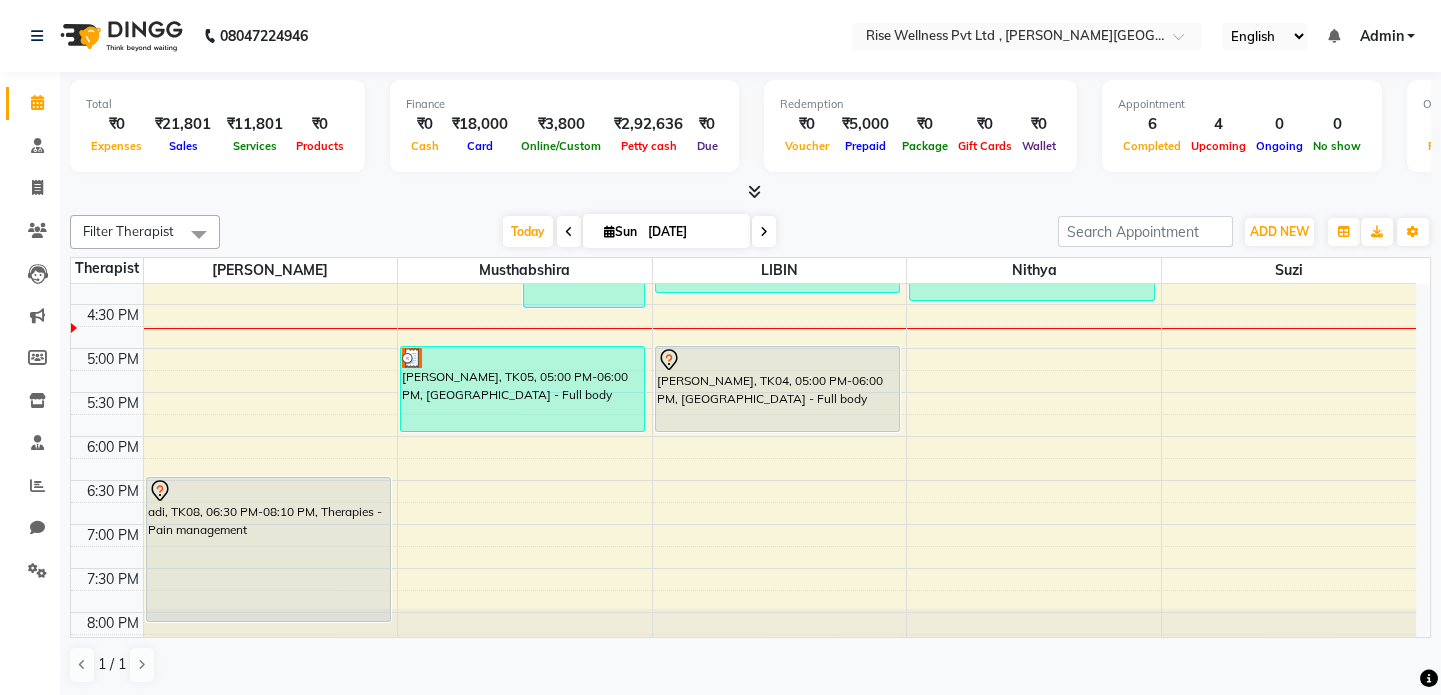 click on "8:00 AM 8:30 AM 9:00 AM 9:30 AM 10:00 AM 10:30 AM 11:00 AM 11:30 AM 12:00 PM 12:30 PM 1:00 PM 1:30 PM 2:00 PM 2:30 PM 3:00 PM 3:30 PM 4:00 PM 4:30 PM 5:00 PM 5:30 PM 6:00 PM 6:30 PM 7:00 PM 7:30 PM 8:00 PM 8:30 PM             SHYAN, TK07, 03:00 PM-04:00 PM, Abhyangam - Full body             adi, TK08, 06:30 PM-08:10 PM, Therapies - Pain management             sangeetha, TK02, 02:00 PM-03:40 PM, Therapies - Pain management     parnathi, TK11, 02:55 PM-04:35 PM, Therapies - Pain management     [PERSON_NAME], TK05, 05:00 PM-06:00 PM, [GEOGRAPHIC_DATA] - Full body     praveen, TK01, 10:00 AM-11:40 AM, Therapies - Stress relief     [PERSON_NAME] reddy, TK09, 02:45 PM-04:25 PM, Therapies - Pain management             [PERSON_NAME], TK04, 05:00 PM-06:00 PM, Abhyangam - Full body     [PERSON_NAME], TK06, 10:35 AM-12:15 PM, Therapies - Stress relief    [PERSON_NAME], TK03, 12:00 PM-01:00 PM, Abhyangam - Full body     [PERSON_NAME] reddy, TK10, 02:50 PM-04:30 PM, Therapies - Detox" at bounding box center [743, 128] 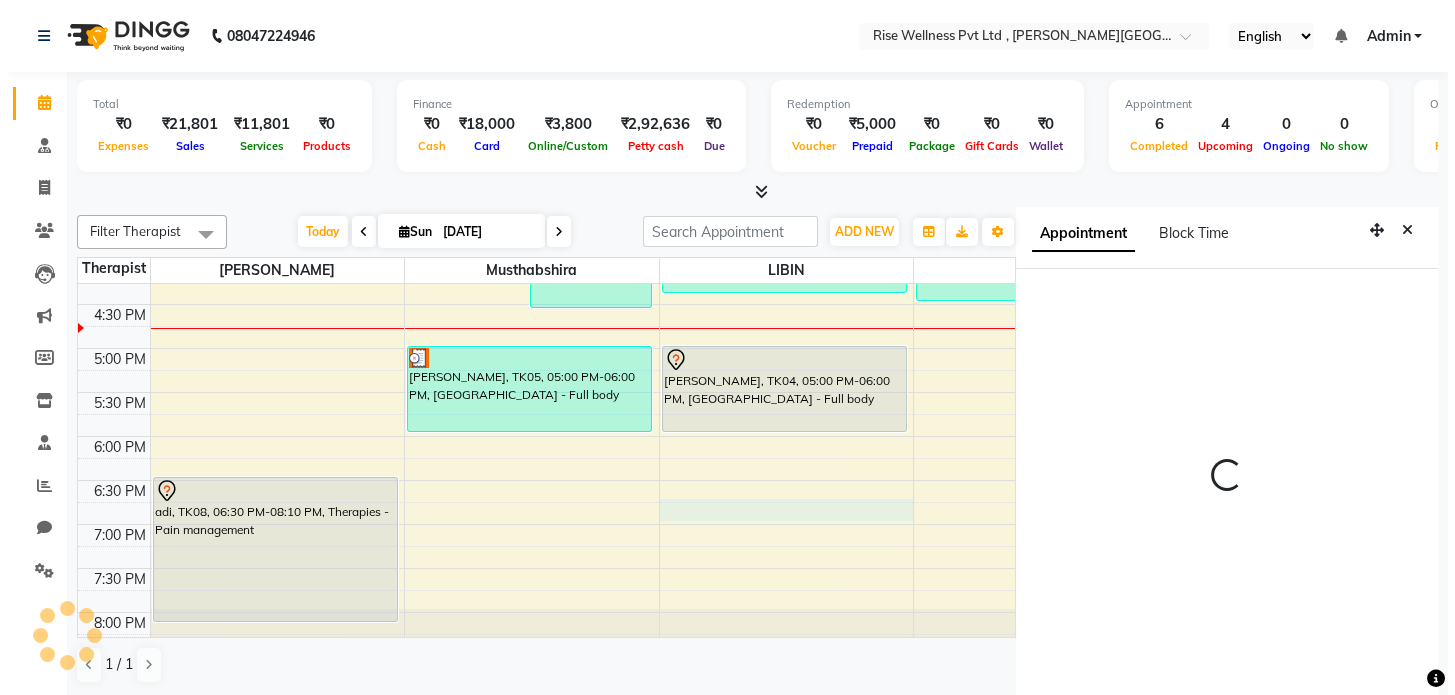 scroll, scrollTop: 8, scrollLeft: 0, axis: vertical 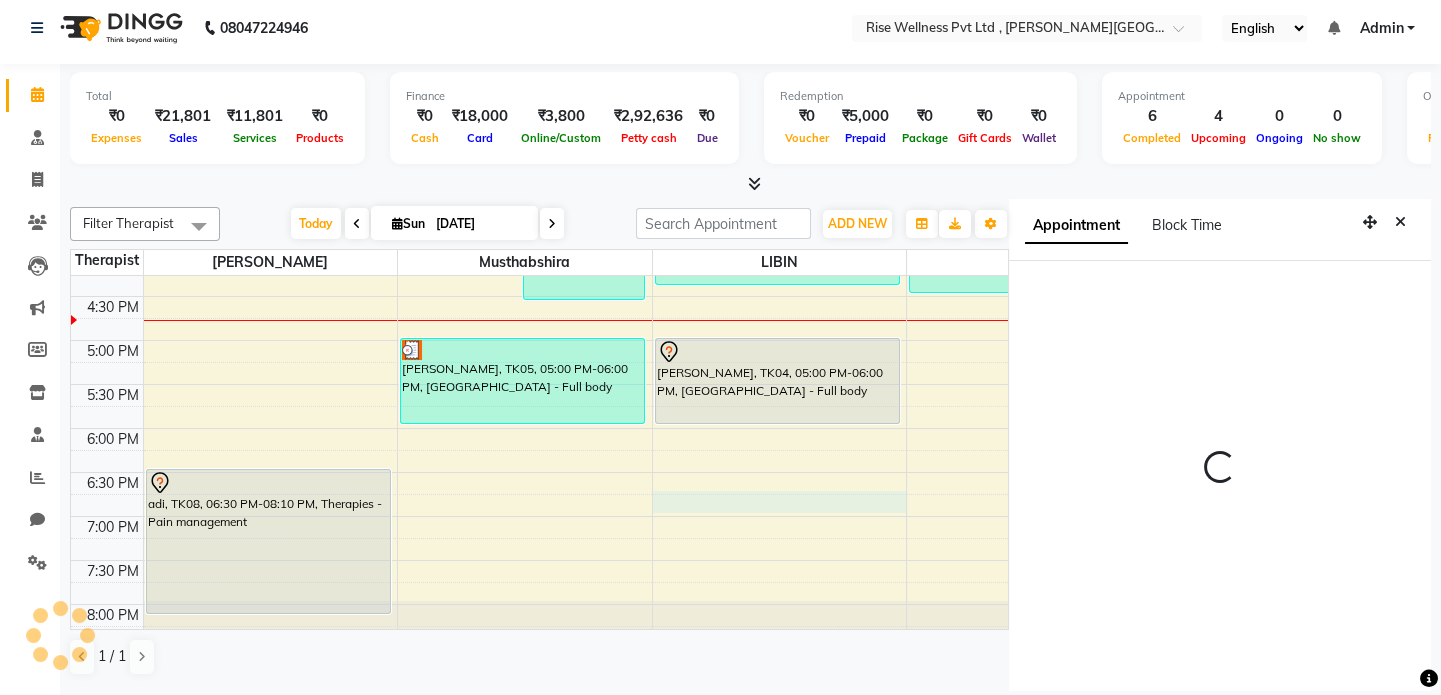 select on "1125" 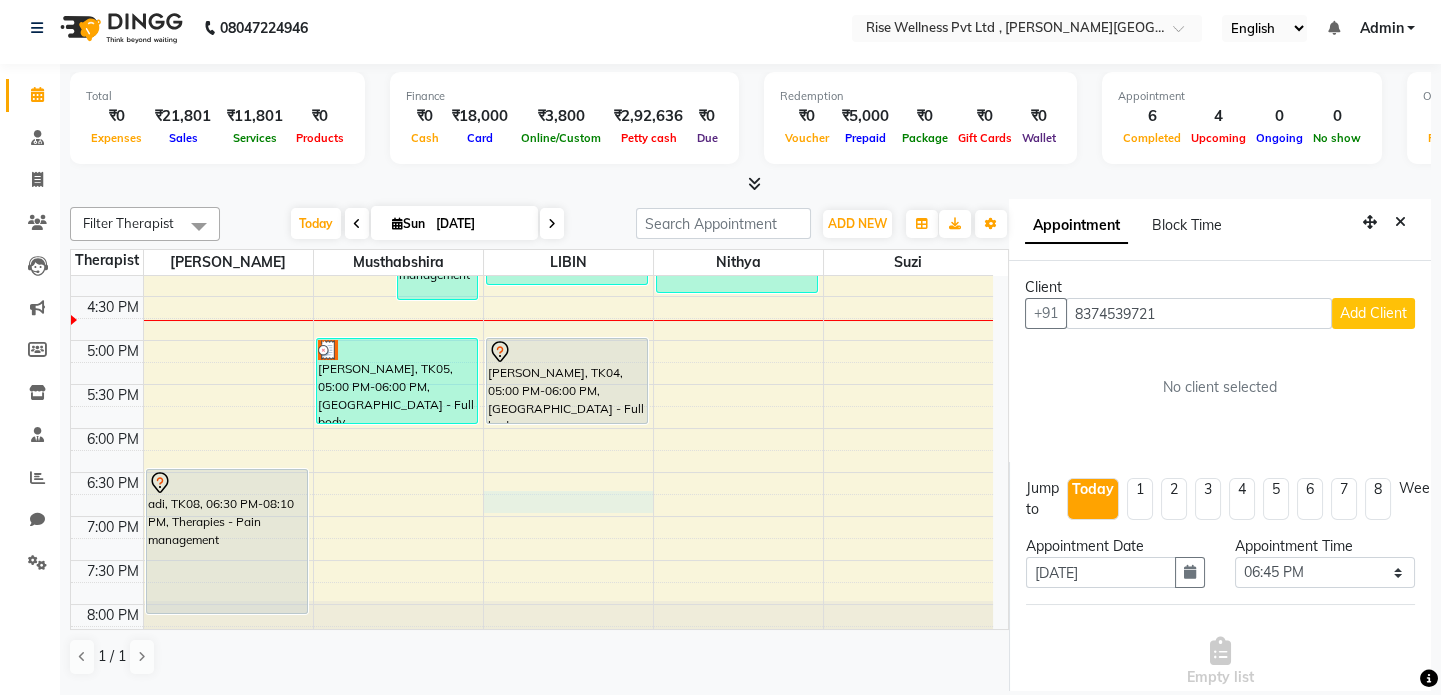 type on "8374539721" 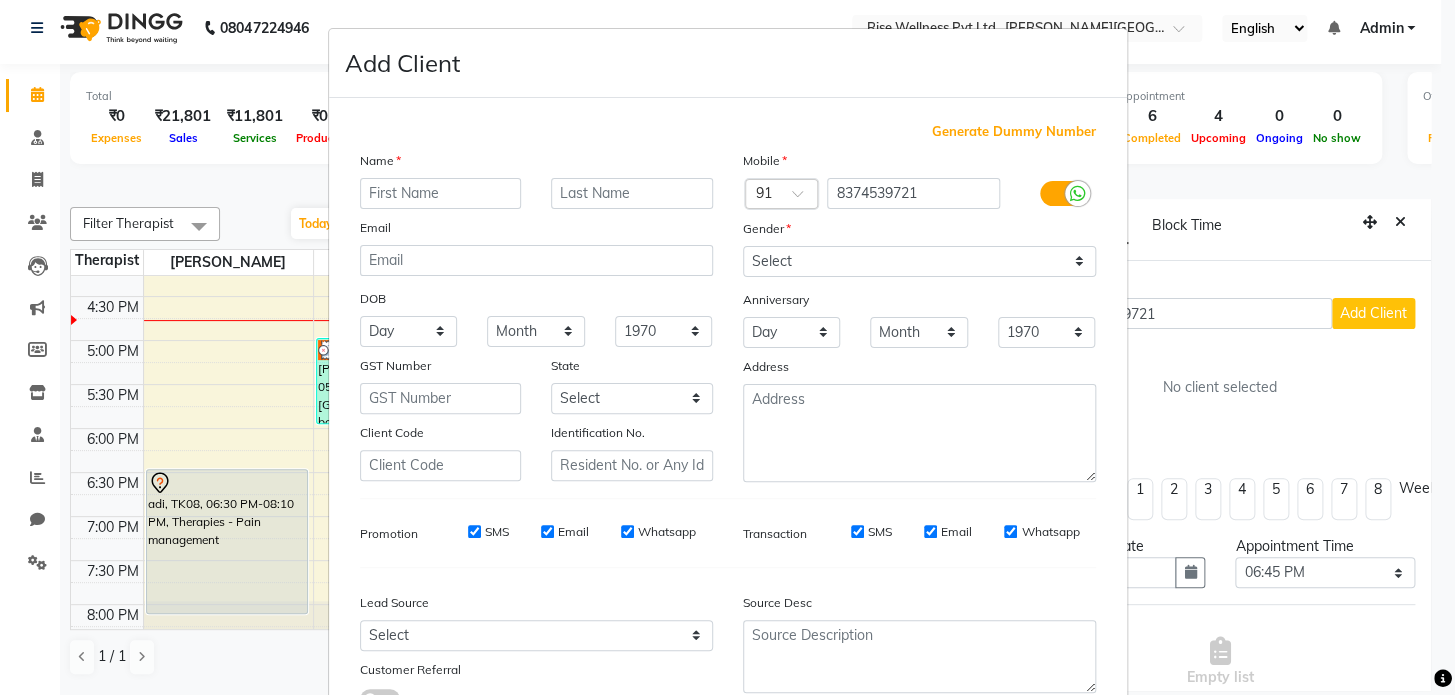 click at bounding box center [441, 193] 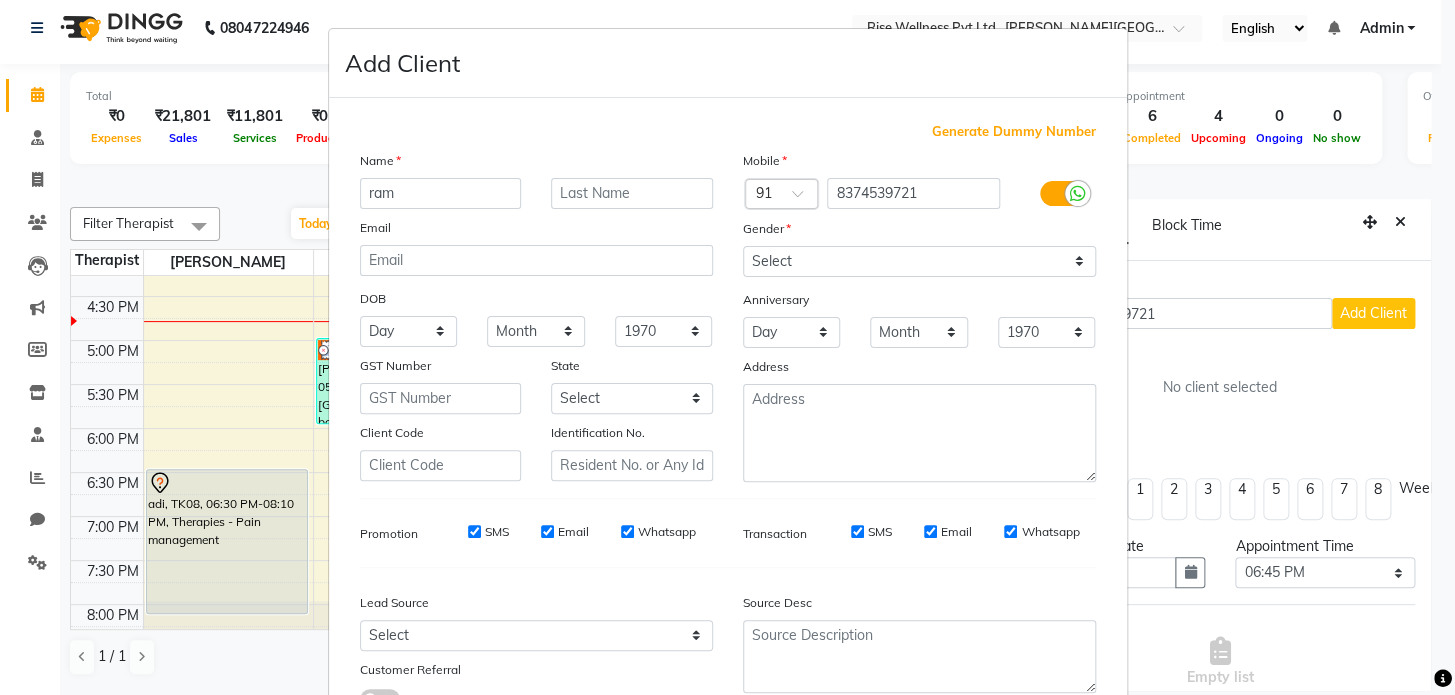 type on "ram" 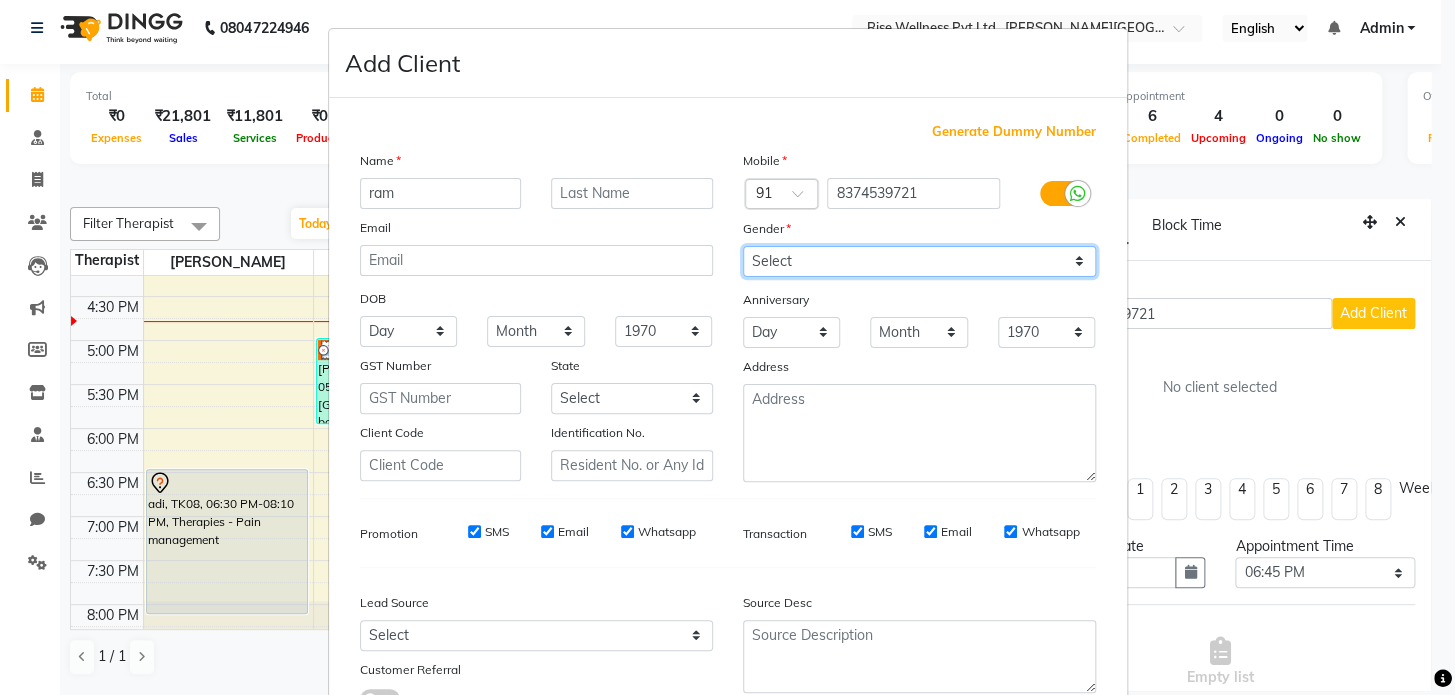 click on "Select [DEMOGRAPHIC_DATA] [DEMOGRAPHIC_DATA] Other Prefer Not To Say" at bounding box center [919, 261] 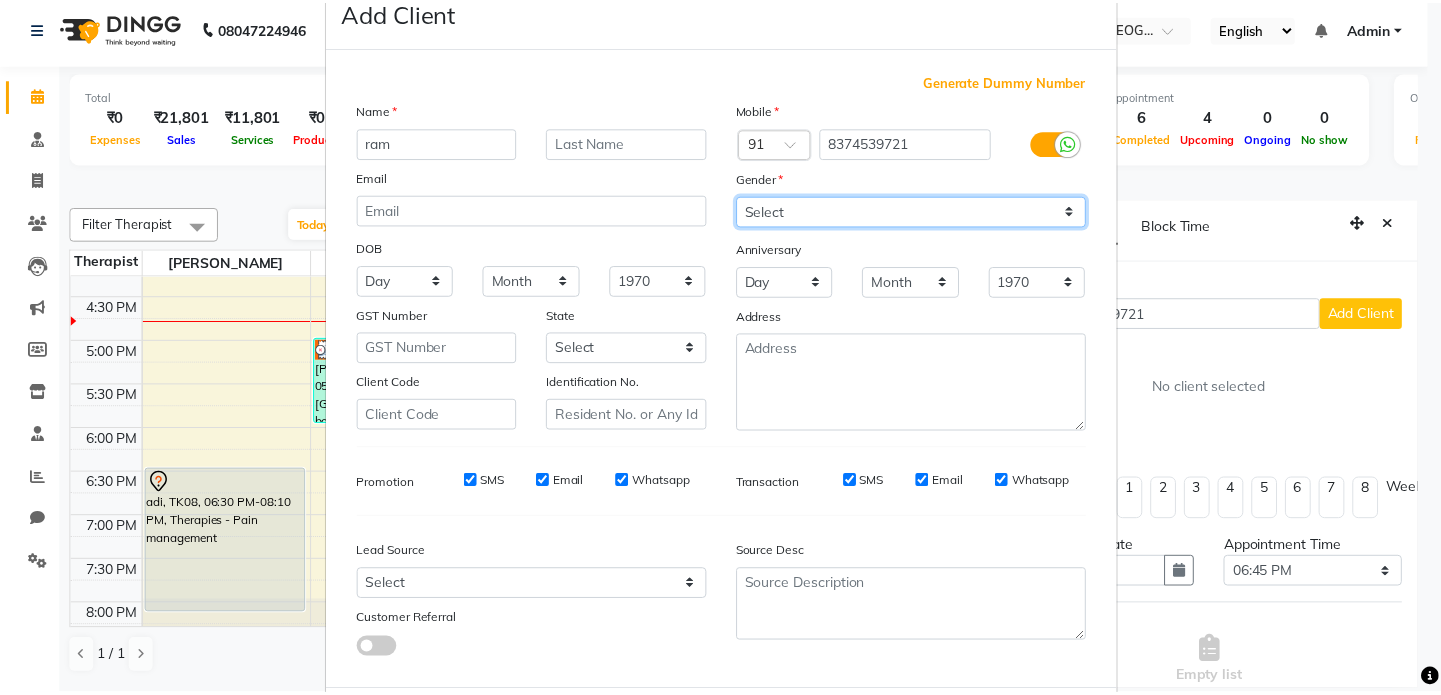 scroll, scrollTop: 158, scrollLeft: 0, axis: vertical 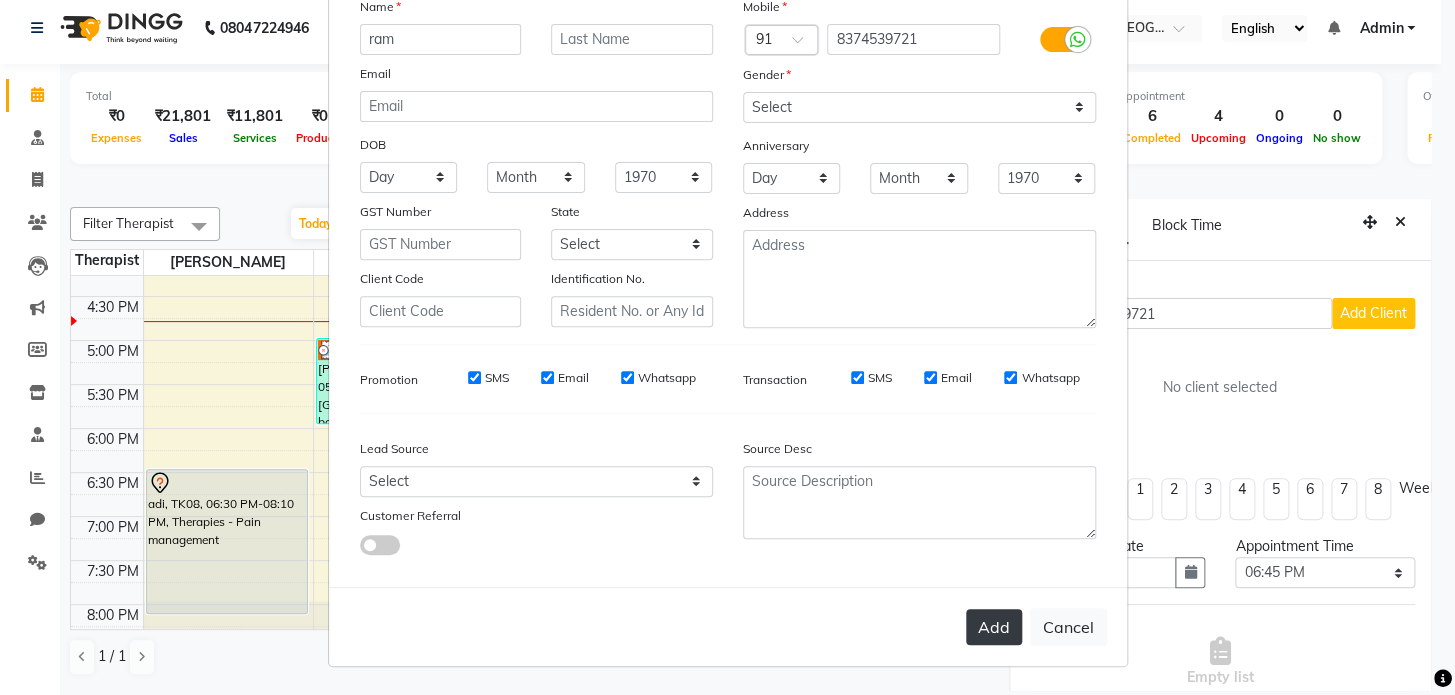 click on "Add" at bounding box center [994, 627] 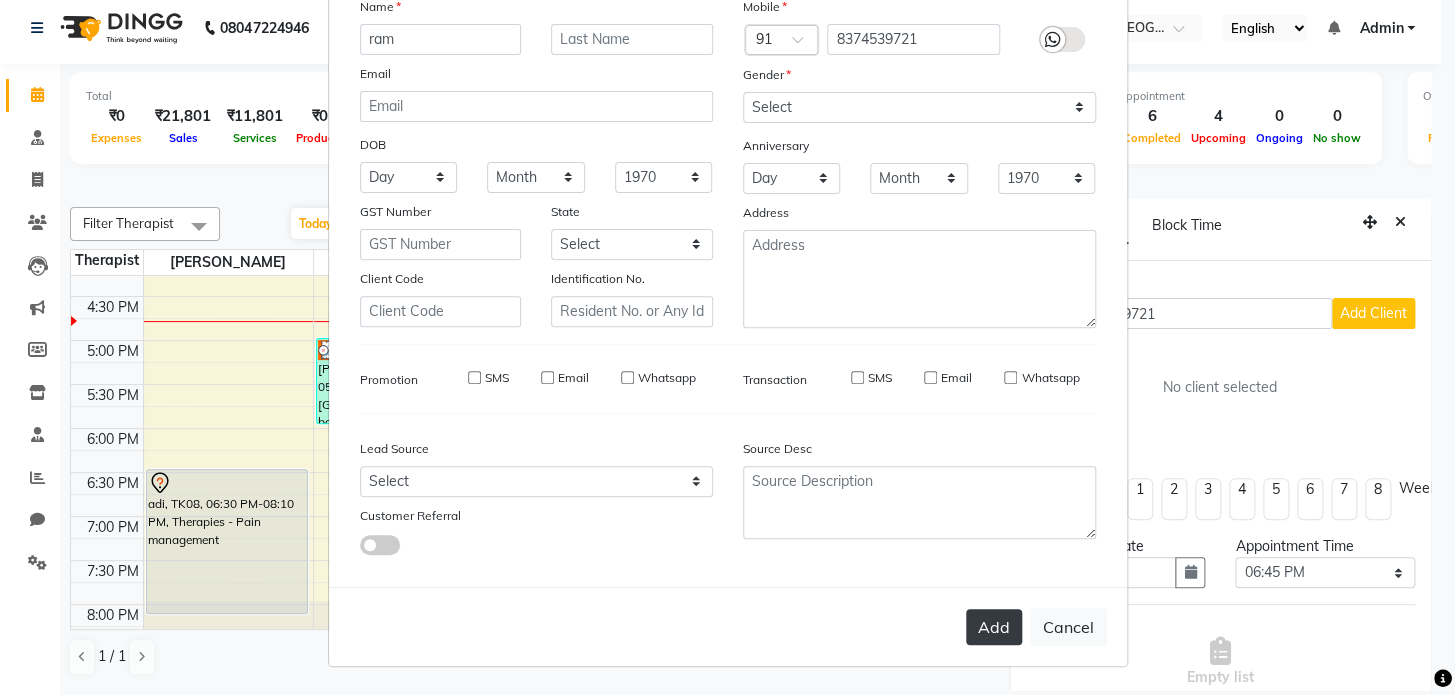 type 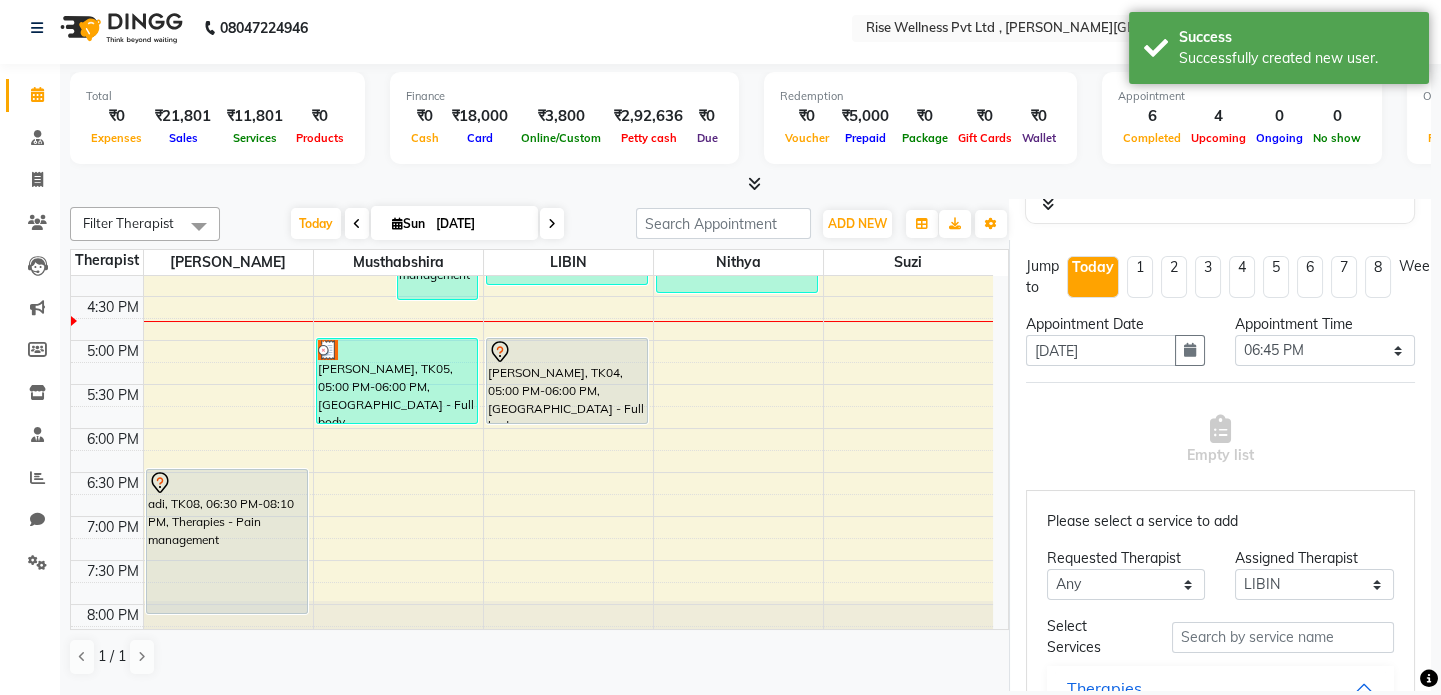scroll, scrollTop: 272, scrollLeft: 0, axis: vertical 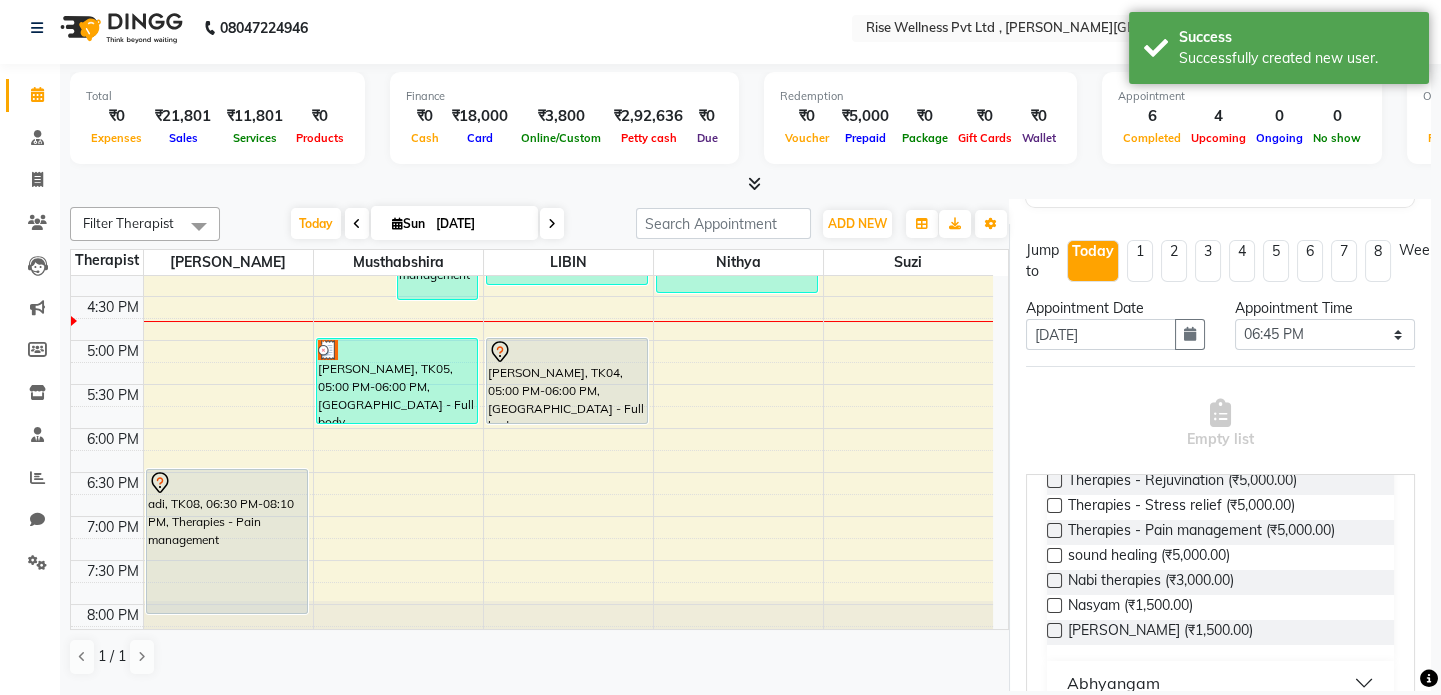 click on "Abhyangam" at bounding box center (1220, 683) 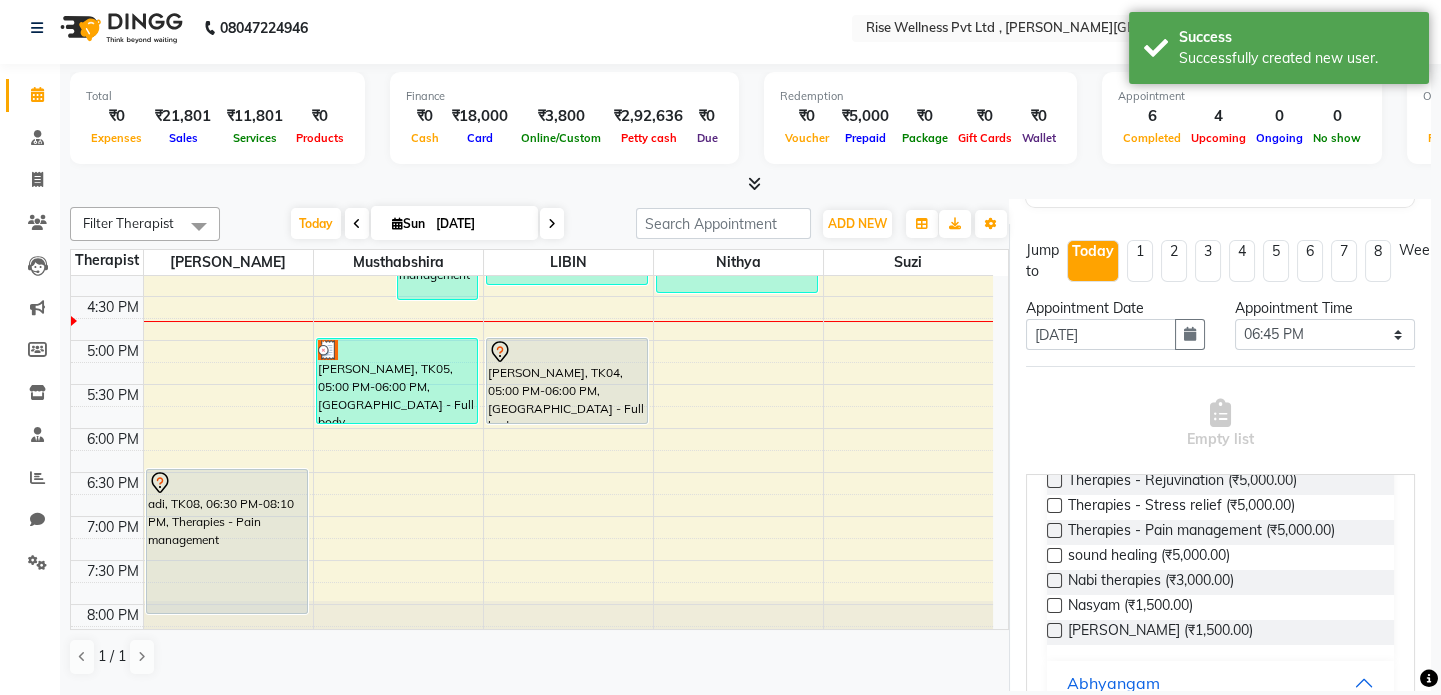 scroll, scrollTop: 381, scrollLeft: 0, axis: vertical 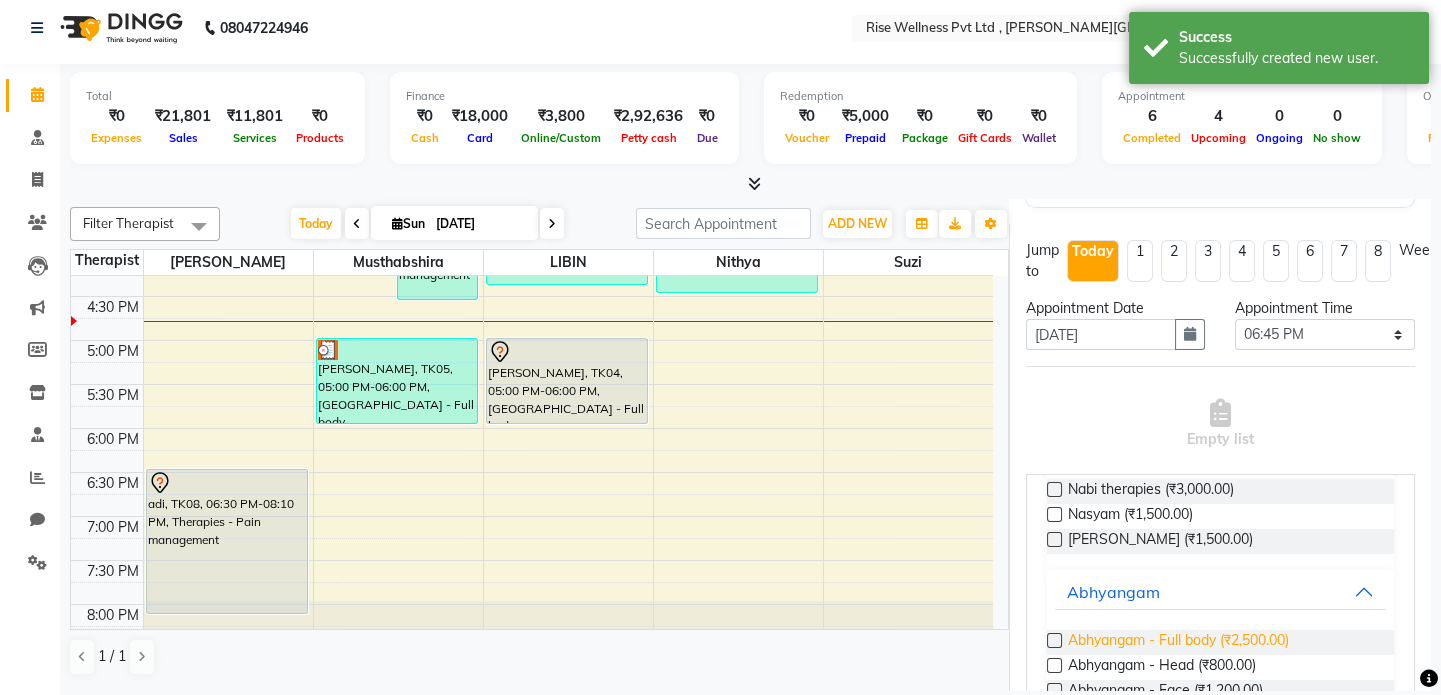 click on "Abhyangam - Full body (₹2,500.00)" at bounding box center [1178, 642] 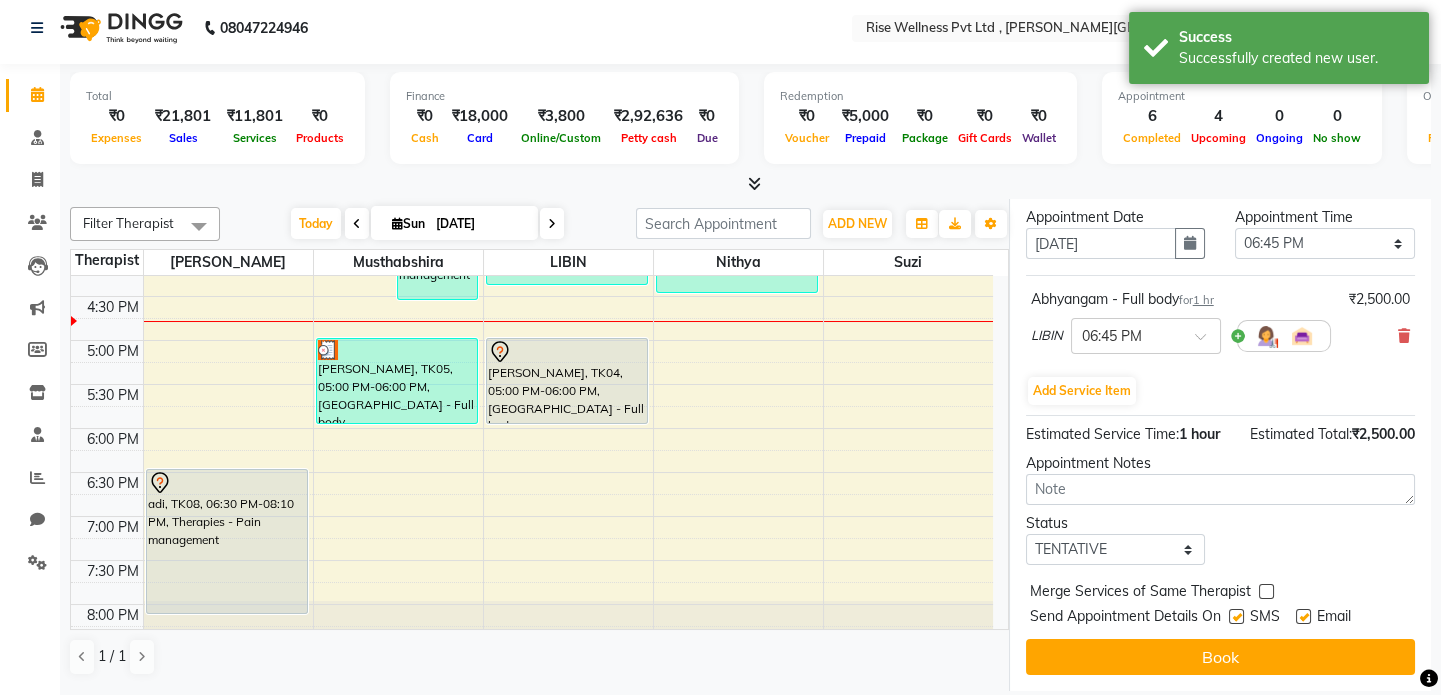 scroll, scrollTop: 375, scrollLeft: 0, axis: vertical 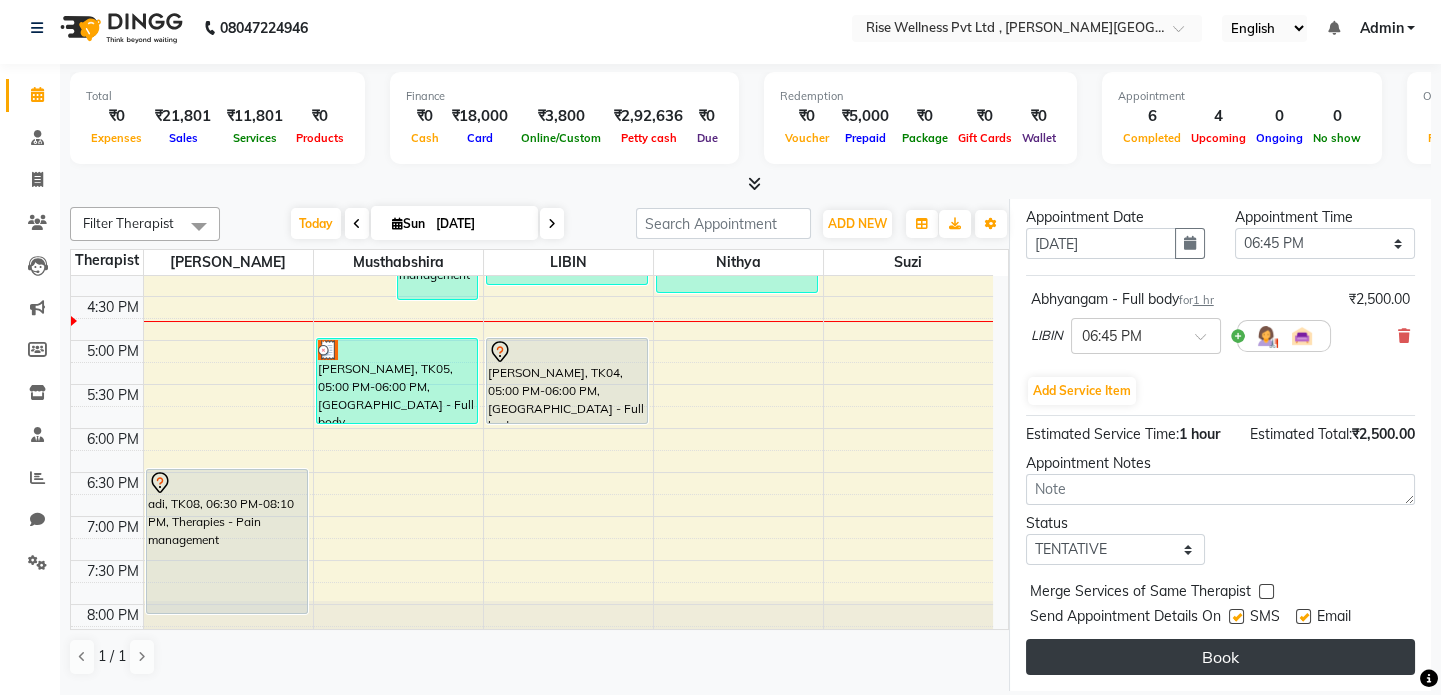 click on "Book" at bounding box center (1220, 657) 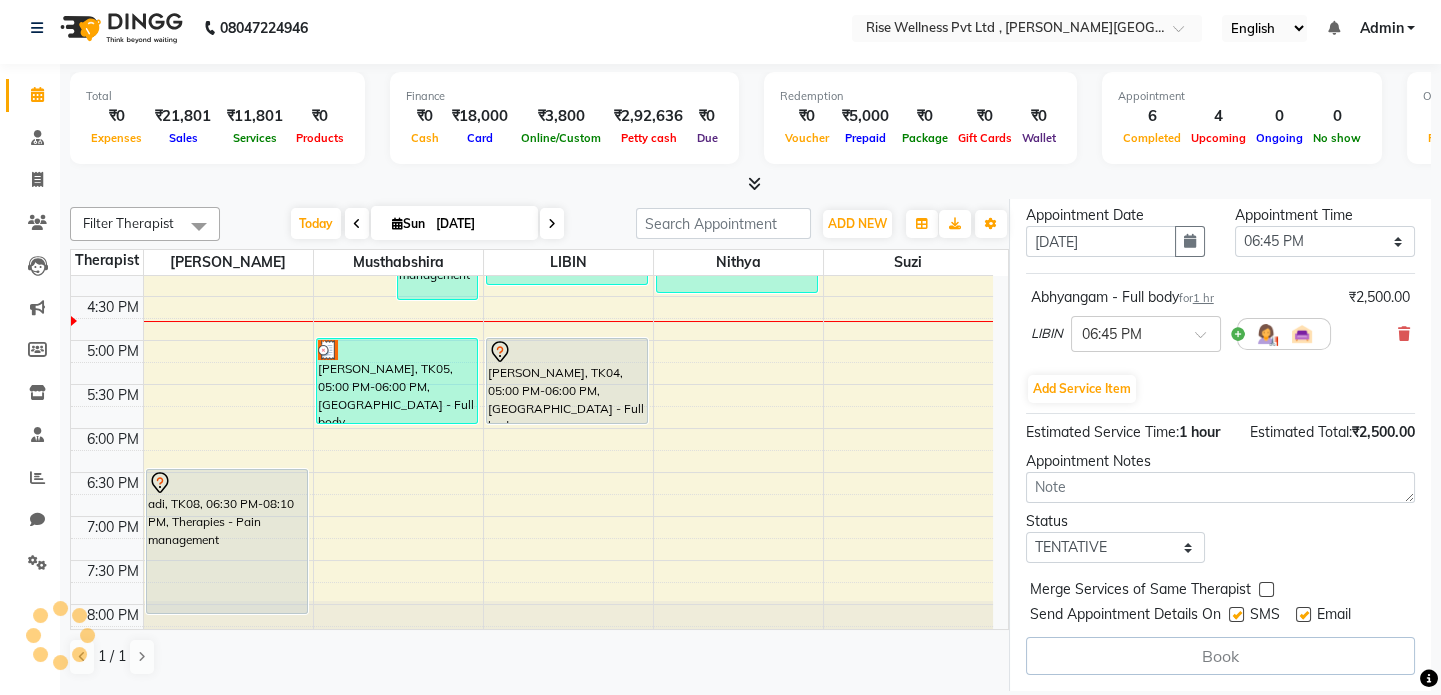 select on "69785" 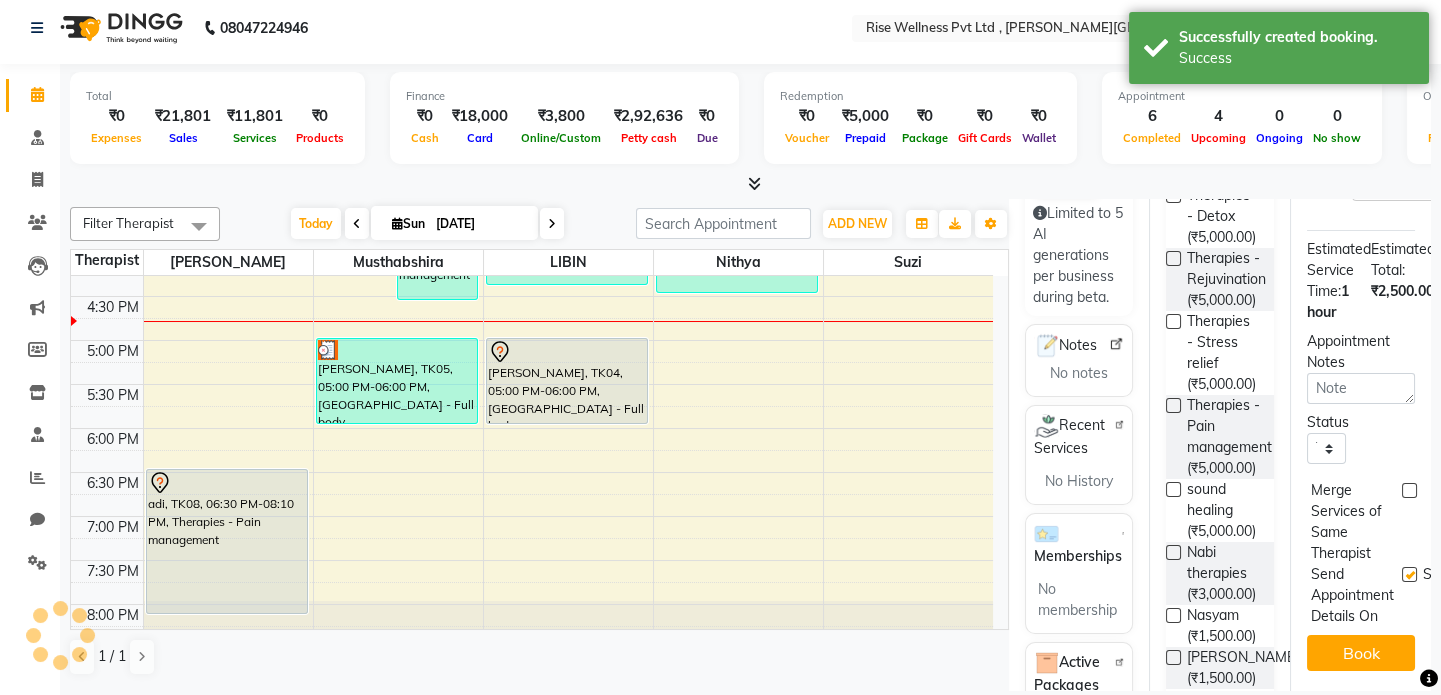 scroll, scrollTop: 0, scrollLeft: 0, axis: both 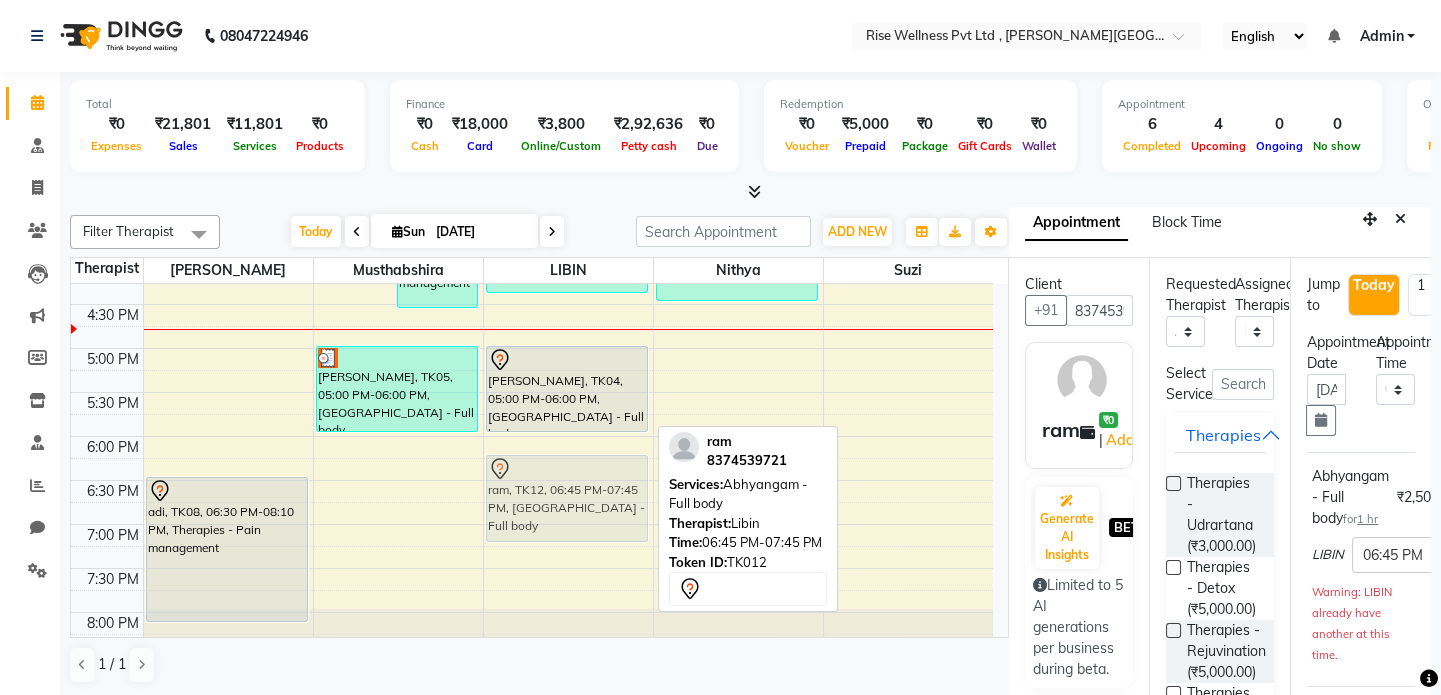 click on "praveen, TK01, 10:00 AM-11:40 AM, Therapies - Stress relief     [PERSON_NAME] reddy, TK09, 02:45 PM-04:25 PM, Therapies - Pain management             [PERSON_NAME], TK04, 05:00 PM-06:00 PM, Abhyangam - Full body             ram, TK12, 06:45 PM-07:45 PM, Abhyangam - Full body             ram, TK12, 06:45 PM-07:45 PM, Abhyangam - Full body" at bounding box center (568, 128) 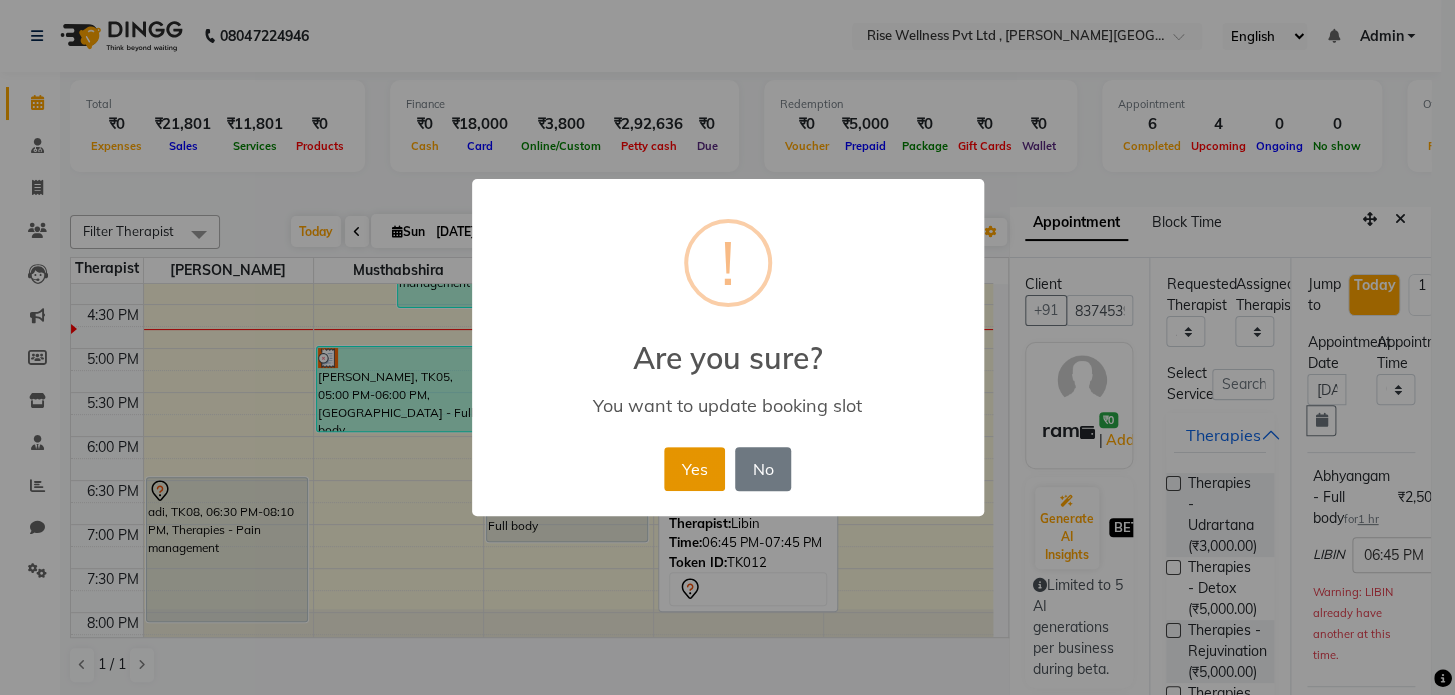 click on "Yes" at bounding box center [694, 469] 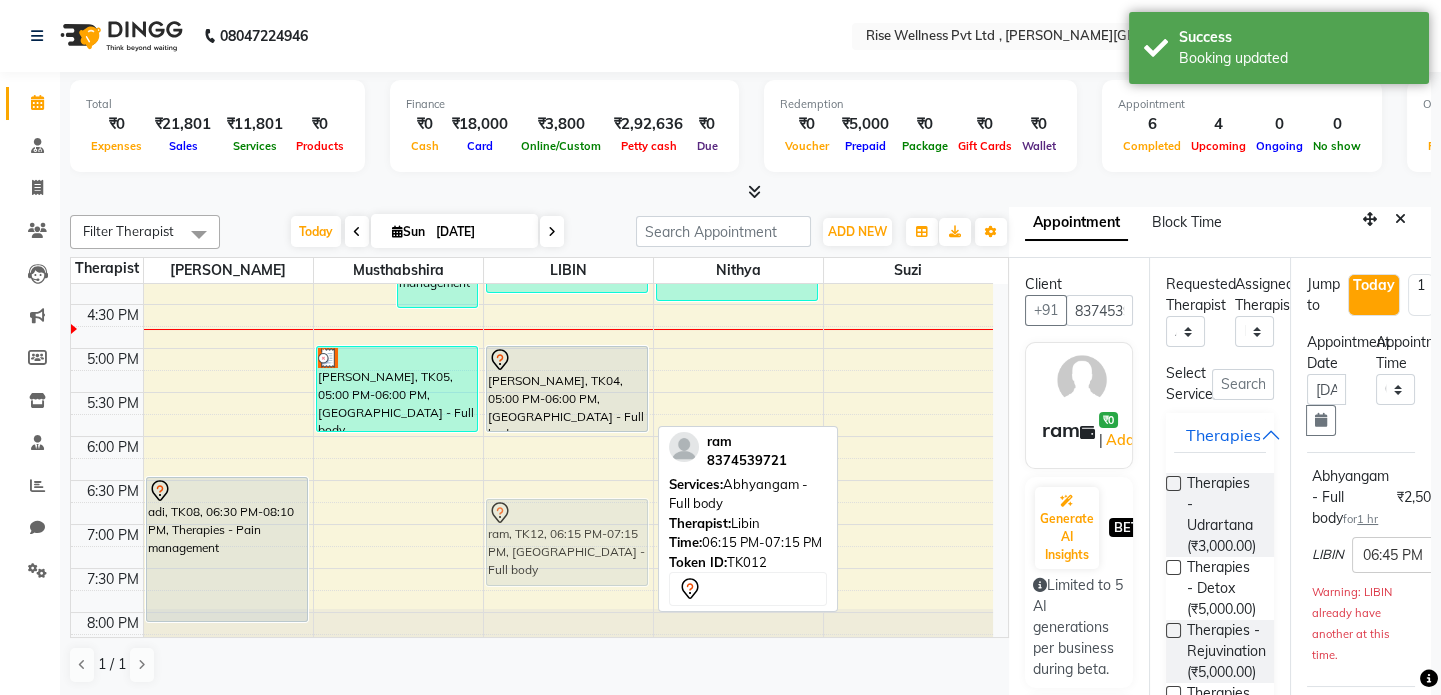 drag, startPoint x: 536, startPoint y: 492, endPoint x: 533, endPoint y: 536, distance: 44.102154 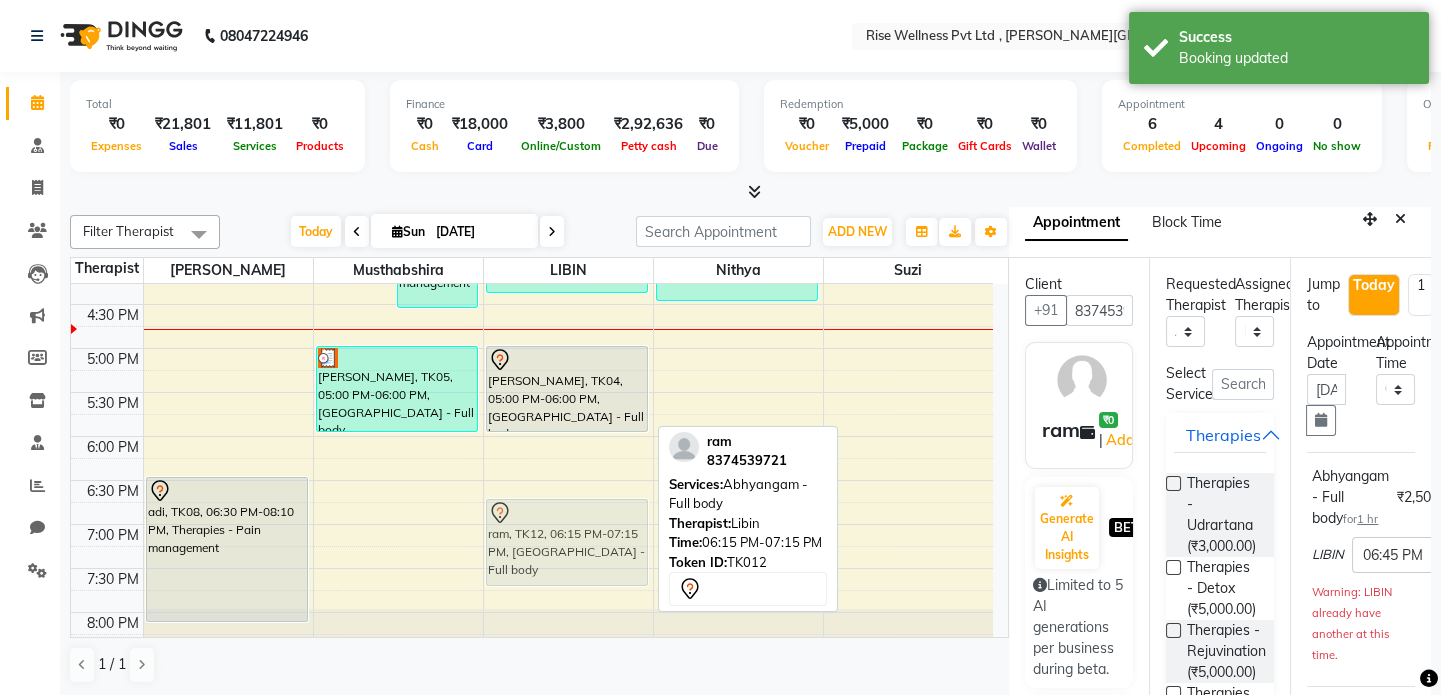 click on "praveen, TK01, 10:00 AM-11:40 AM, Therapies - Stress relief     [PERSON_NAME] reddy, TK09, 02:45 PM-04:25 PM, Therapies - Pain management             [PERSON_NAME], TK04, 05:00 PM-06:00 PM, [GEOGRAPHIC_DATA] - Full body             ram, TK12, 06:15 PM-07:15 PM, Abhyangam - Full body             ram, TK12, 06:15 PM-07:15 PM, Abhyangam - Full body" at bounding box center [568, 128] 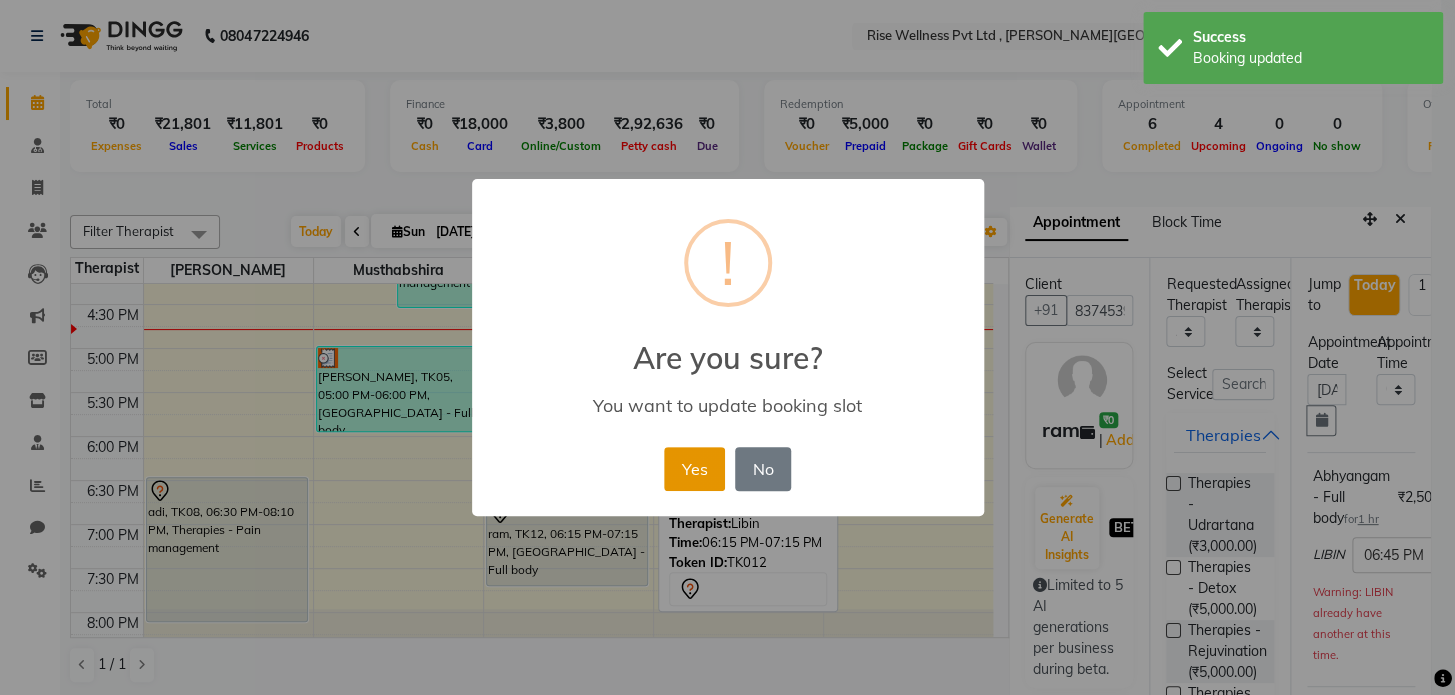 click on "Yes" at bounding box center [694, 469] 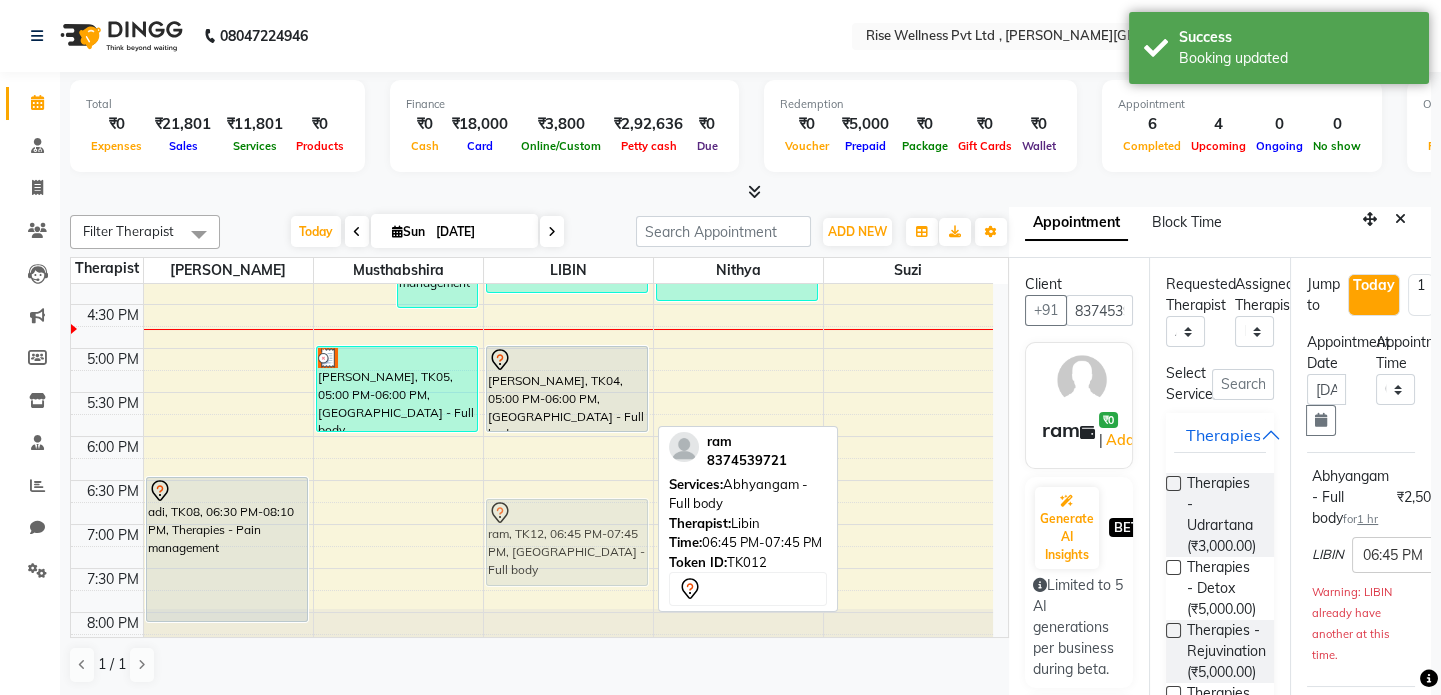 click on "praveen, TK01, 10:00 AM-11:40 AM, Therapies - Stress relief     [PERSON_NAME] reddy, TK09, 02:45 PM-04:25 PM, Therapies - Pain management             [PERSON_NAME], TK04, 05:00 PM-06:00 PM, Abhyangam - Full body             ram, TK12, 06:45 PM-07:45 PM, Abhyangam - Full body             ram, TK12, 06:45 PM-07:45 PM, Abhyangam - Full body" at bounding box center [568, 128] 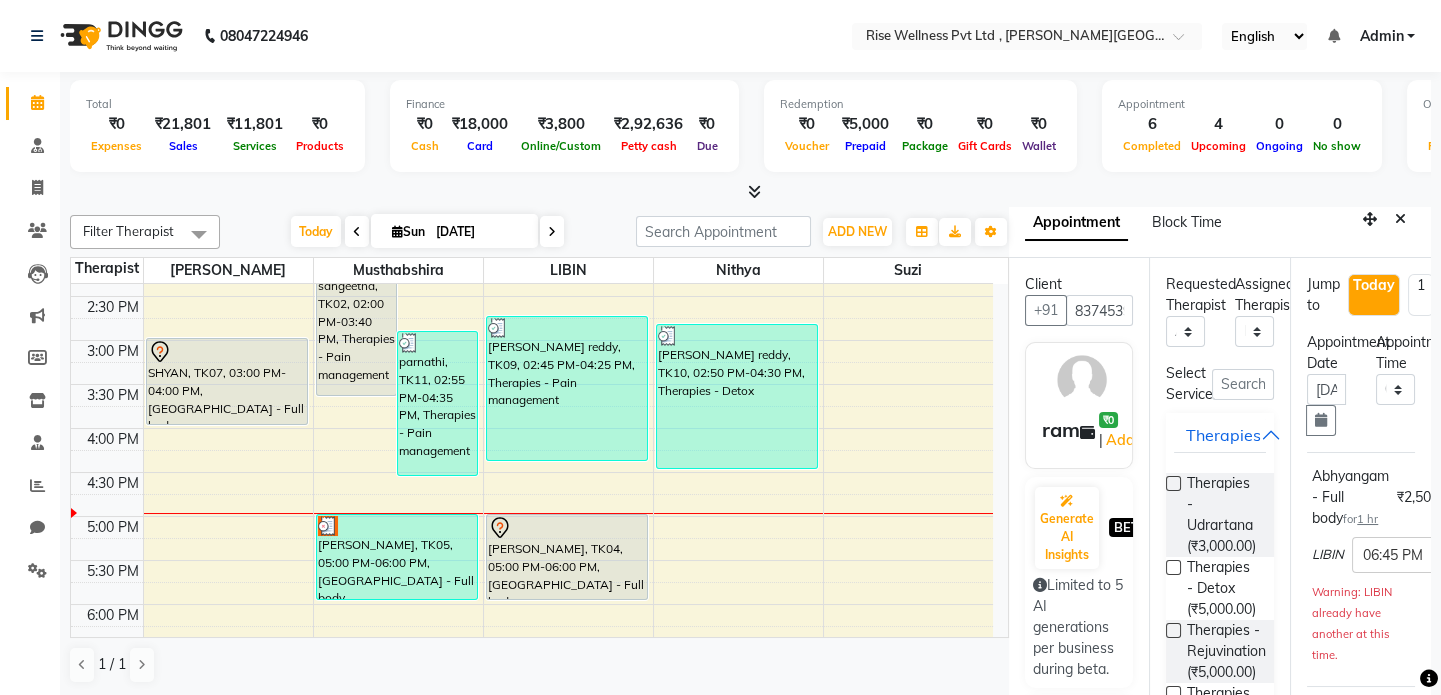 scroll, scrollTop: 603, scrollLeft: 0, axis: vertical 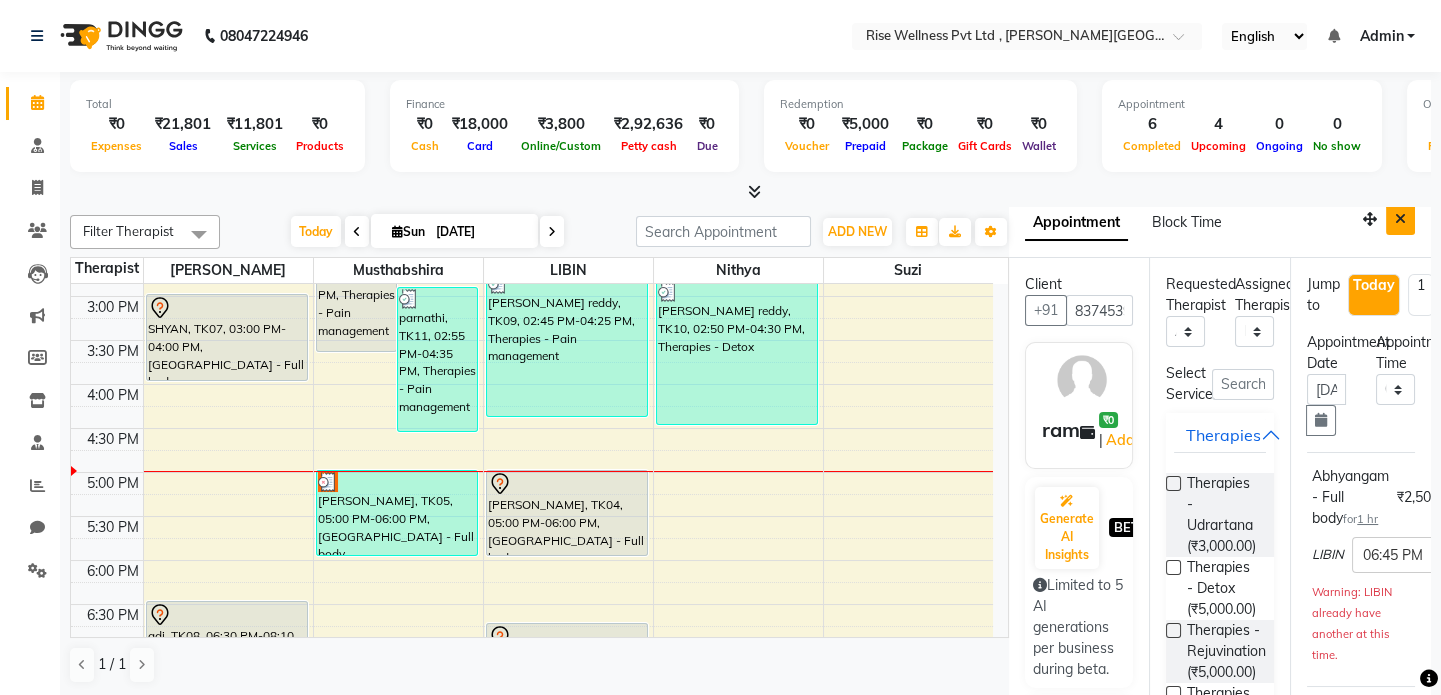 click at bounding box center [1400, 219] 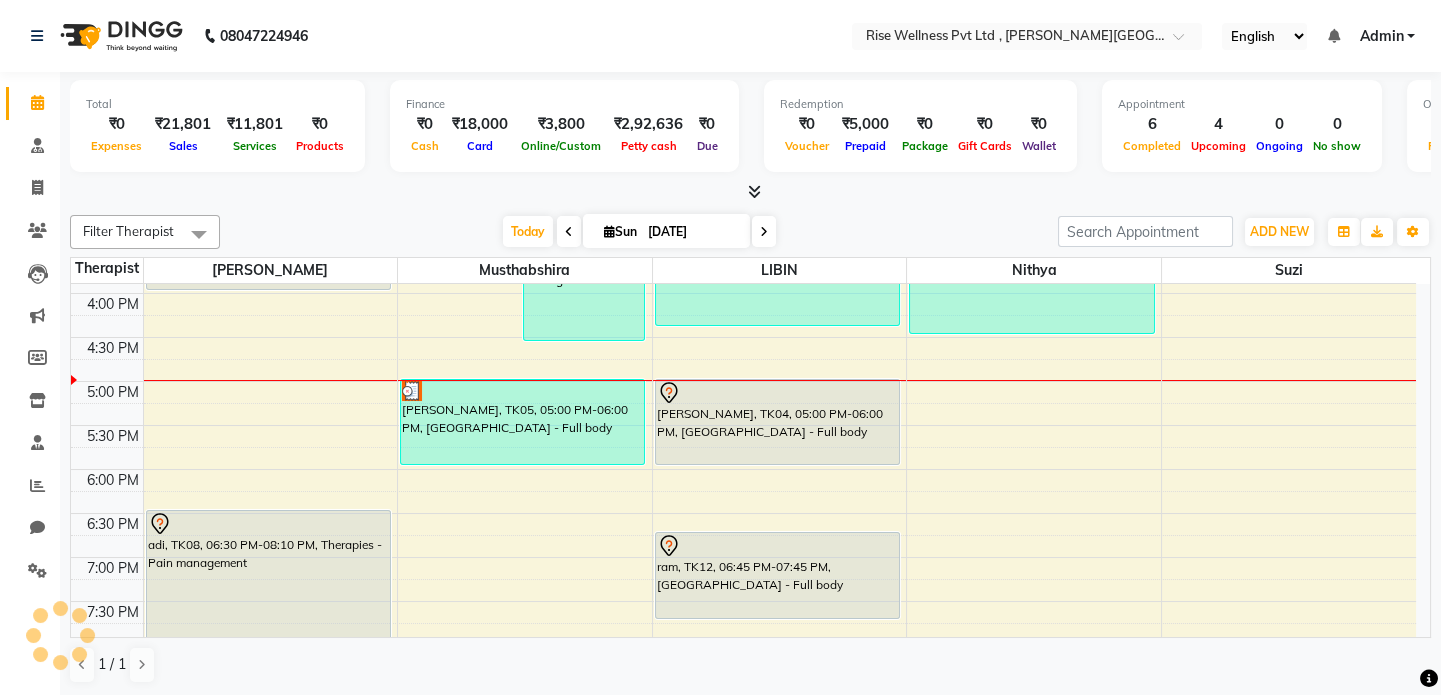 scroll, scrollTop: 785, scrollLeft: 0, axis: vertical 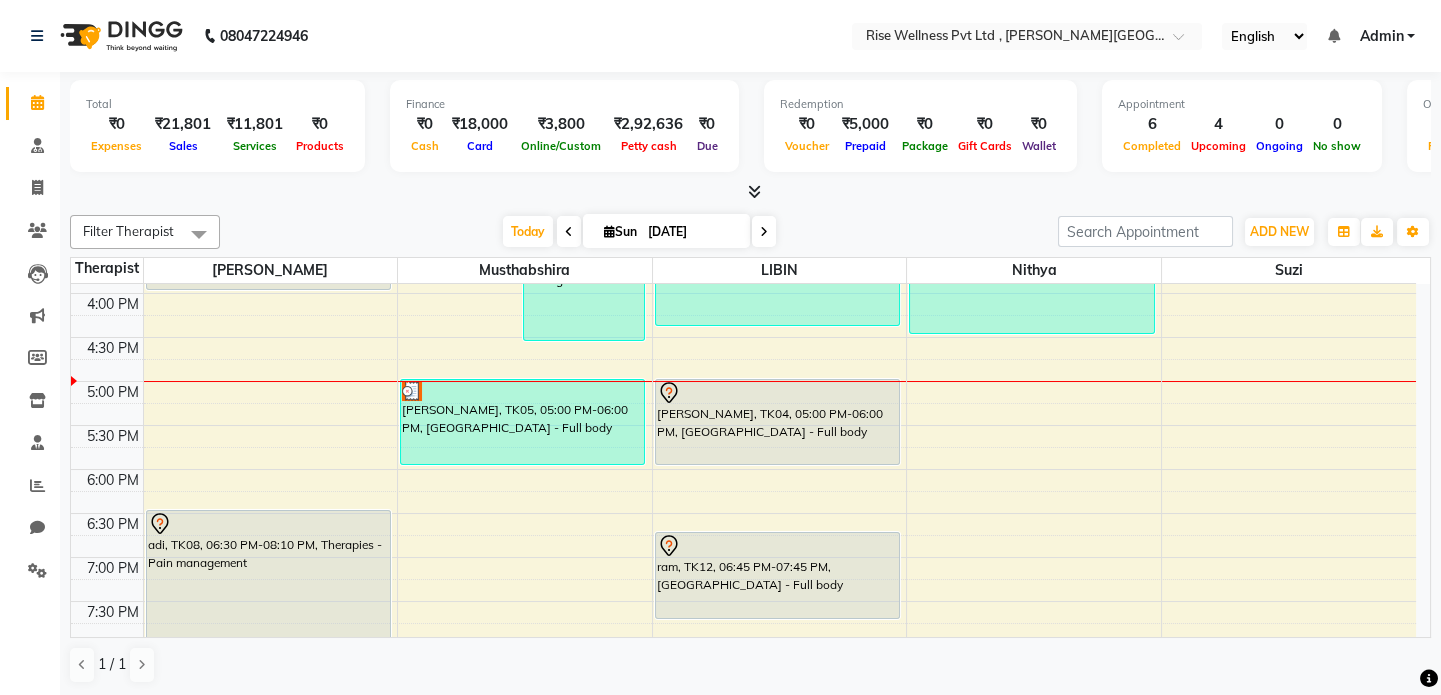 click at bounding box center (764, 232) 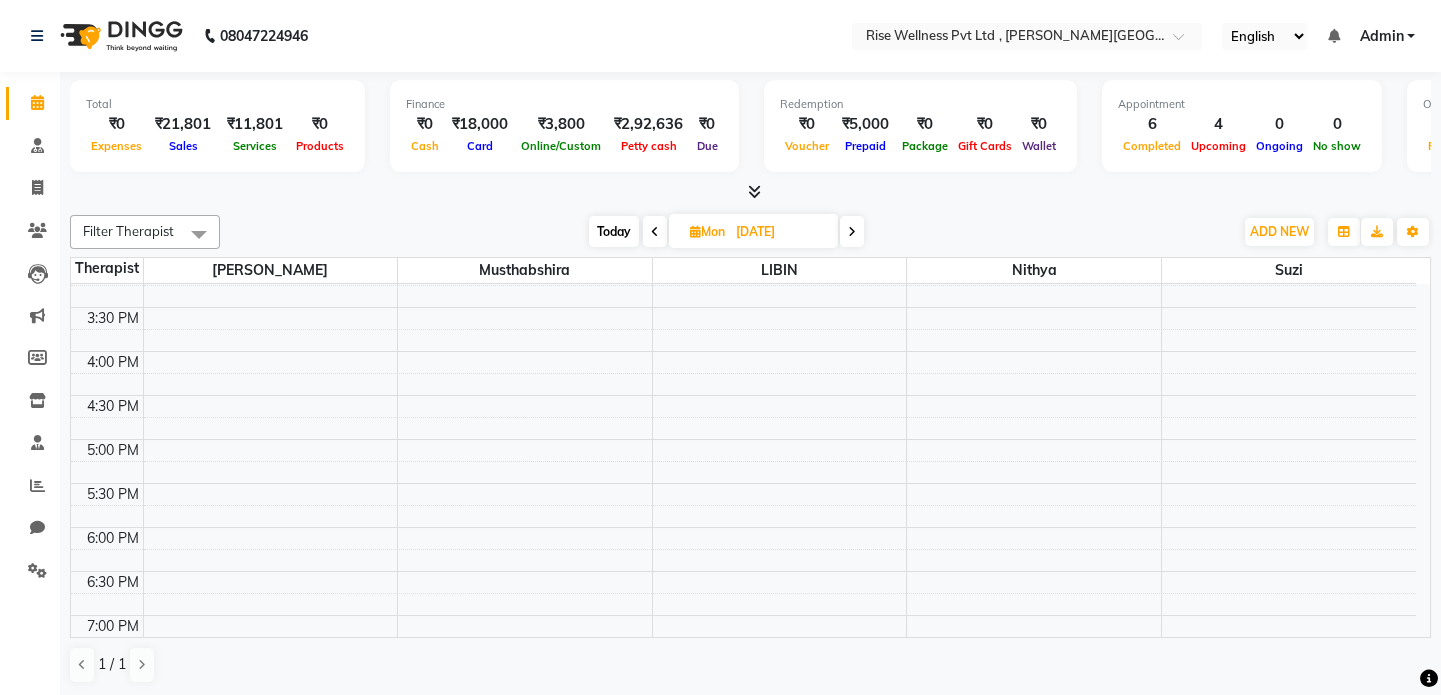 scroll, scrollTop: 727, scrollLeft: 0, axis: vertical 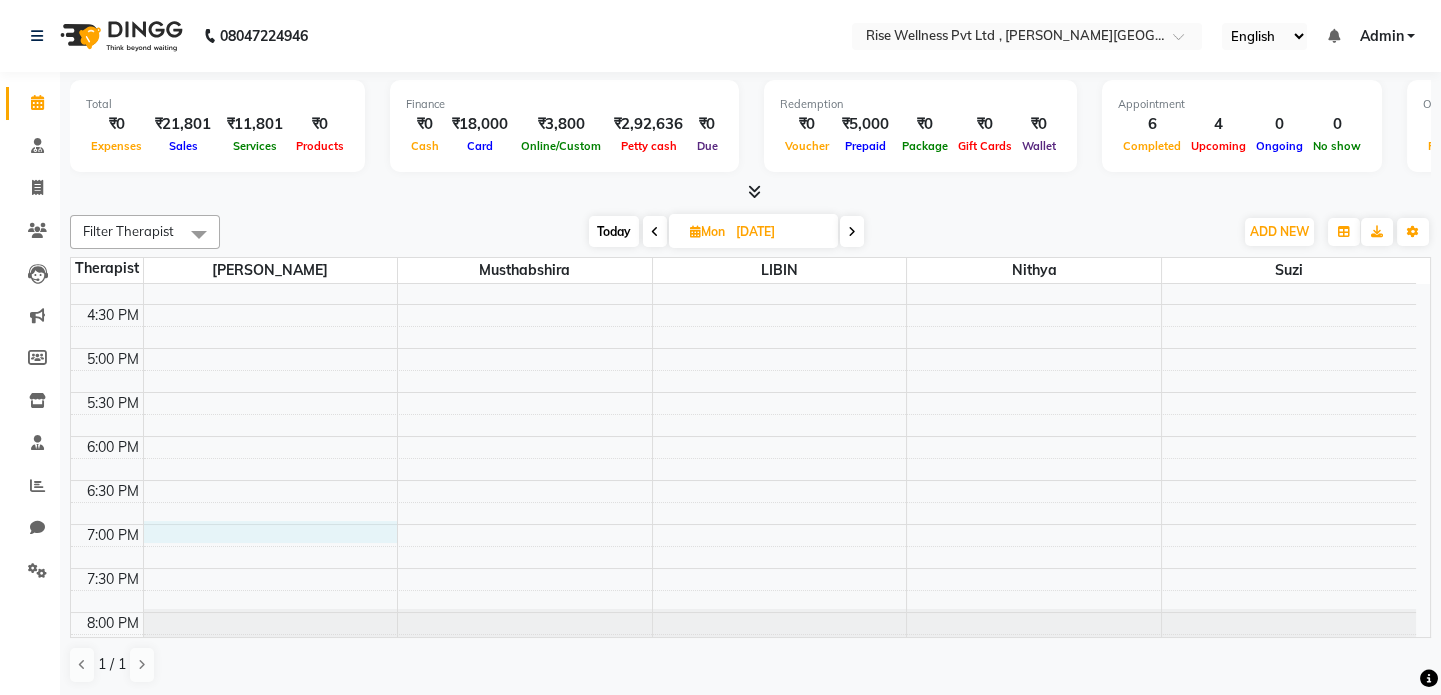click on "8:00 AM 8:30 AM 9:00 AM 9:30 AM 10:00 AM 10:30 AM 11:00 AM 11:30 AM 12:00 PM 12:30 PM 1:00 PM 1:30 PM 2:00 PM 2:30 PM 3:00 PM 3:30 PM 4:00 PM 4:30 PM 5:00 PM 5:30 PM 6:00 PM 6:30 PM 7:00 PM 7:30 PM 8:00 PM 8:30 PM" at bounding box center [743, 128] 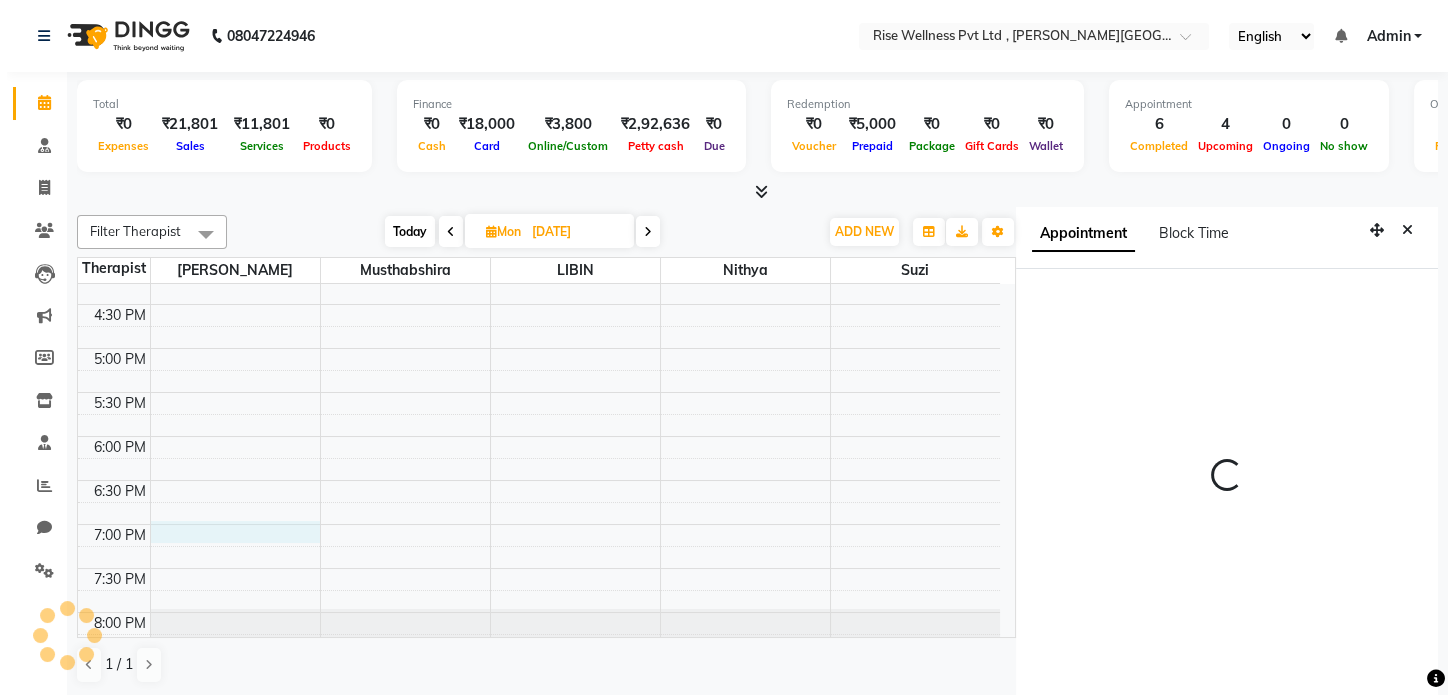 scroll, scrollTop: 8, scrollLeft: 0, axis: vertical 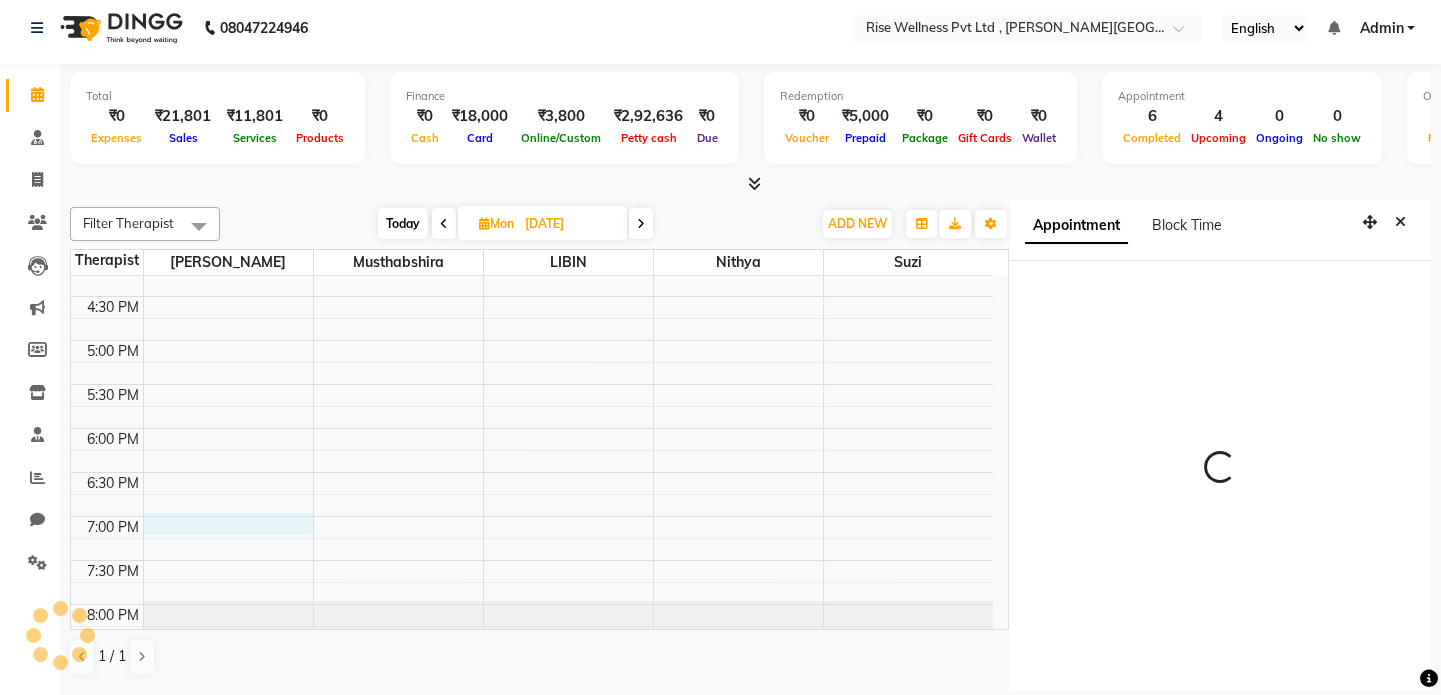 select on "1140" 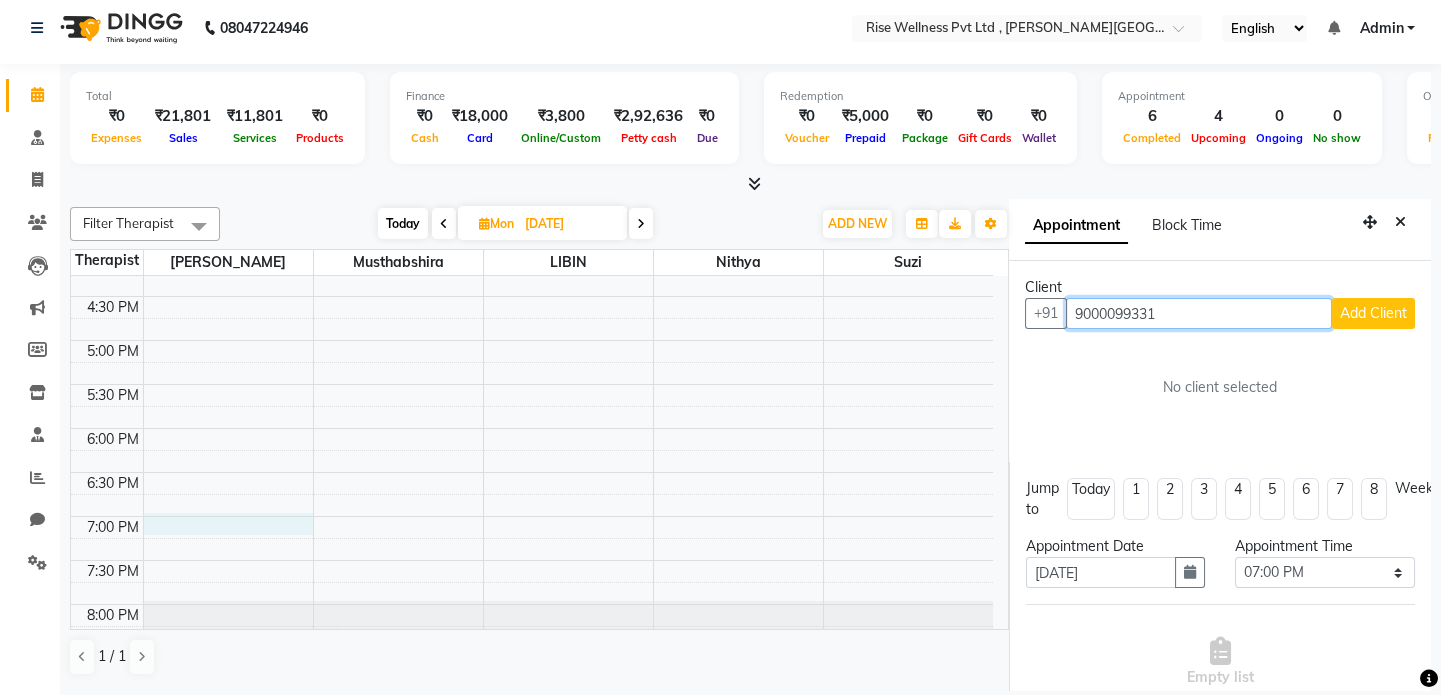 type on "9000099331" 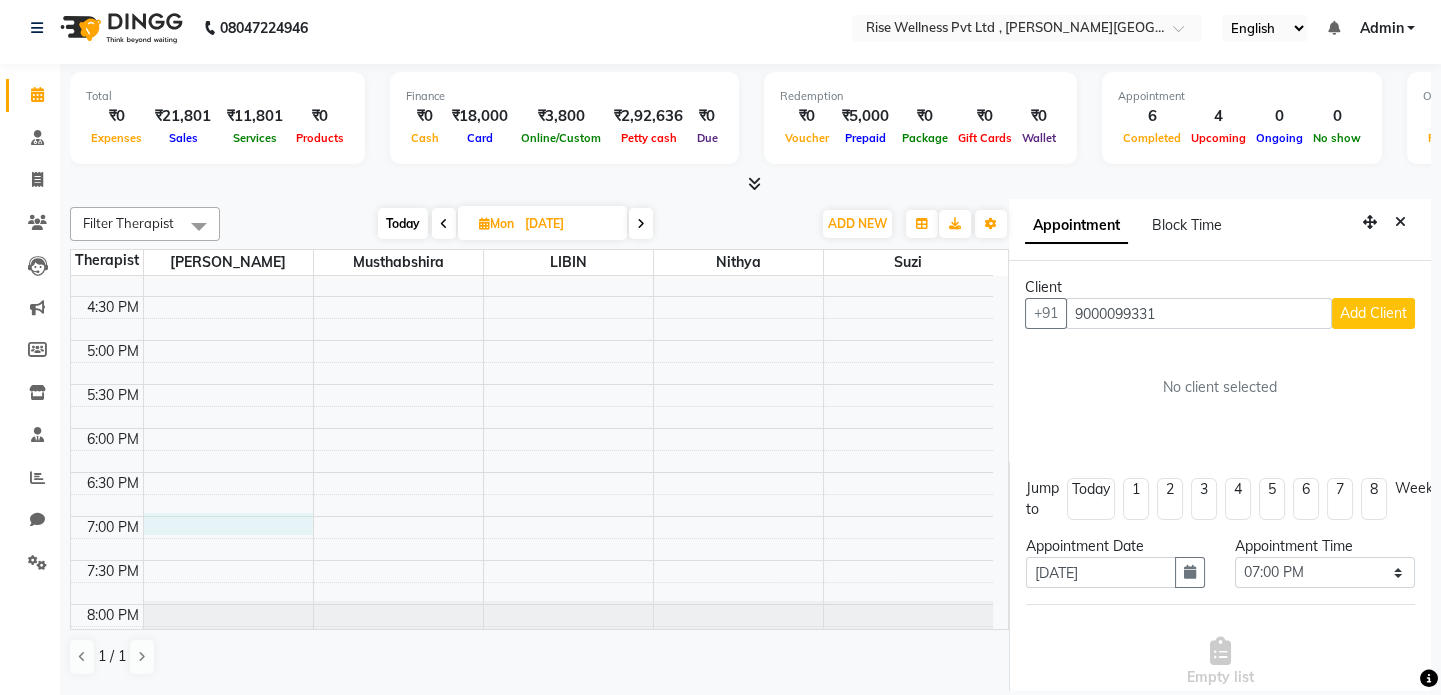 click on "Add Client" at bounding box center (1373, 313) 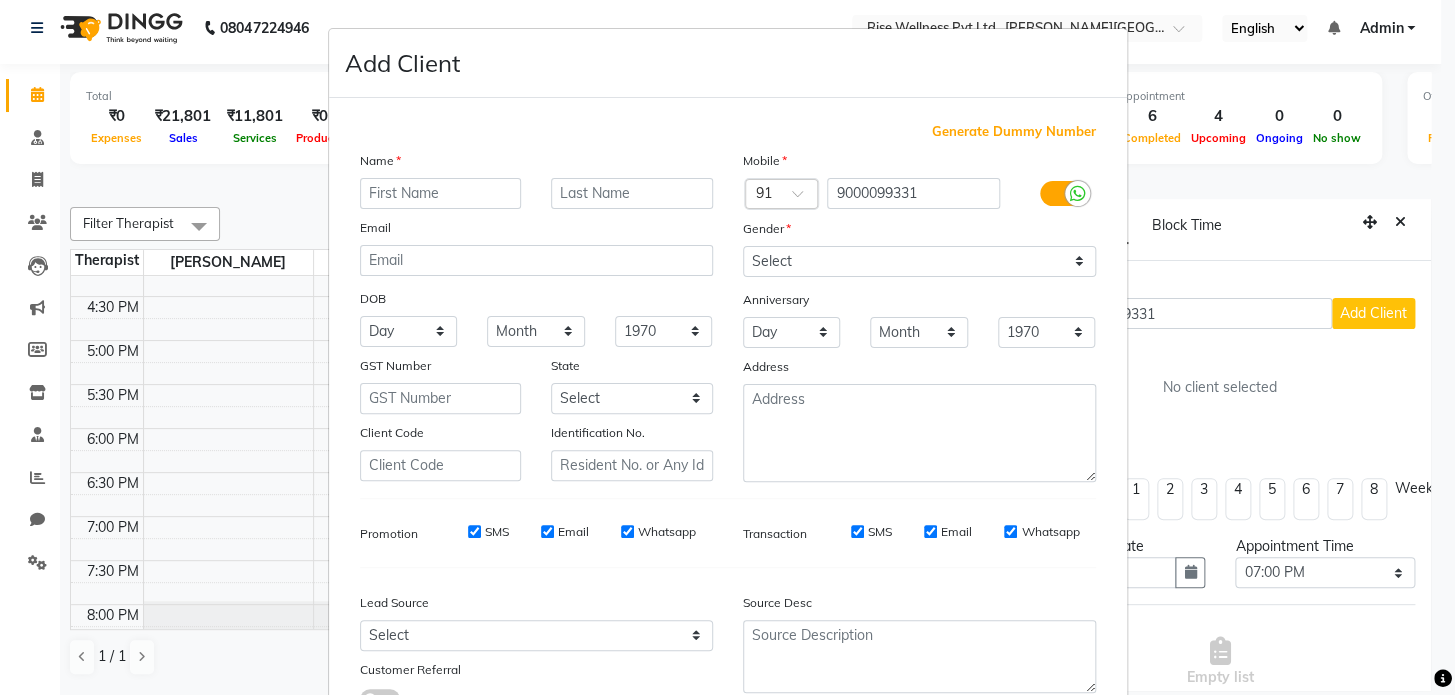 click at bounding box center (441, 193) 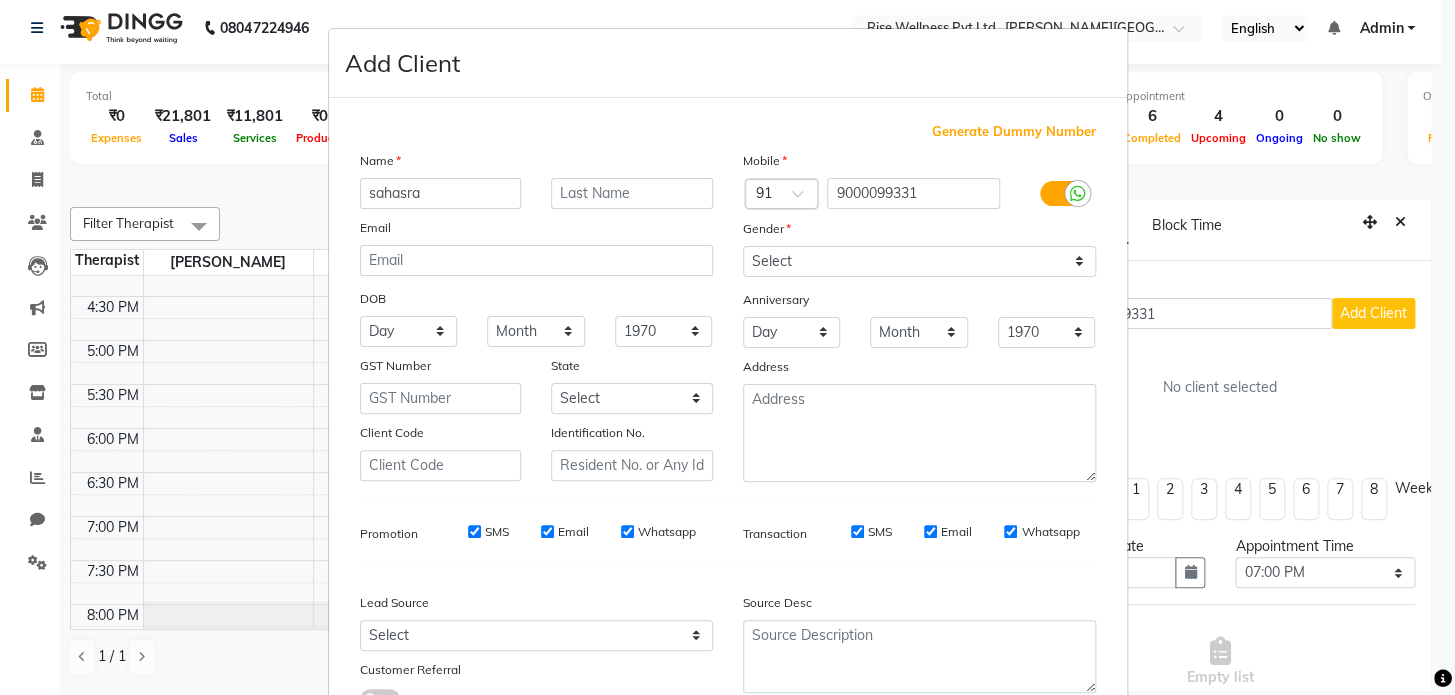 type on "sahasra" 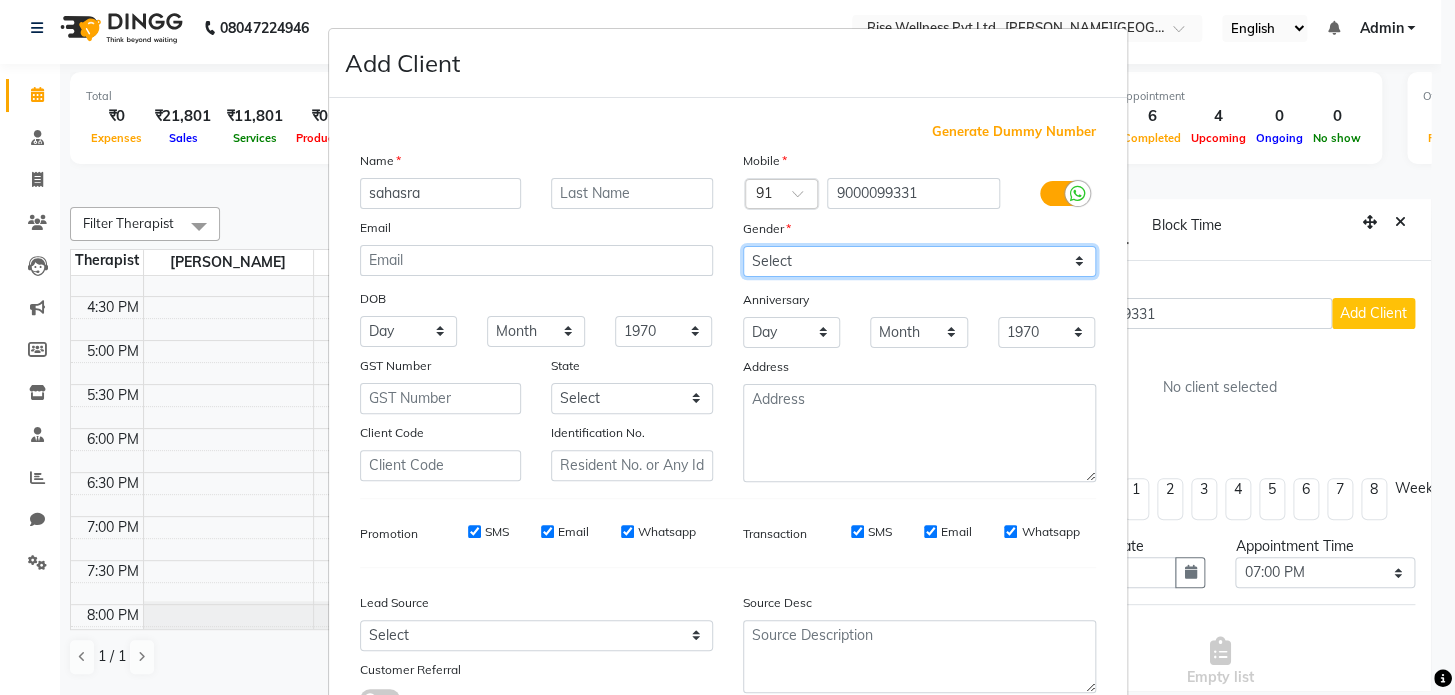 click on "Select [DEMOGRAPHIC_DATA] [DEMOGRAPHIC_DATA] Other Prefer Not To Say" at bounding box center (919, 261) 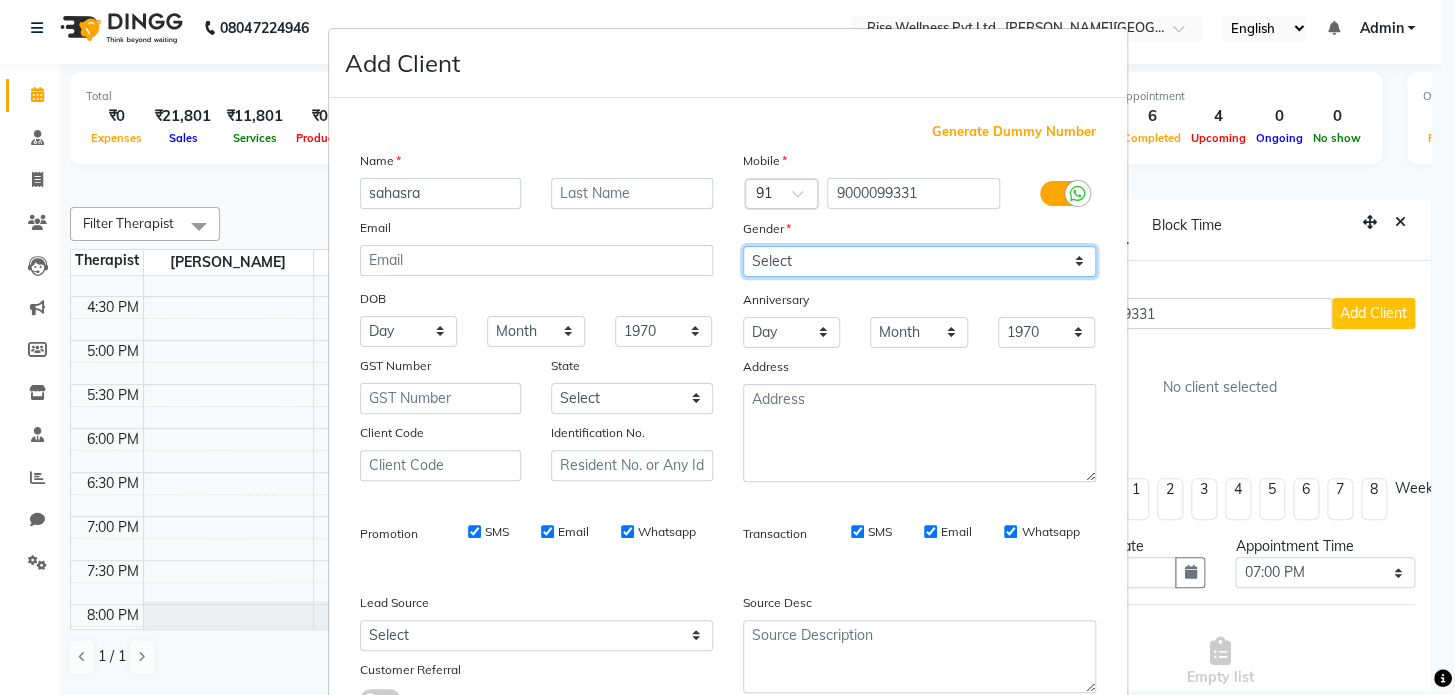 click on "Select [DEMOGRAPHIC_DATA] [DEMOGRAPHIC_DATA] Other Prefer Not To Say" at bounding box center (919, 261) 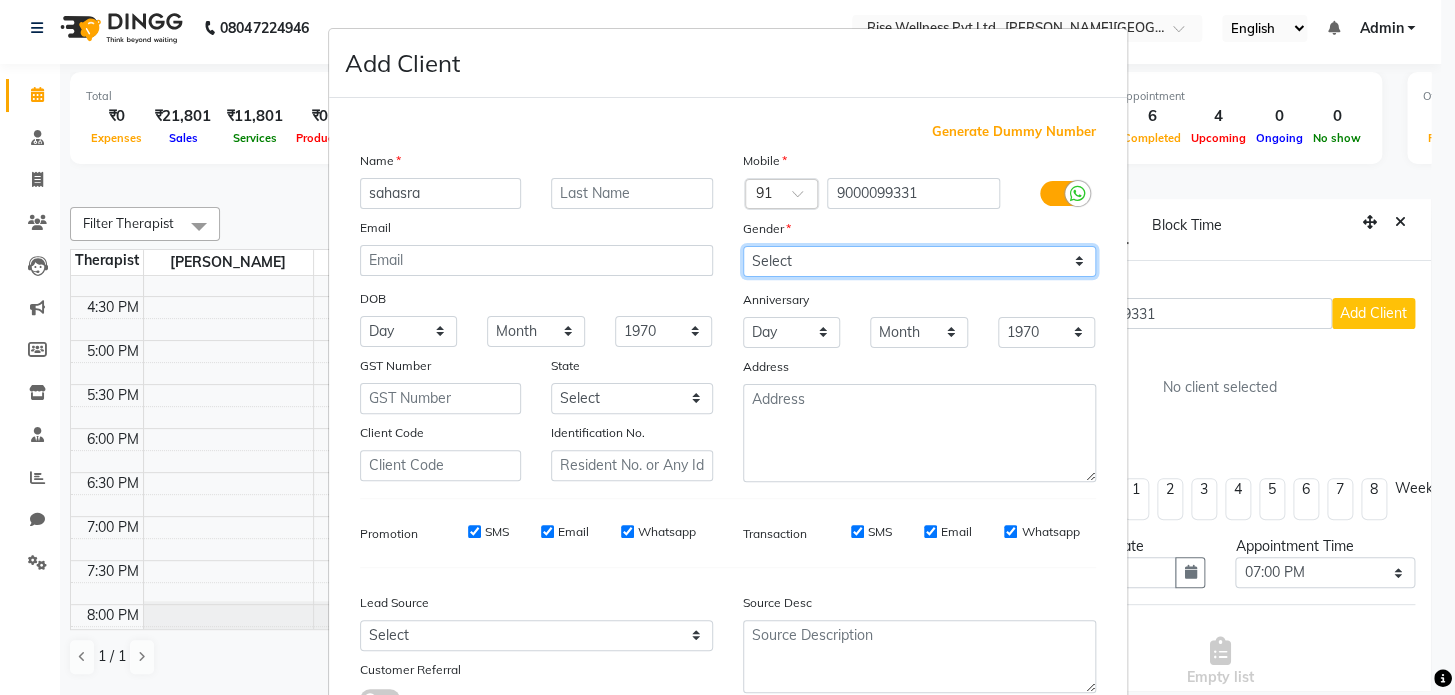 click on "Select [DEMOGRAPHIC_DATA] [DEMOGRAPHIC_DATA] Other Prefer Not To Say" at bounding box center (919, 261) 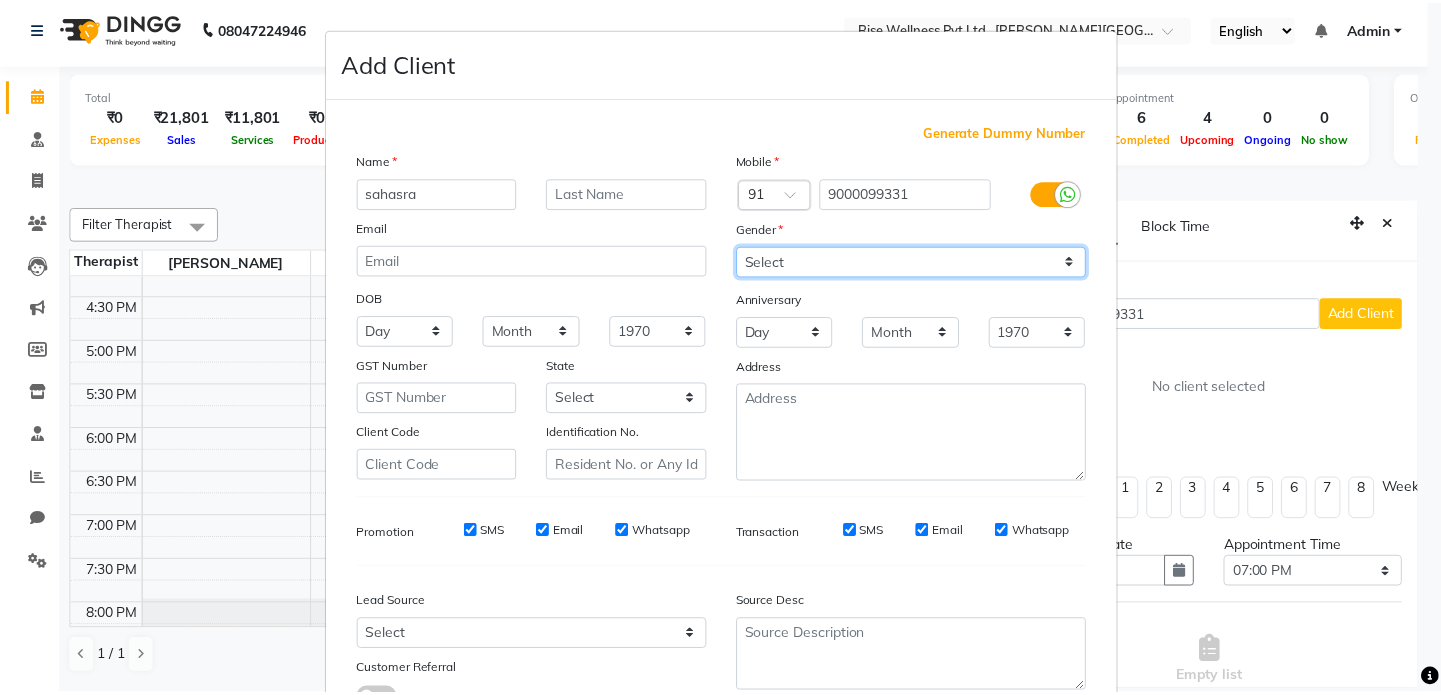 scroll, scrollTop: 158, scrollLeft: 0, axis: vertical 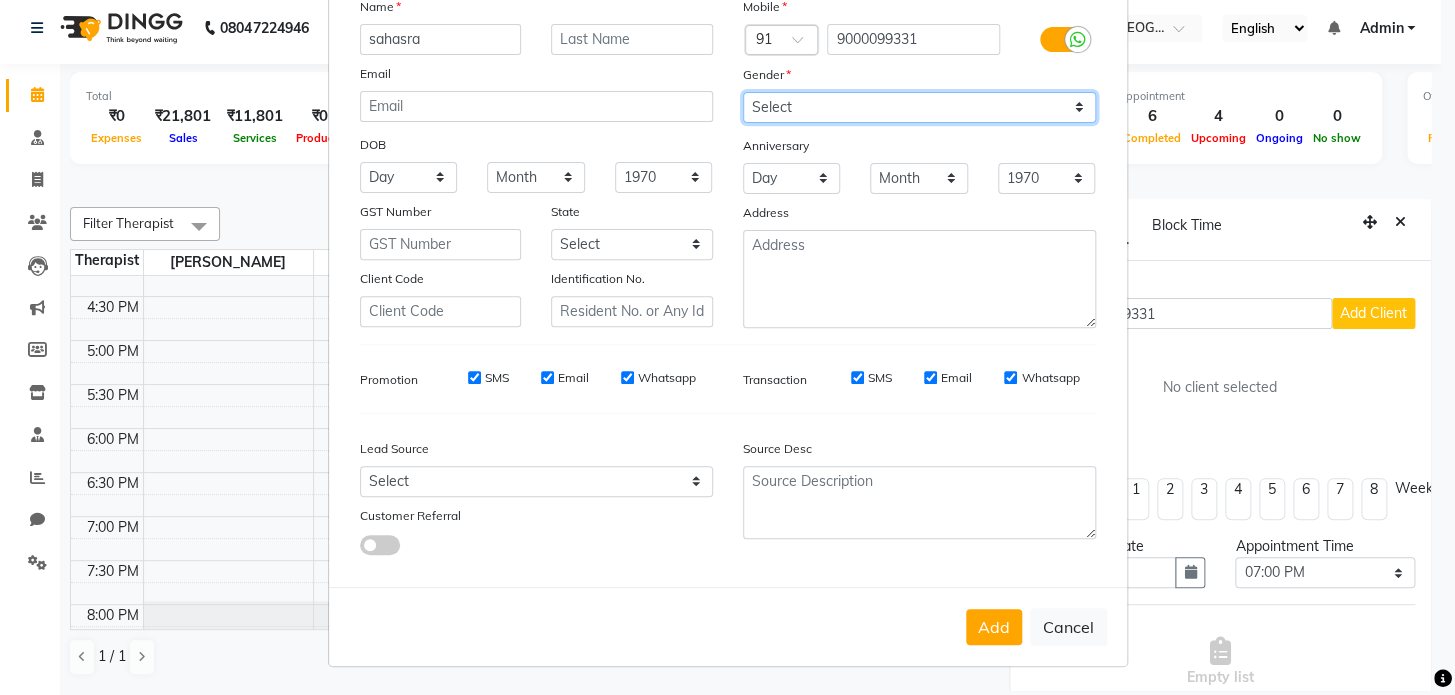 click on "Select [DEMOGRAPHIC_DATA] [DEMOGRAPHIC_DATA] Other Prefer Not To Say" at bounding box center [919, 107] 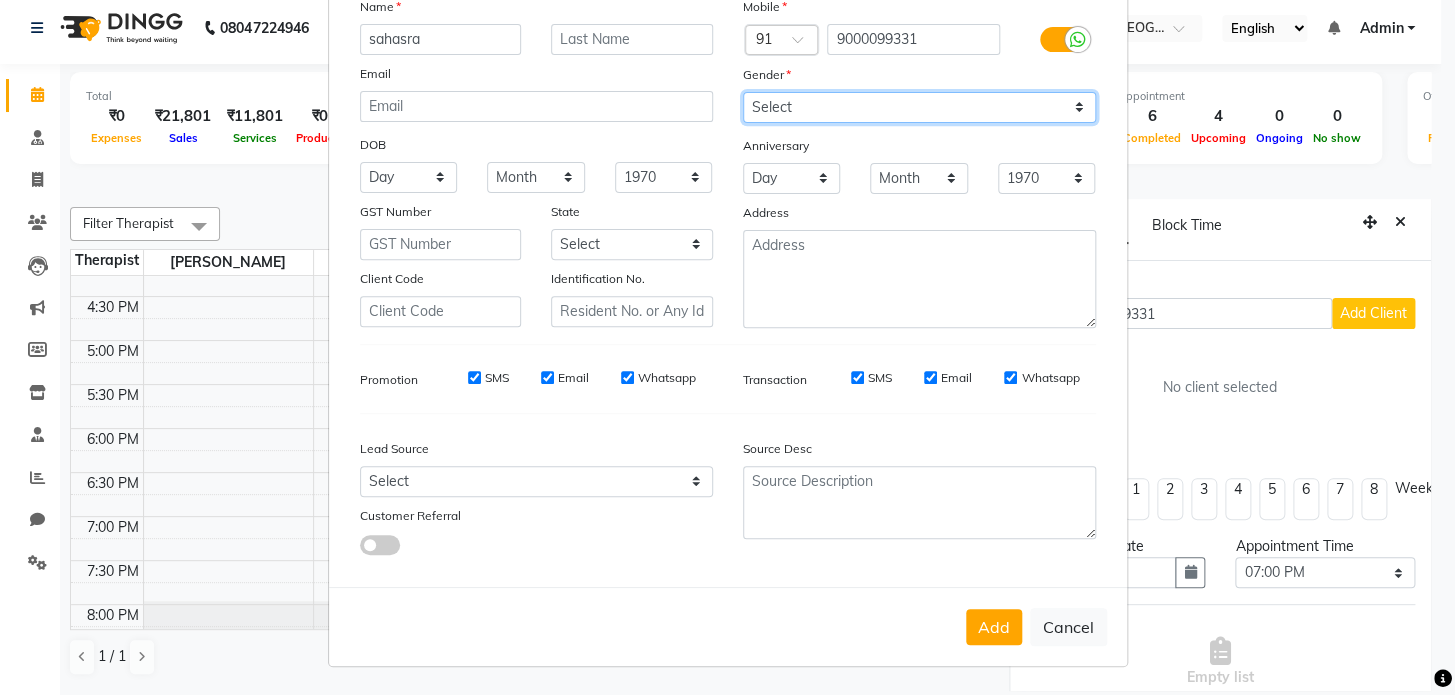 click on "Select [DEMOGRAPHIC_DATA] [DEMOGRAPHIC_DATA] Other Prefer Not To Say" at bounding box center [919, 107] 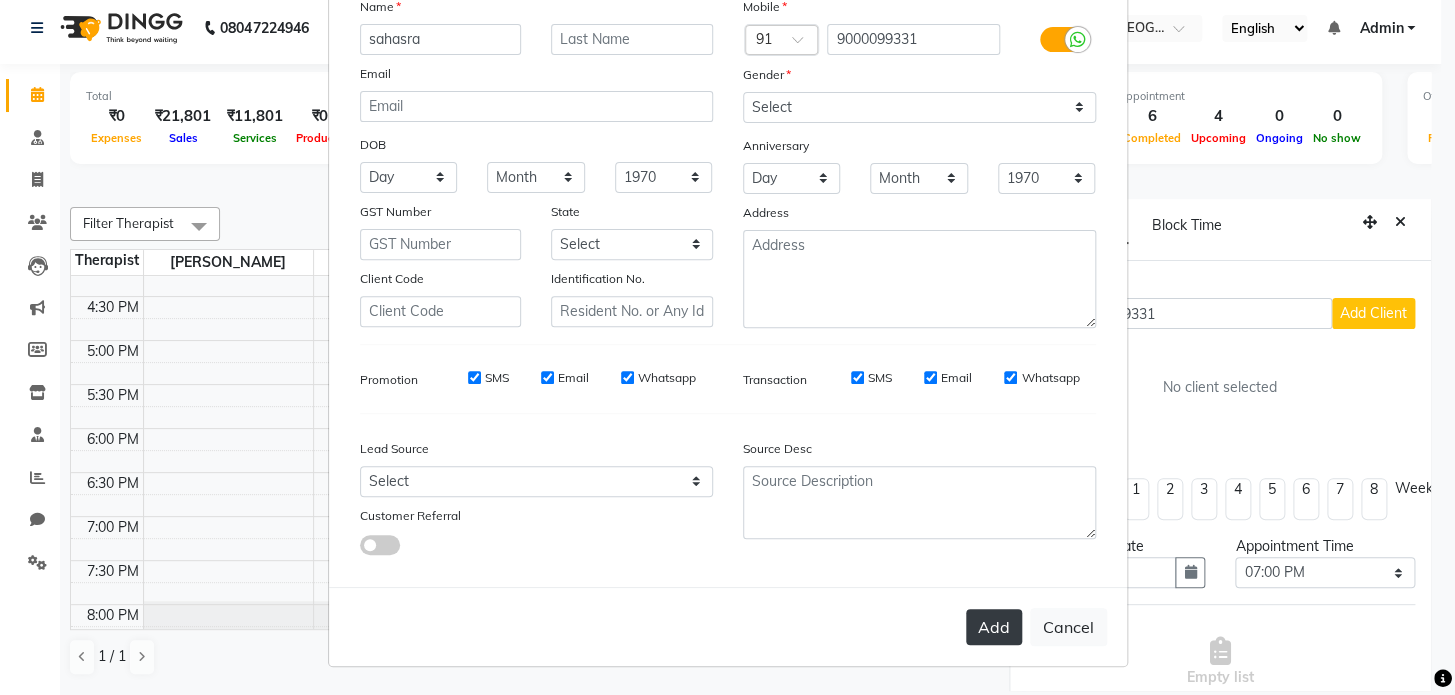 click on "Add" at bounding box center [994, 627] 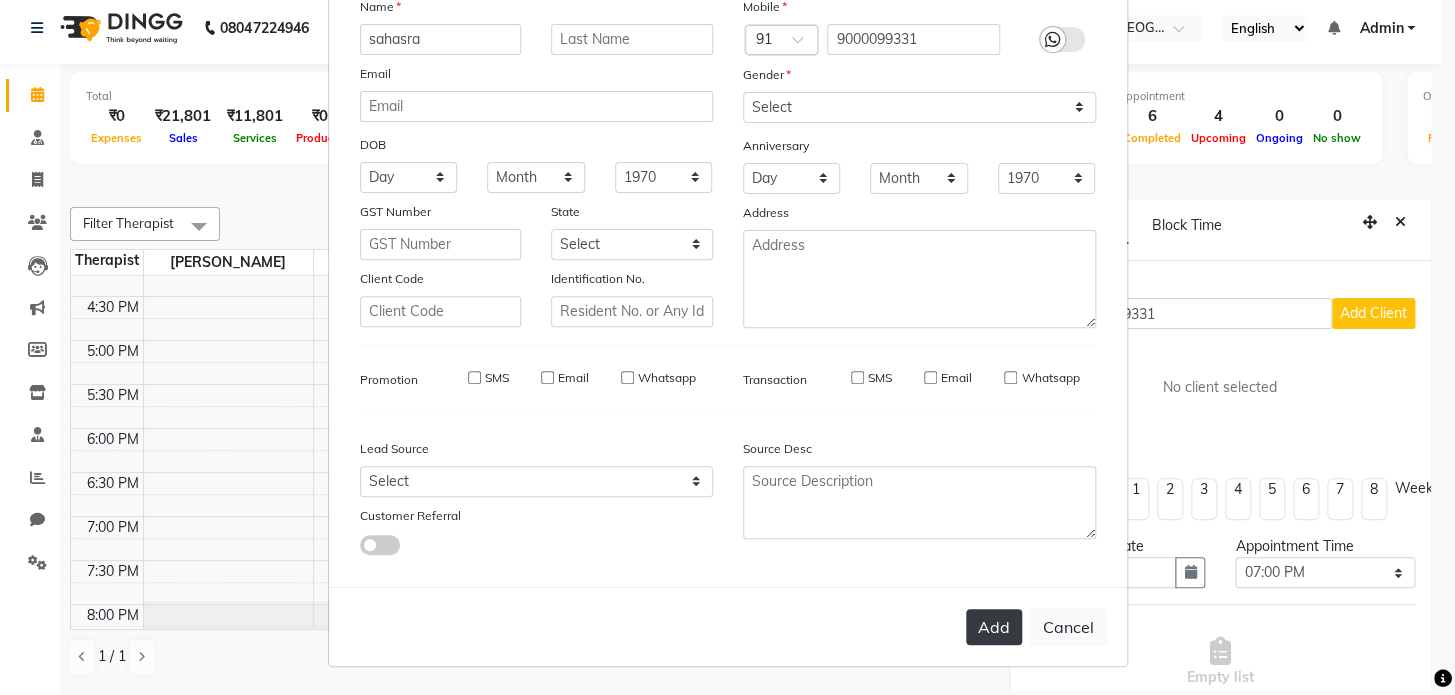 type 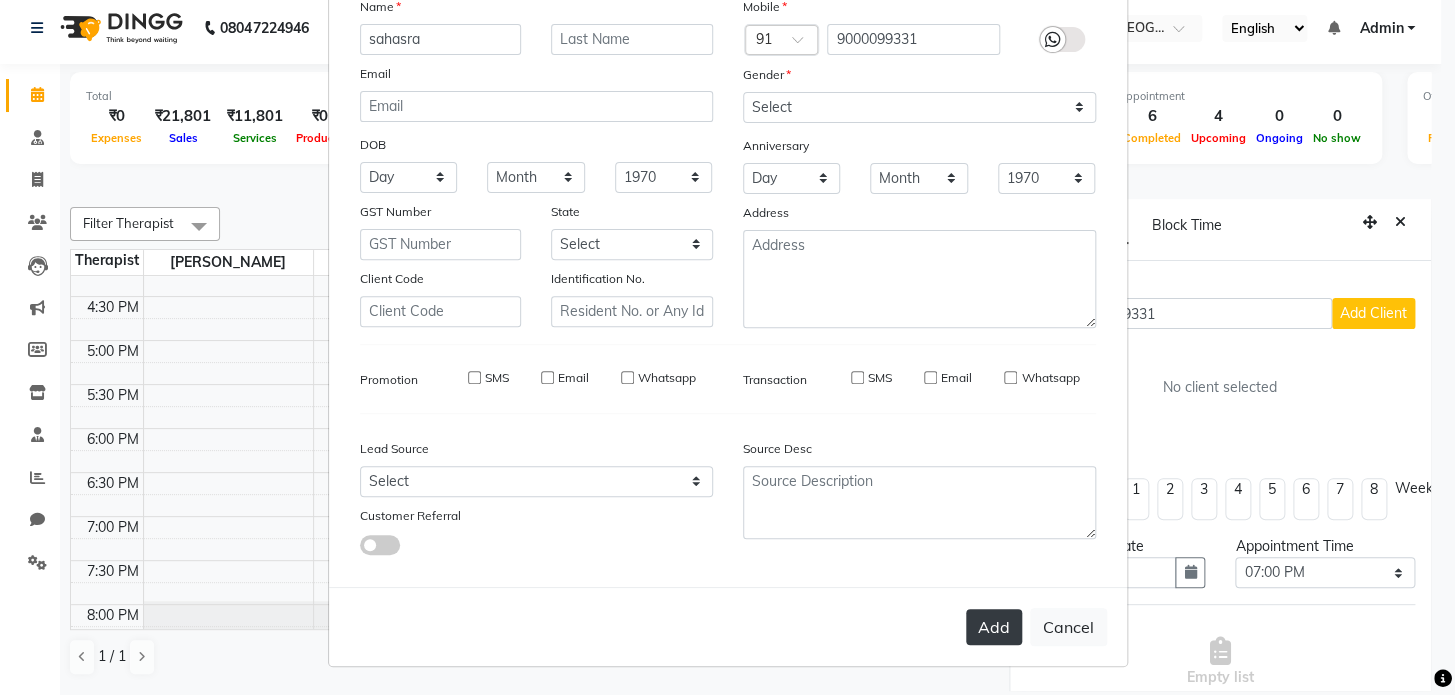 select 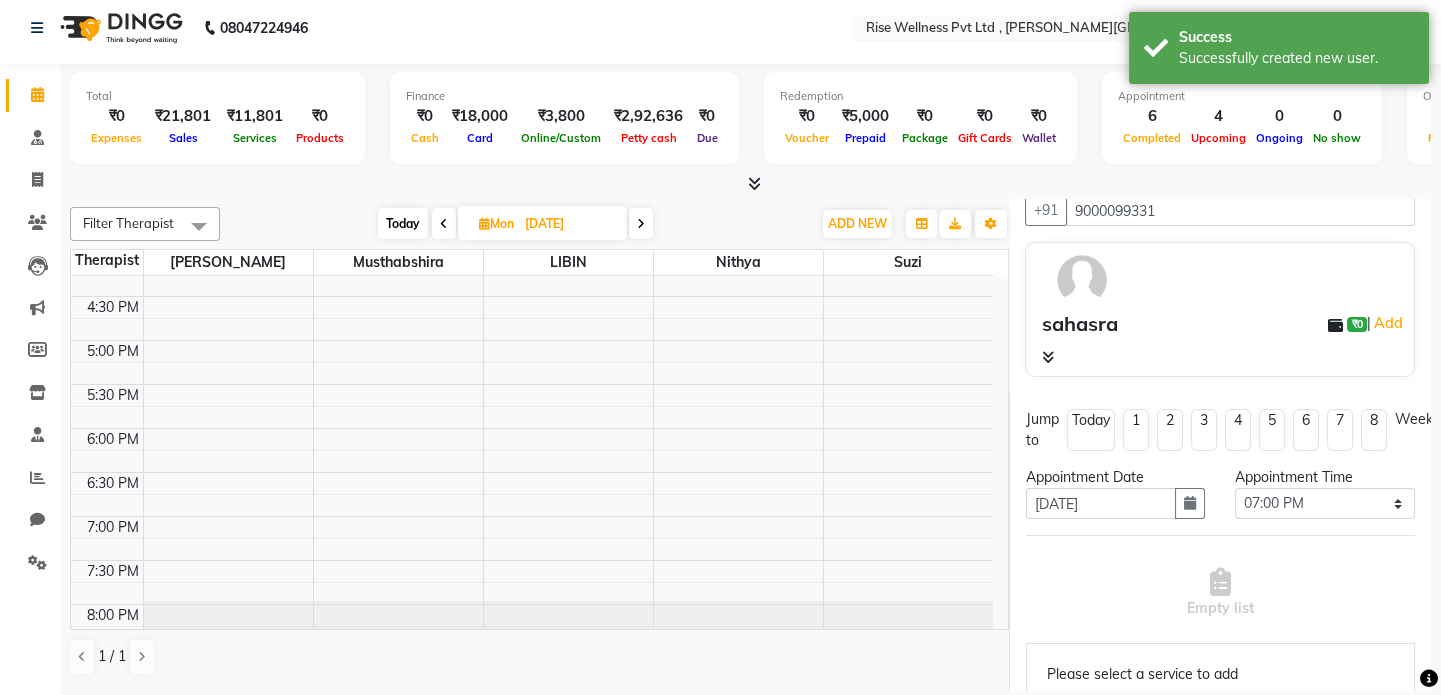 scroll, scrollTop: 363, scrollLeft: 0, axis: vertical 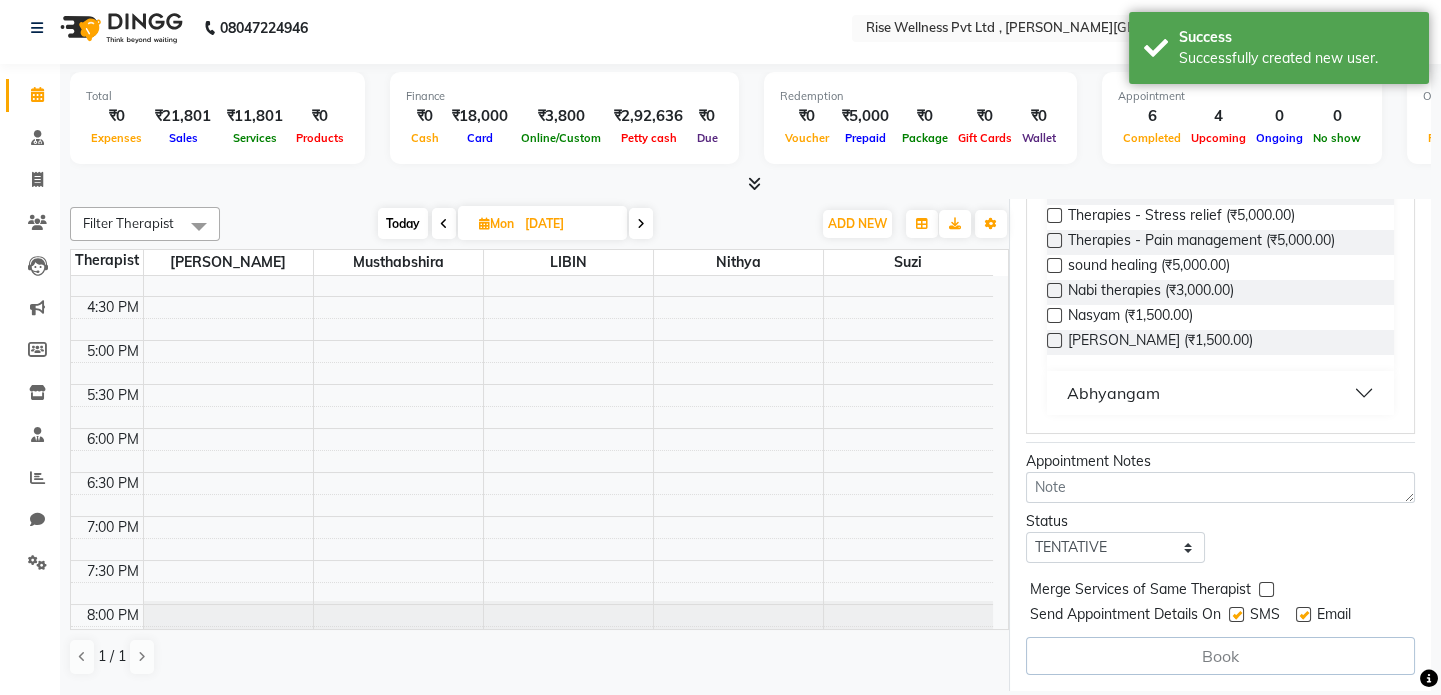click on "Abhyangam" at bounding box center (1220, 393) 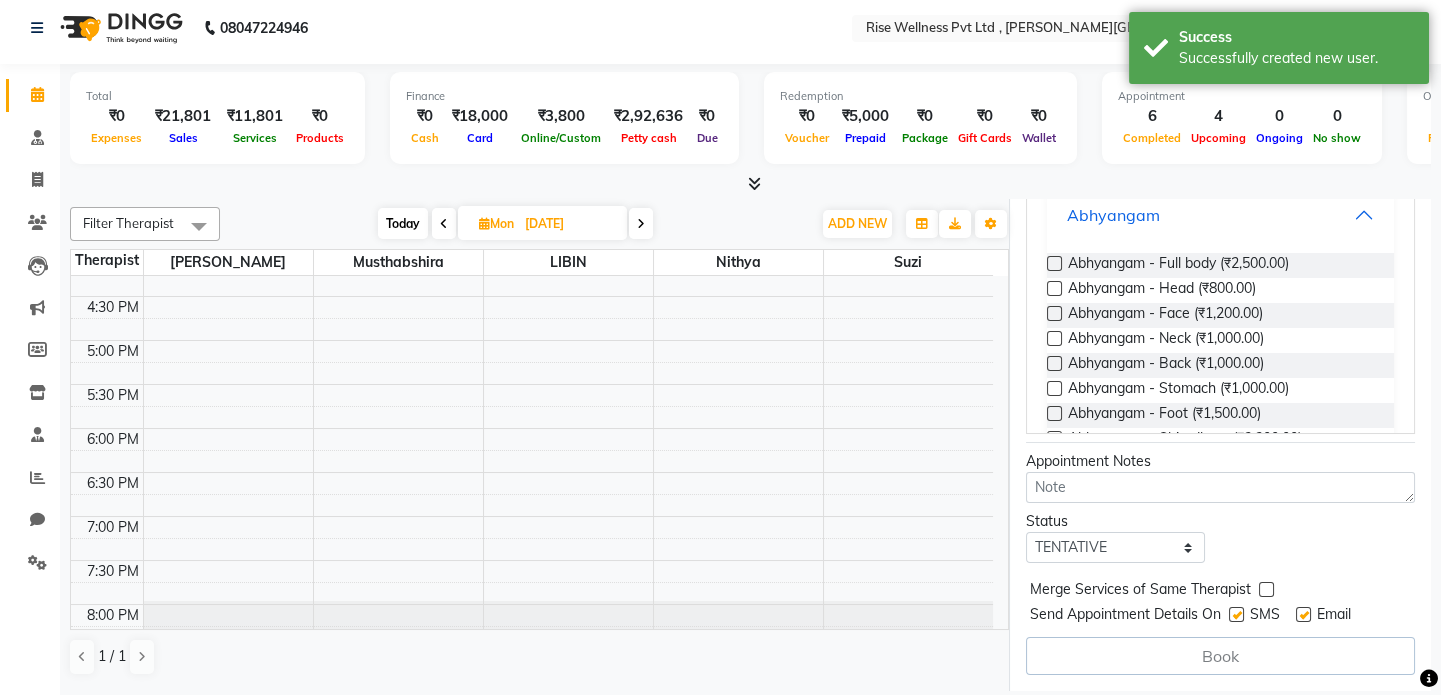 scroll, scrollTop: 563, scrollLeft: 0, axis: vertical 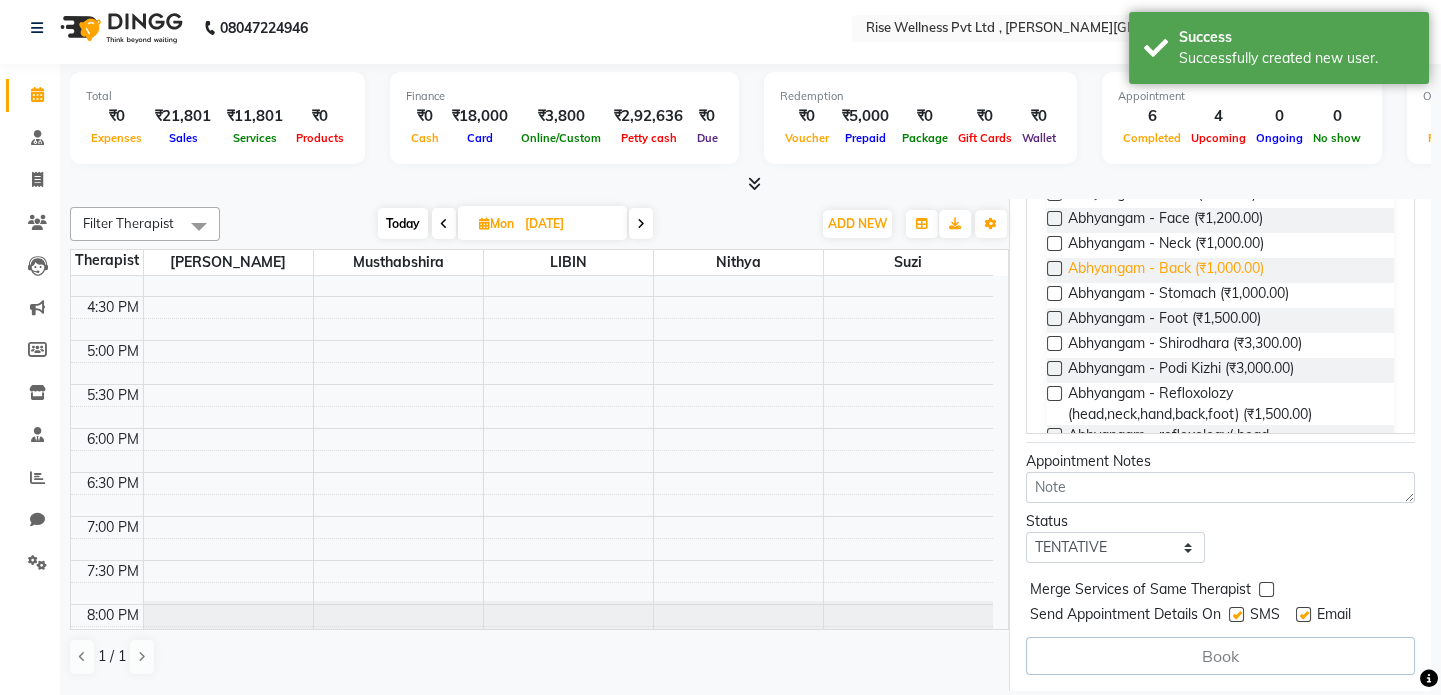 click on "Abhyangam - Back (₹1,000.00)" at bounding box center [1166, 270] 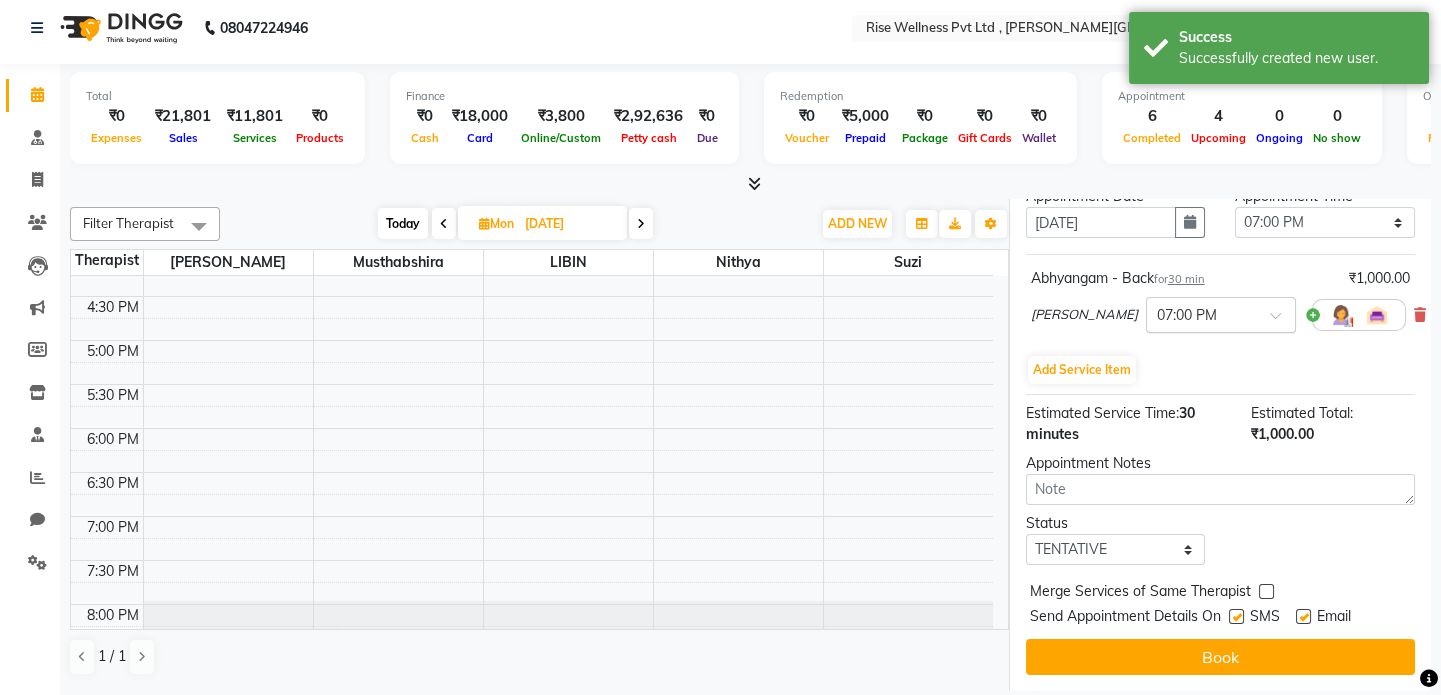 scroll, scrollTop: 396, scrollLeft: 0, axis: vertical 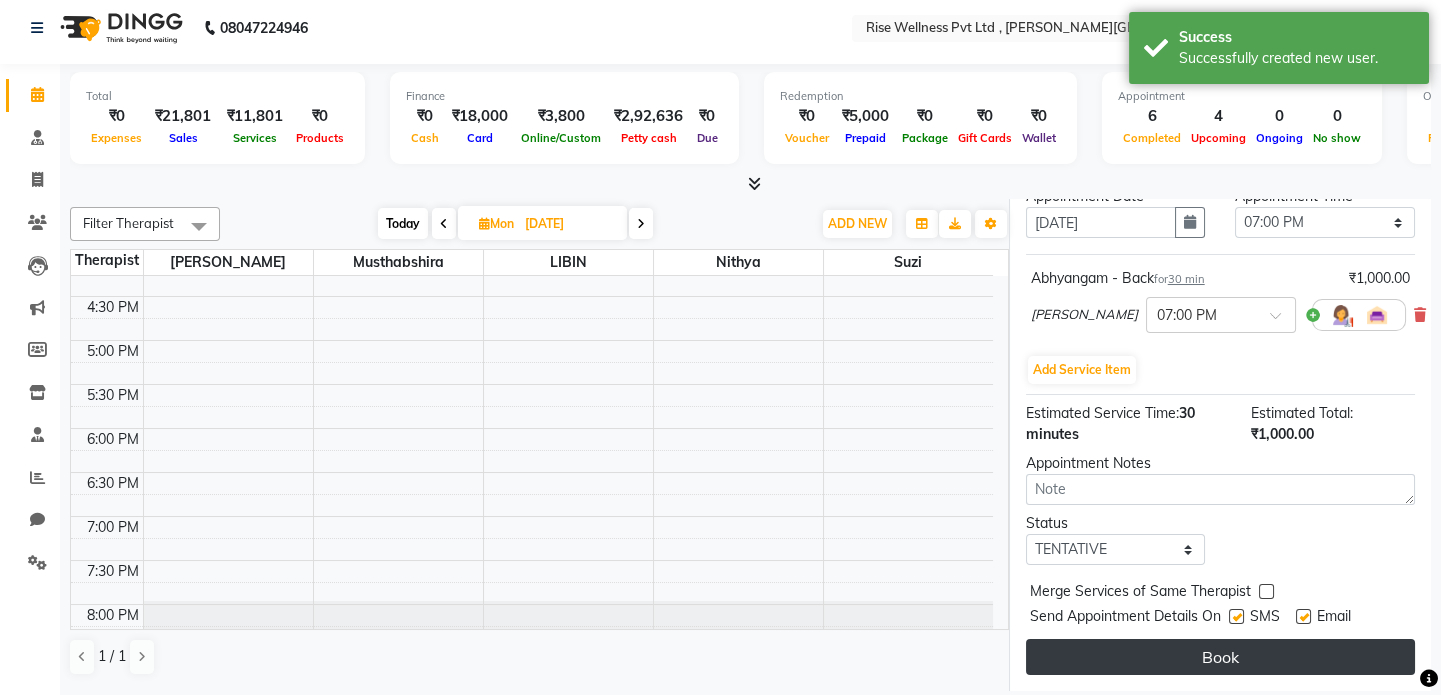 click on "Book" at bounding box center [1220, 657] 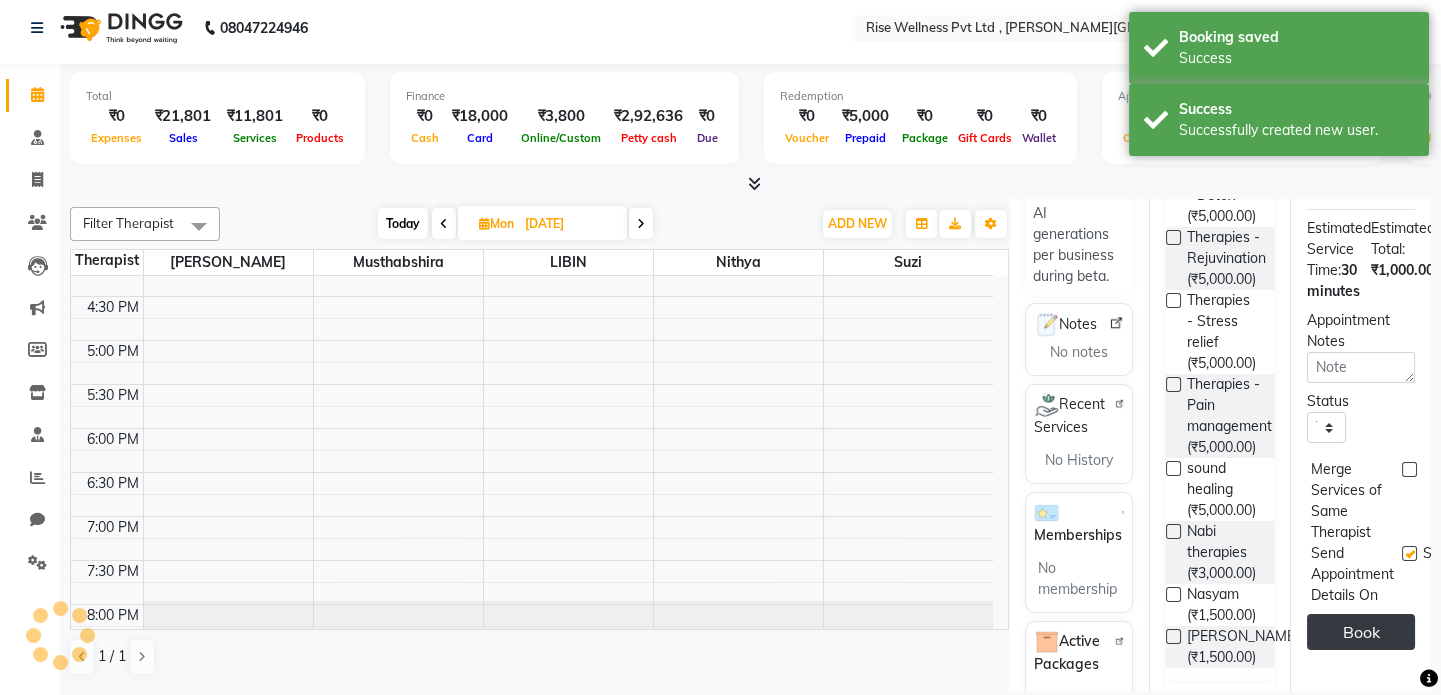 scroll, scrollTop: 0, scrollLeft: 0, axis: both 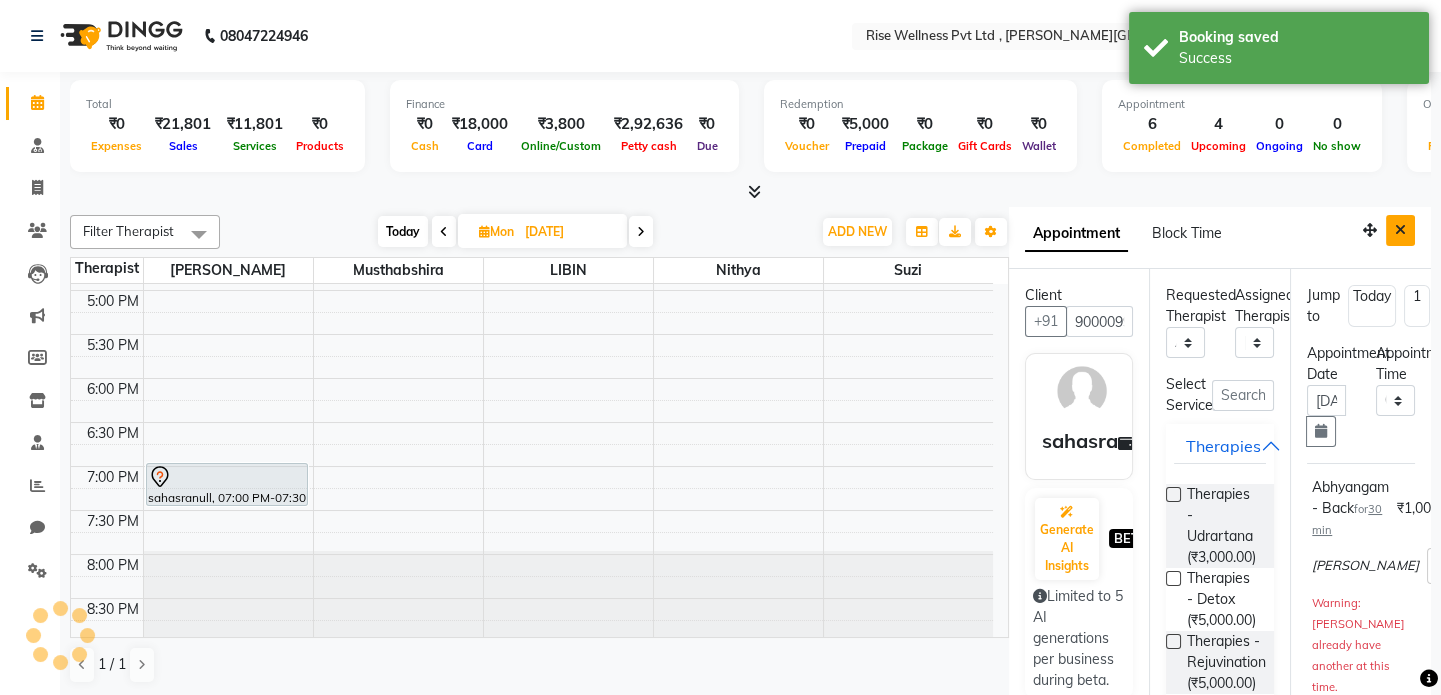 click at bounding box center [1400, 230] 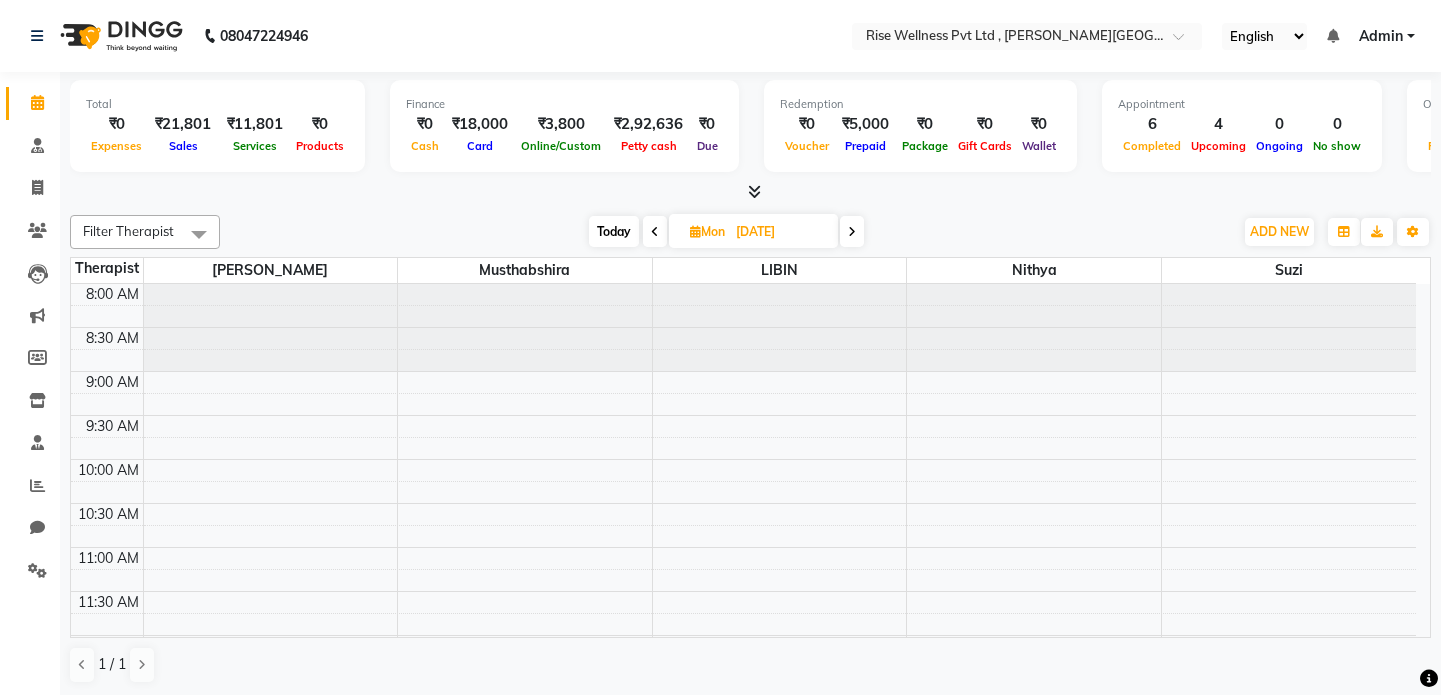 scroll, scrollTop: 0, scrollLeft: 0, axis: both 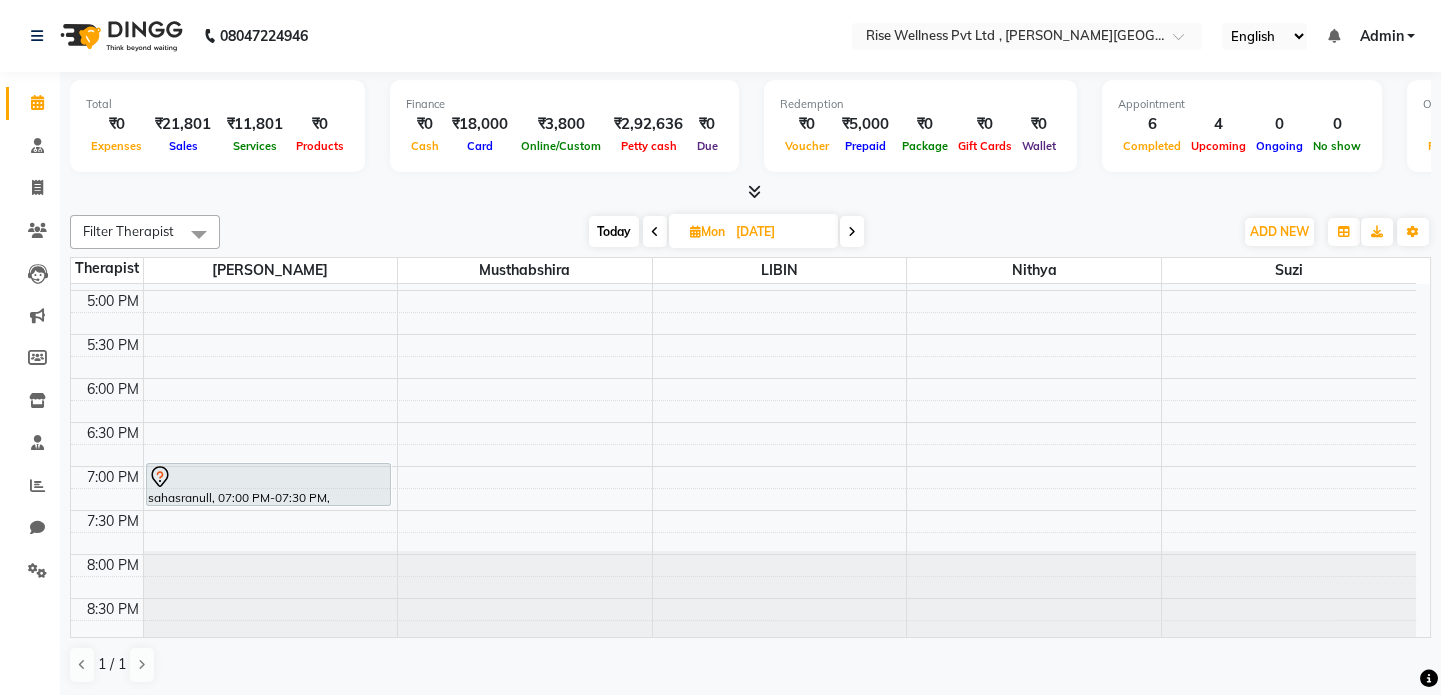 click on "Today" at bounding box center [614, 231] 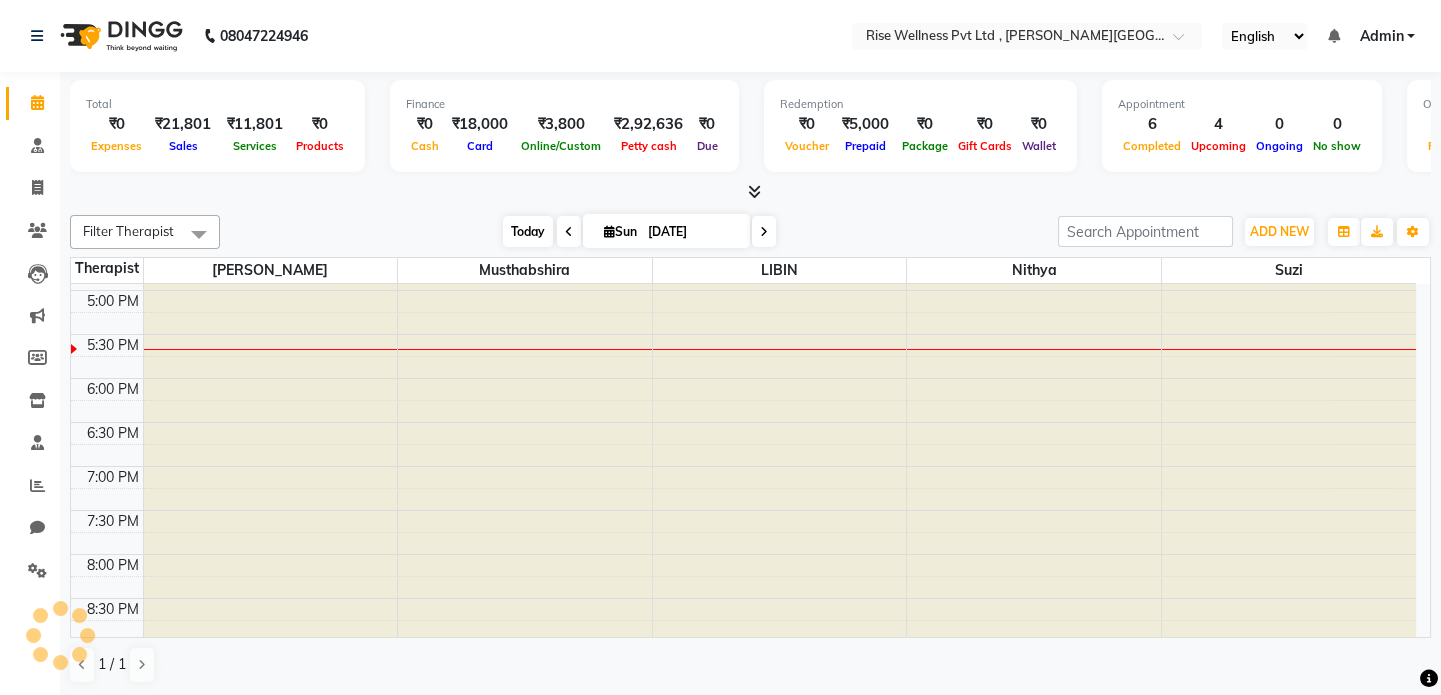 scroll, scrollTop: 786, scrollLeft: 0, axis: vertical 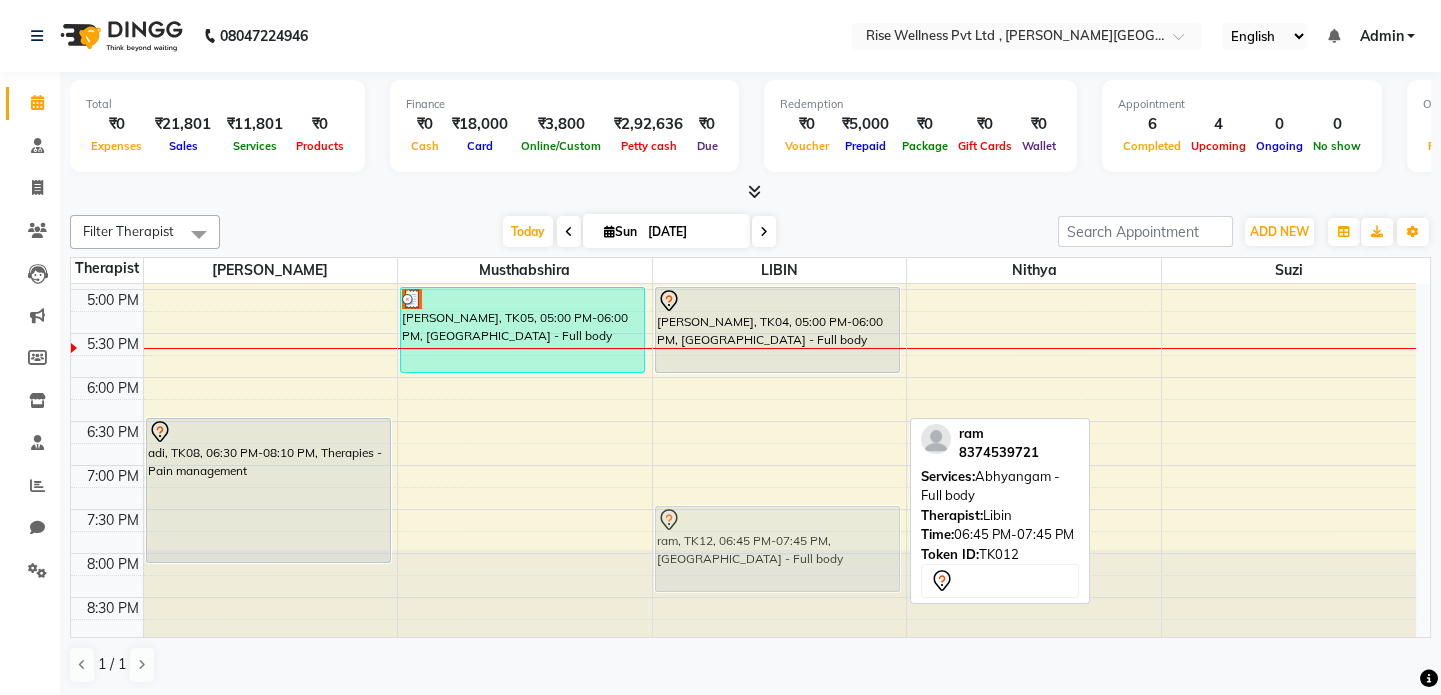 drag, startPoint x: 827, startPoint y: 487, endPoint x: 840, endPoint y: 548, distance: 62.369865 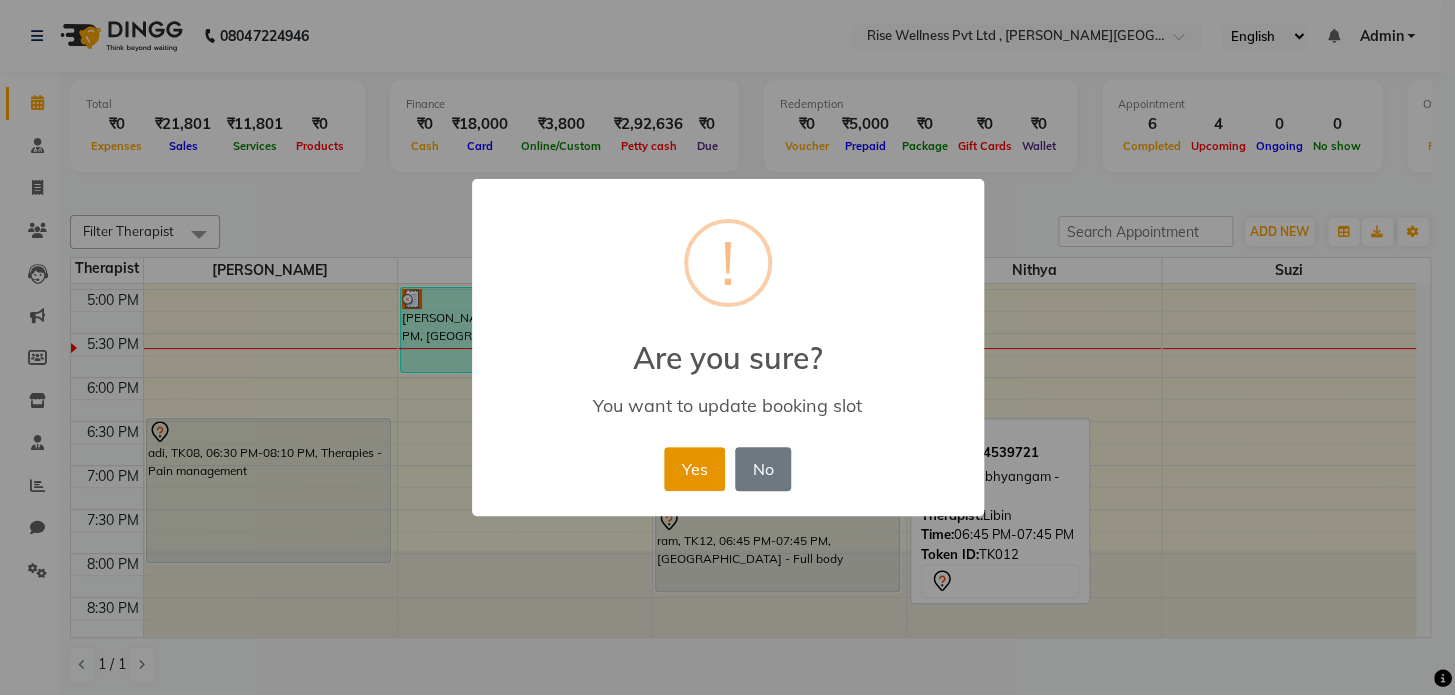 click on "Yes" at bounding box center (694, 469) 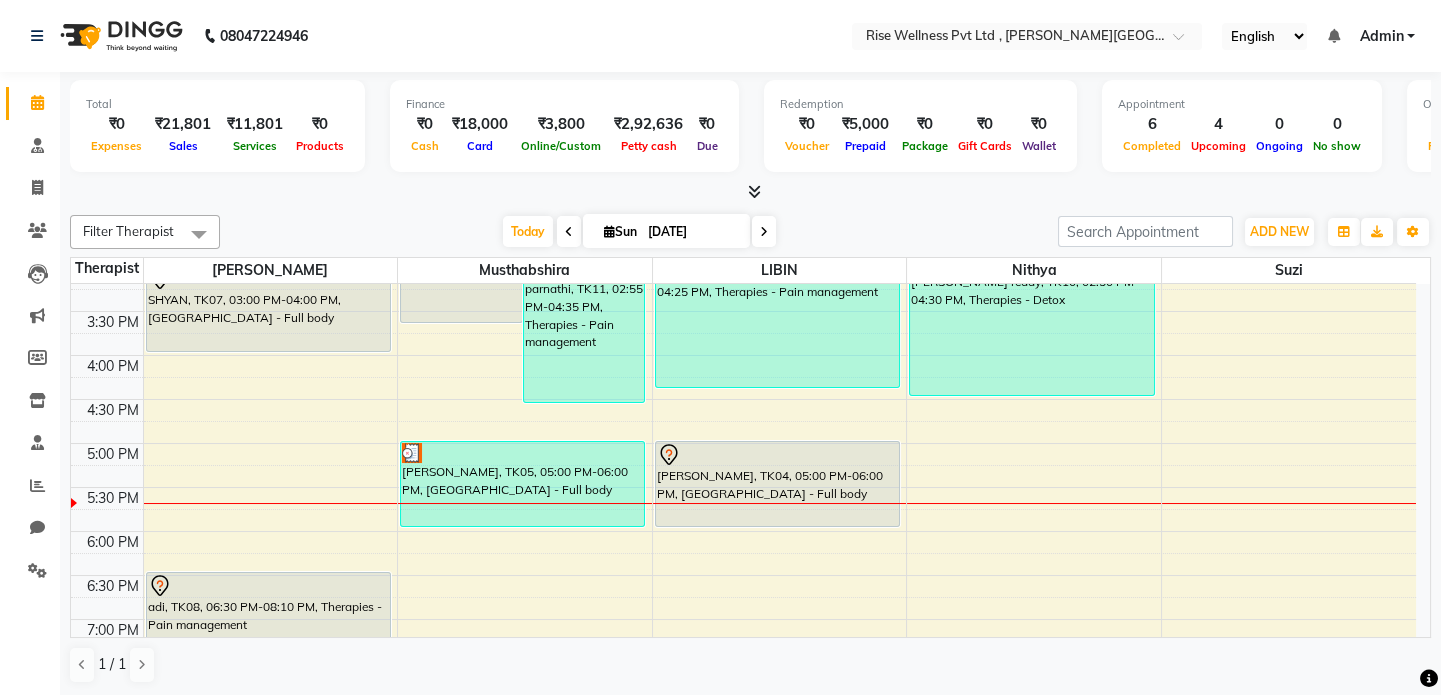 scroll, scrollTop: 604, scrollLeft: 0, axis: vertical 